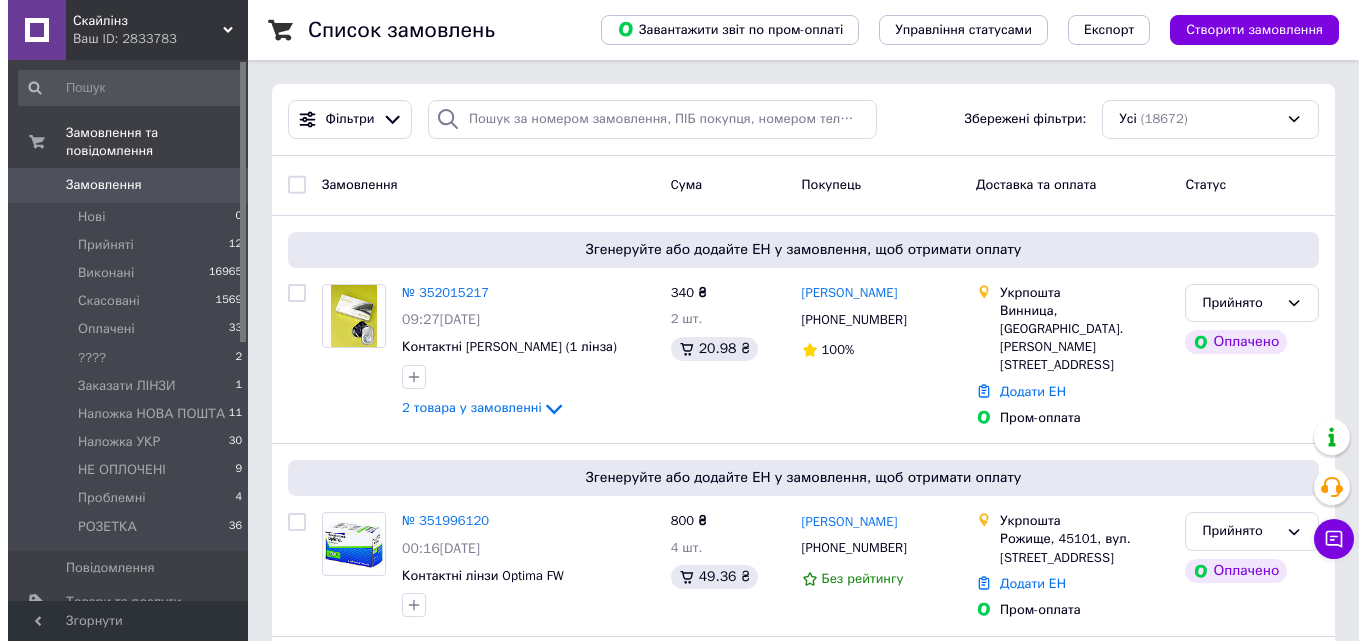 scroll, scrollTop: 0, scrollLeft: 0, axis: both 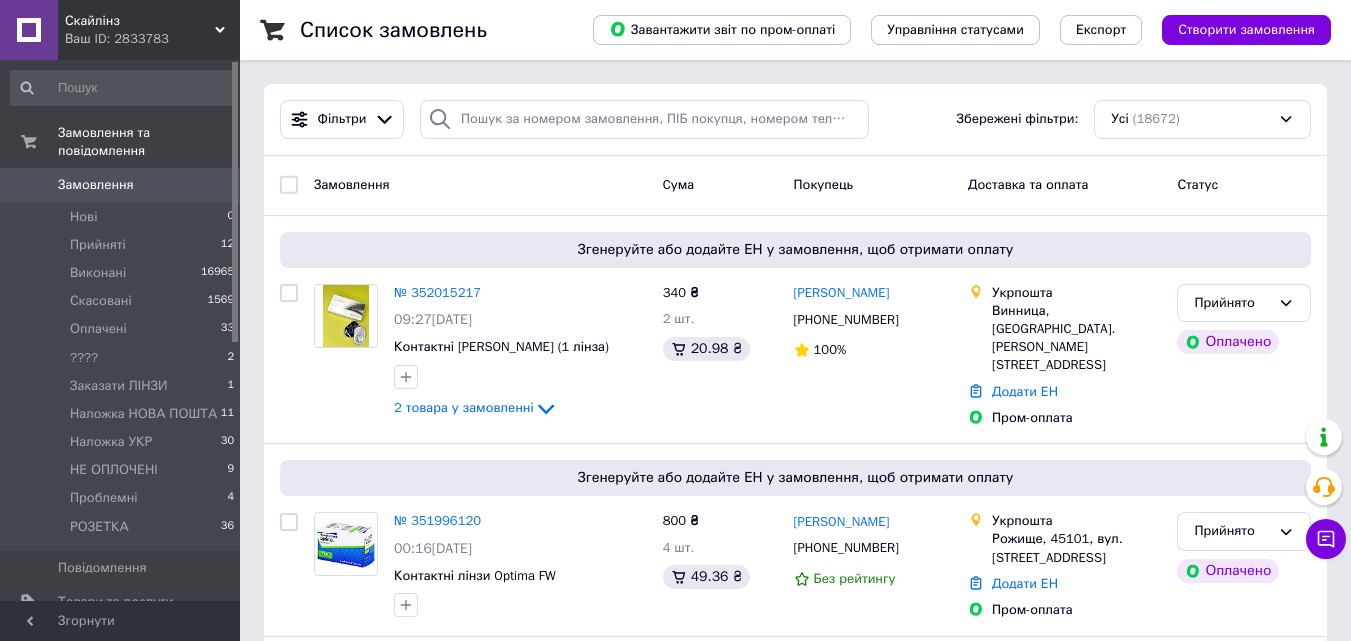 click on "Замовлення" at bounding box center (96, 185) 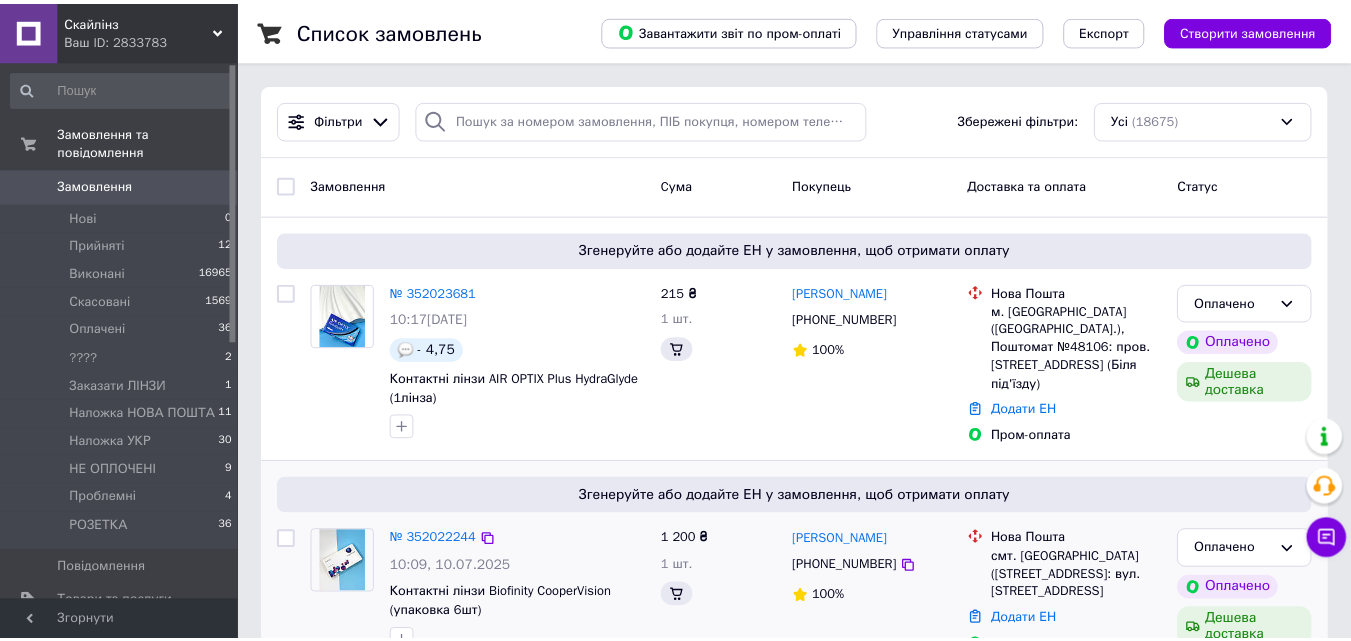 scroll, scrollTop: 56, scrollLeft: 0, axis: vertical 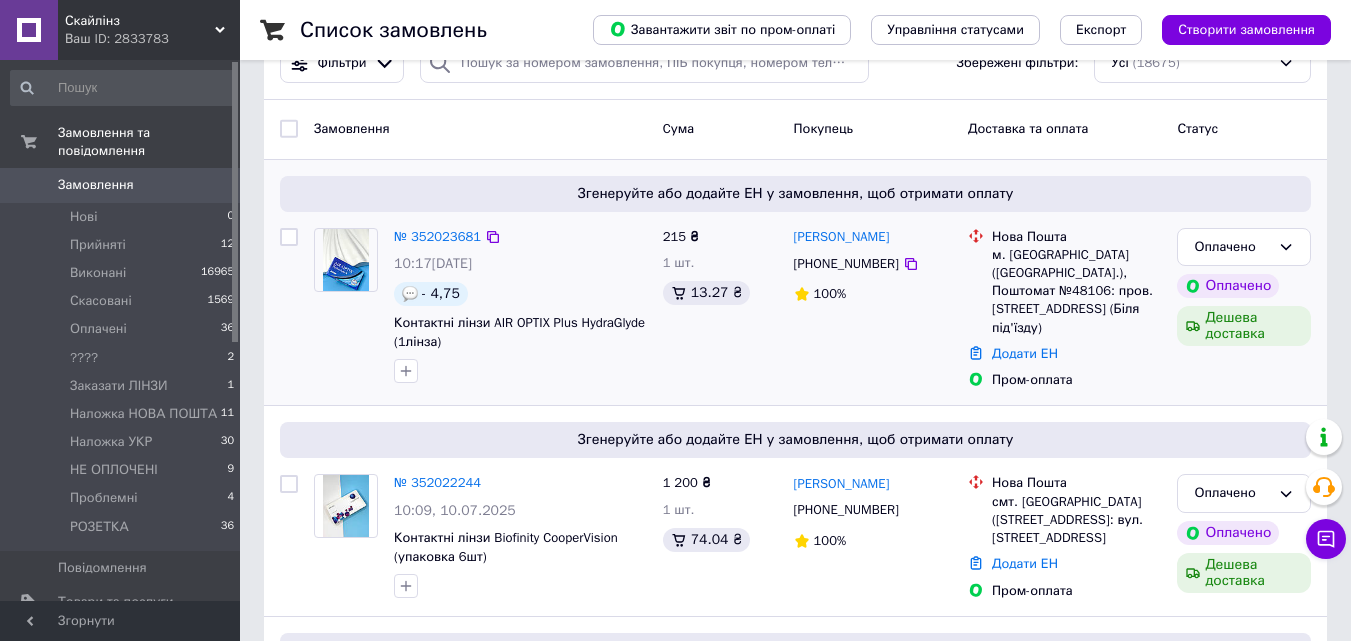 click at bounding box center (289, 694) 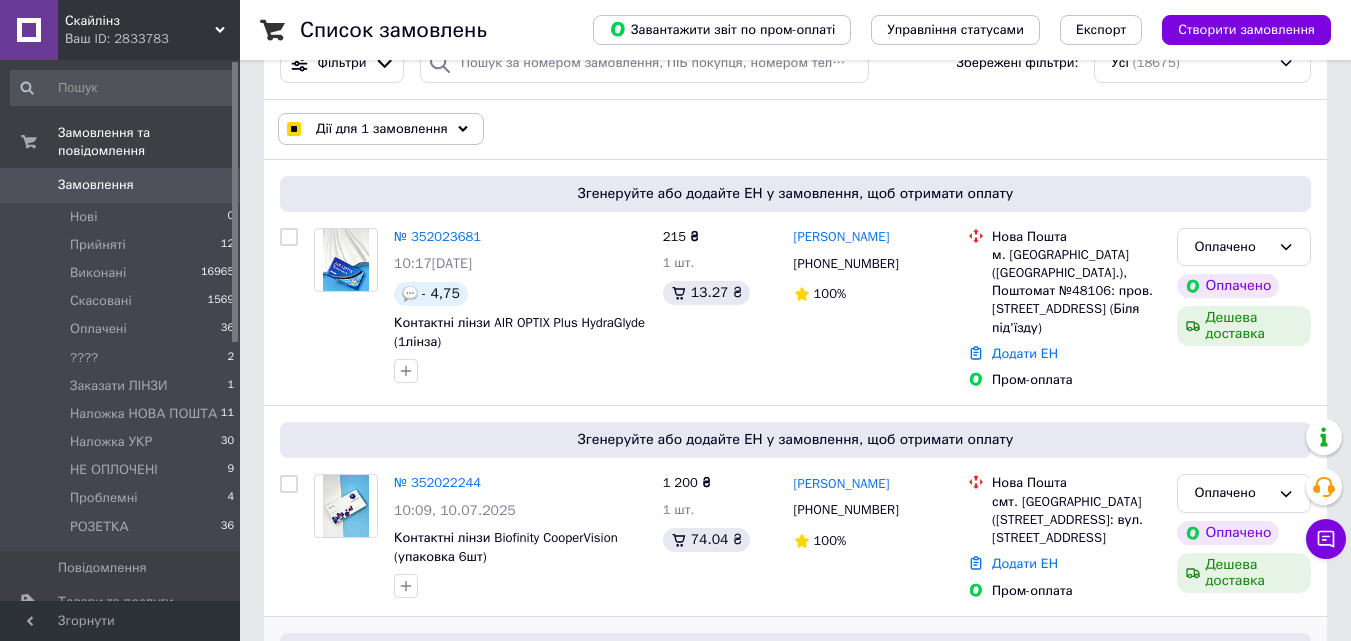 scroll, scrollTop: 600, scrollLeft: 0, axis: vertical 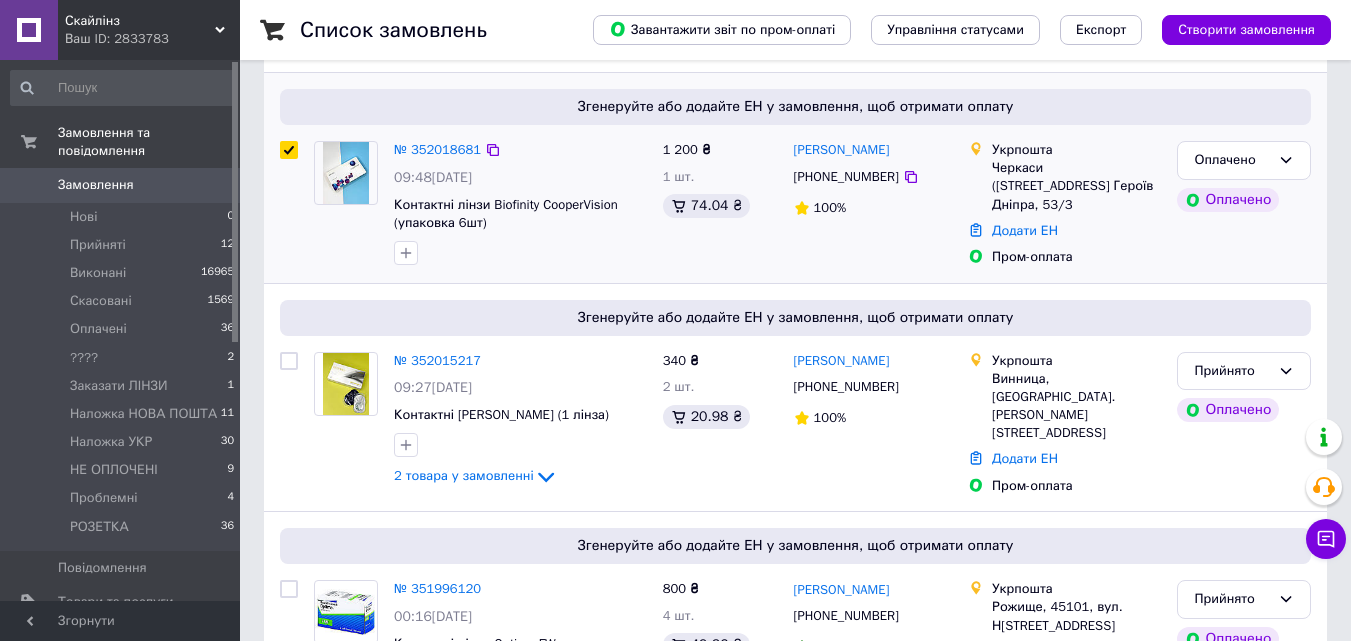 click at bounding box center [289, -60] 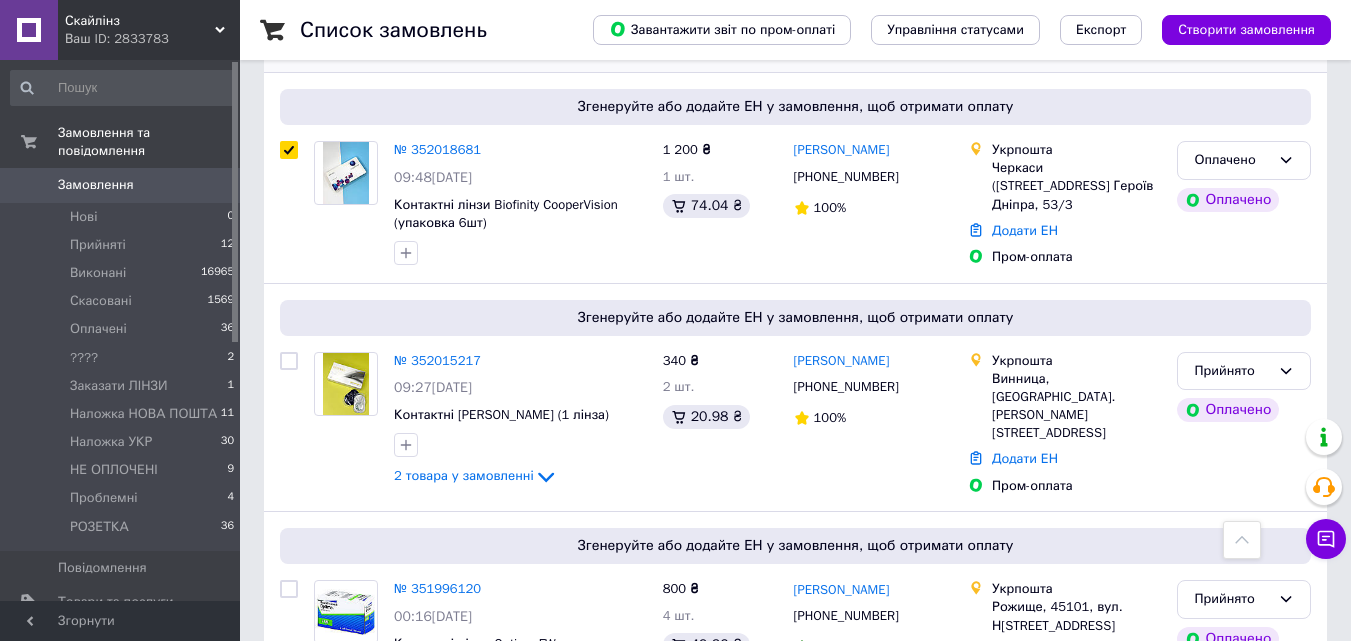 checkbox on "true" 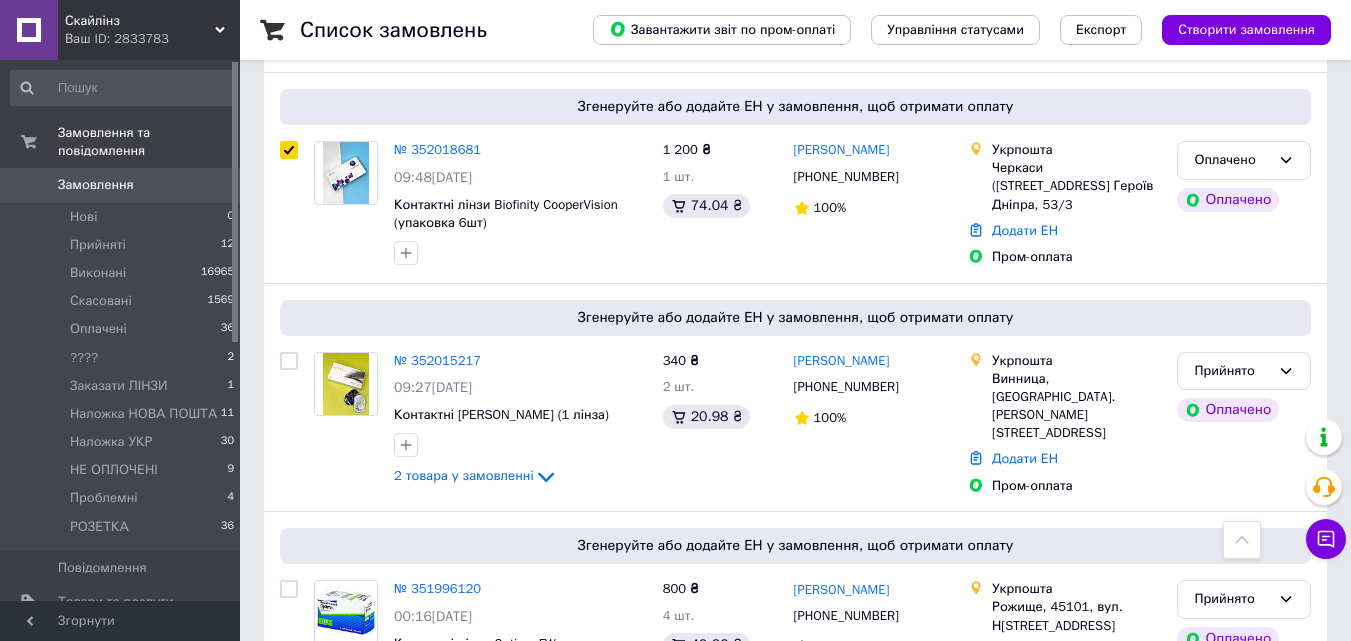 scroll, scrollTop: 200, scrollLeft: 0, axis: vertical 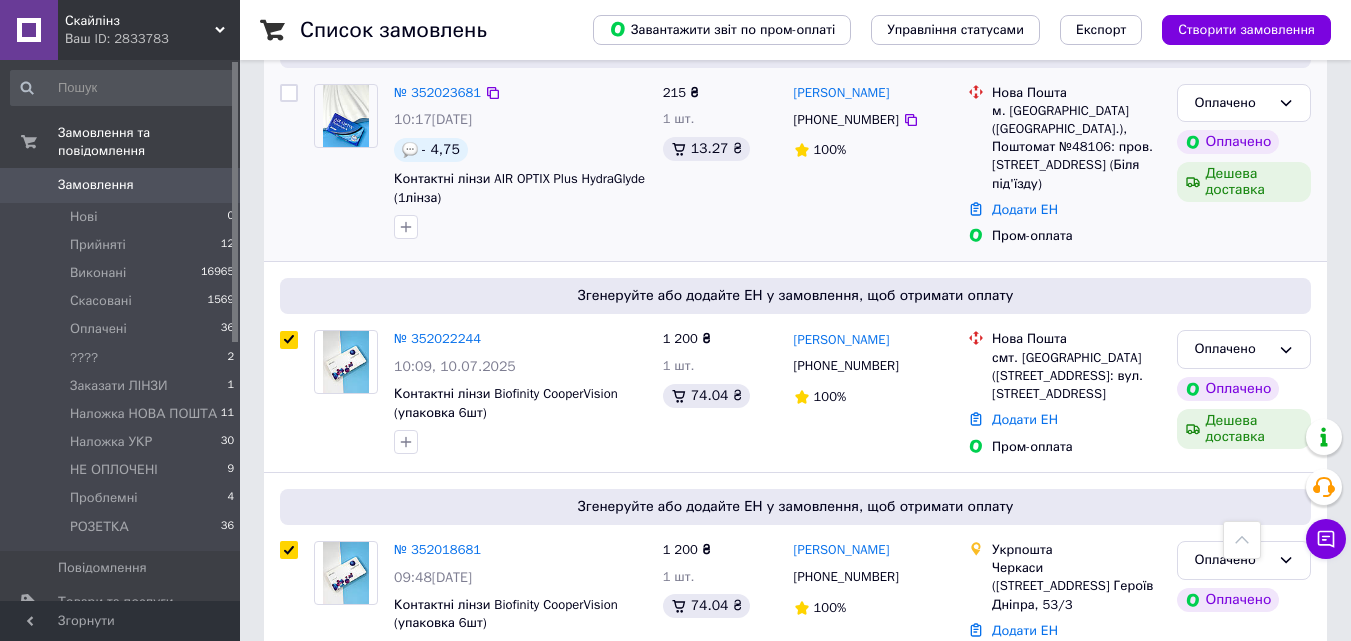 click at bounding box center [289, 93] 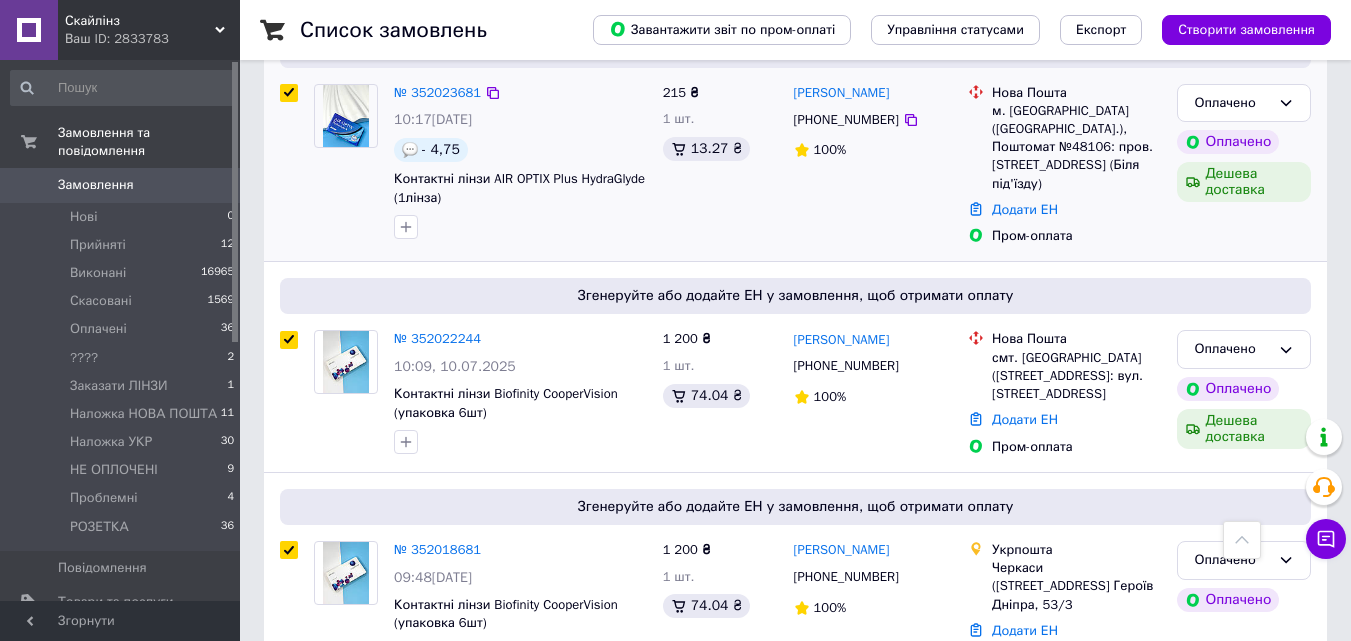 checkbox on "true" 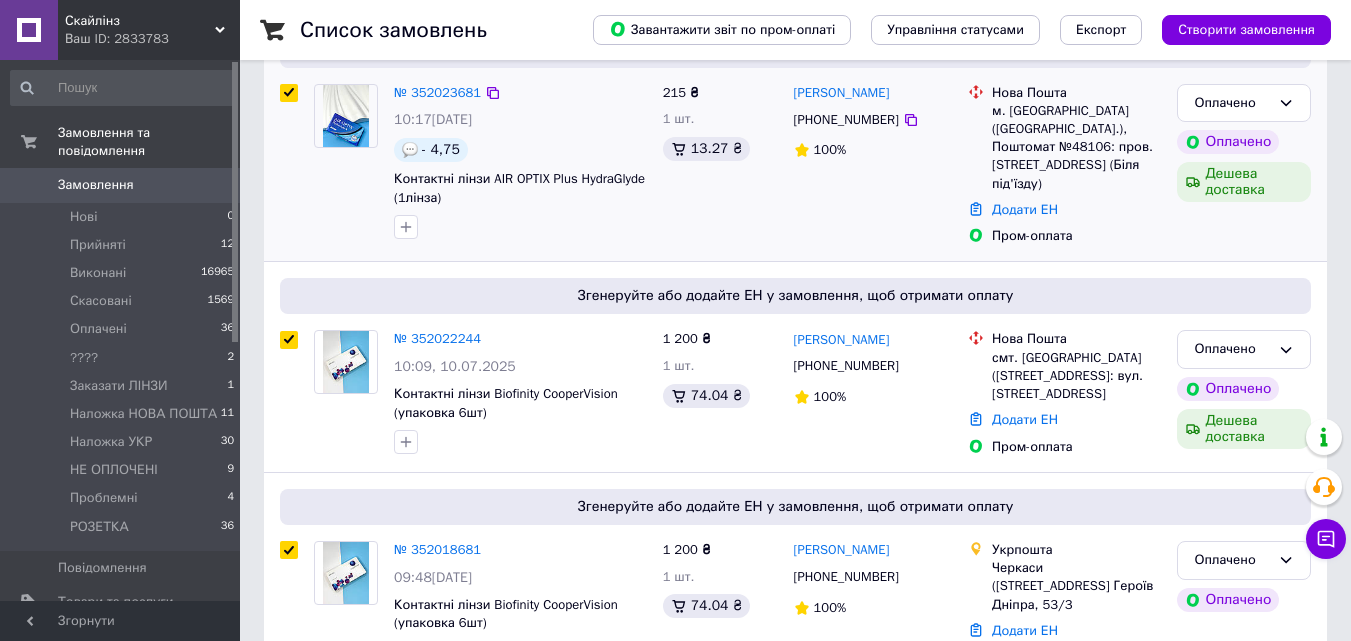 scroll, scrollTop: 0, scrollLeft: 0, axis: both 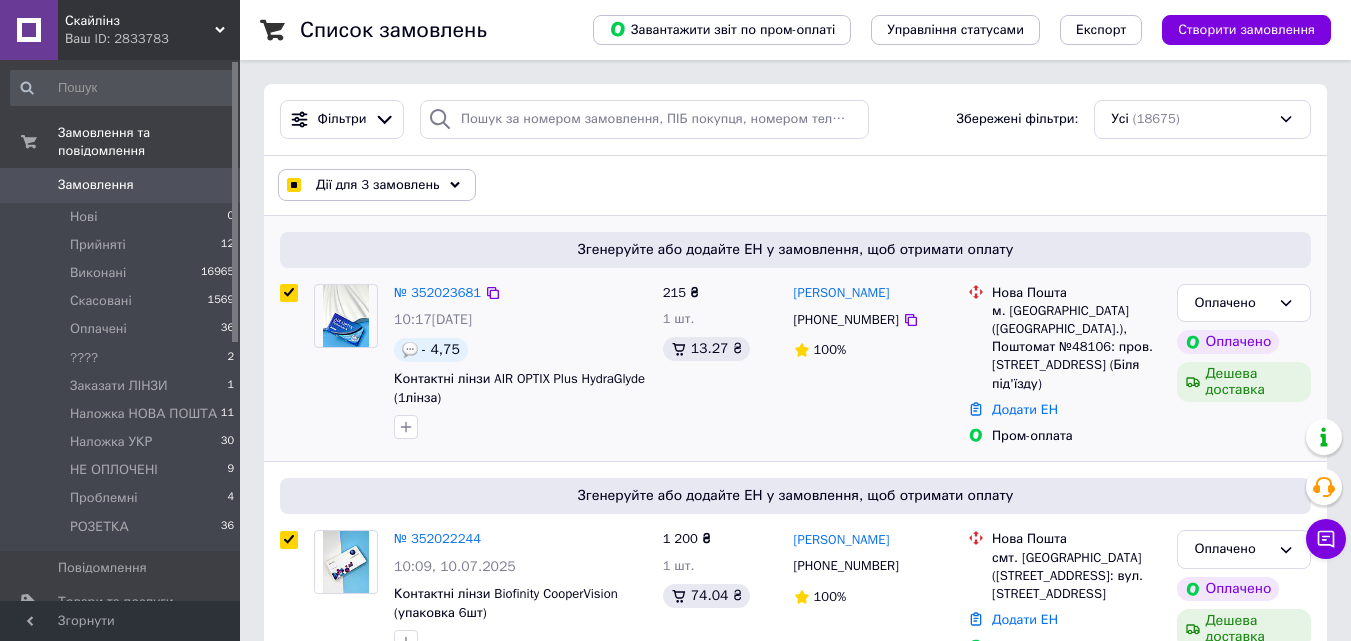 click on "Дії для 3 замовлень" at bounding box center [378, 185] 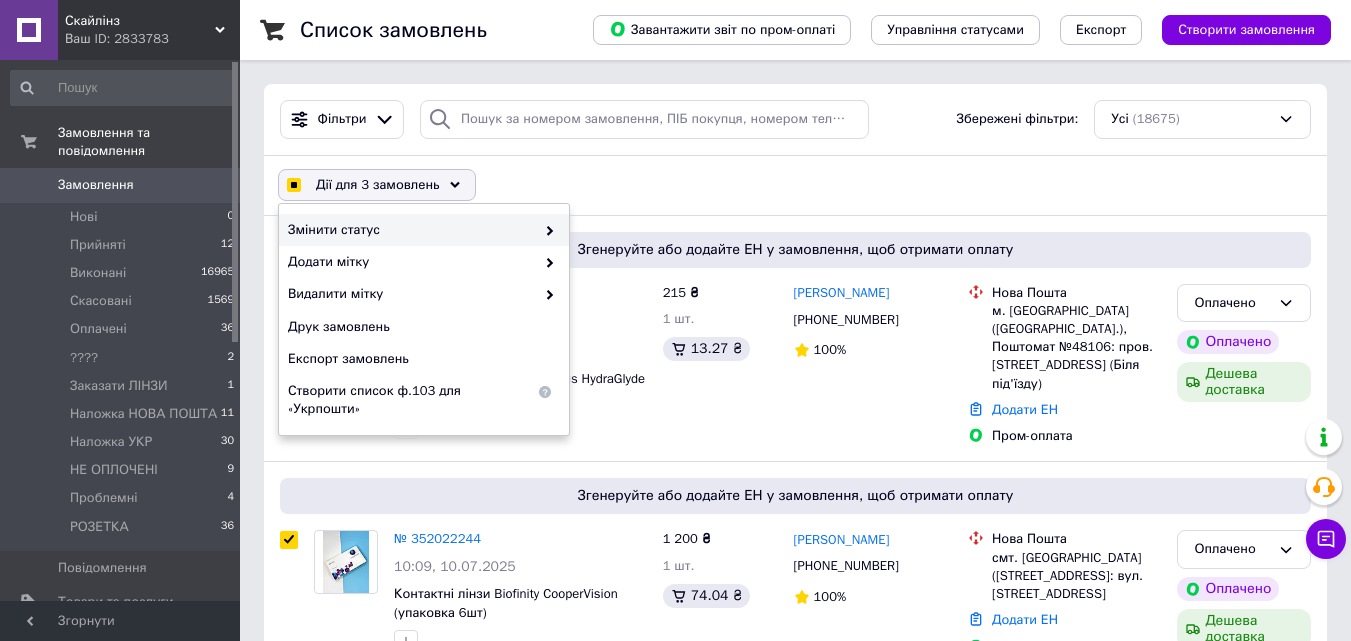 checkbox on "true" 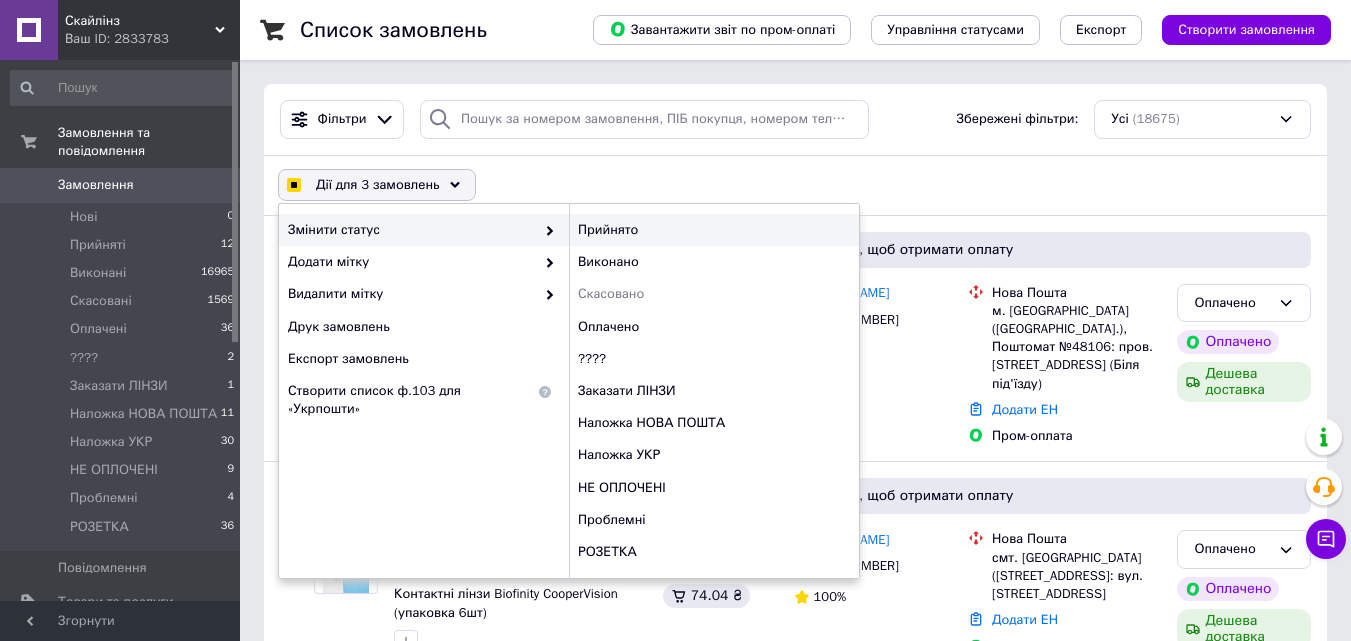 click on "Прийнято" at bounding box center [714, 230] 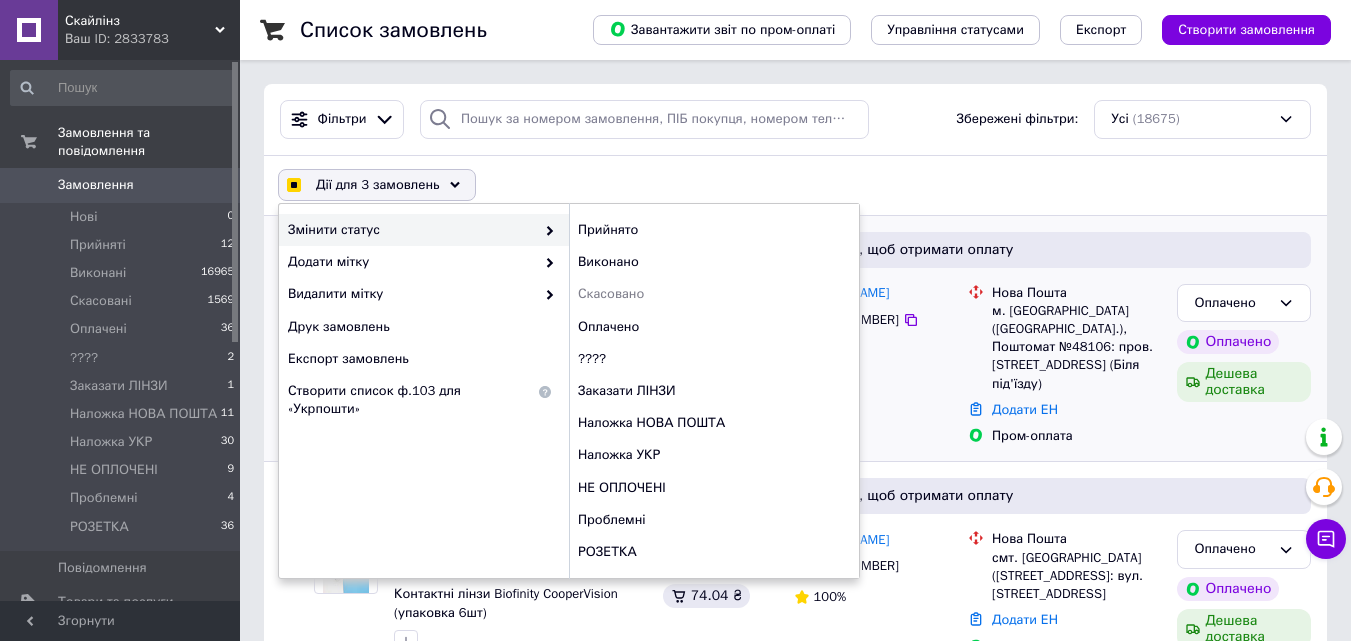 checkbox on "false" 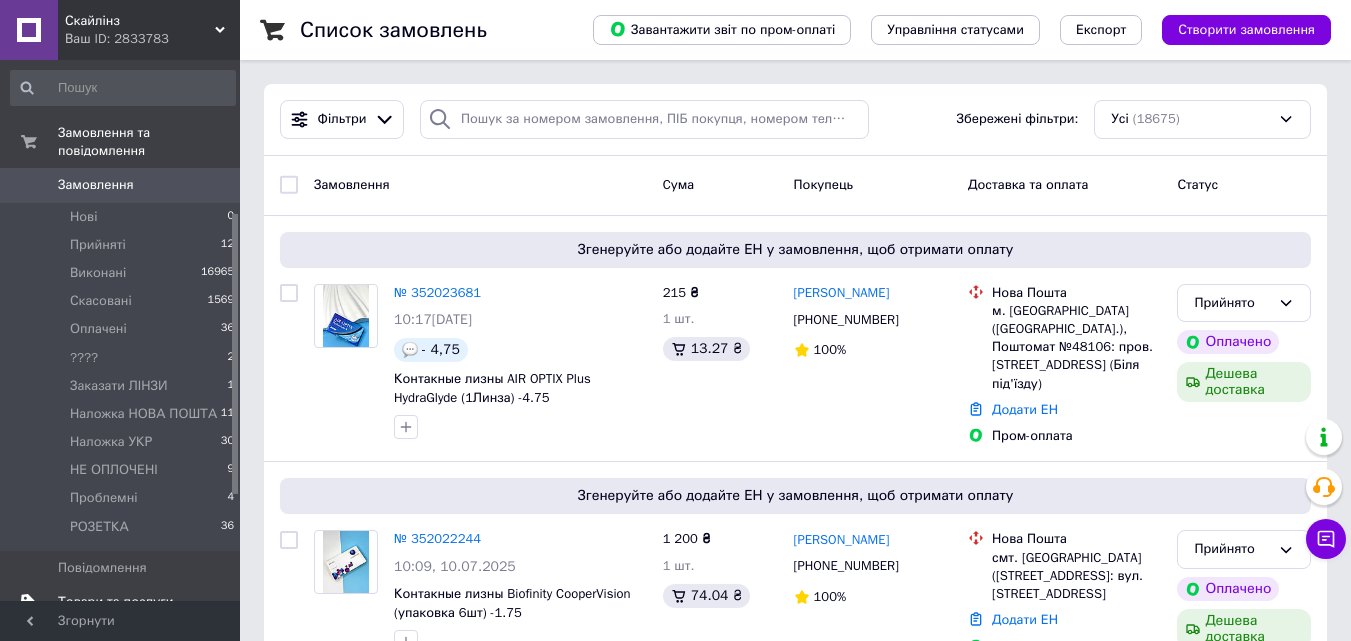 scroll, scrollTop: 300, scrollLeft: 0, axis: vertical 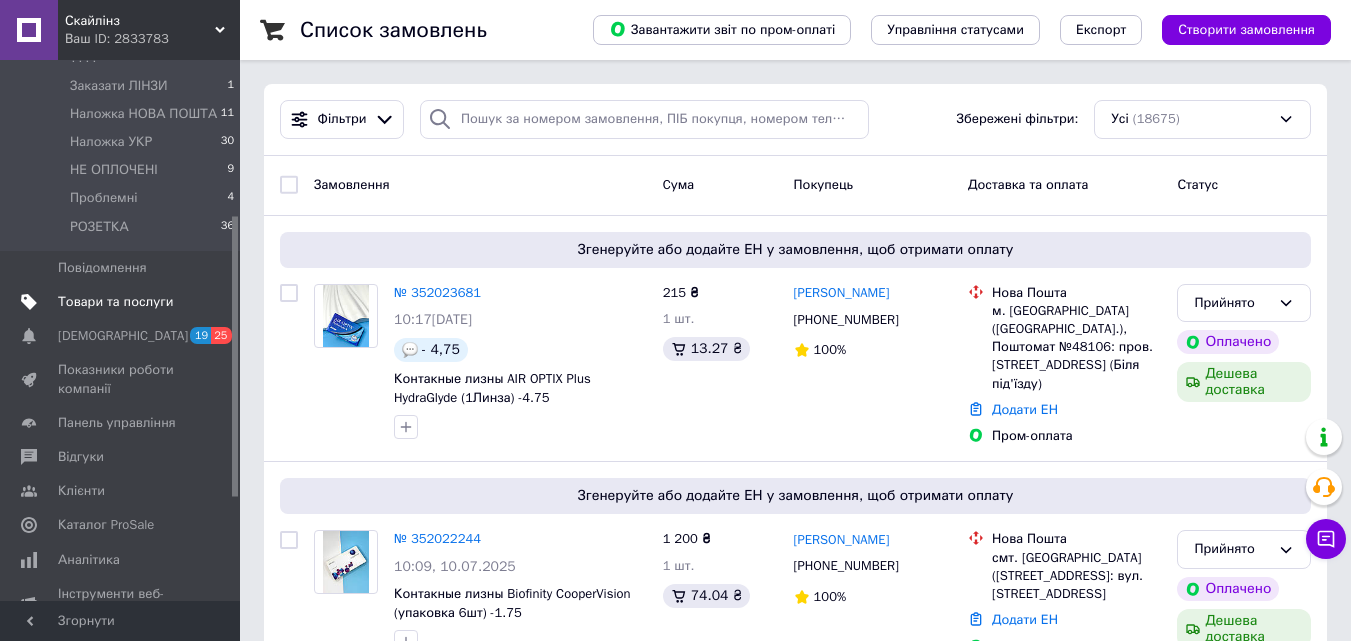 click on "Товари та послуги" at bounding box center (115, 302) 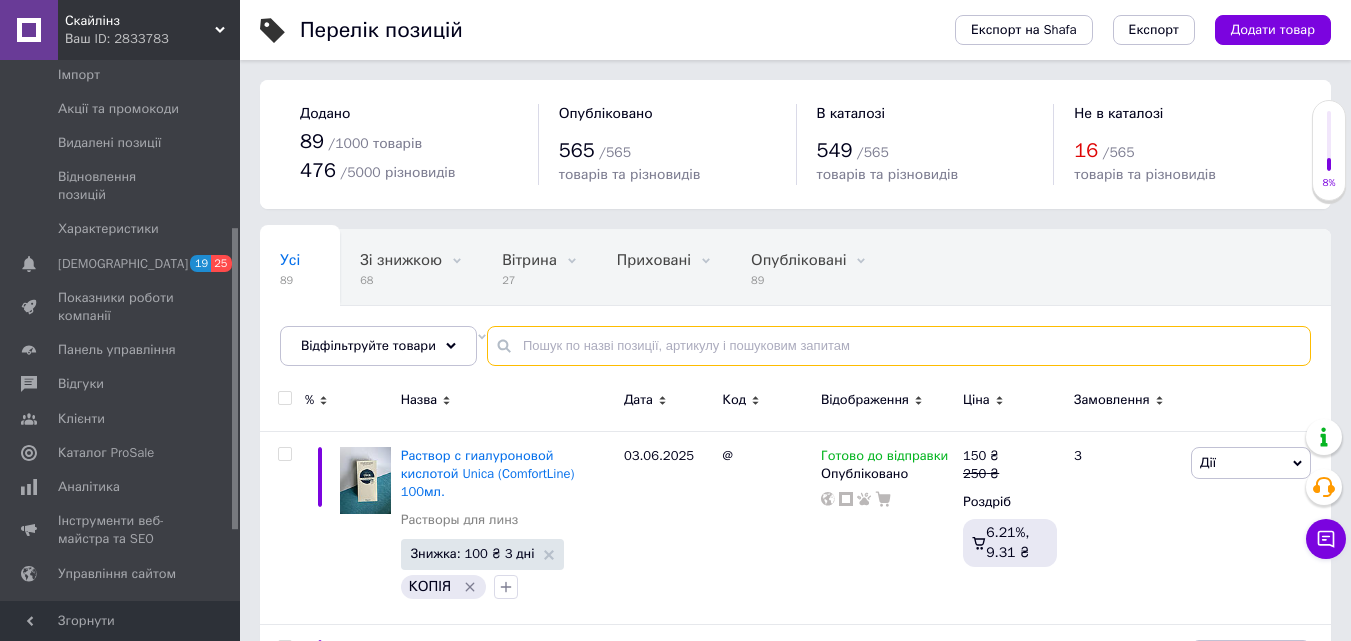 click at bounding box center (899, 346) 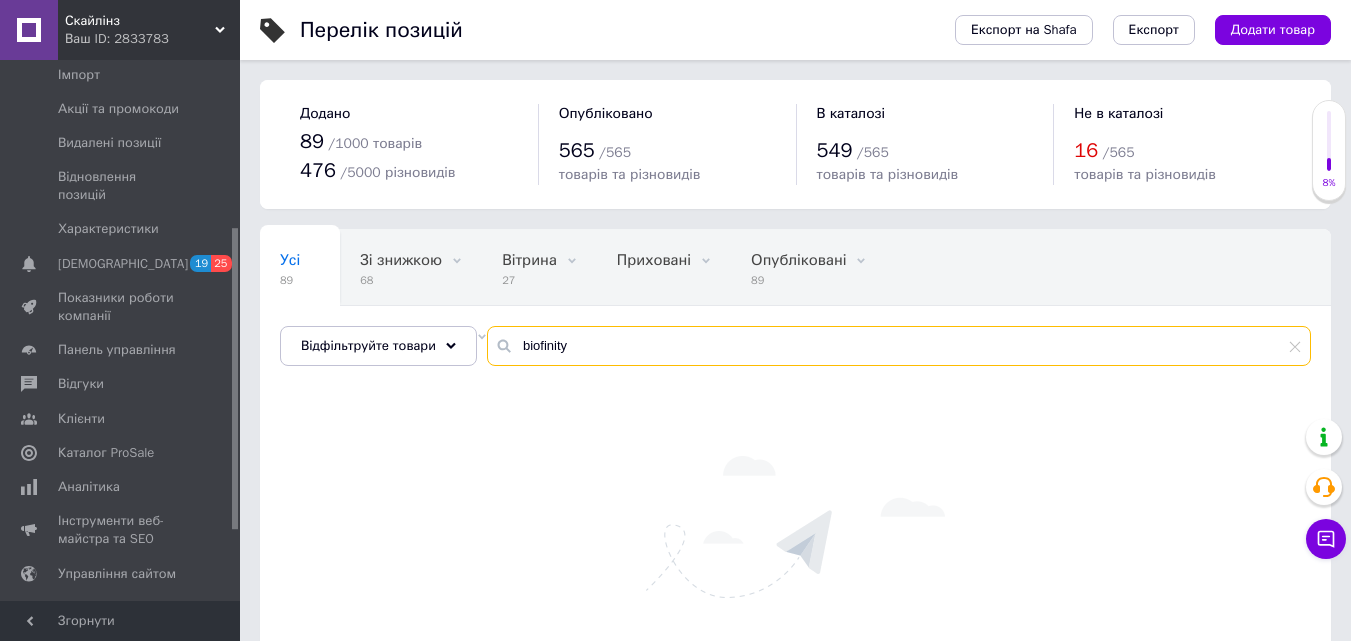 type on "biofinity" 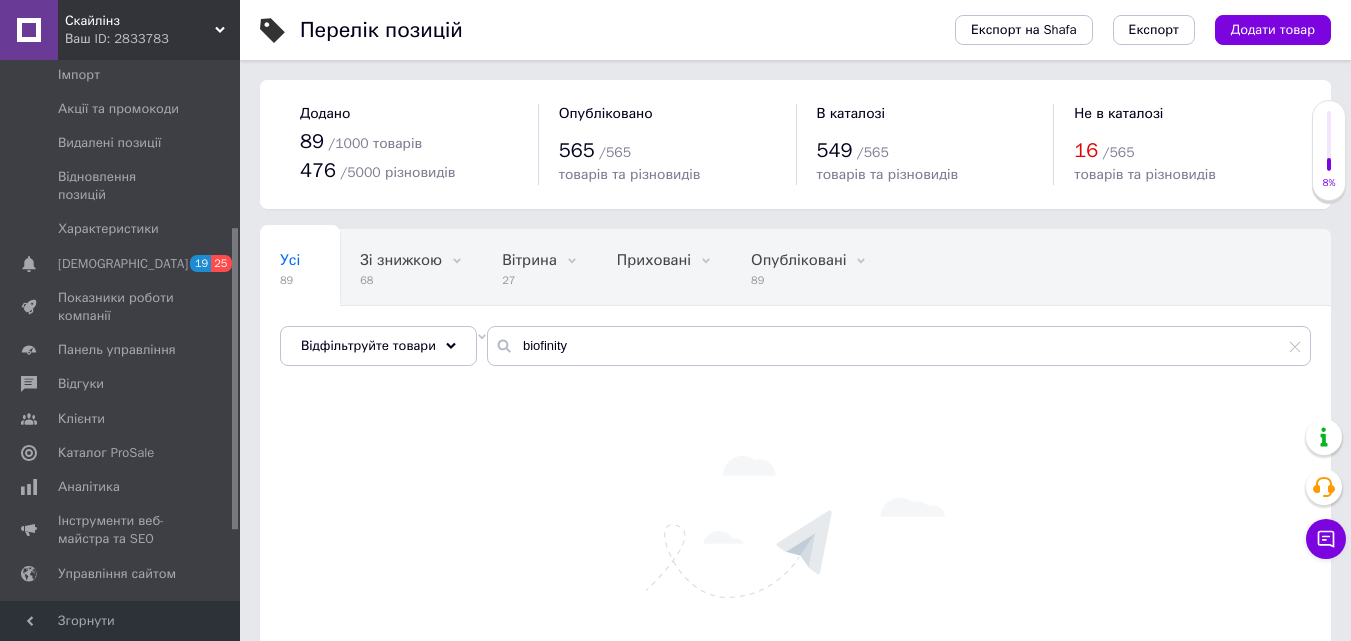 click on "Додано 89   / 1000   товарів 476   / 5000   різновидів Опубліковано 565   / 565 товарів та різновидів В каталозі 549   / 565 товарів та різновидів Не в каталозі 16   / 565 товарів та різновидів" at bounding box center (795, 144) 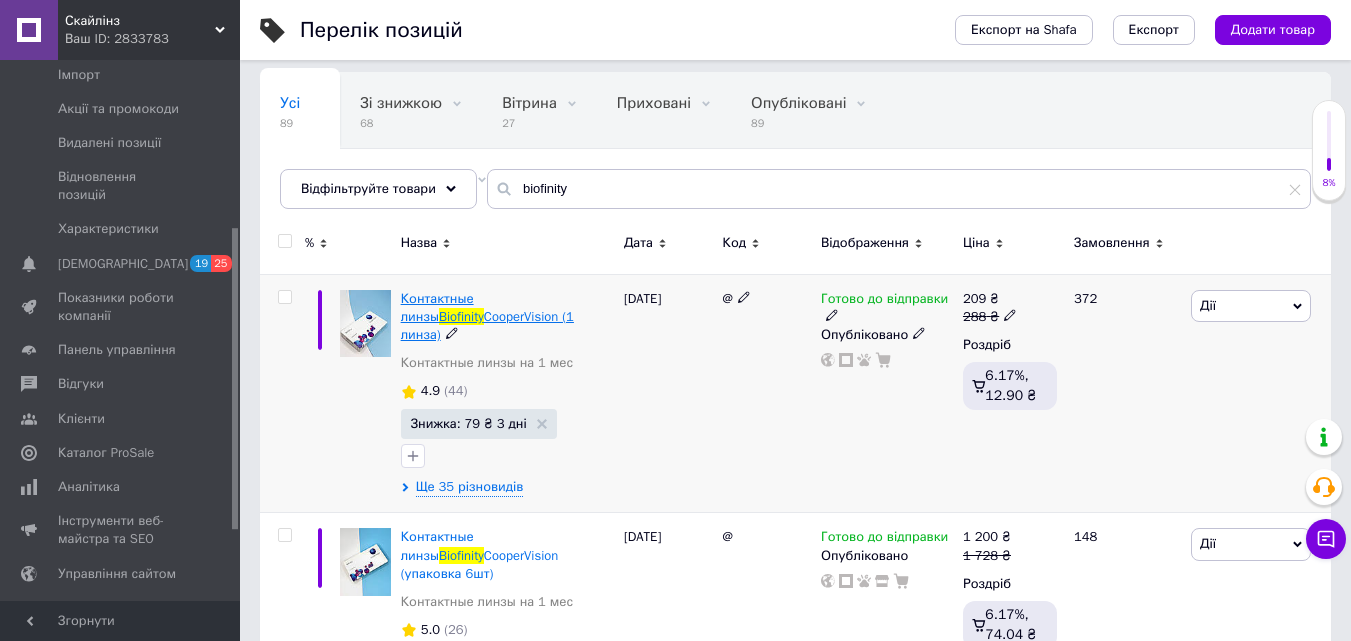 scroll, scrollTop: 251, scrollLeft: 0, axis: vertical 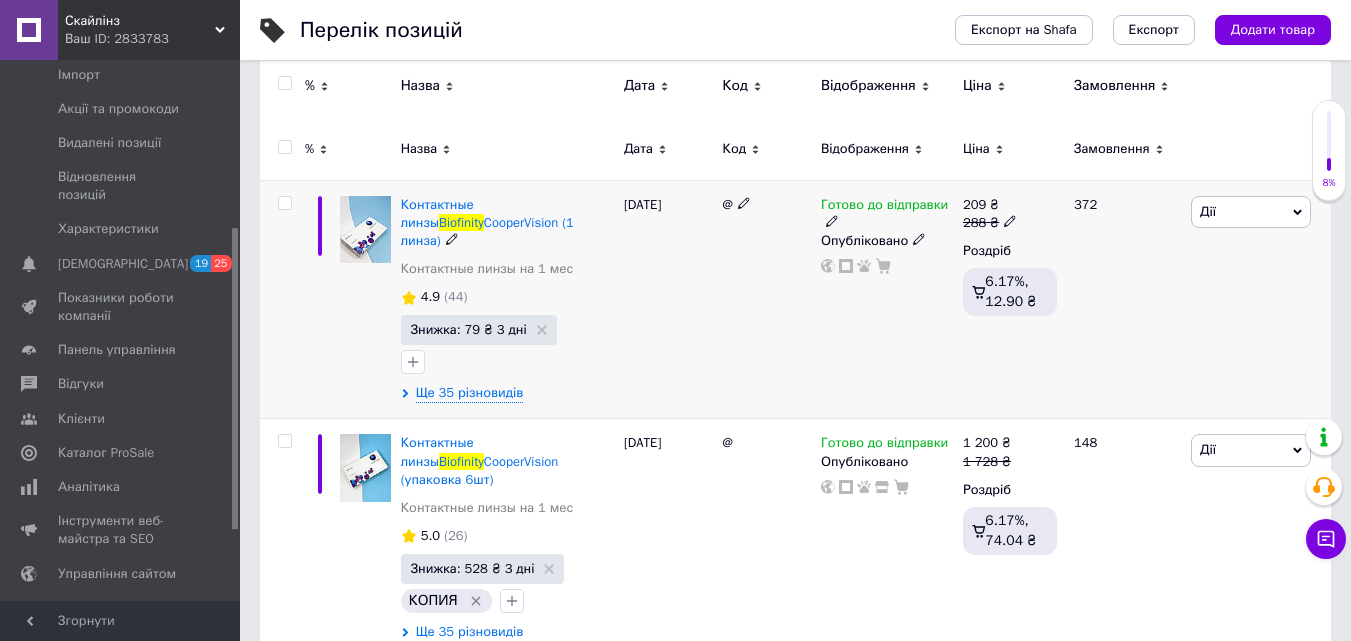 drag, startPoint x: 980, startPoint y: 219, endPoint x: 992, endPoint y: 236, distance: 20.808653 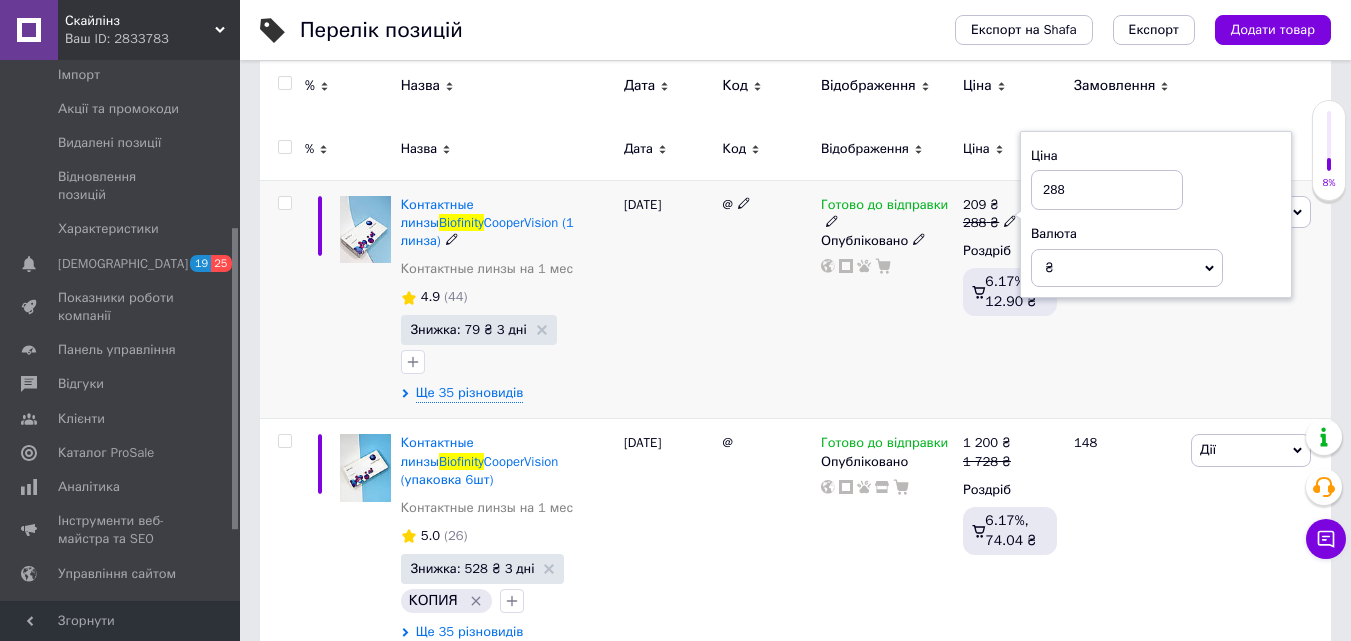 click on "288" at bounding box center [1107, 190] 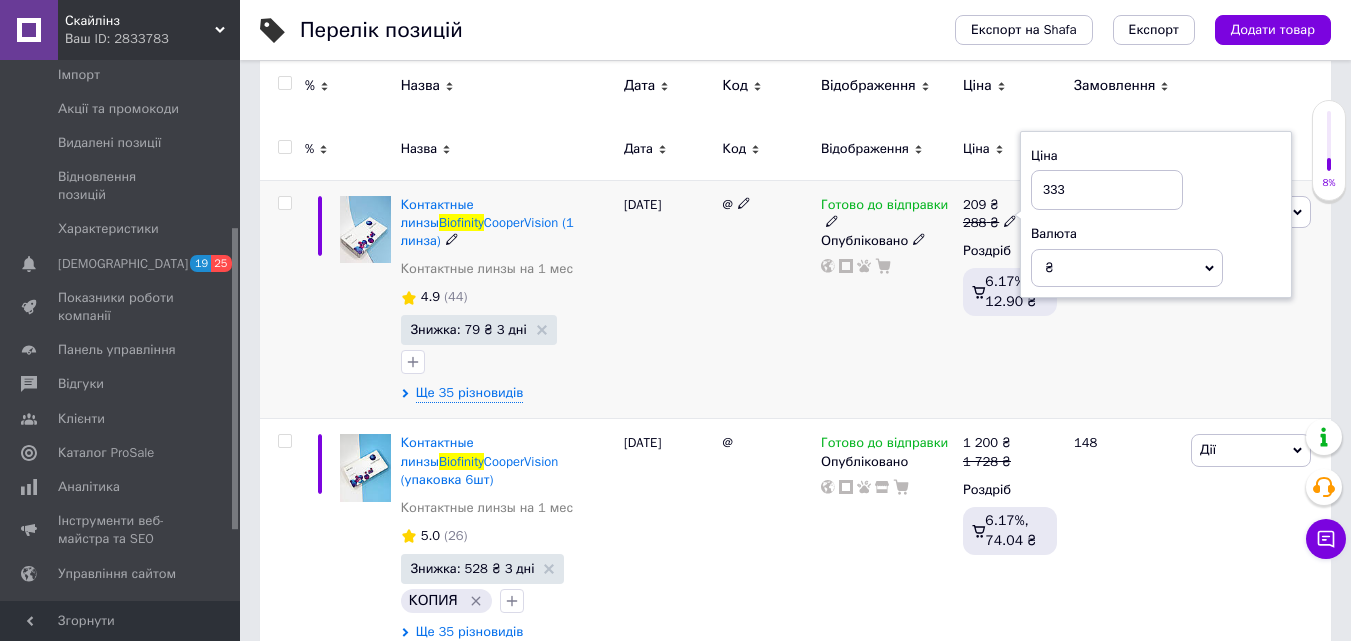 type on "333" 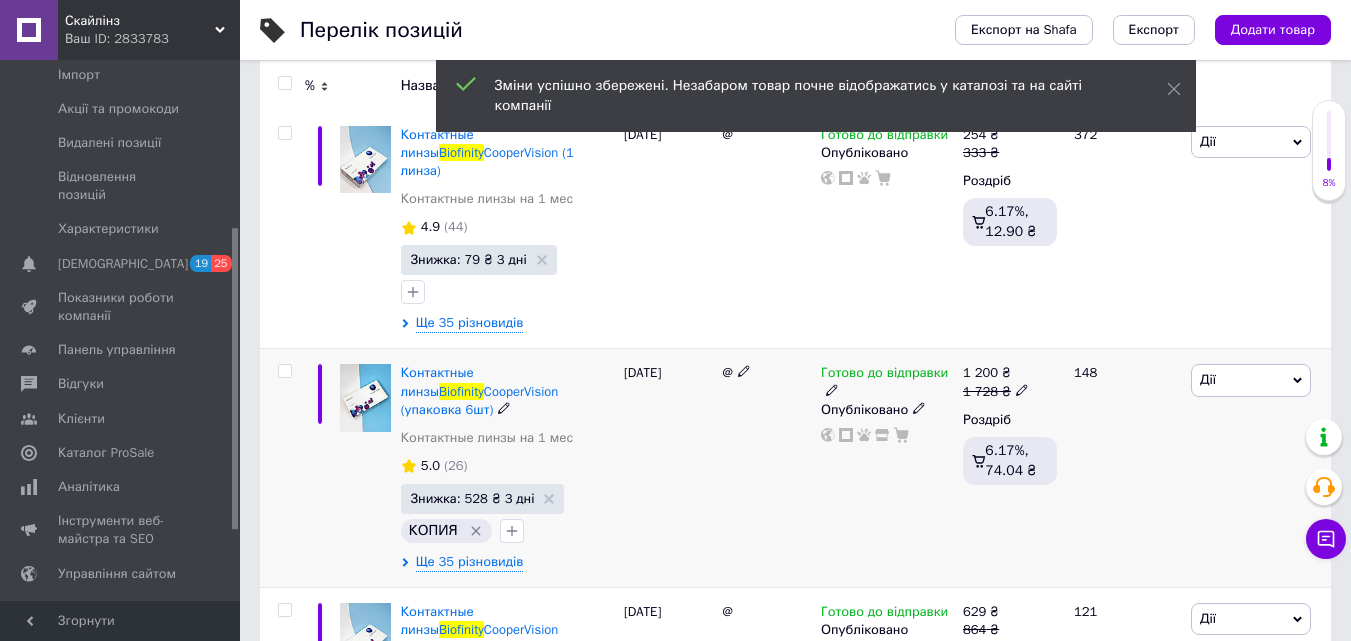 scroll, scrollTop: 351, scrollLeft: 0, axis: vertical 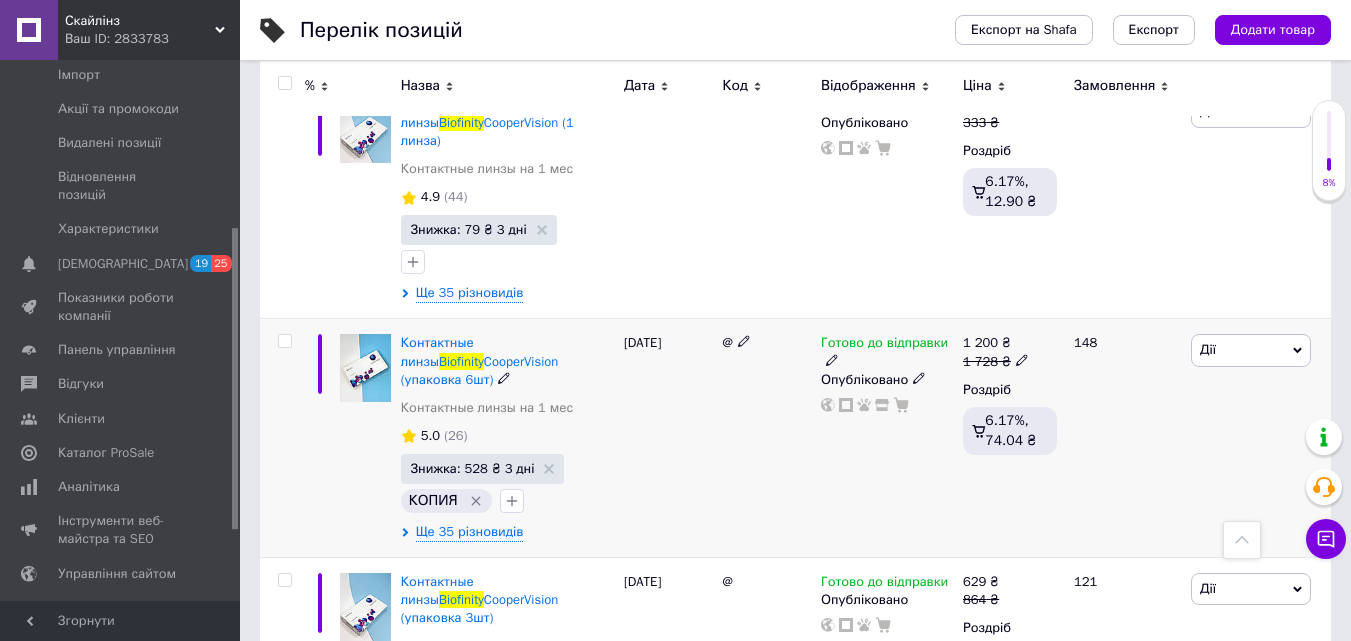 click on "1 728   ₴" at bounding box center (996, 362) 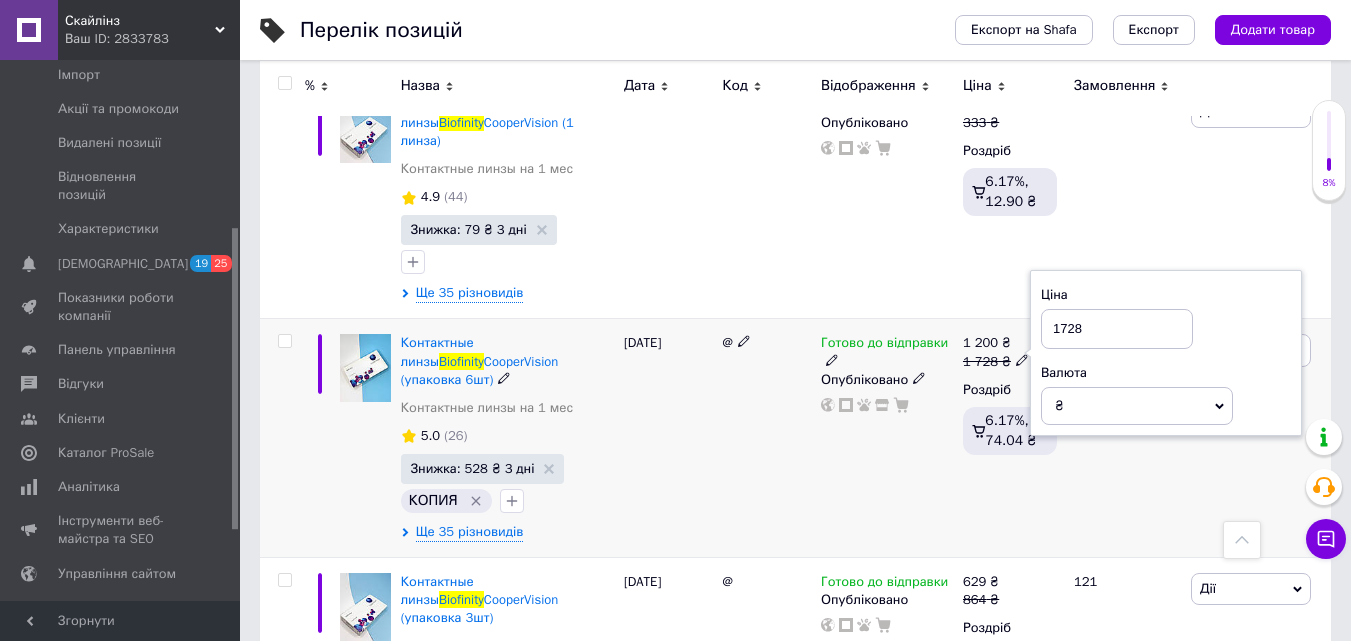 click on "1728" at bounding box center [1117, 329] 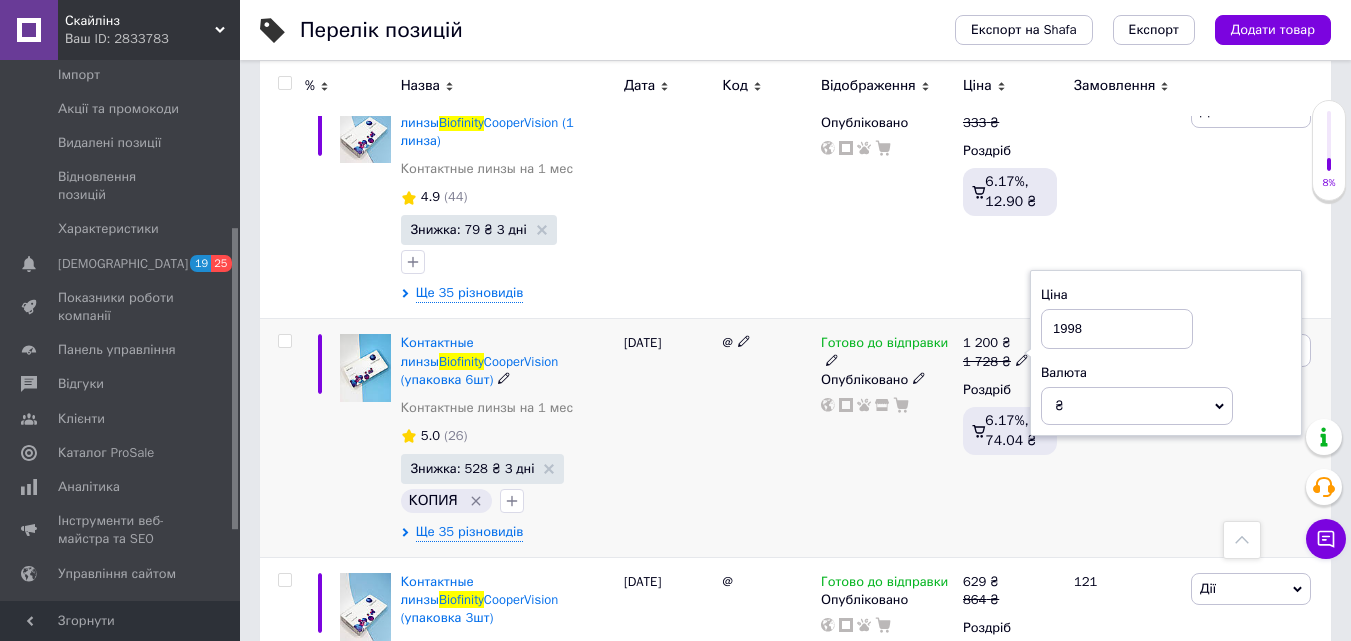 type on "1998" 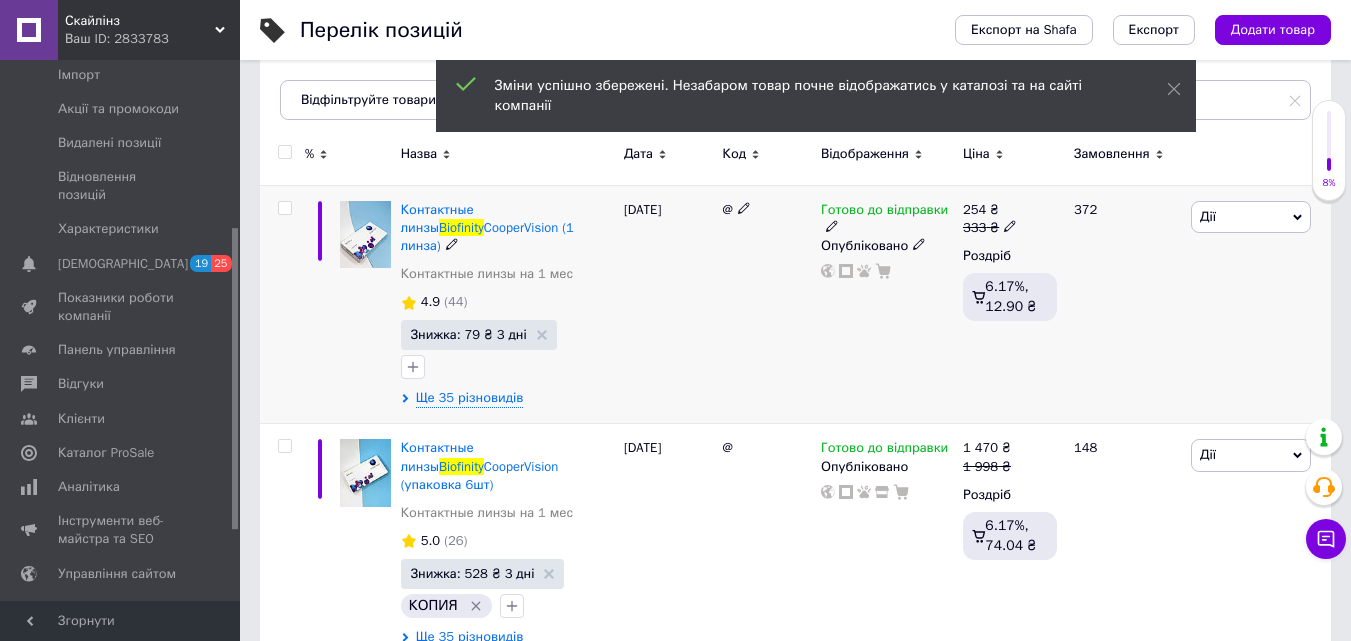 scroll, scrollTop: 251, scrollLeft: 0, axis: vertical 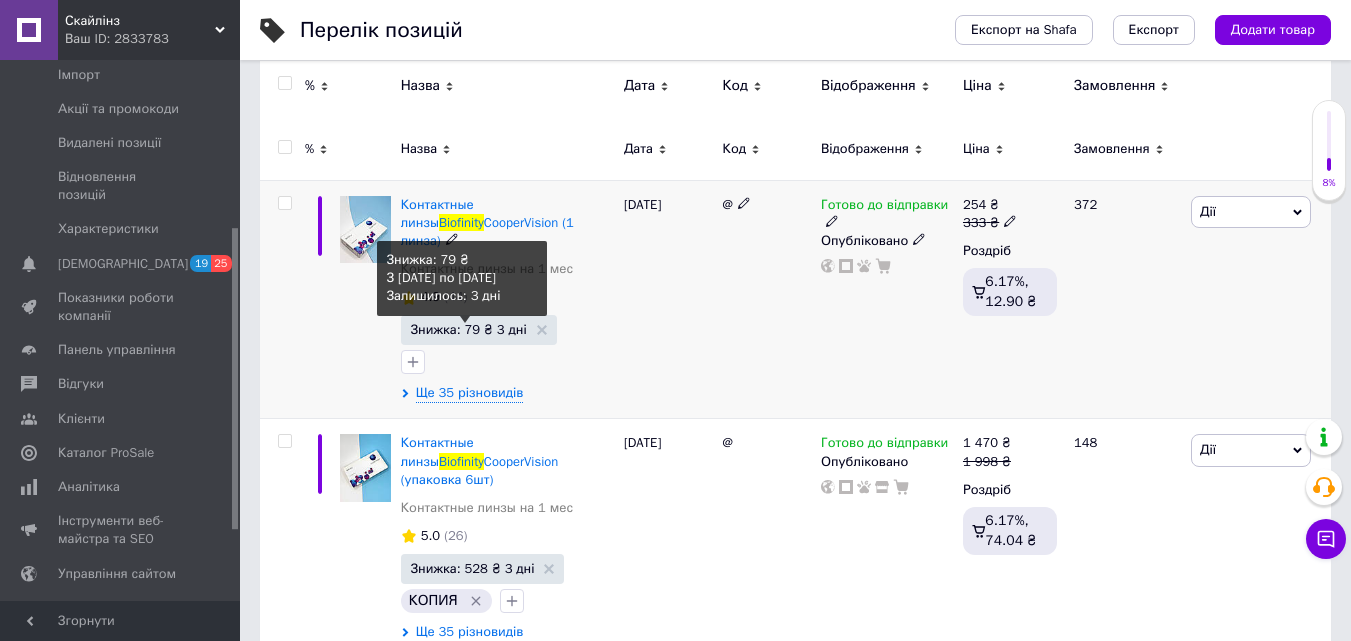 click on "Знижка: 79 ₴ 3 дні" at bounding box center (469, 329) 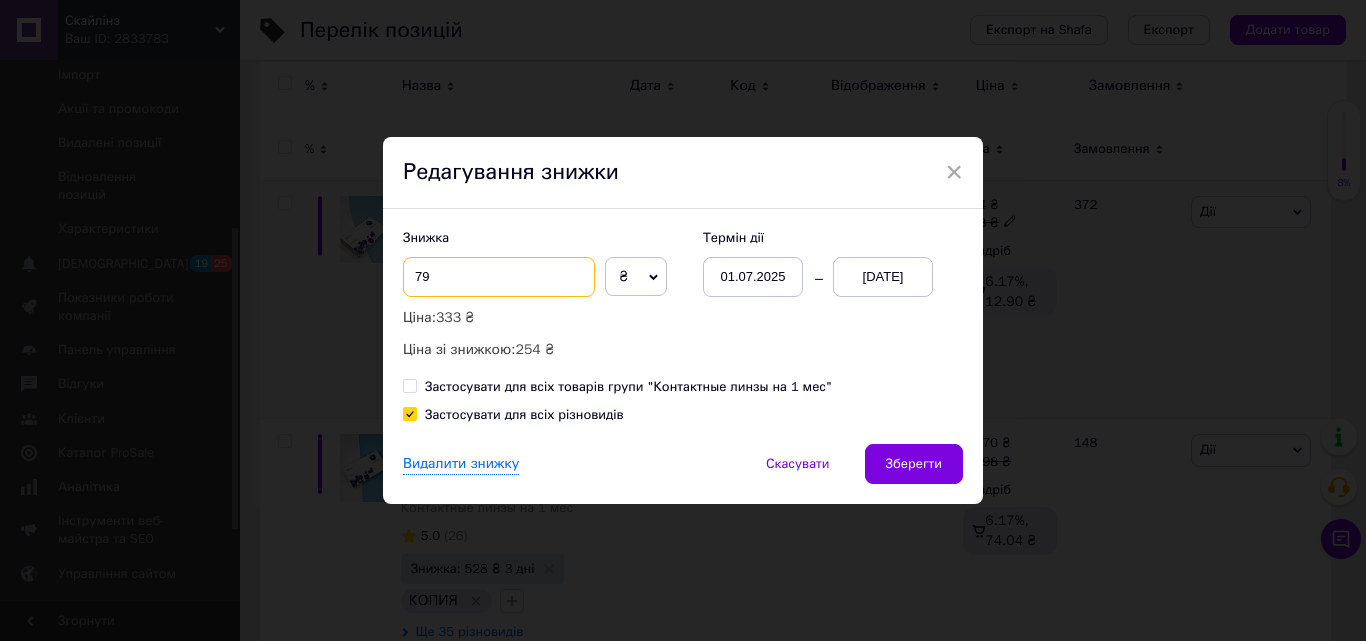 click on "79" at bounding box center (499, 277) 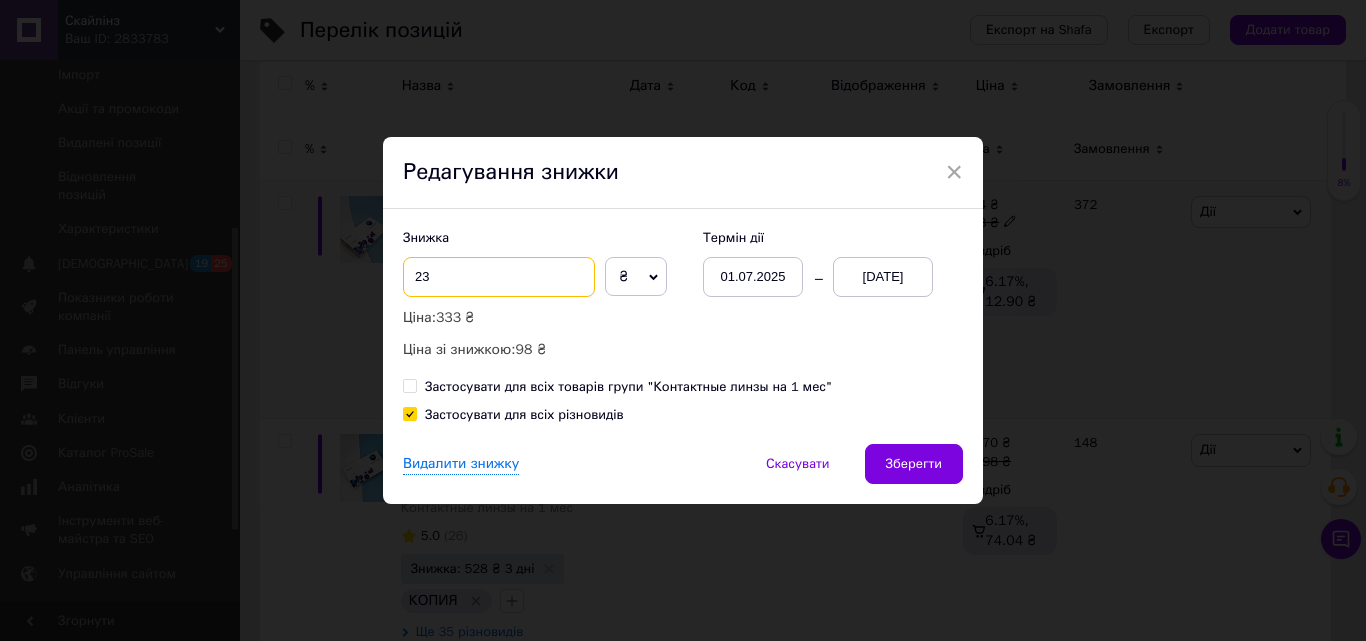 type on "2" 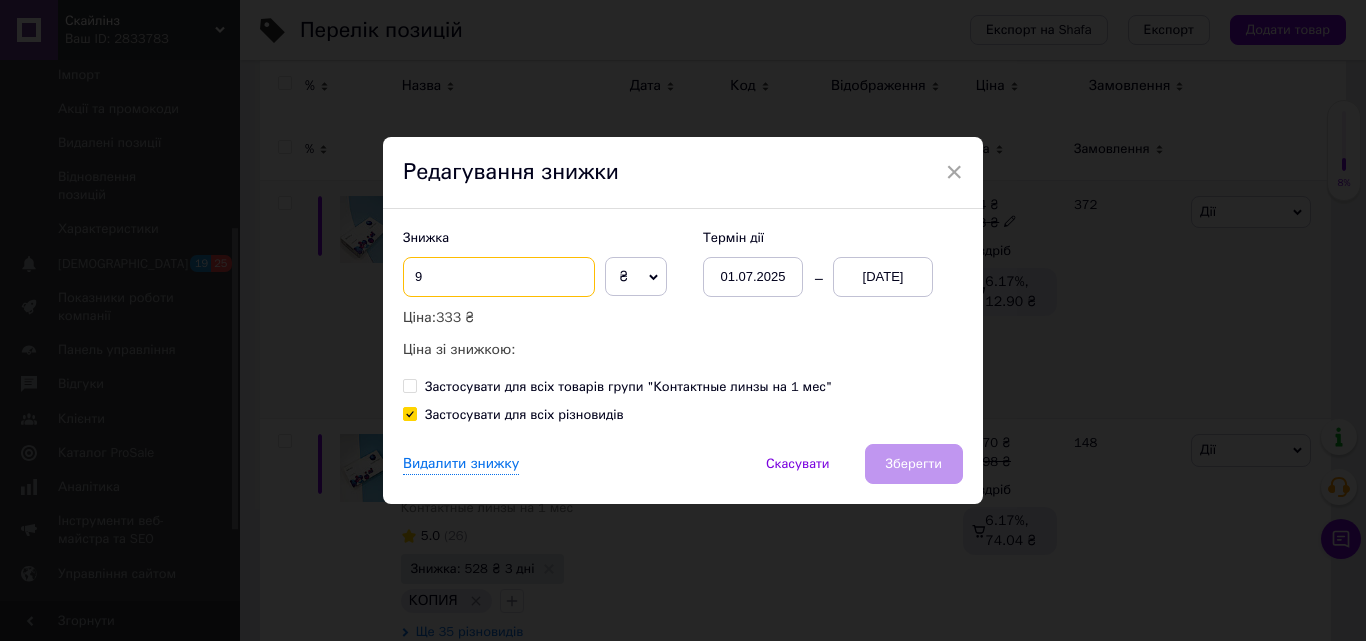 type on "98" 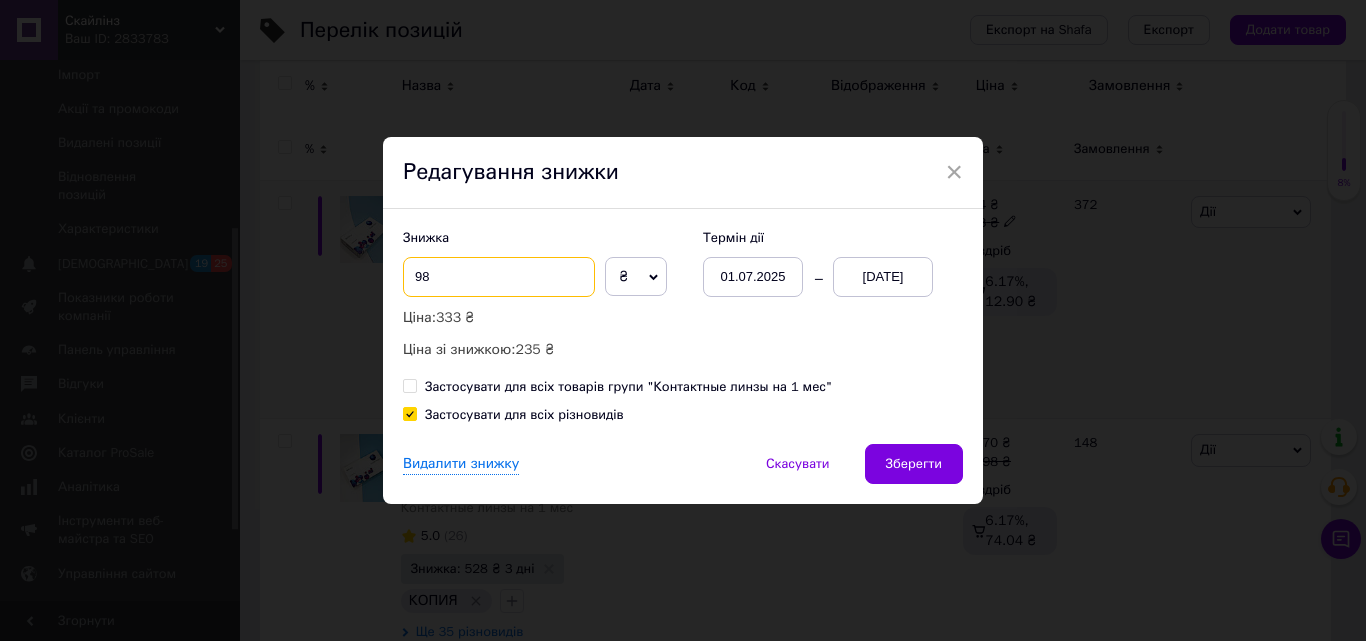 click on "98" at bounding box center (499, 277) 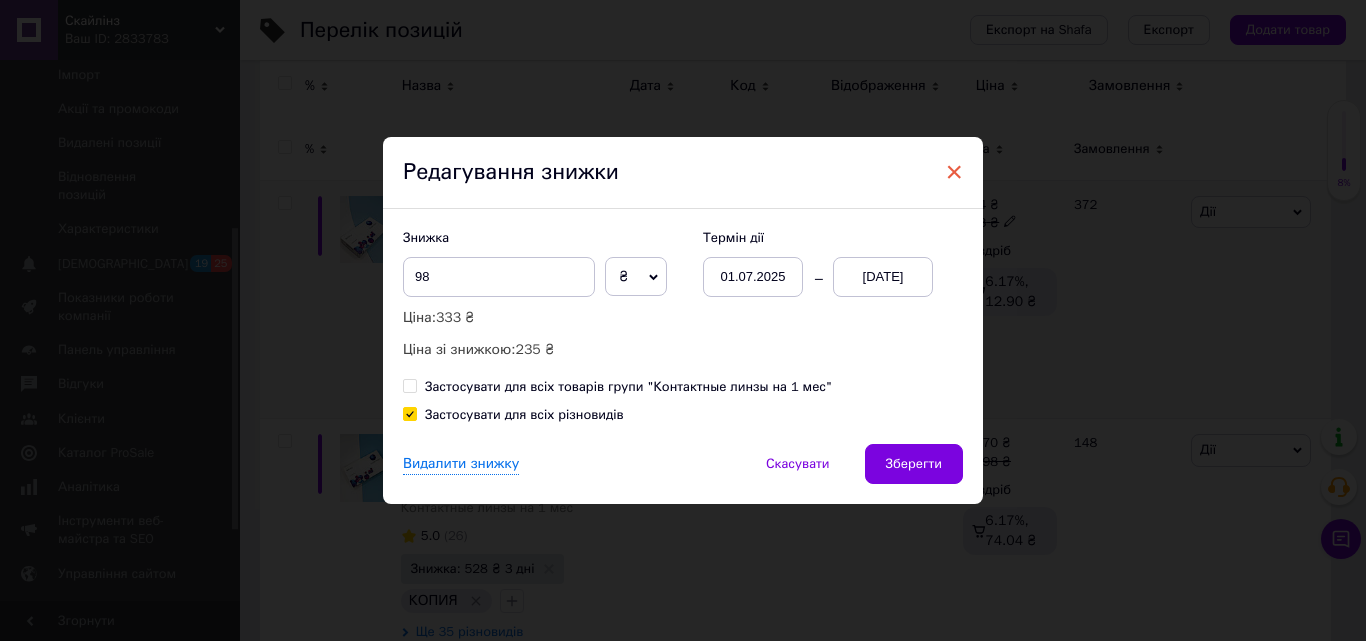 click on "×" at bounding box center [954, 172] 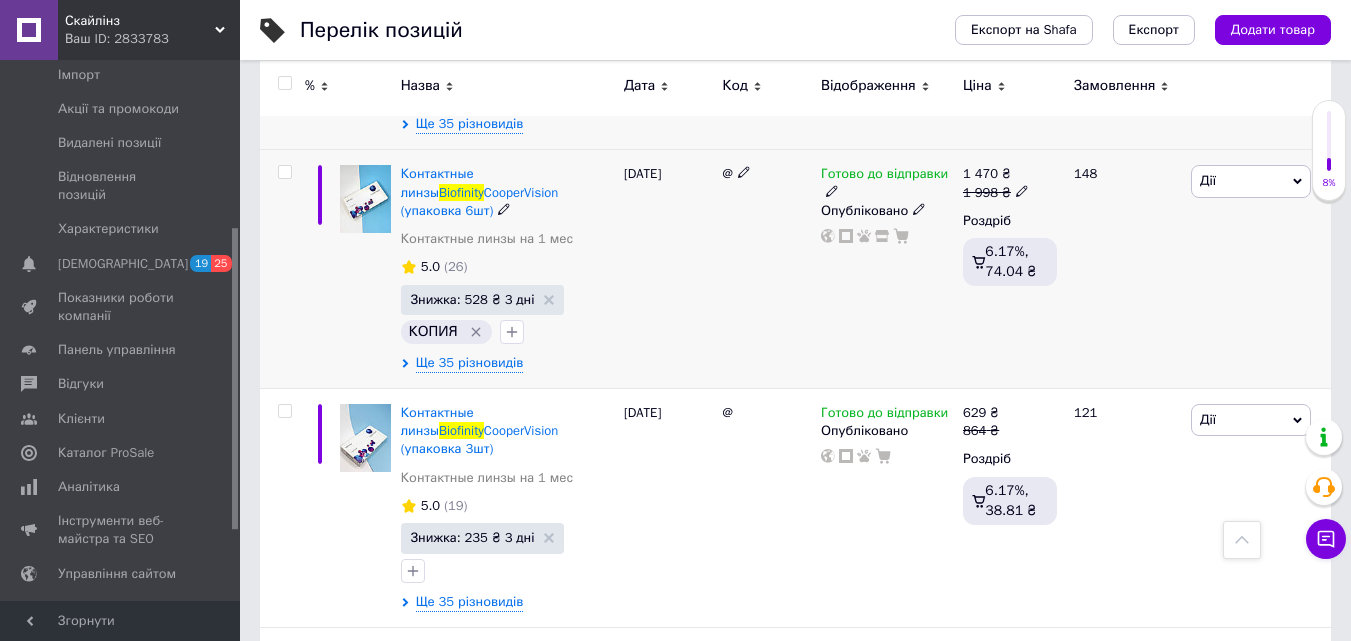 scroll, scrollTop: 551, scrollLeft: 0, axis: vertical 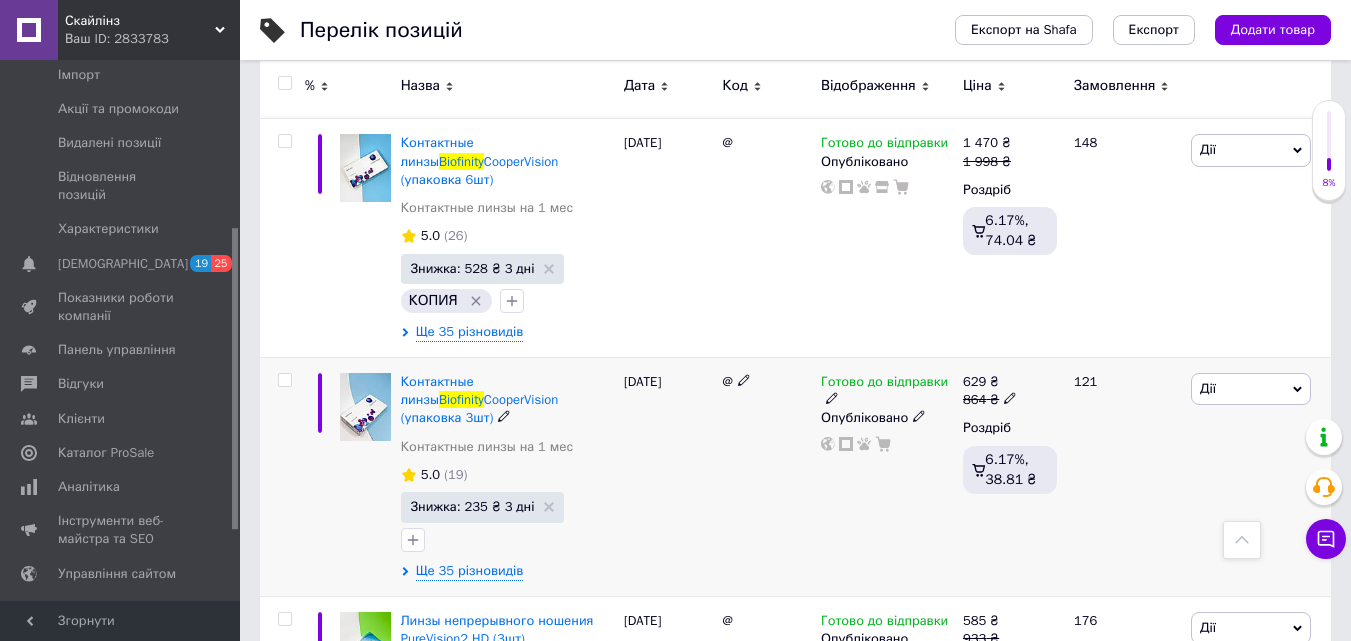 click on "864   ₴" at bounding box center (990, 400) 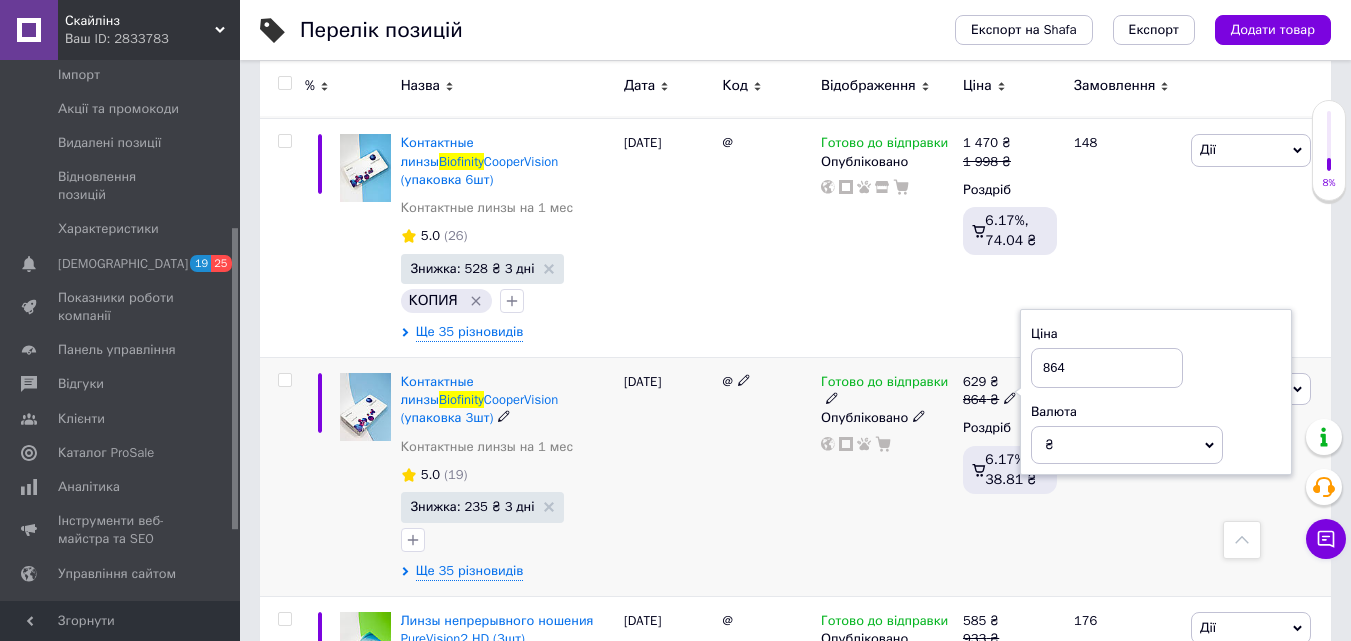 click on "864" at bounding box center [1107, 368] 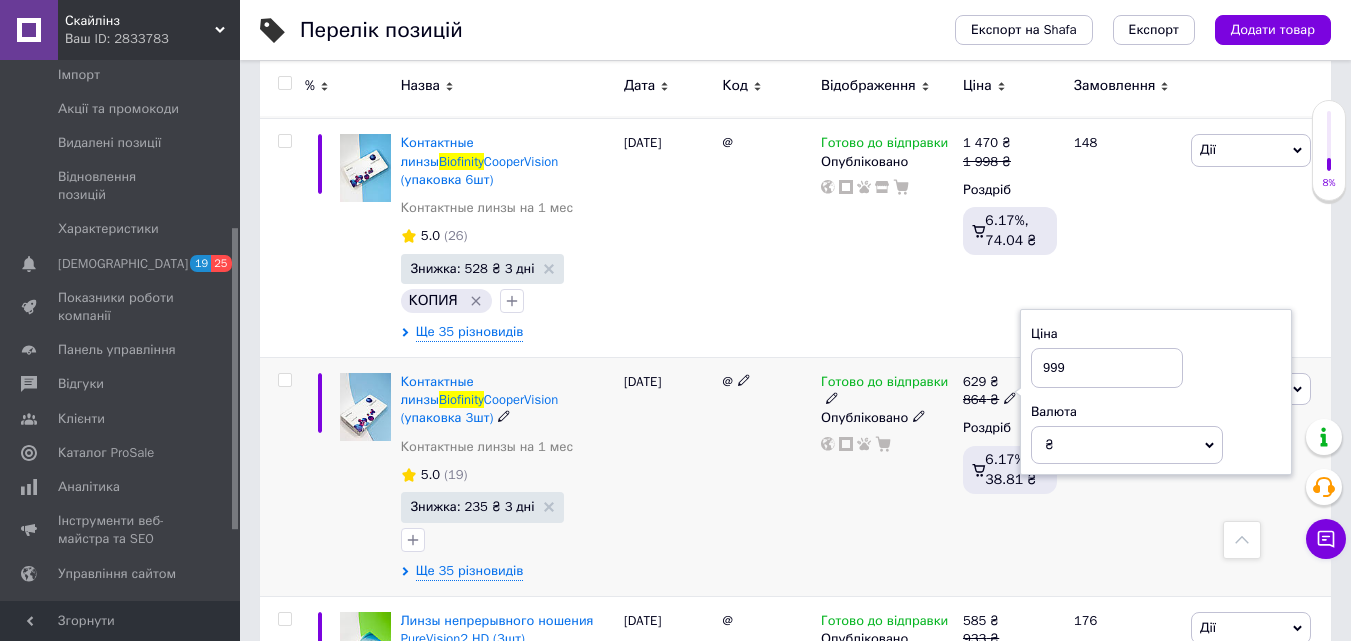 type on "999" 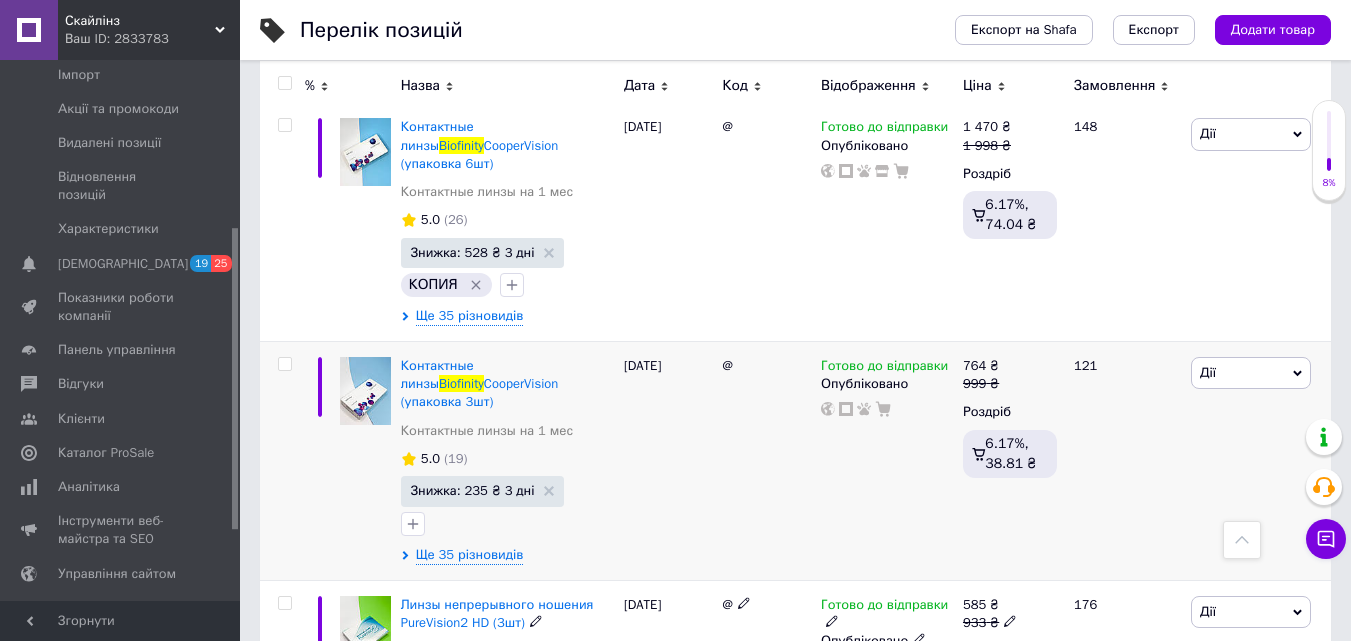 scroll, scrollTop: 551, scrollLeft: 0, axis: vertical 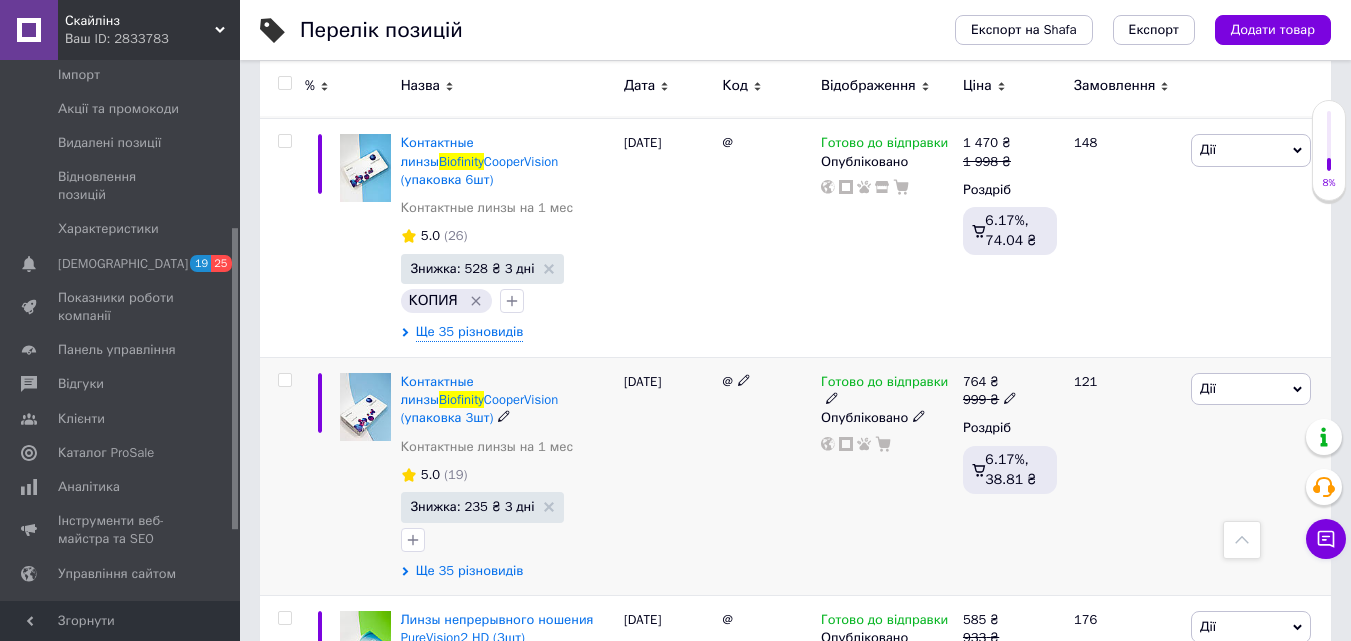 click on "Ще 35 різновидів" at bounding box center [470, 571] 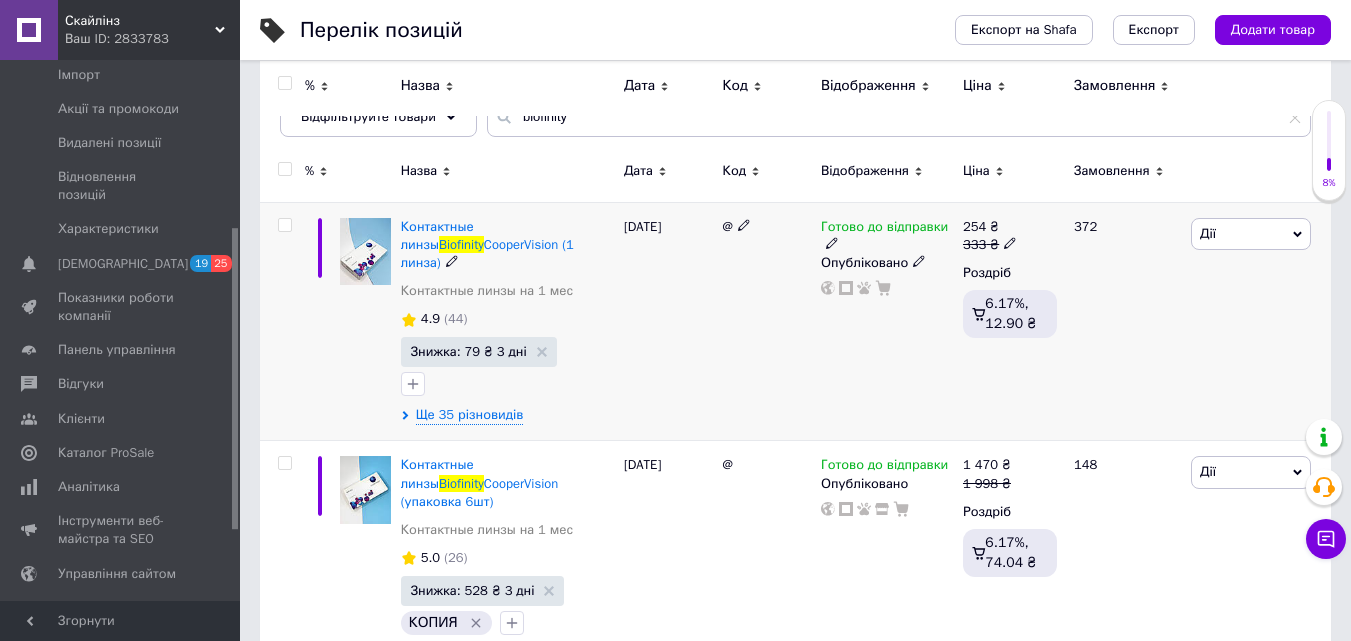 scroll, scrollTop: 151, scrollLeft: 0, axis: vertical 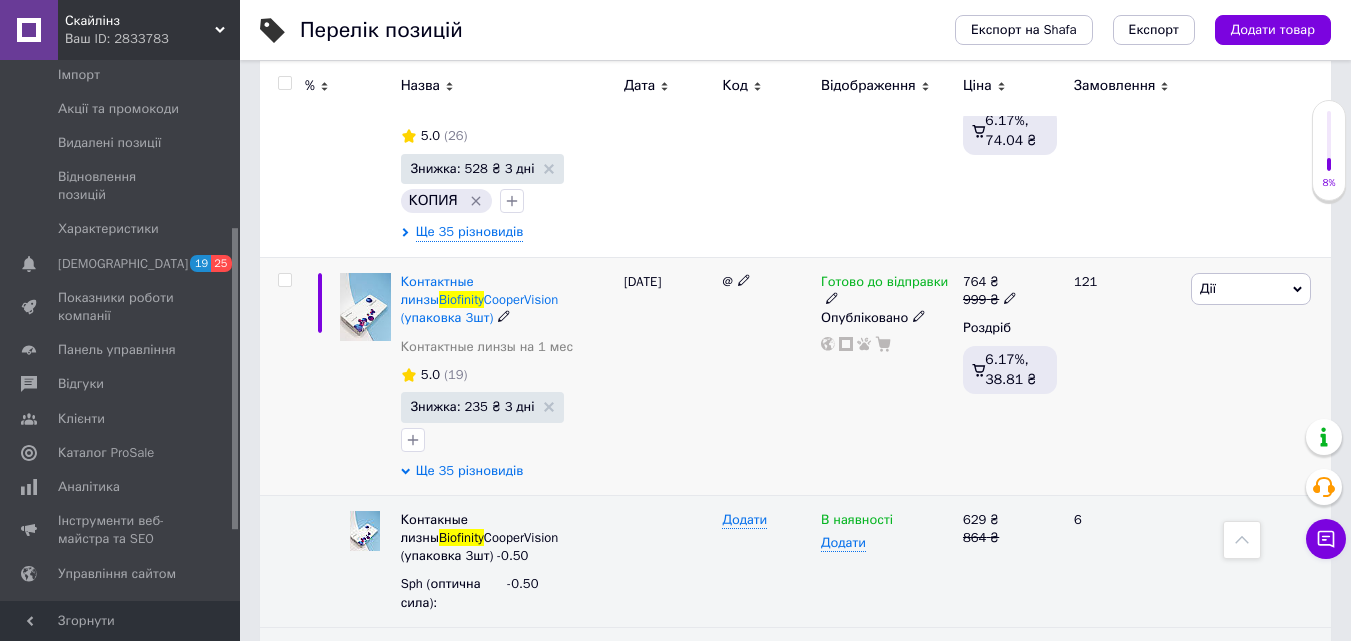 click on "Ще 35 різновидів" at bounding box center [470, 471] 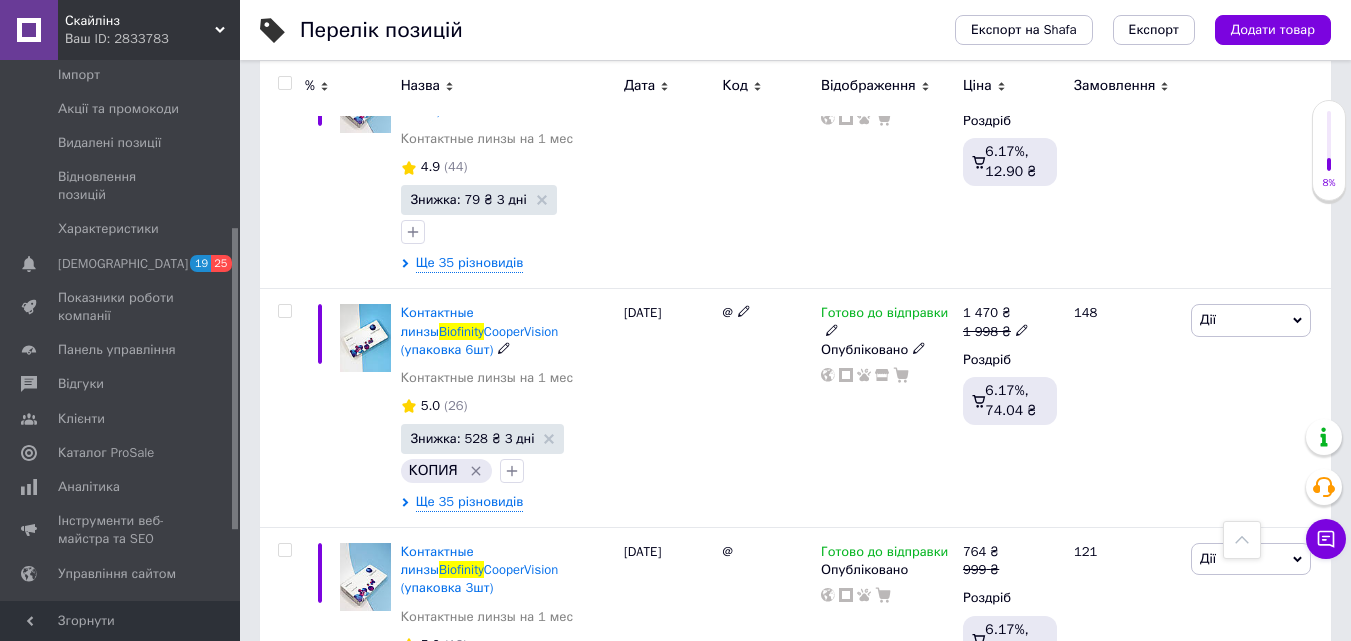 scroll, scrollTop: 0, scrollLeft: 0, axis: both 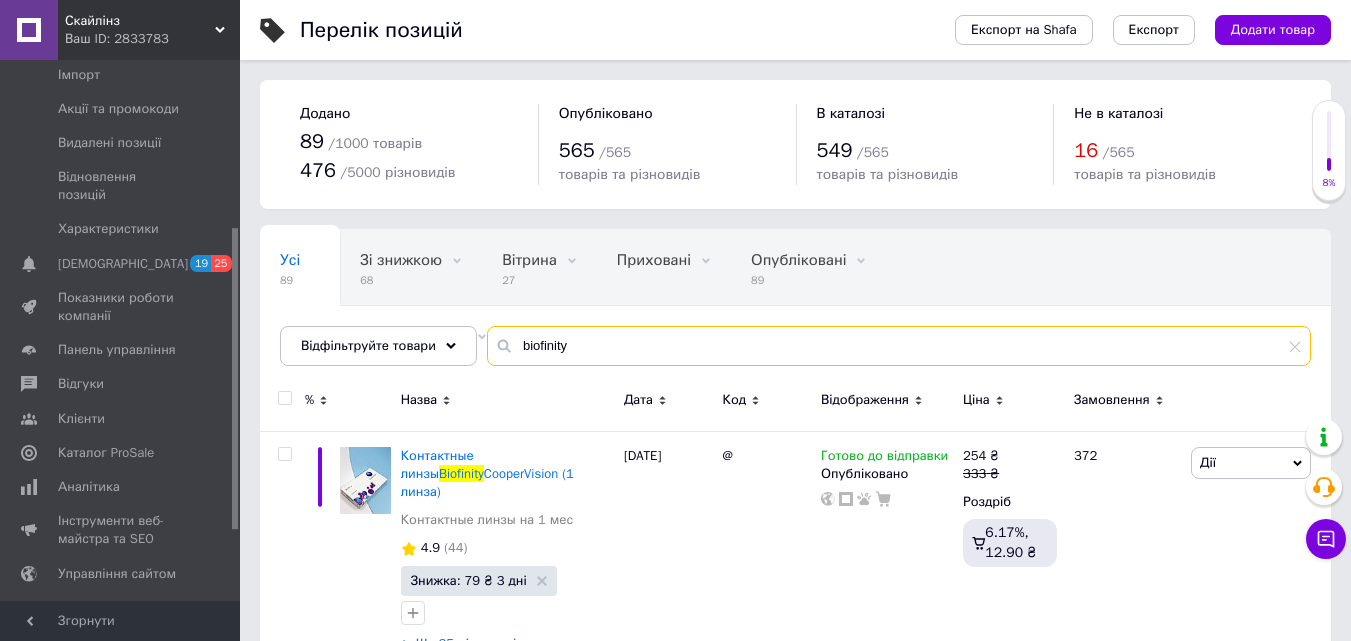 click on "biofinity" at bounding box center [899, 346] 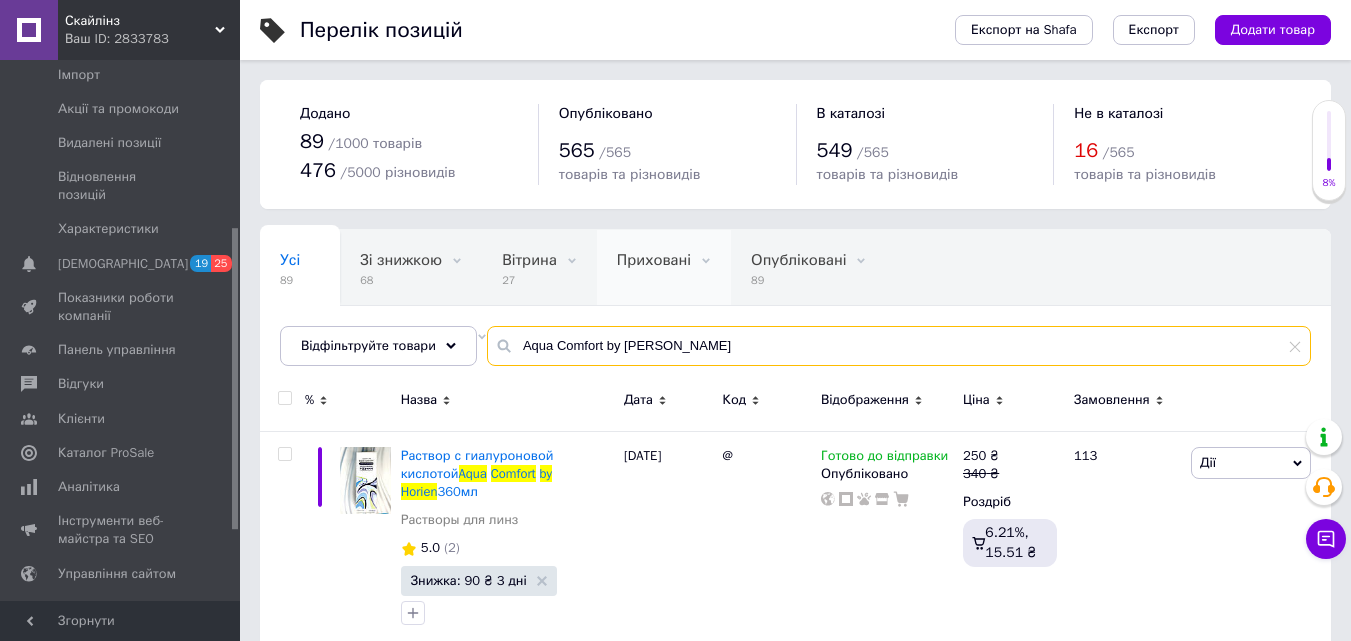 scroll, scrollTop: 194, scrollLeft: 0, axis: vertical 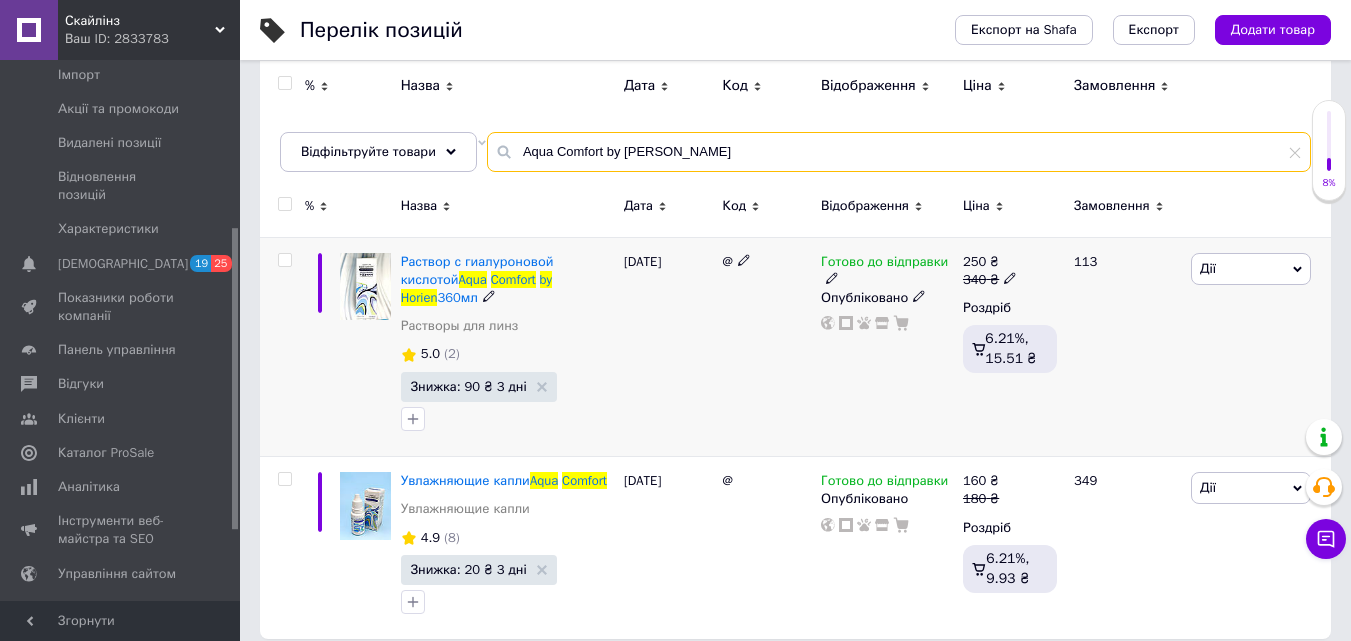 type on "Aqua Comfort by Horien" 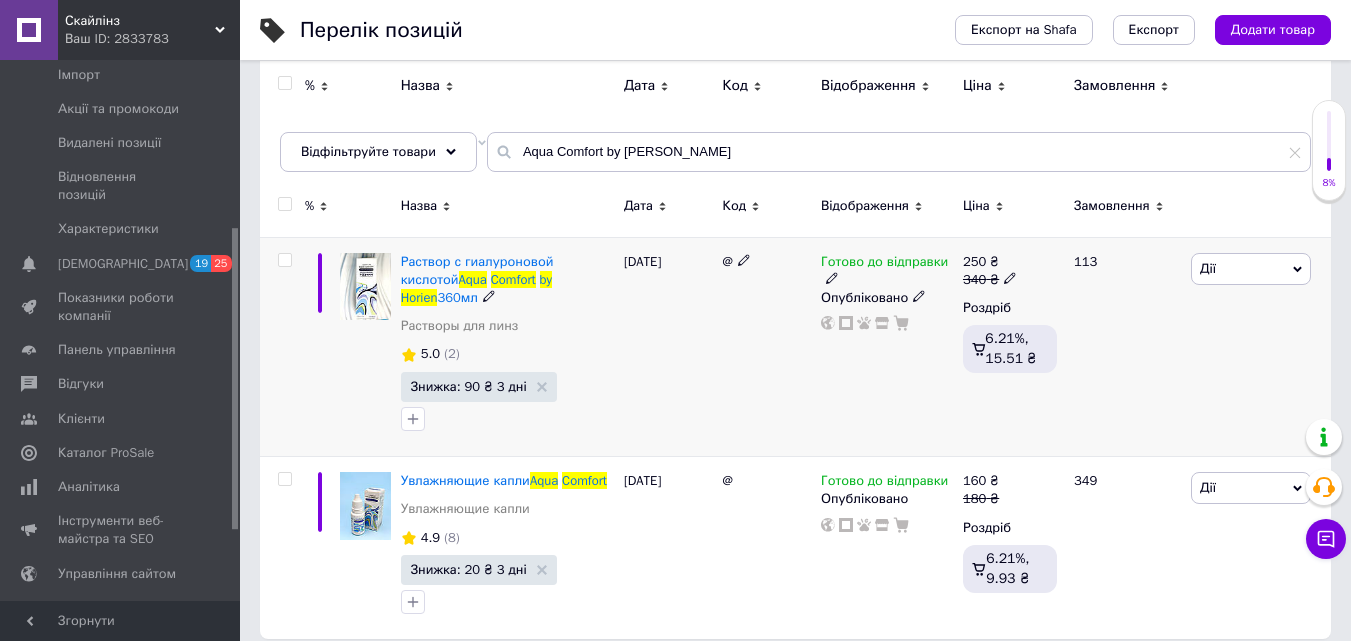 click on "Готово до відправки" at bounding box center (884, 264) 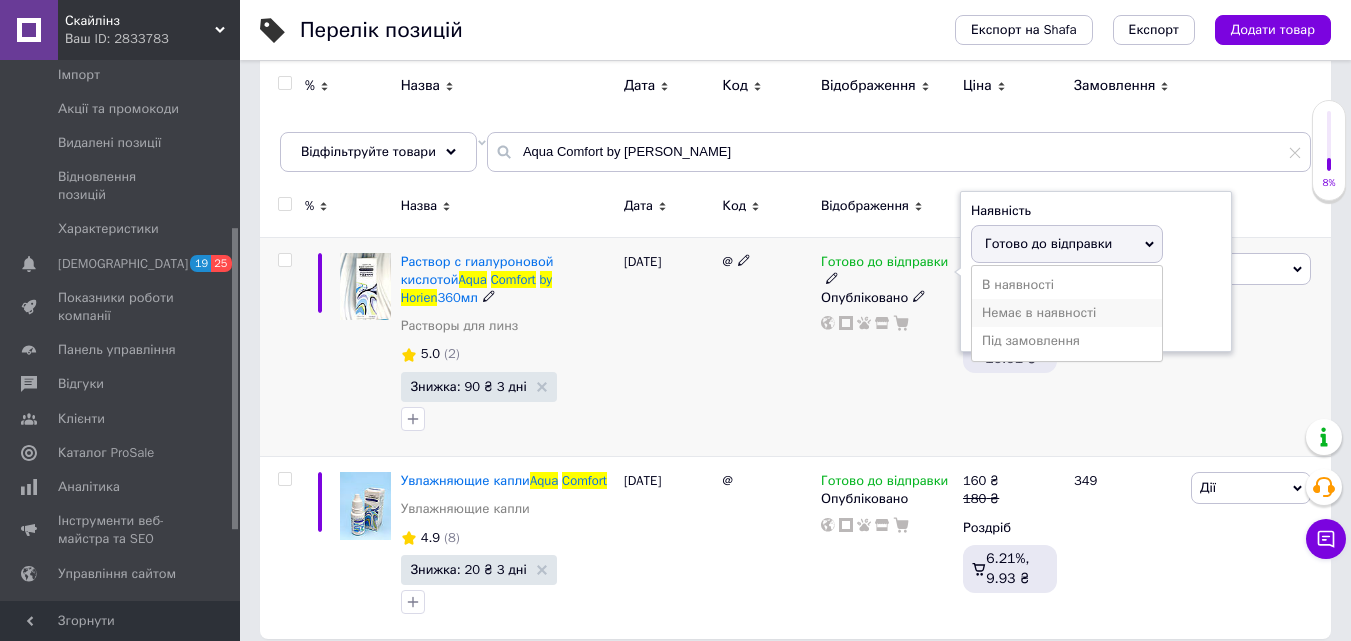 click on "Немає в наявності" at bounding box center [1067, 313] 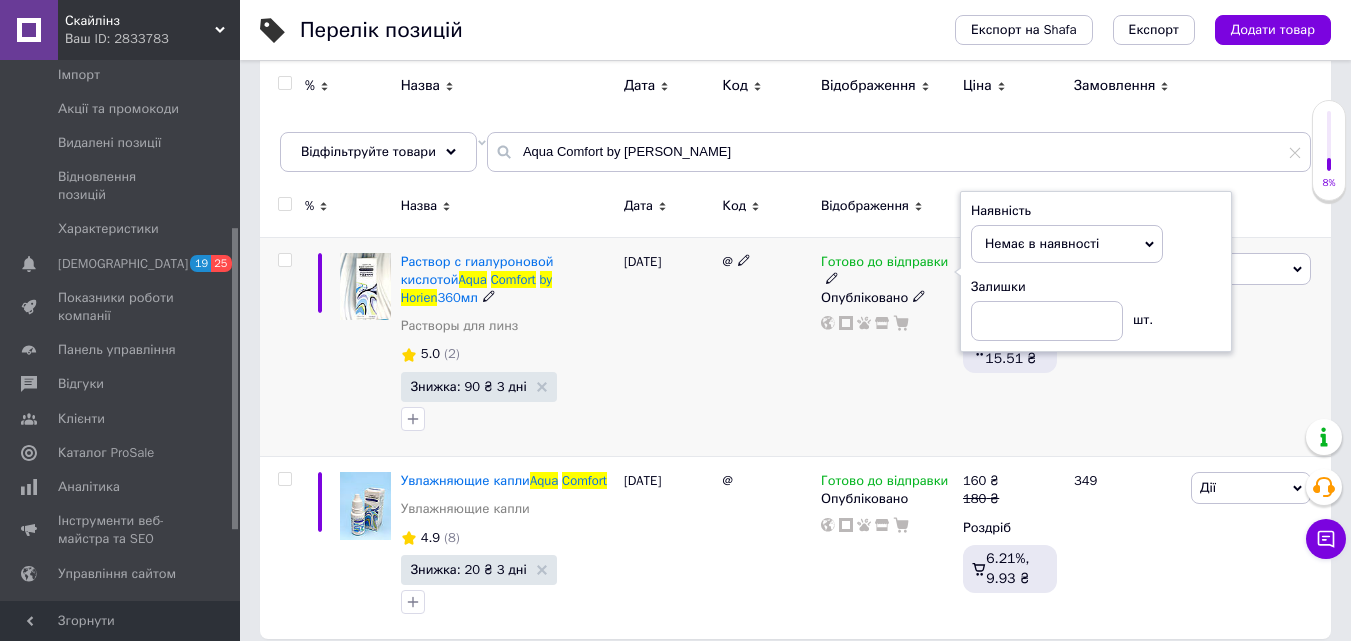 click on "@" at bounding box center (766, 347) 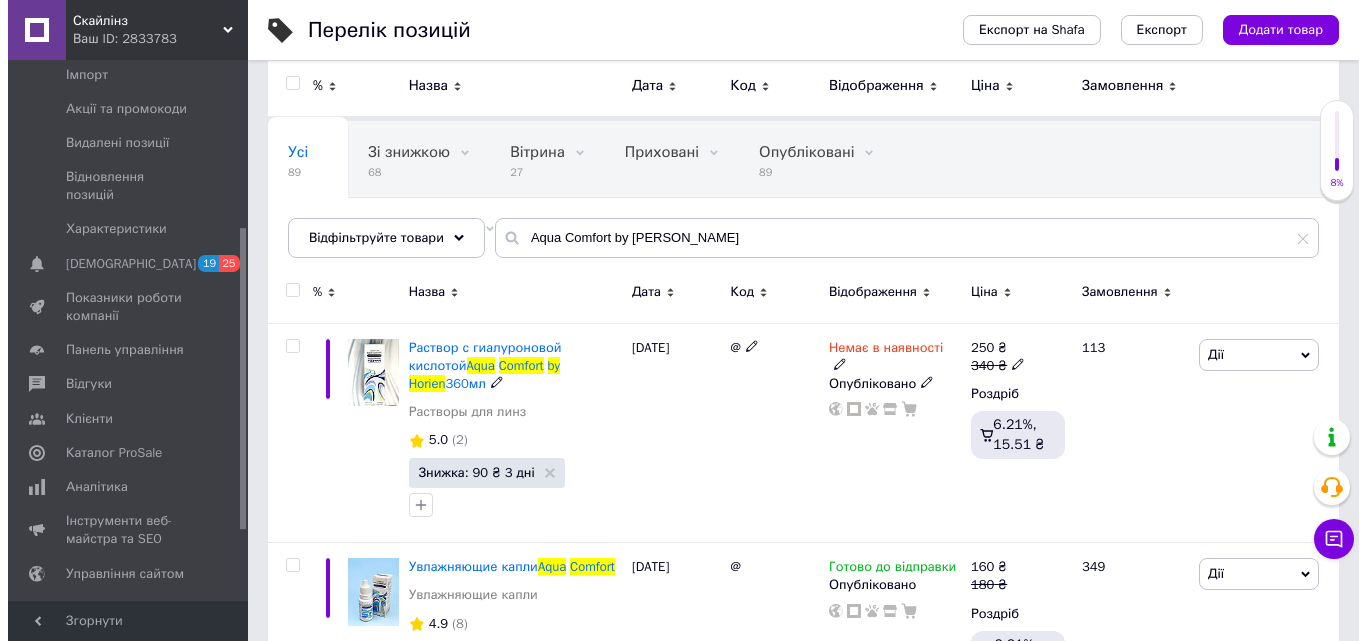 scroll, scrollTop: 0, scrollLeft: 0, axis: both 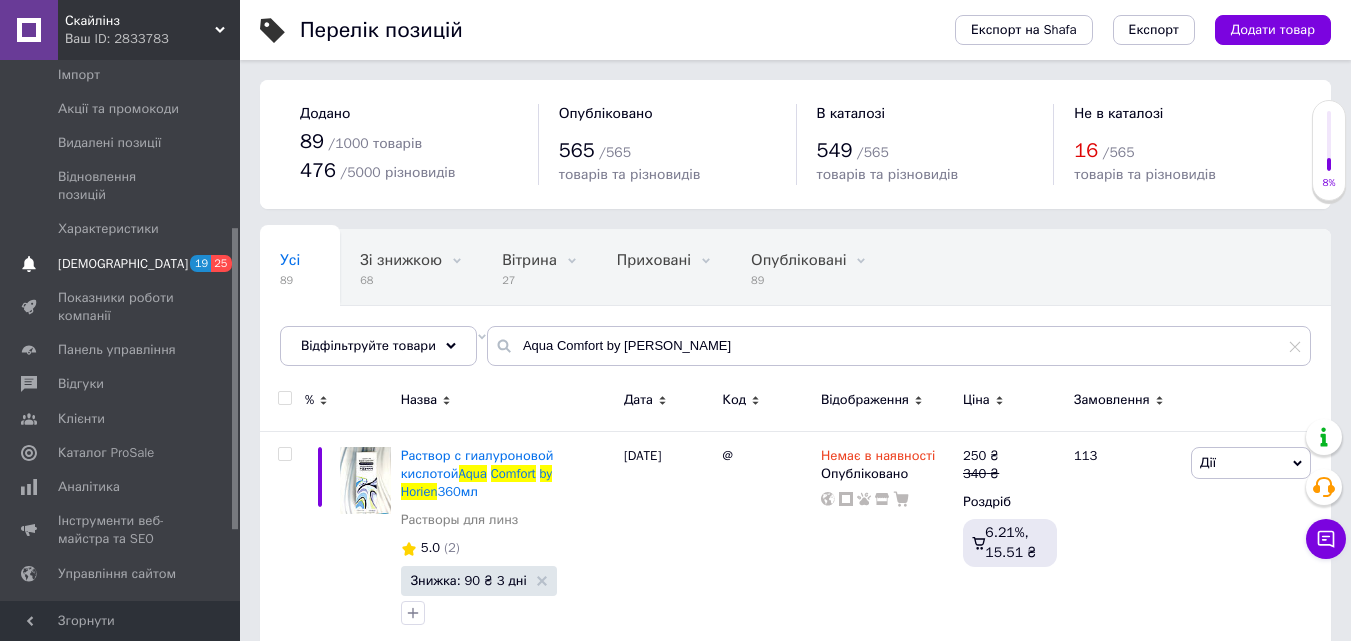 click on "[DEMOGRAPHIC_DATA]" at bounding box center [123, 264] 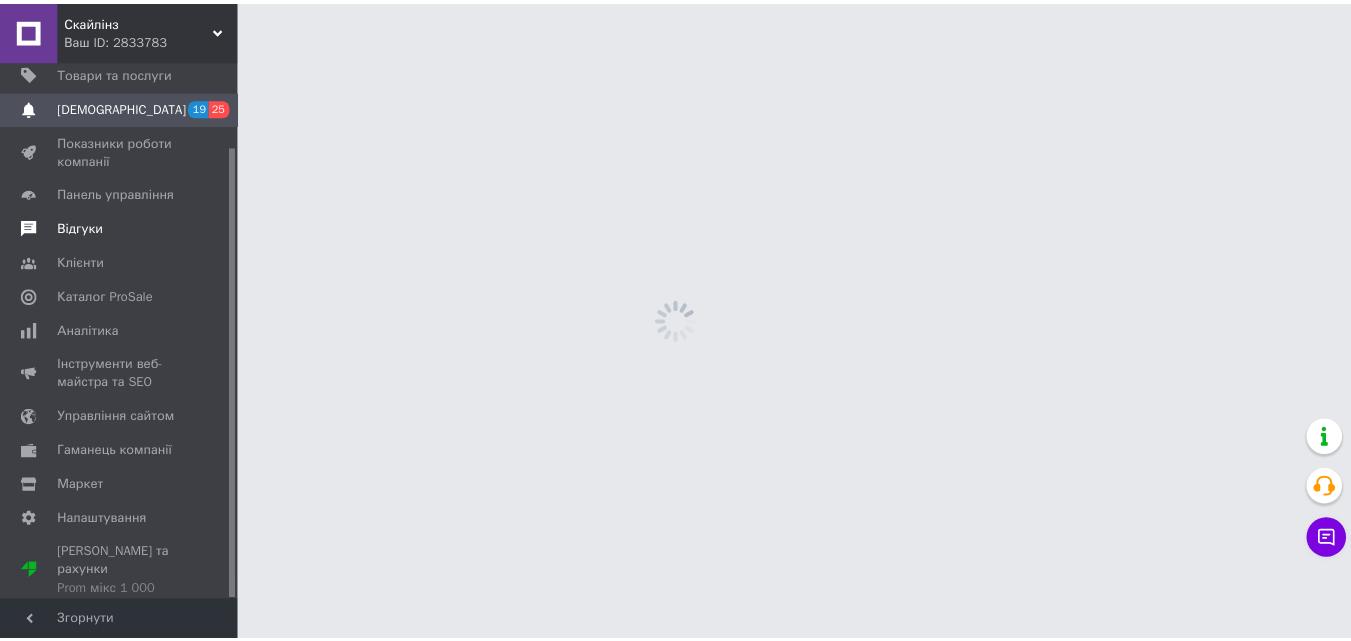 scroll, scrollTop: 101, scrollLeft: 0, axis: vertical 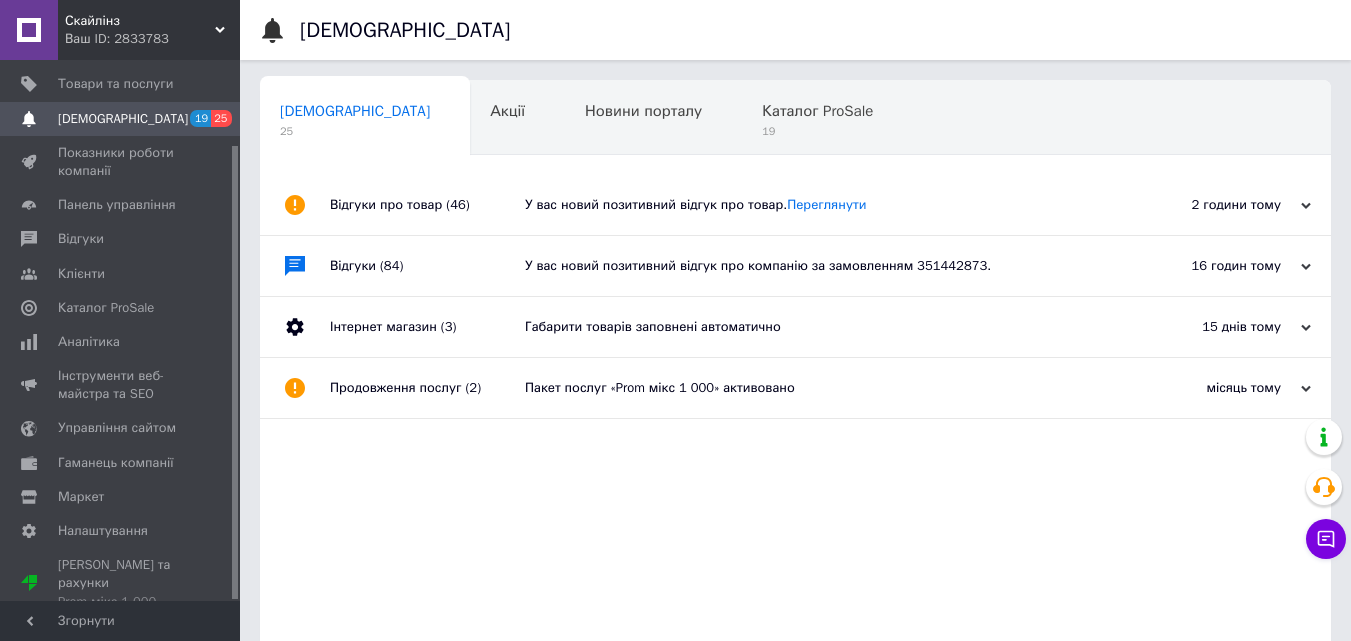 click on "У вас новий позитивний відгук про компанію за замовленням 351442873." at bounding box center (818, 266) 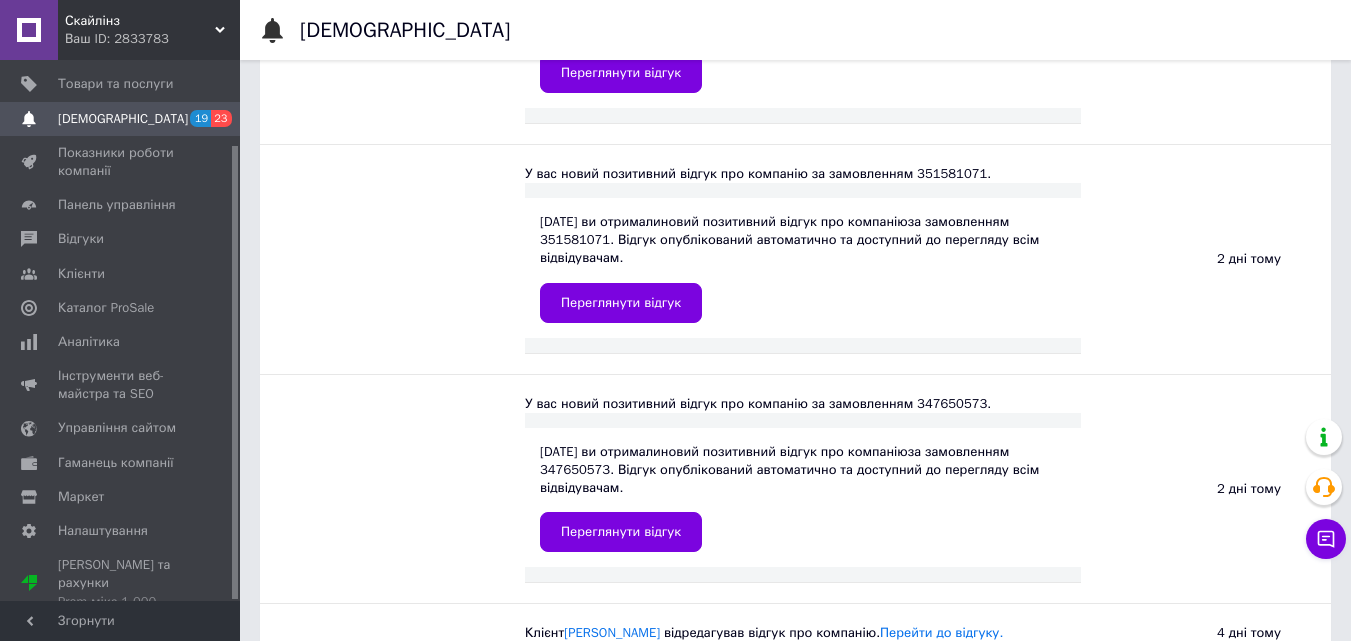 scroll, scrollTop: 1600, scrollLeft: 0, axis: vertical 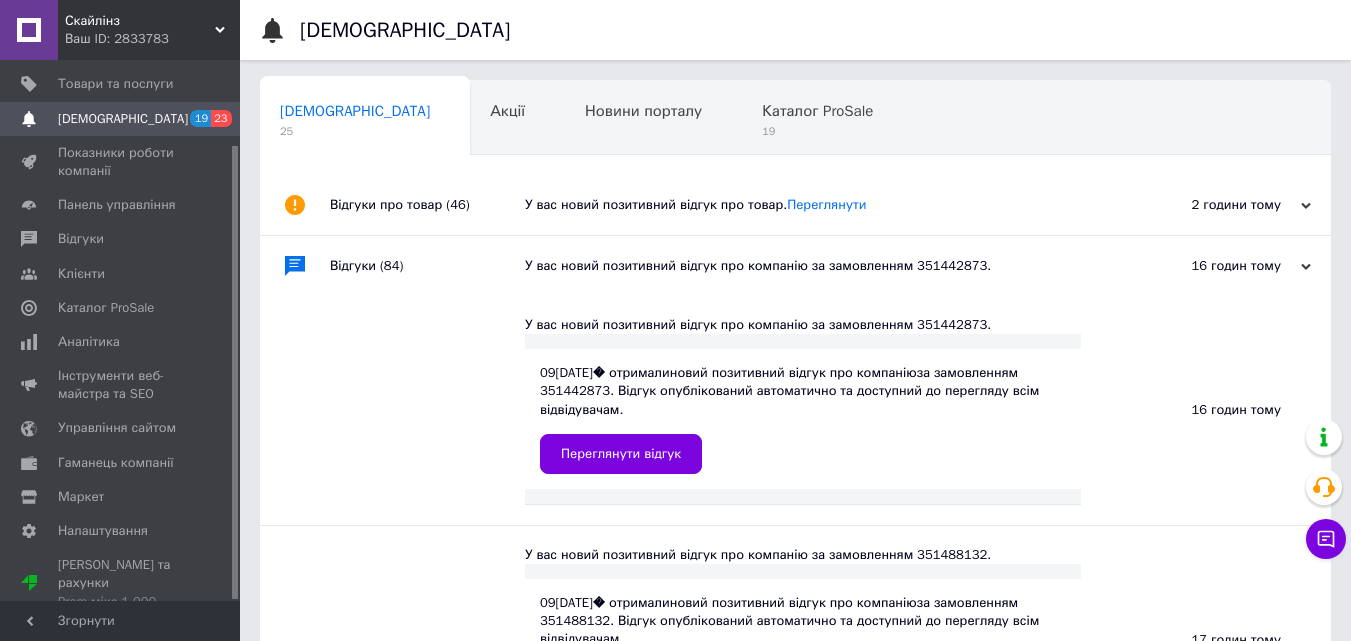 click on "У вас новий позитивний відгук про компанію за замовленням 351442873." at bounding box center (818, 266) 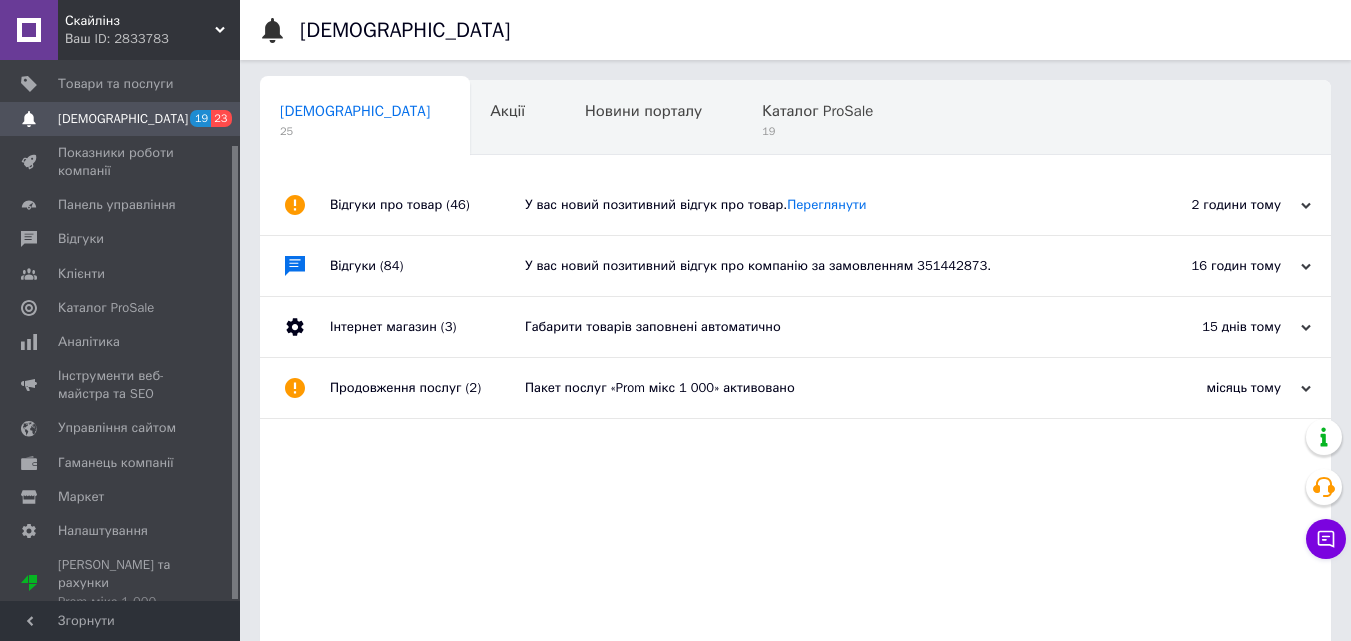 click on "У вас новий позитивний відгук про товар.  Переглянути" at bounding box center [818, 205] 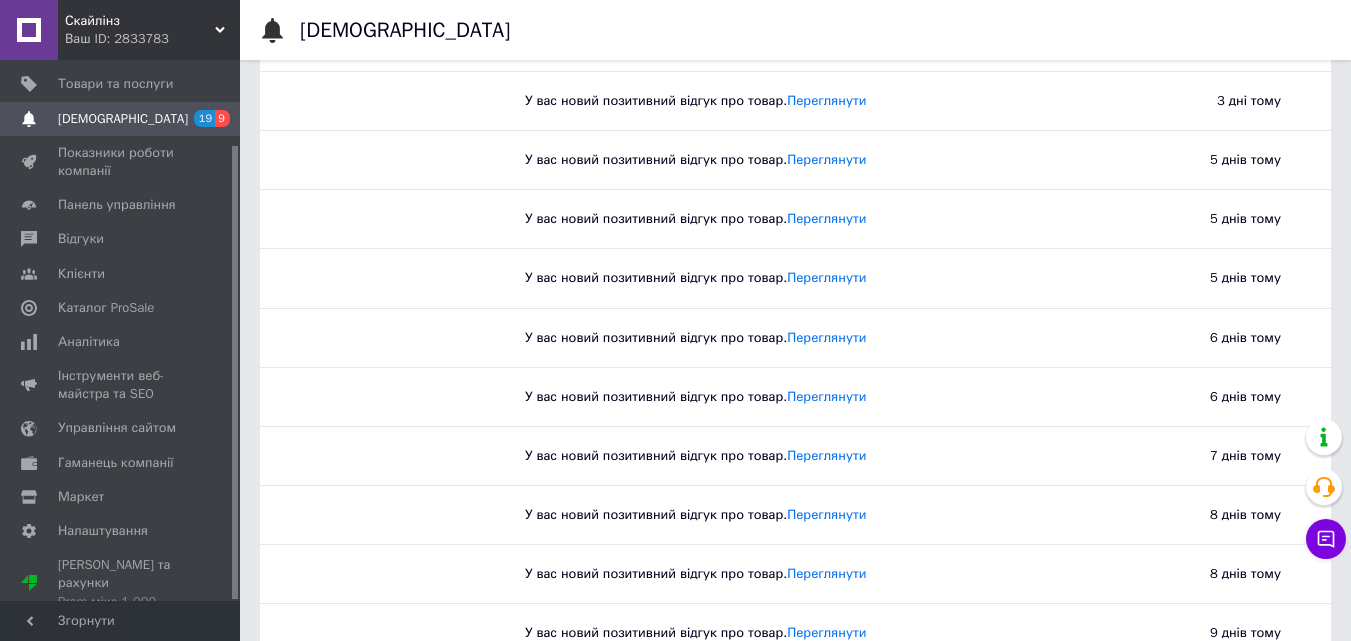 scroll, scrollTop: 0, scrollLeft: 0, axis: both 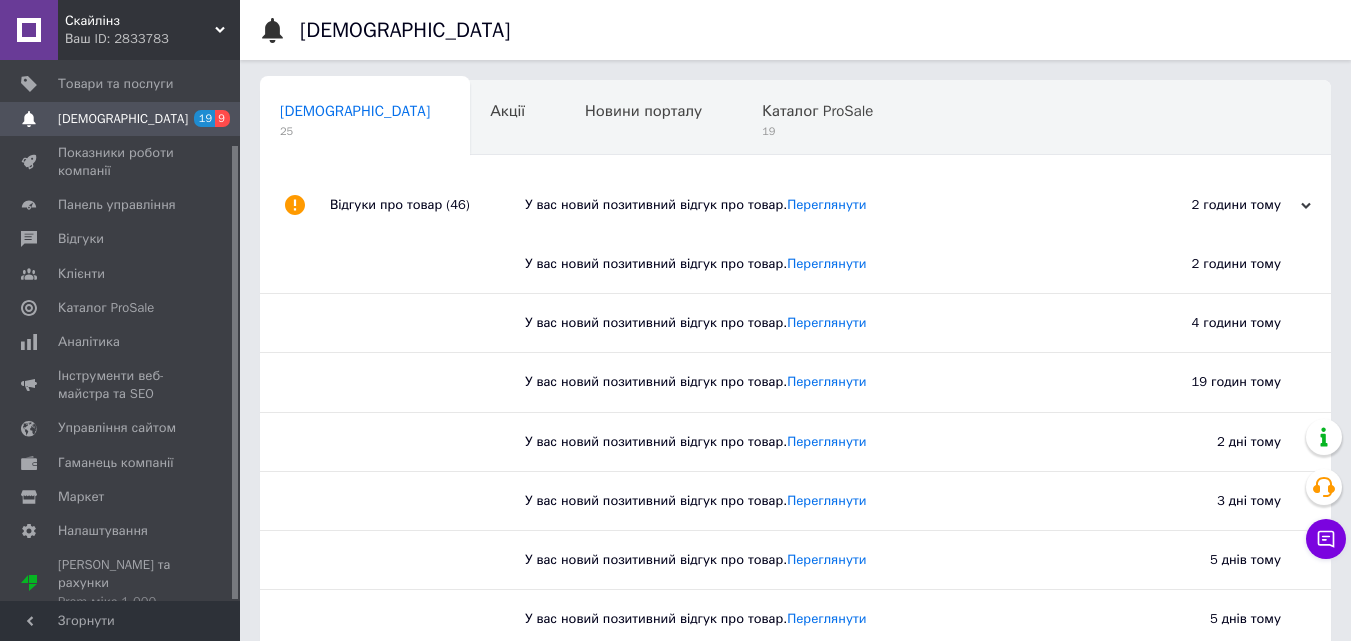 click on "У вас новий позитивний відгук про товар.  Переглянути" at bounding box center (818, 205) 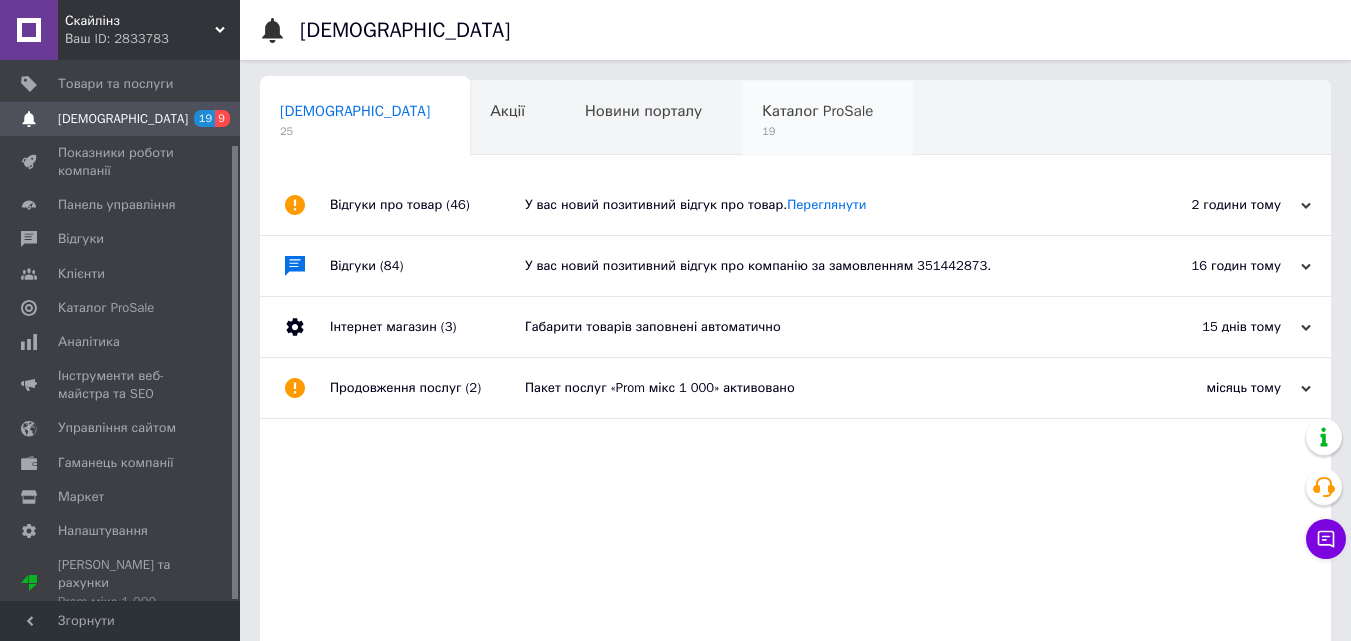 click on "Каталог ProSale" at bounding box center [817, 111] 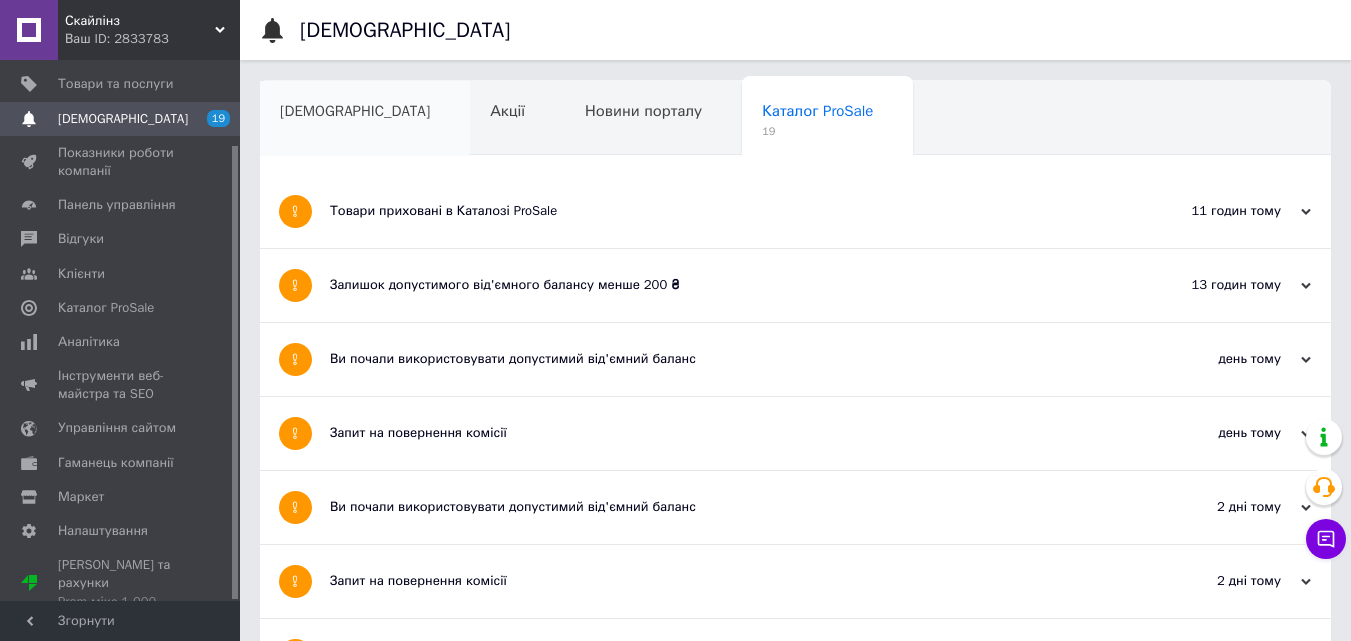 click on "[DEMOGRAPHIC_DATA]" at bounding box center [355, 111] 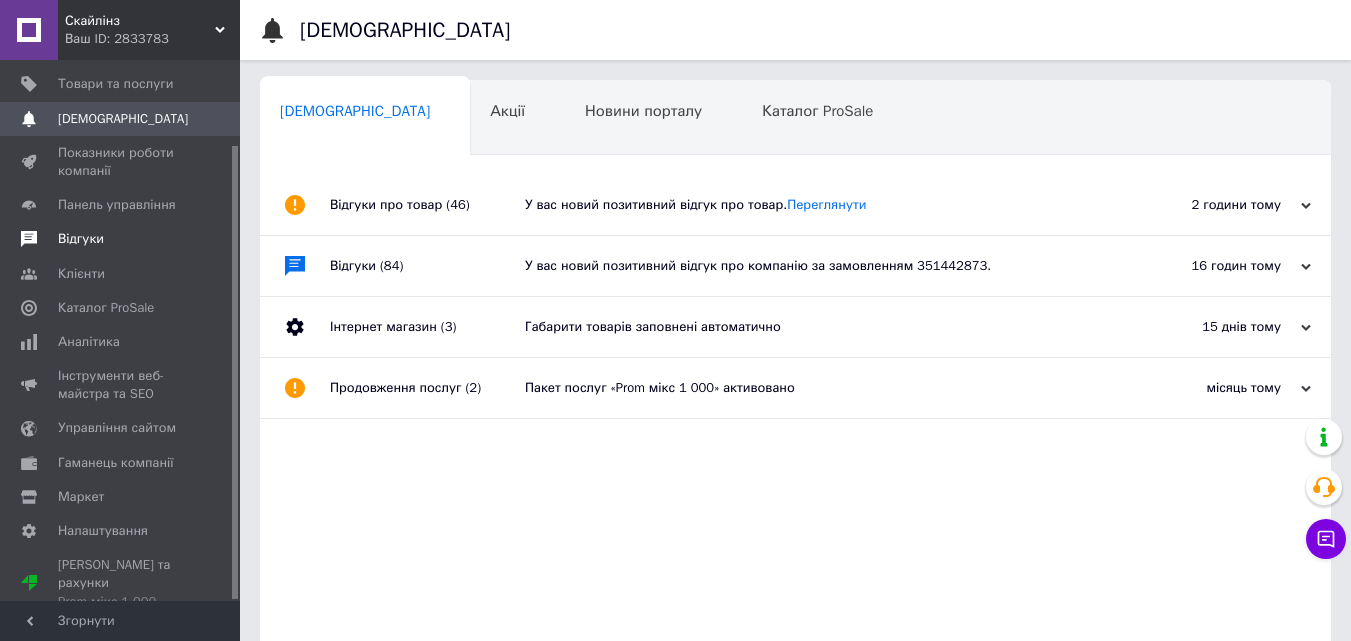 click on "Відгуки" at bounding box center (121, 239) 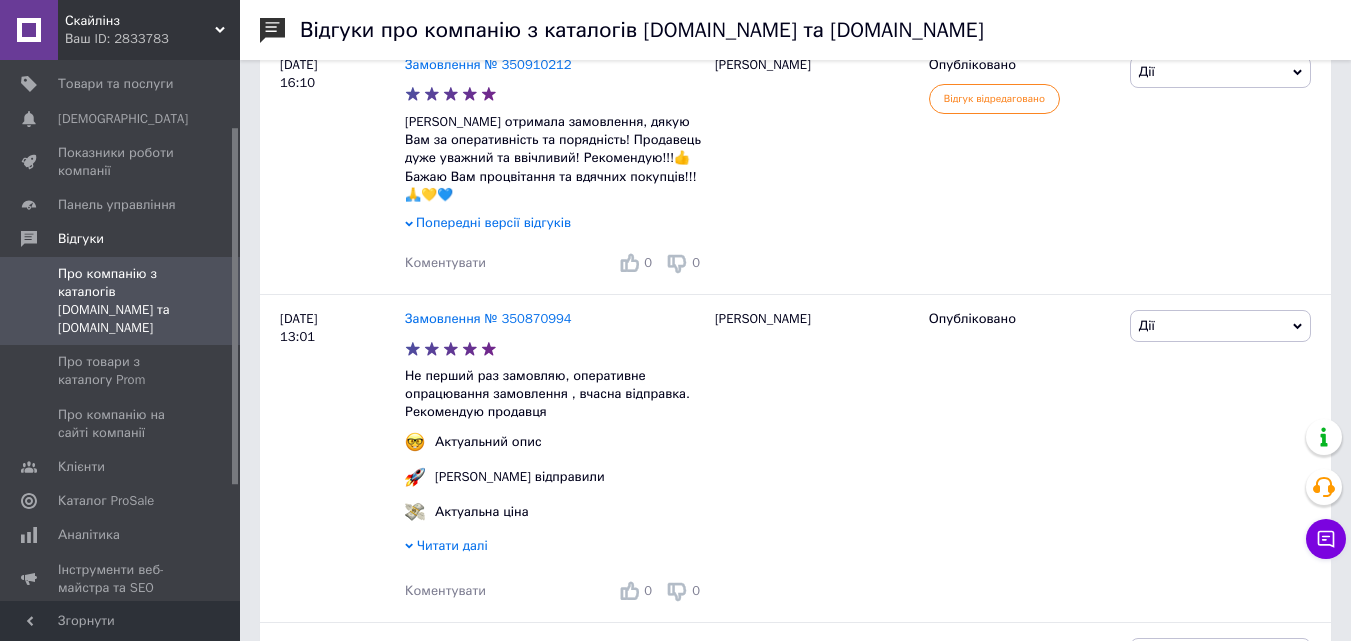 scroll, scrollTop: 3600, scrollLeft: 0, axis: vertical 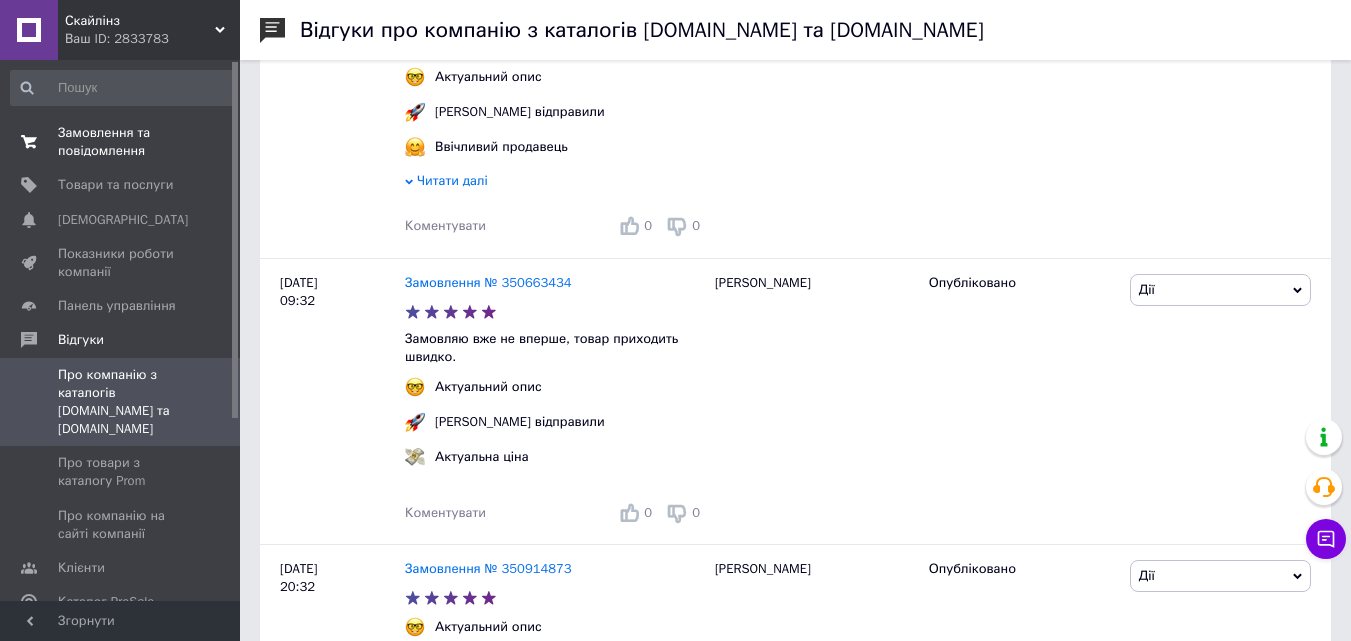 click on "Замовлення та повідомлення 0 0" at bounding box center [123, 142] 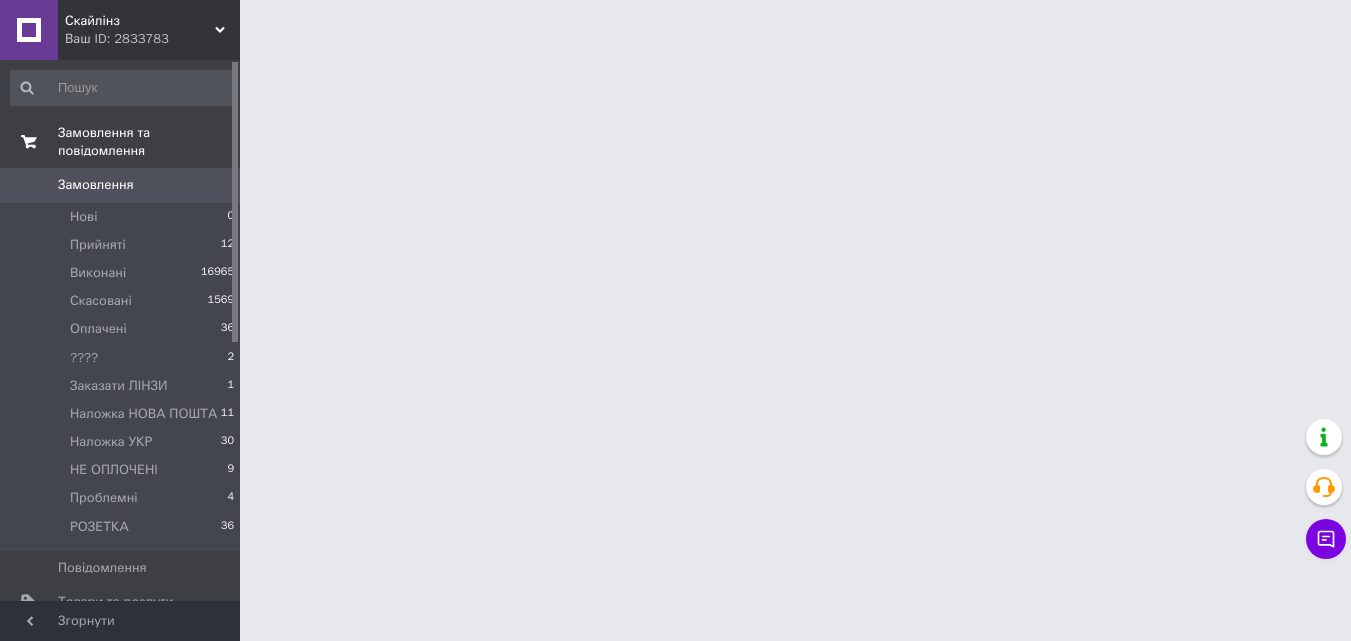 scroll, scrollTop: 0, scrollLeft: 0, axis: both 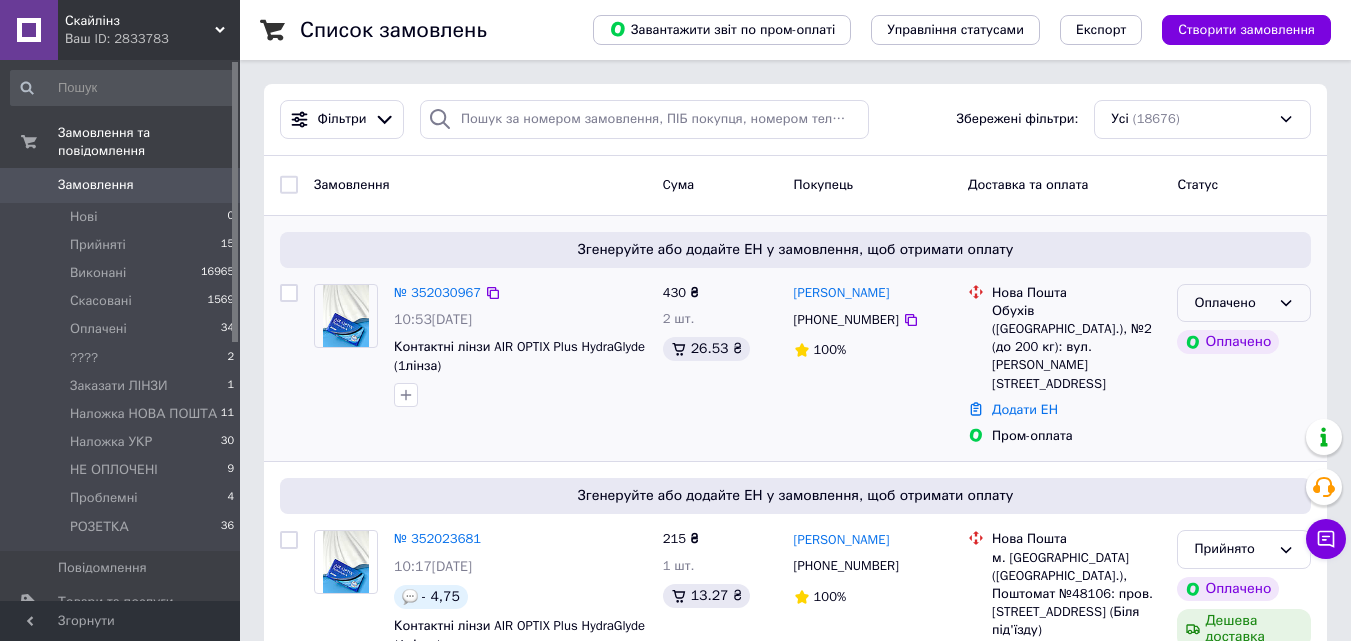 click on "Оплачено" at bounding box center (1244, 303) 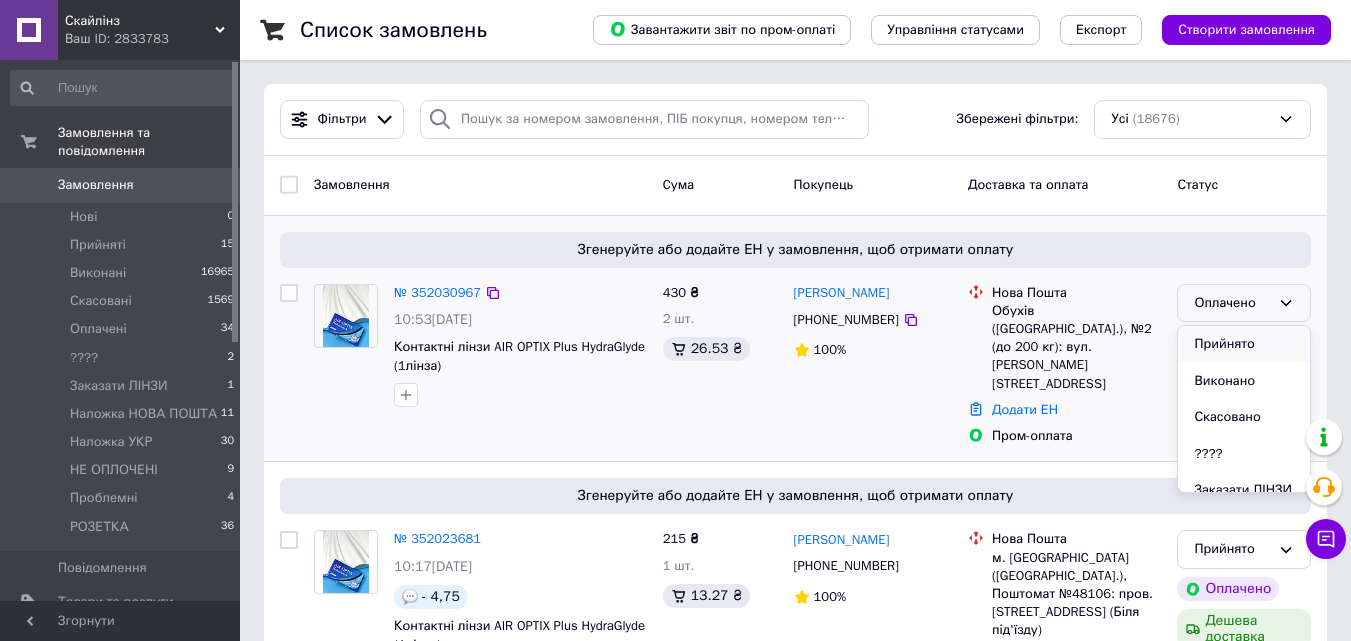 click on "Прийнято" at bounding box center (1244, 344) 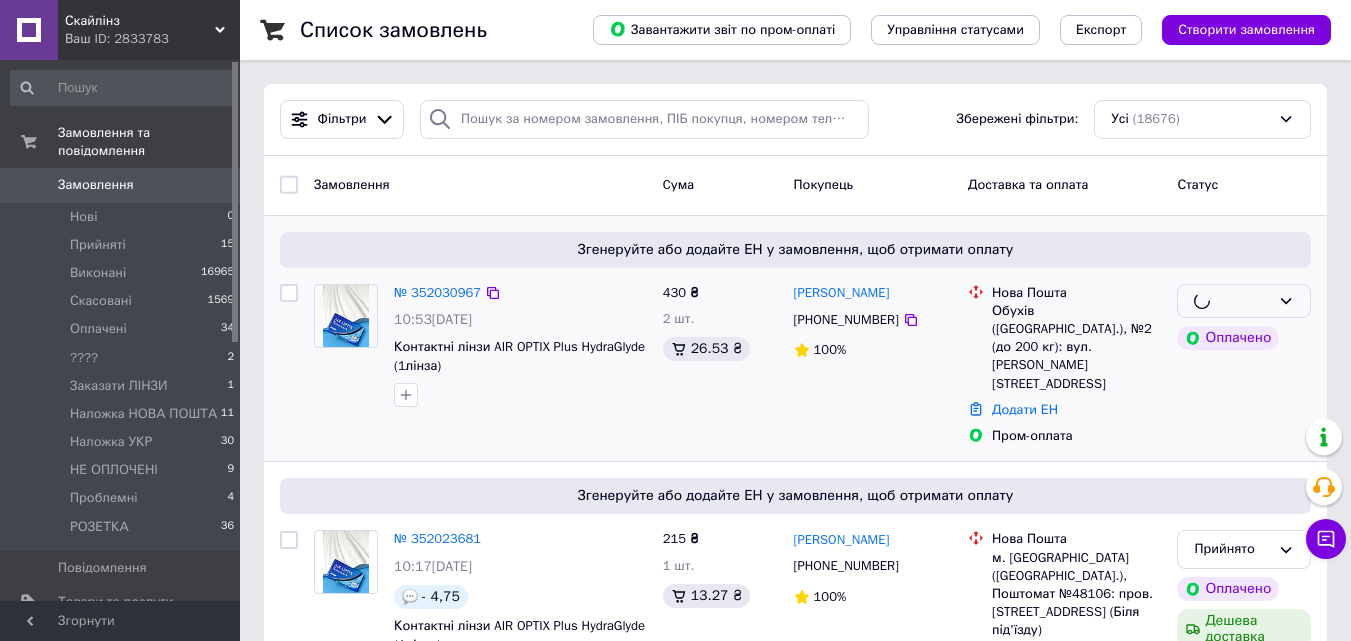scroll, scrollTop: 300, scrollLeft: 0, axis: vertical 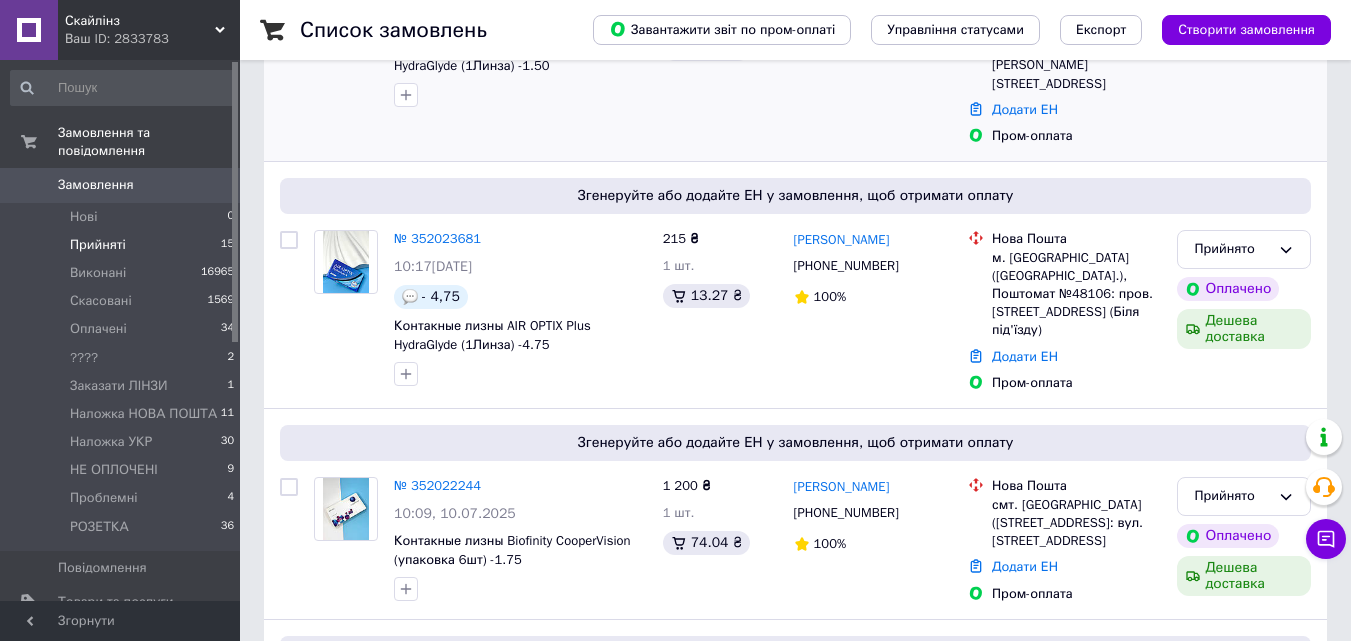 click on "Прийняті" at bounding box center (98, 245) 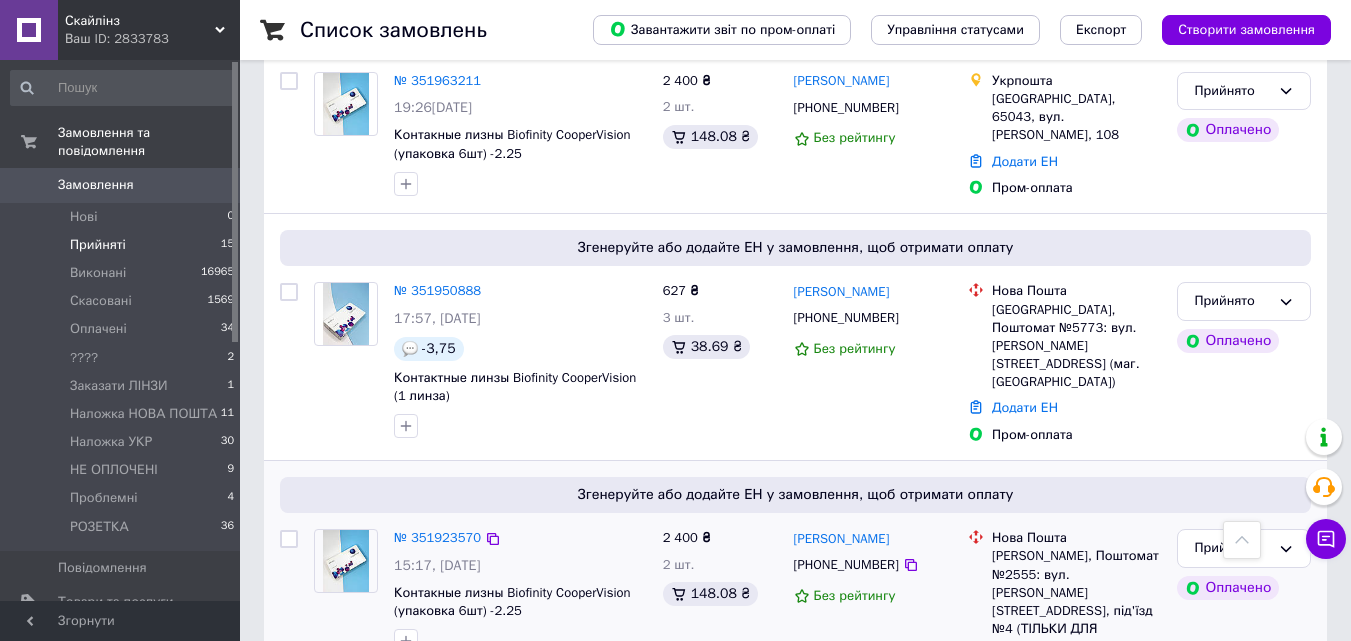 scroll, scrollTop: 3161, scrollLeft: 0, axis: vertical 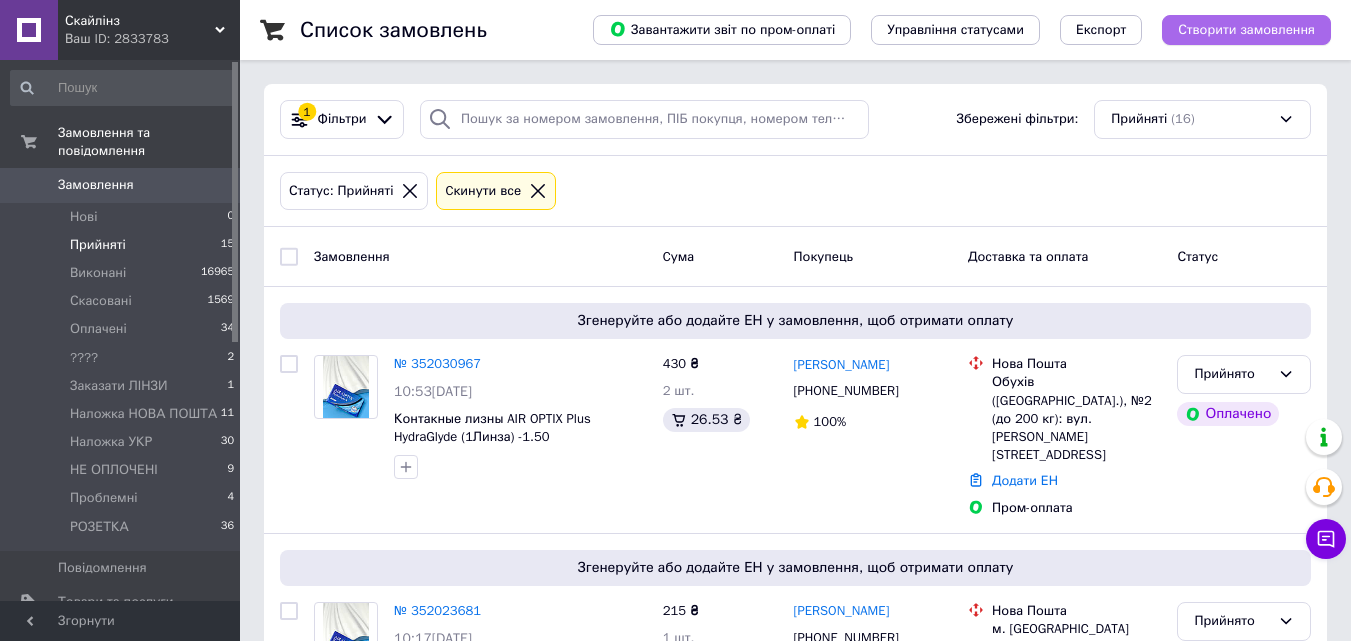 click on "Створити замовлення" at bounding box center [1246, 30] 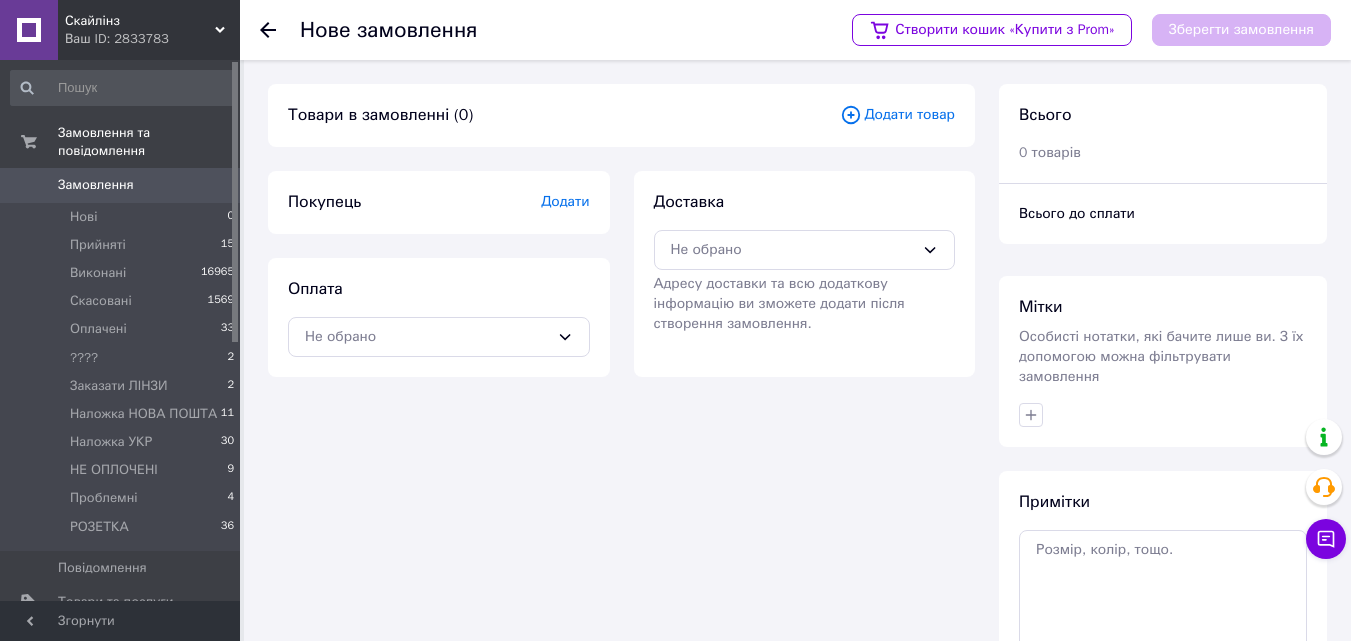 click on "Додати товар" at bounding box center [897, 115] 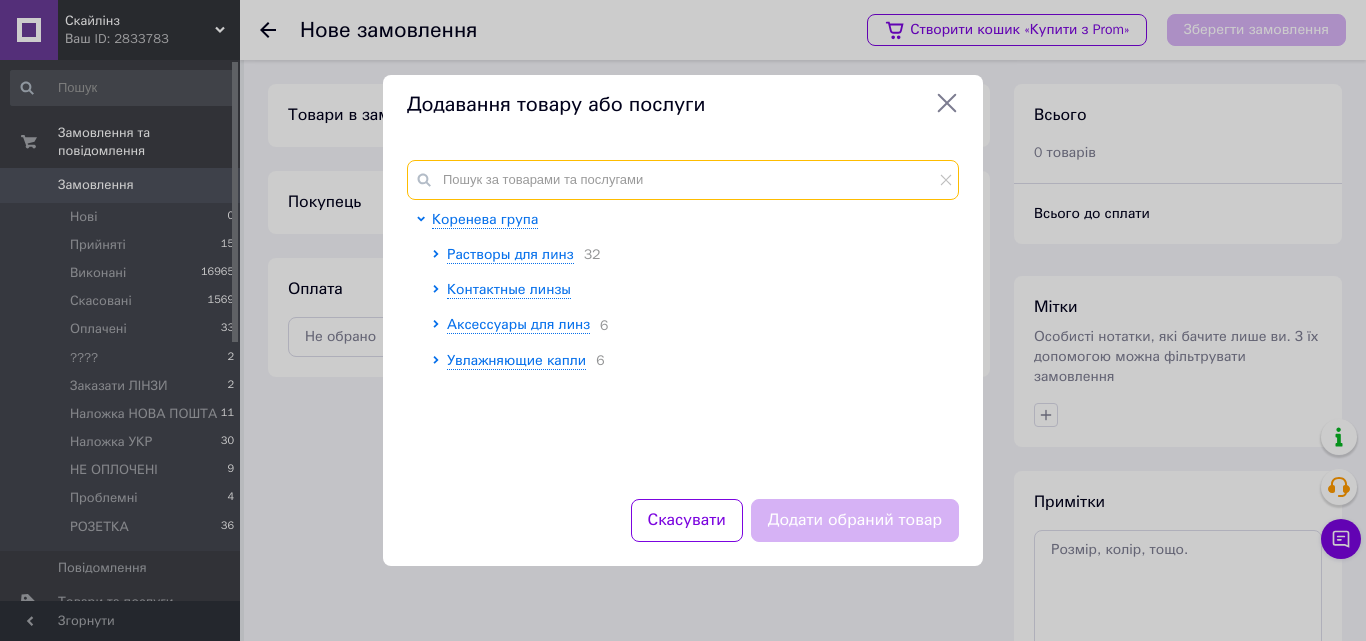 click at bounding box center (683, 180) 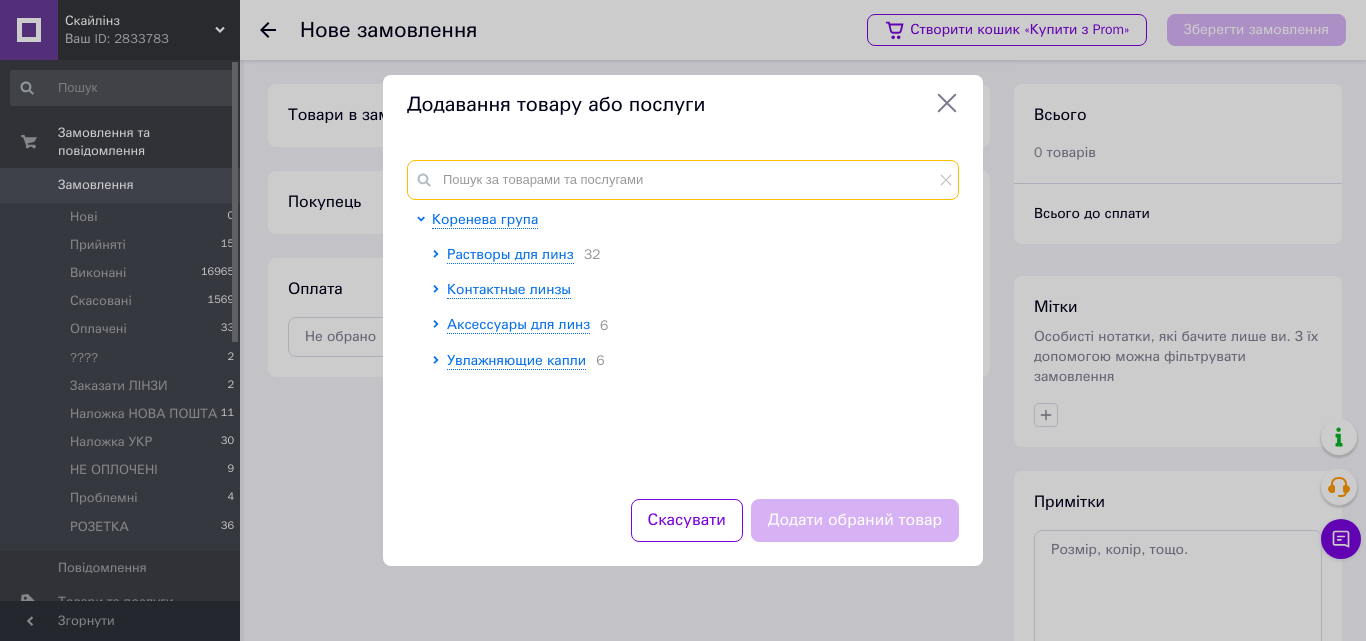 click at bounding box center (683, 180) 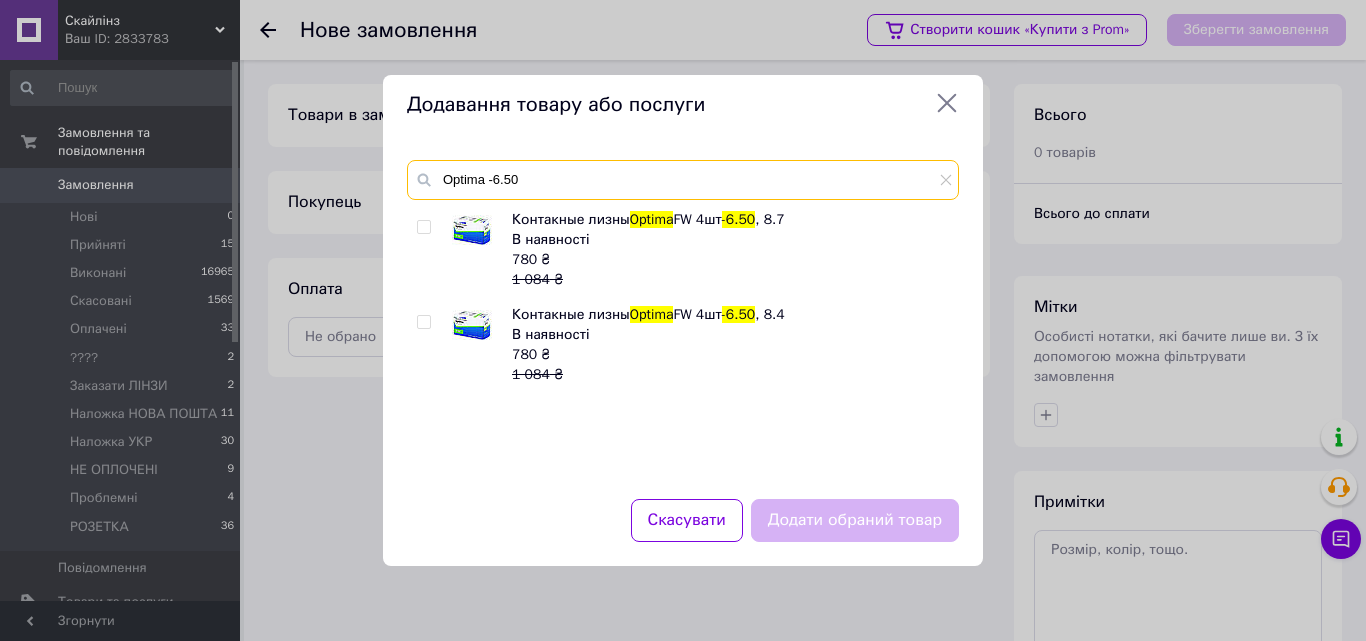 type on "Optima -6.50" 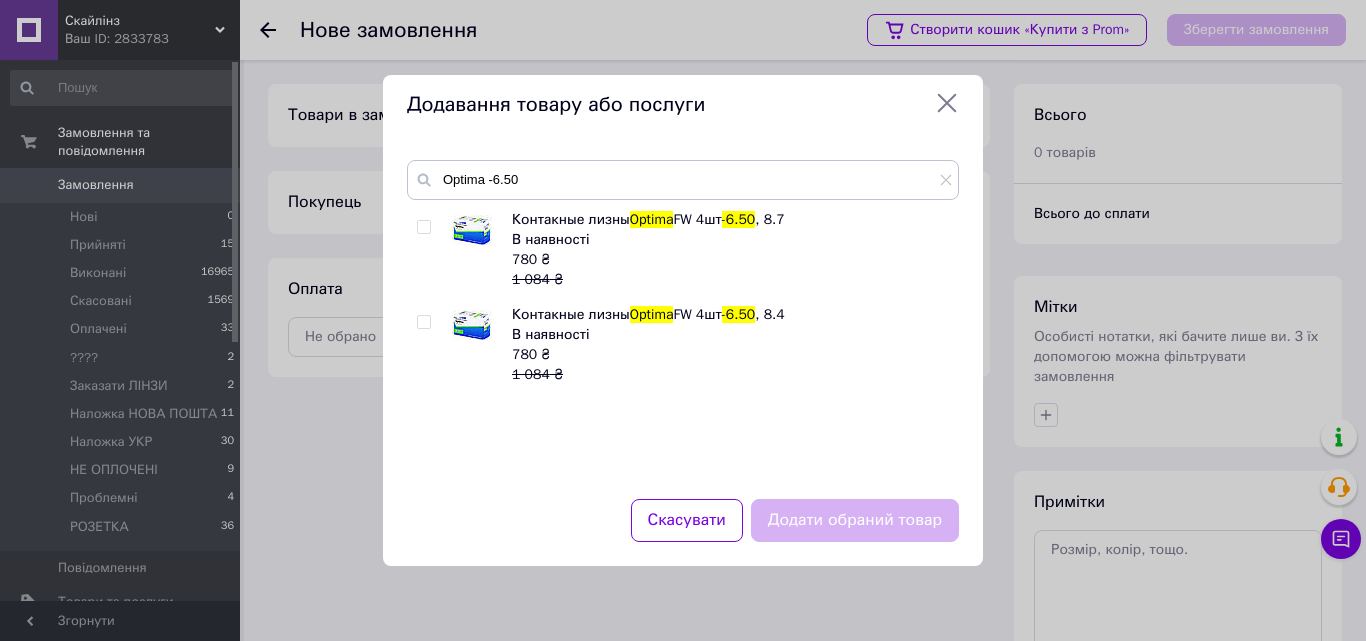 click at bounding box center [424, 322] 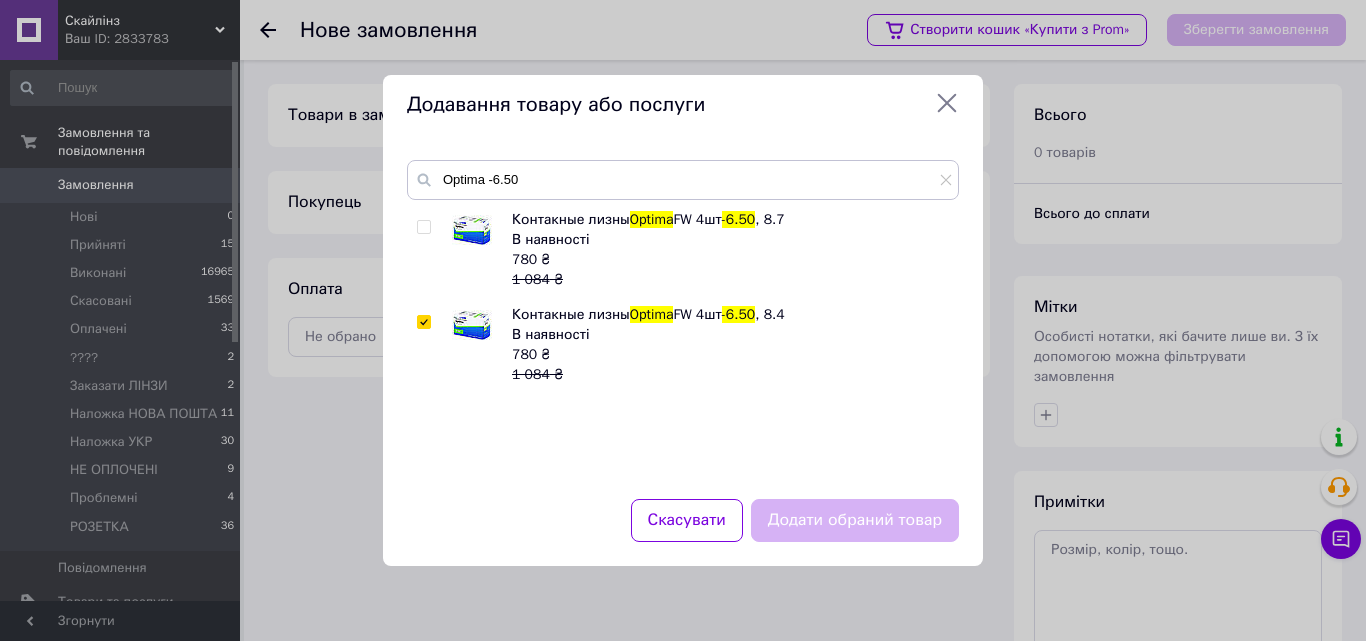 checkbox on "true" 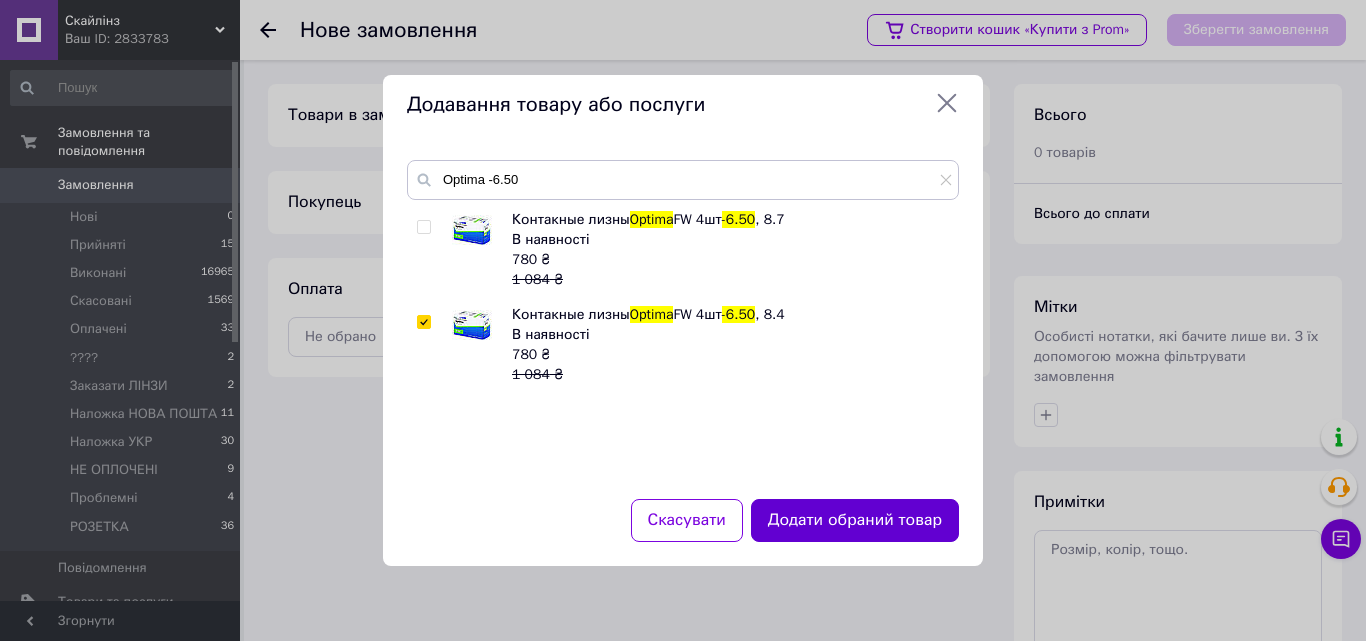 click on "Додати обраний товар" at bounding box center [855, 520] 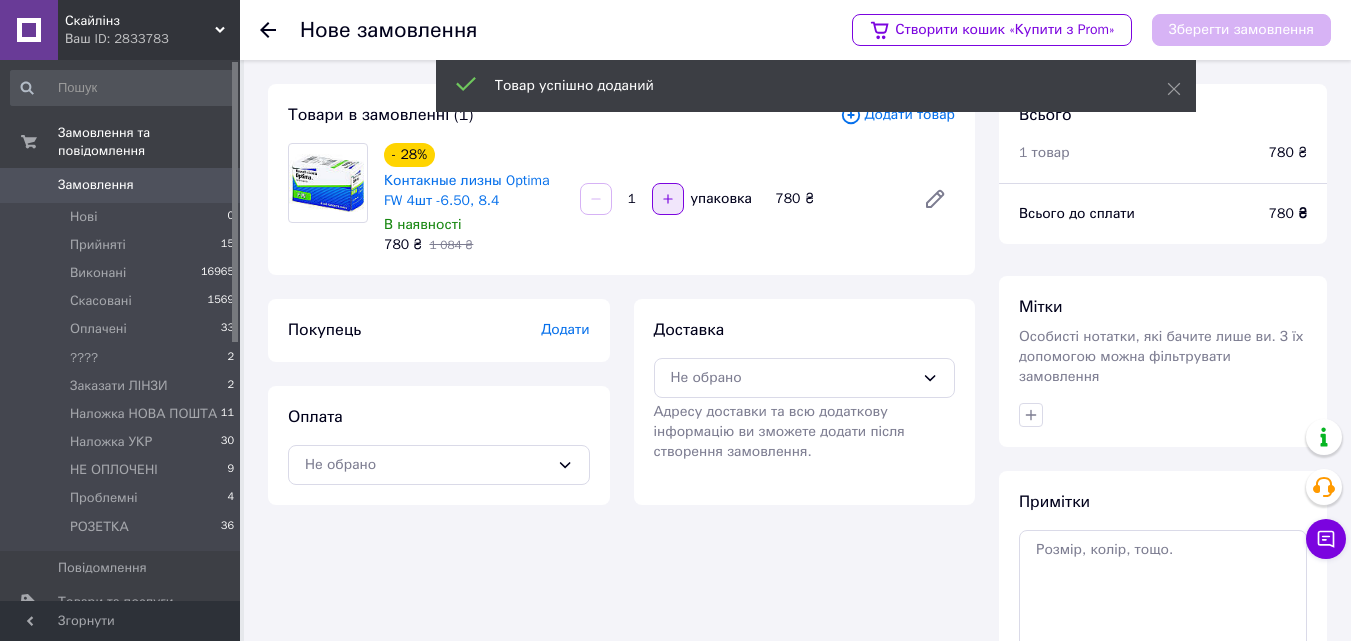 click 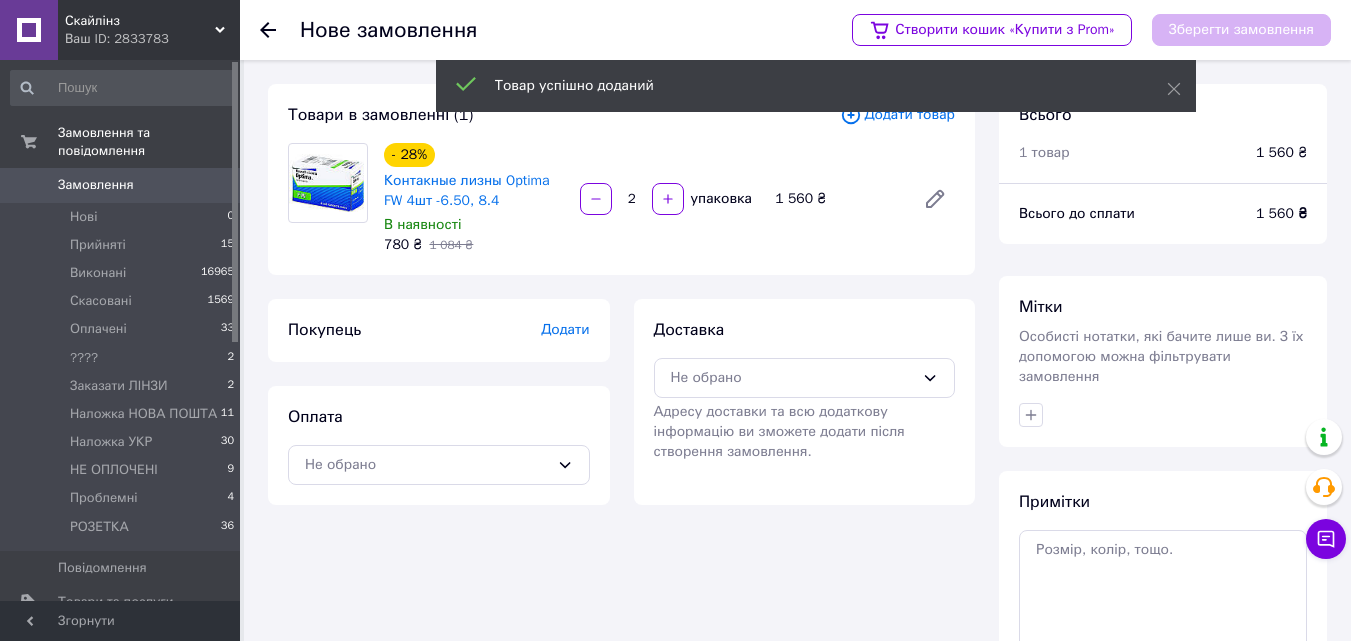 click on "Товари в замовленні (1) Додати товар - 28% Контакные лизны  Optima FW 4шт -6.50, 8.4 В наявності 780 ₴   1 084 ₴ 2   упаковка 1 560 ₴ Покупець Додати Оплата Не обрано Доставка Не обрано Адресу доставки та всю додаткову інформацію
ви зможете додати після створення замовлення." at bounding box center [621, 452] 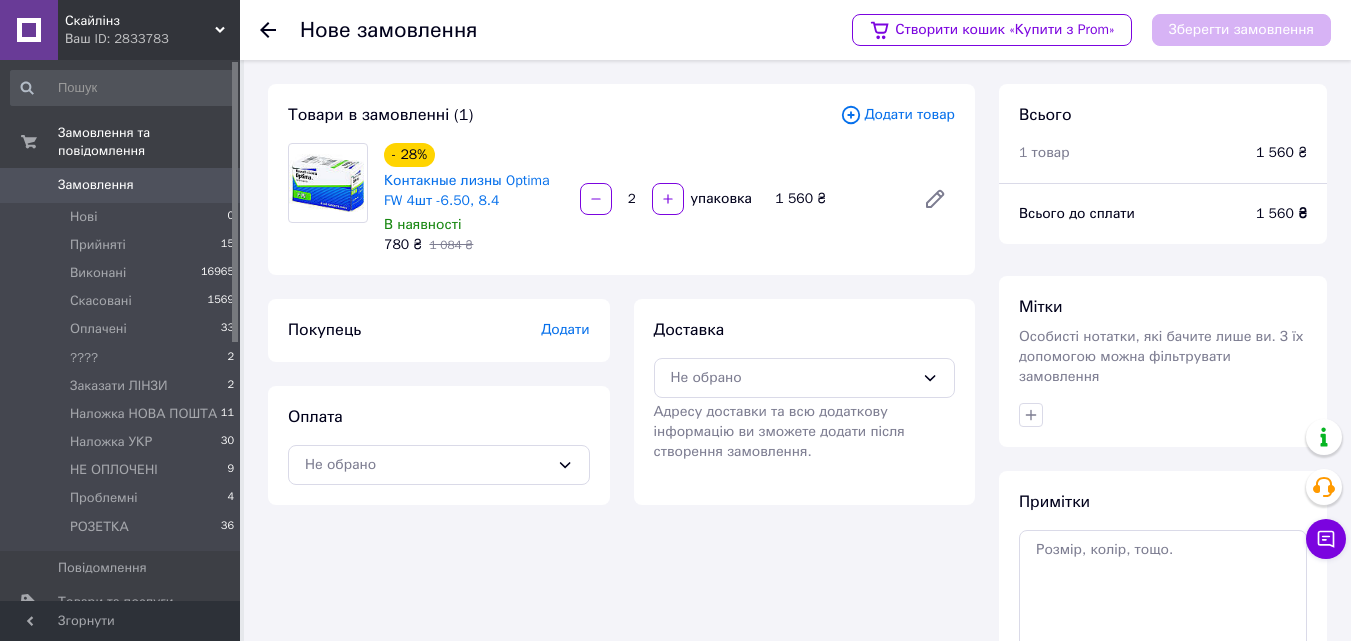 click on "Товари в замовленні (1) Додати товар - 28% Контакные лизны  Optima FW 4шт -6.50, 8.4 В наявності 780 ₴   1 084 ₴ 2   упаковка 1 560 ₴ Покупець Додати Оплата Не обрано Доставка Не обрано Адресу доставки та всю додаткову інформацію
ви зможете додати після створення замовлення." at bounding box center (621, 452) 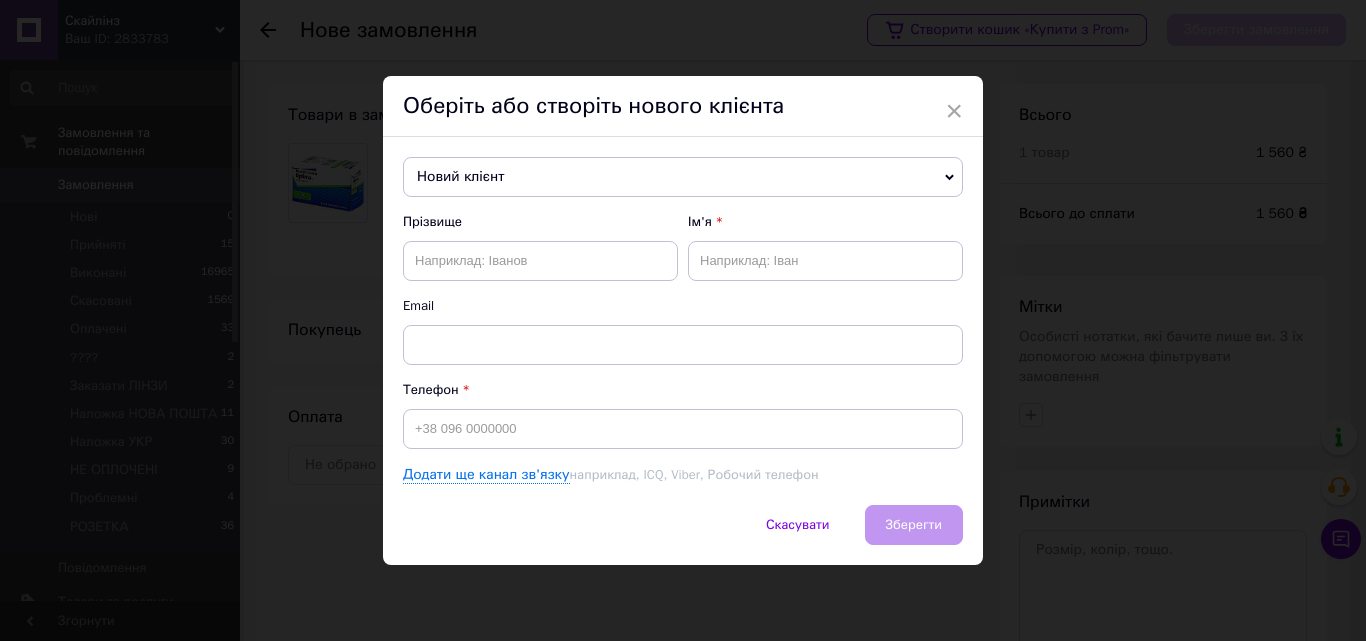 click on "Новий клієнт" at bounding box center [683, 177] 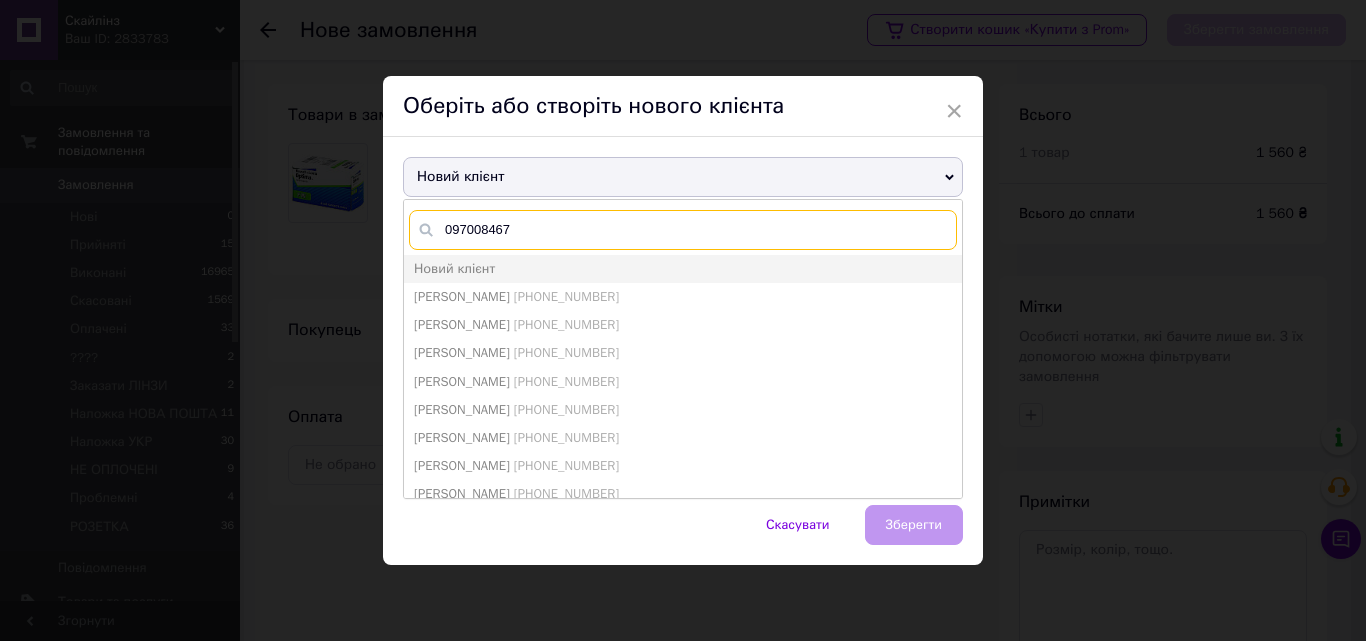 type on "0970084678" 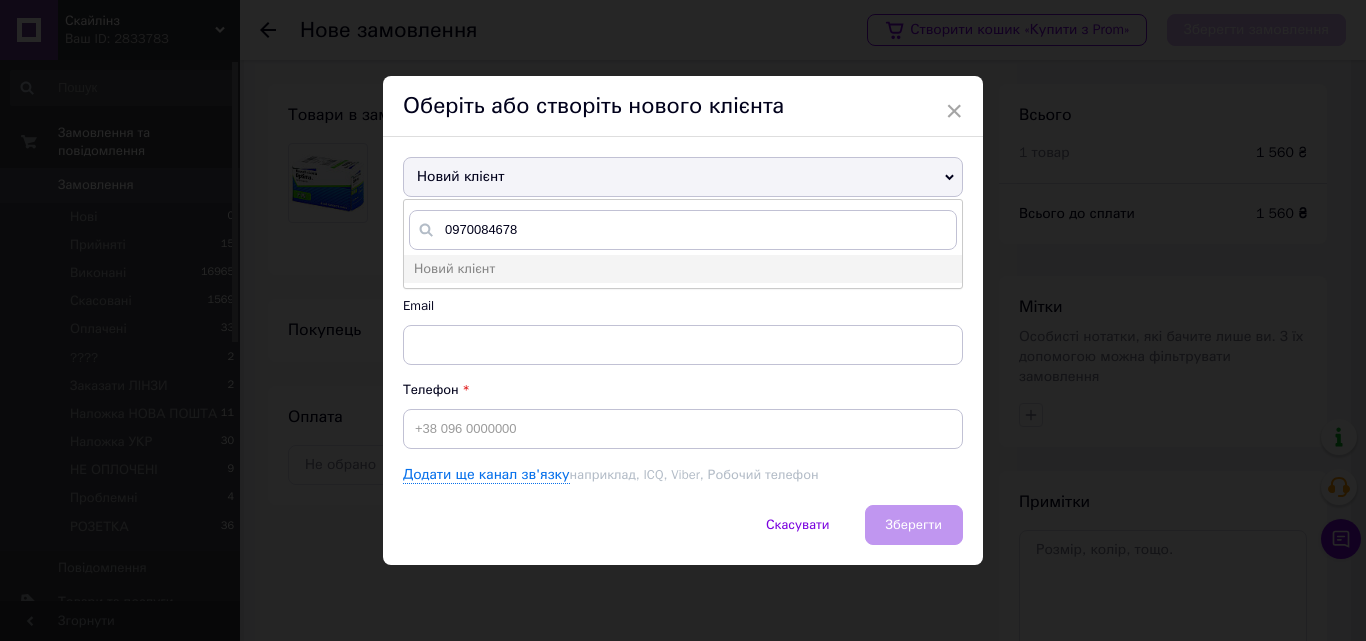 click on "Email" at bounding box center (683, 306) 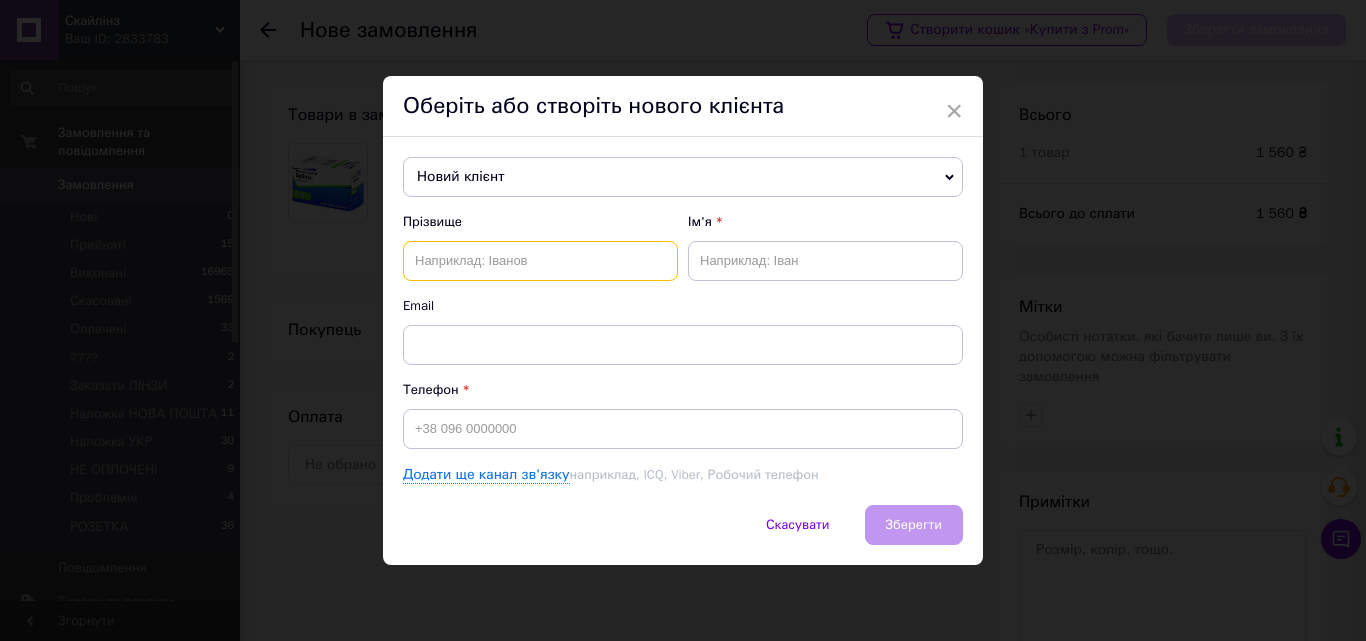 click at bounding box center (540, 261) 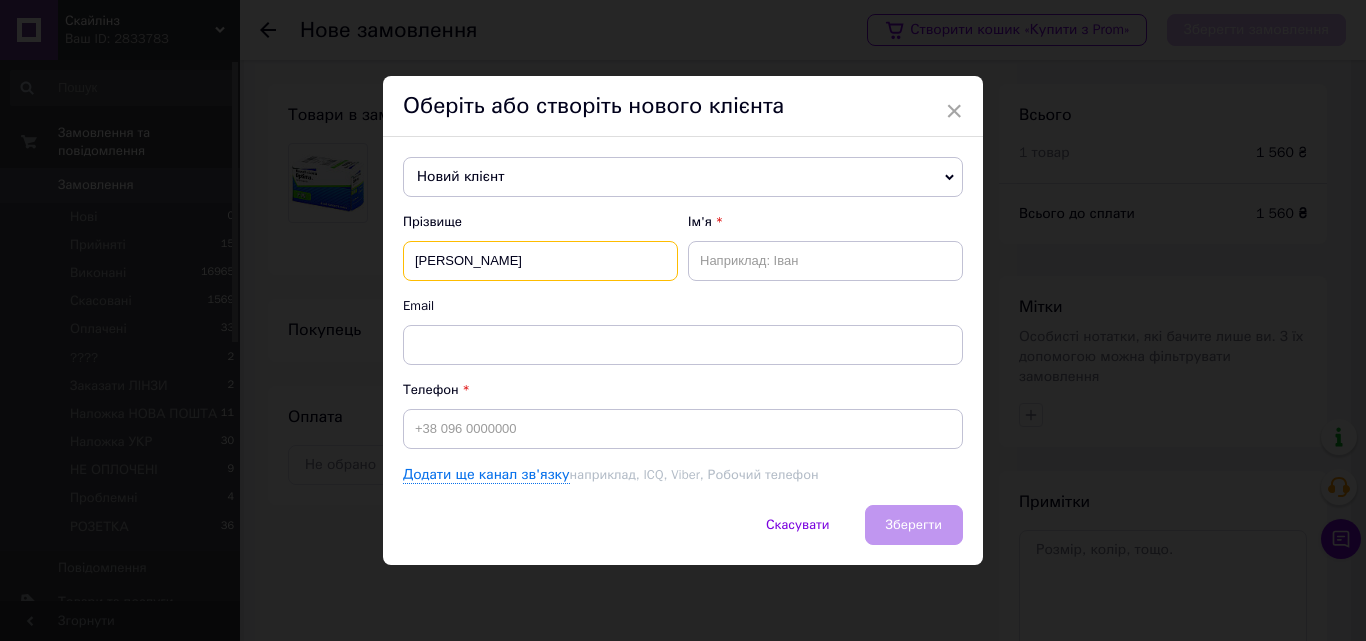 type on "Шаварська" 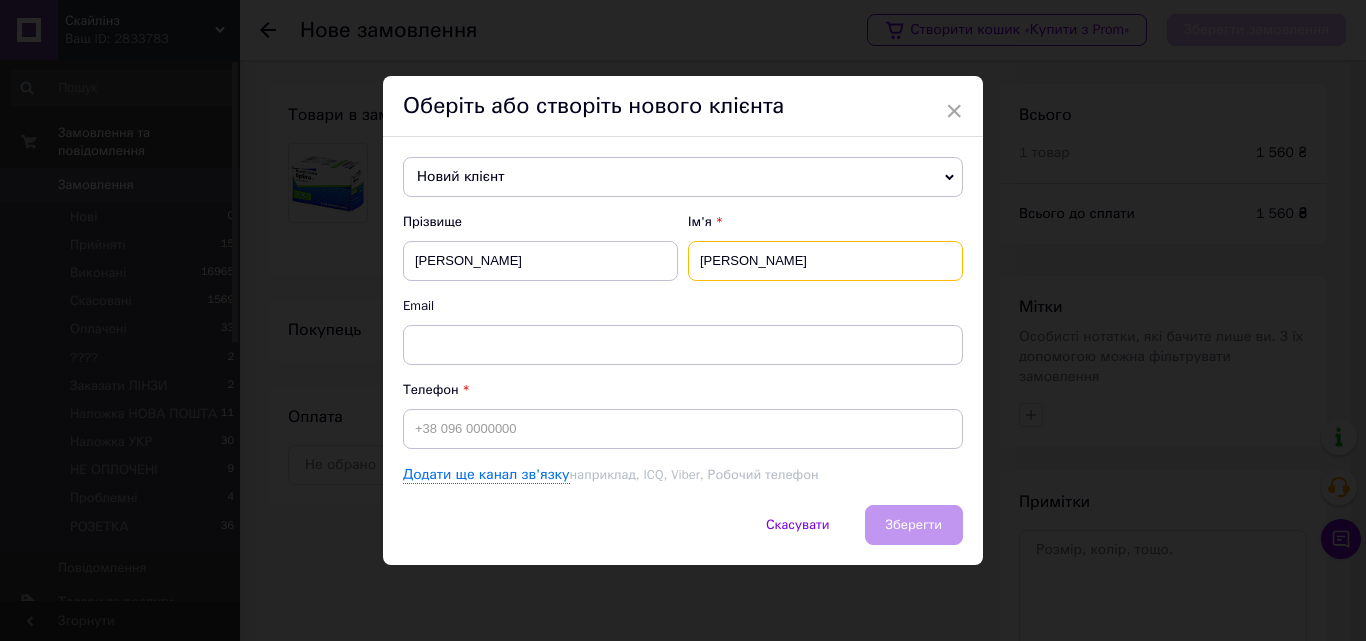 type on "Ольга" 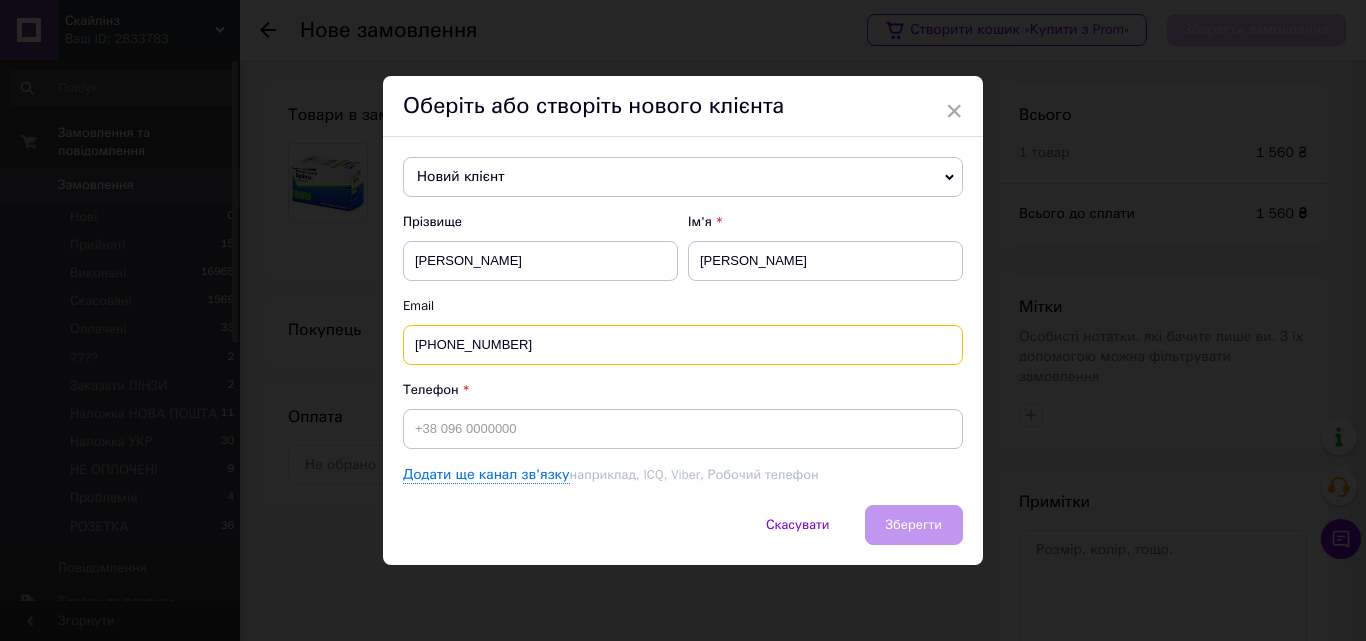 type on "+380970084678" 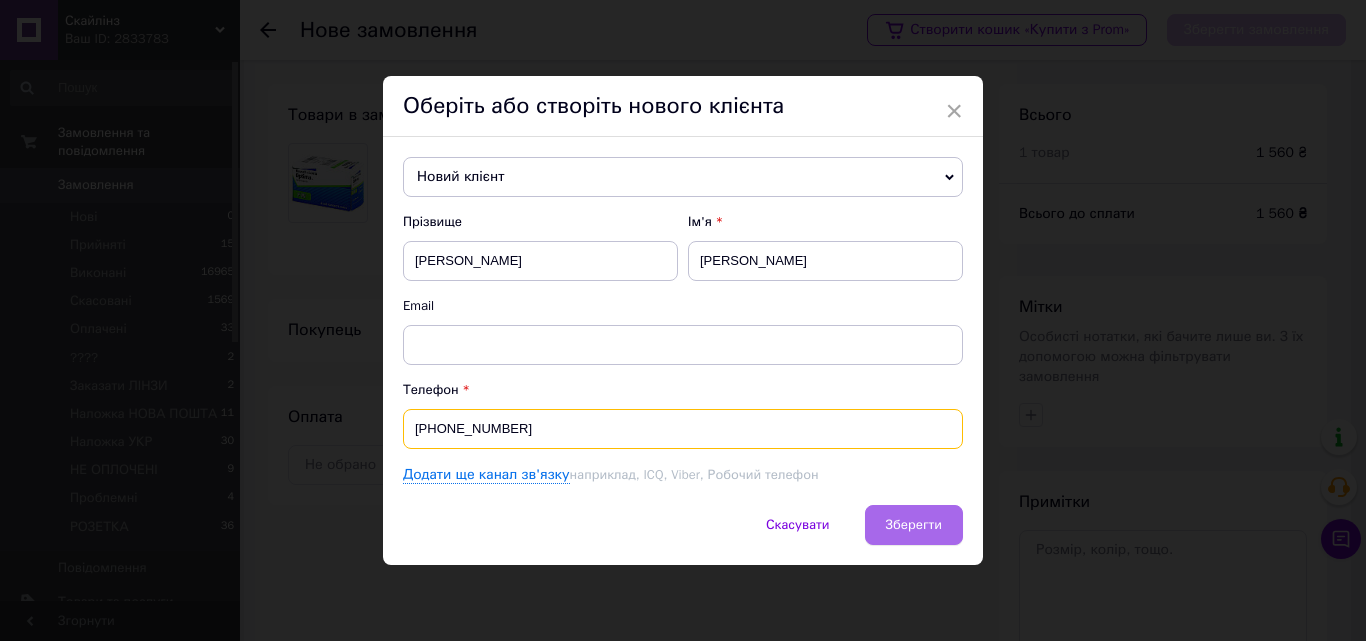 type on "[PHONE_NUMBER]" 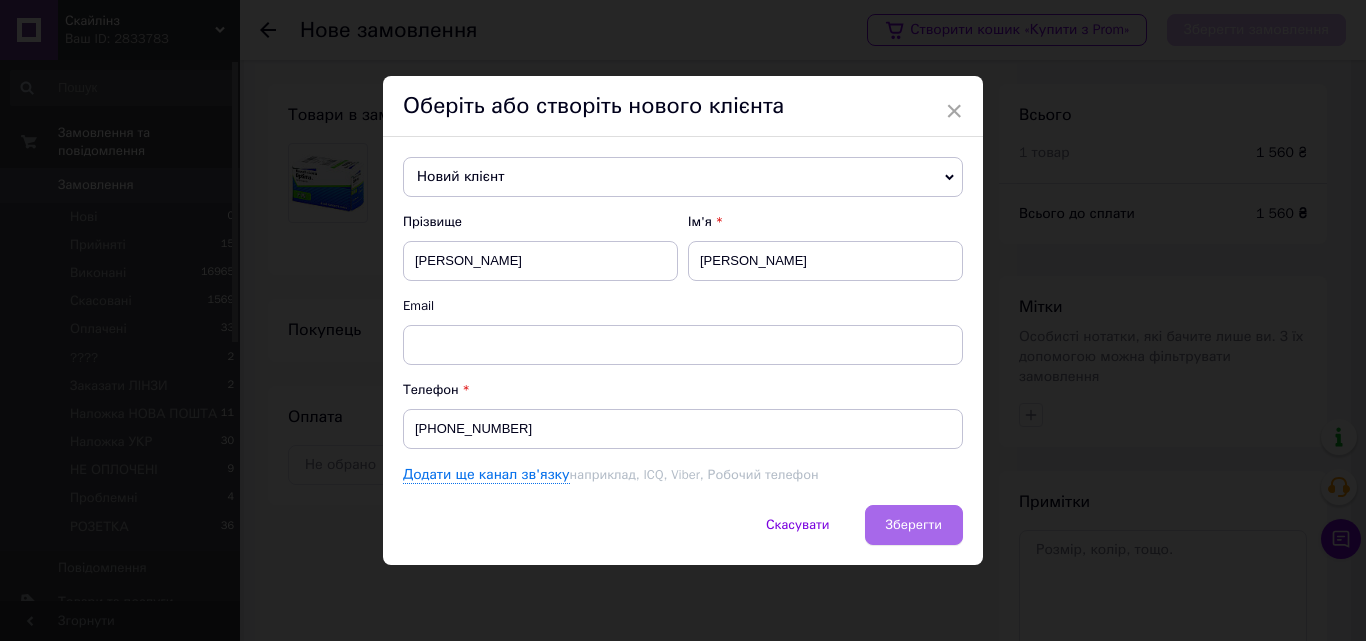 click on "Зберегти" at bounding box center (914, 524) 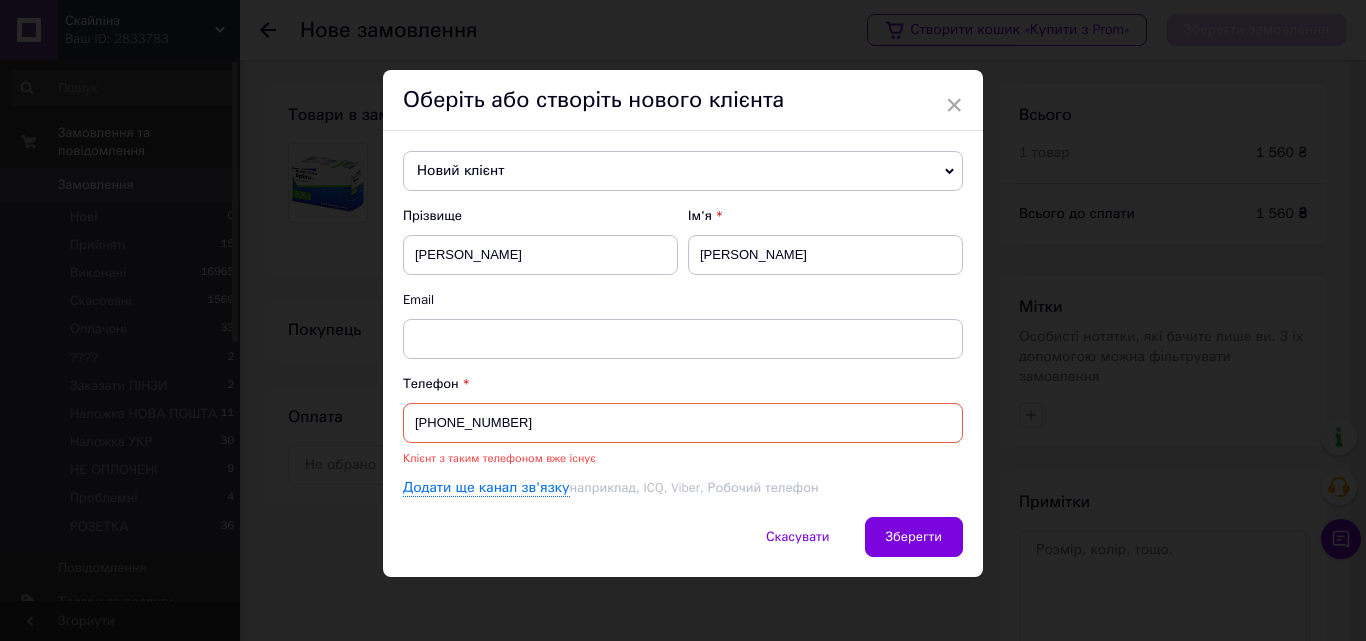 click on "[PHONE_NUMBER]" at bounding box center (683, 423) 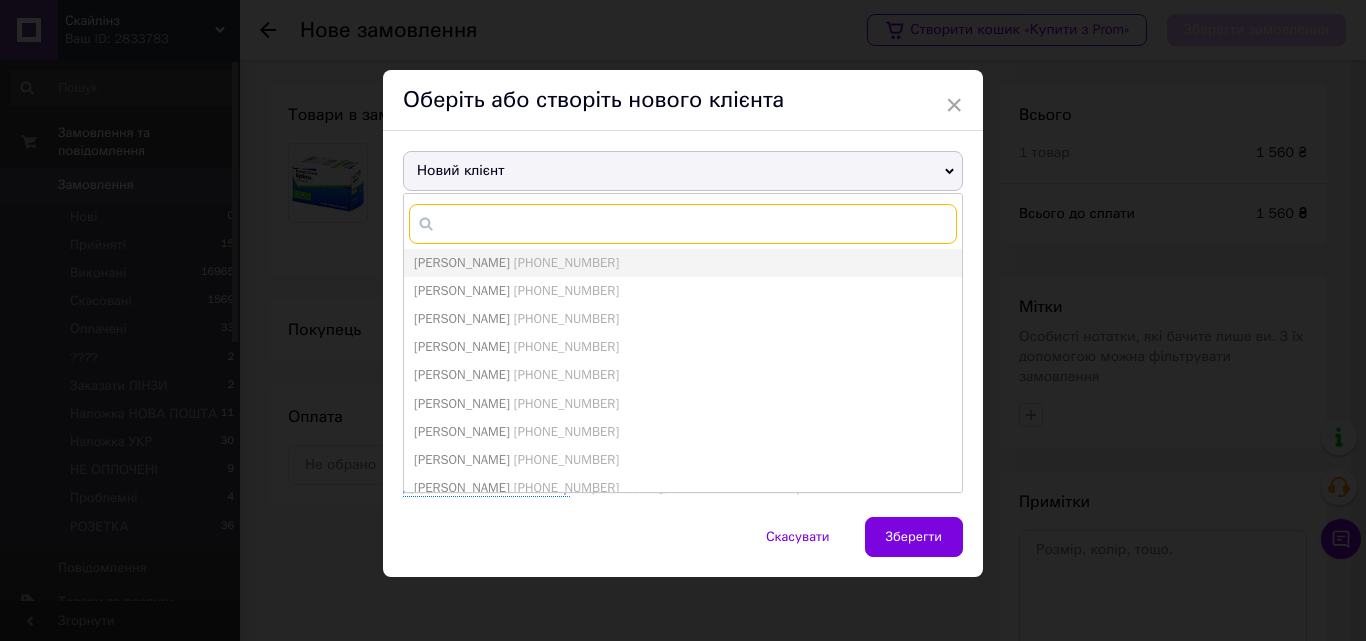 paste on "[PHONE_NUMBER]" 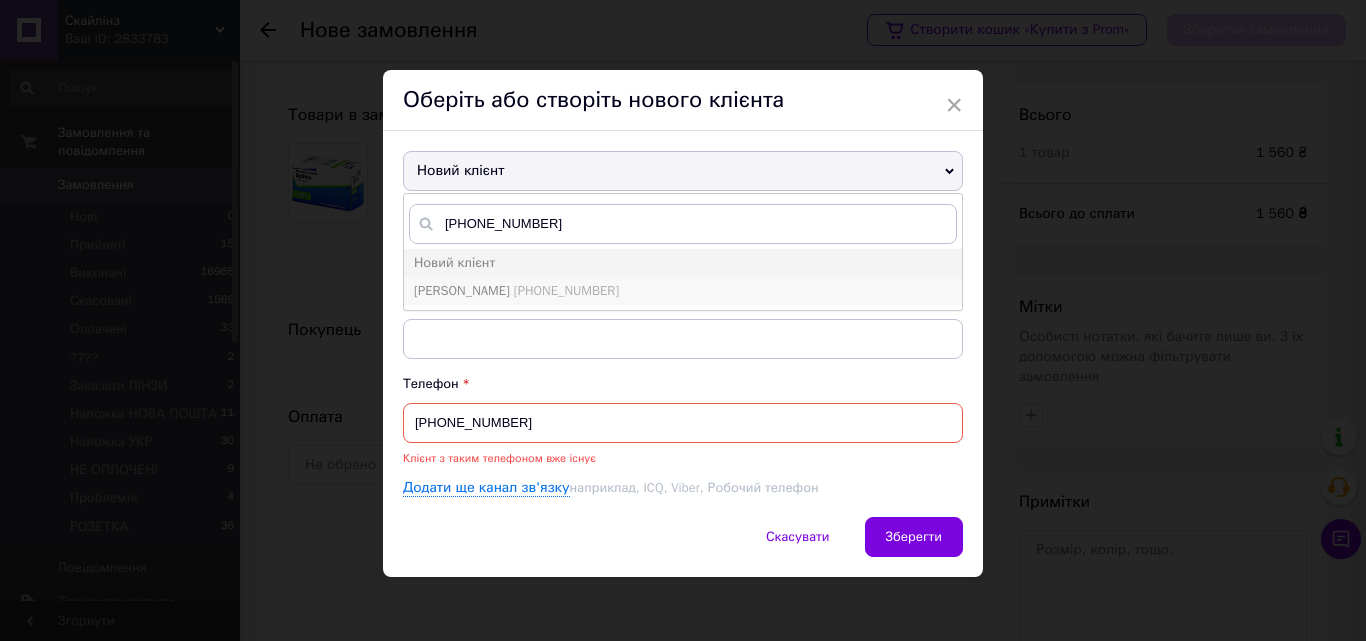 click on "Ольга Шаварська" at bounding box center [462, 290] 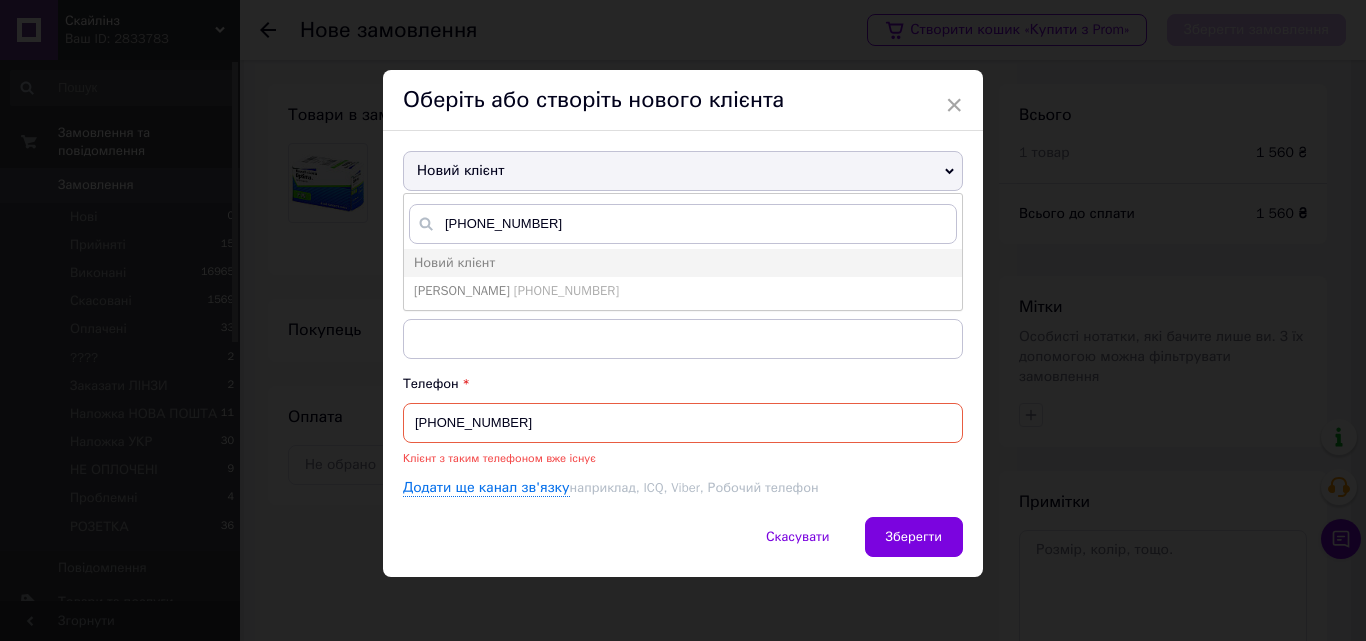 type on "Ольга Шаварська" 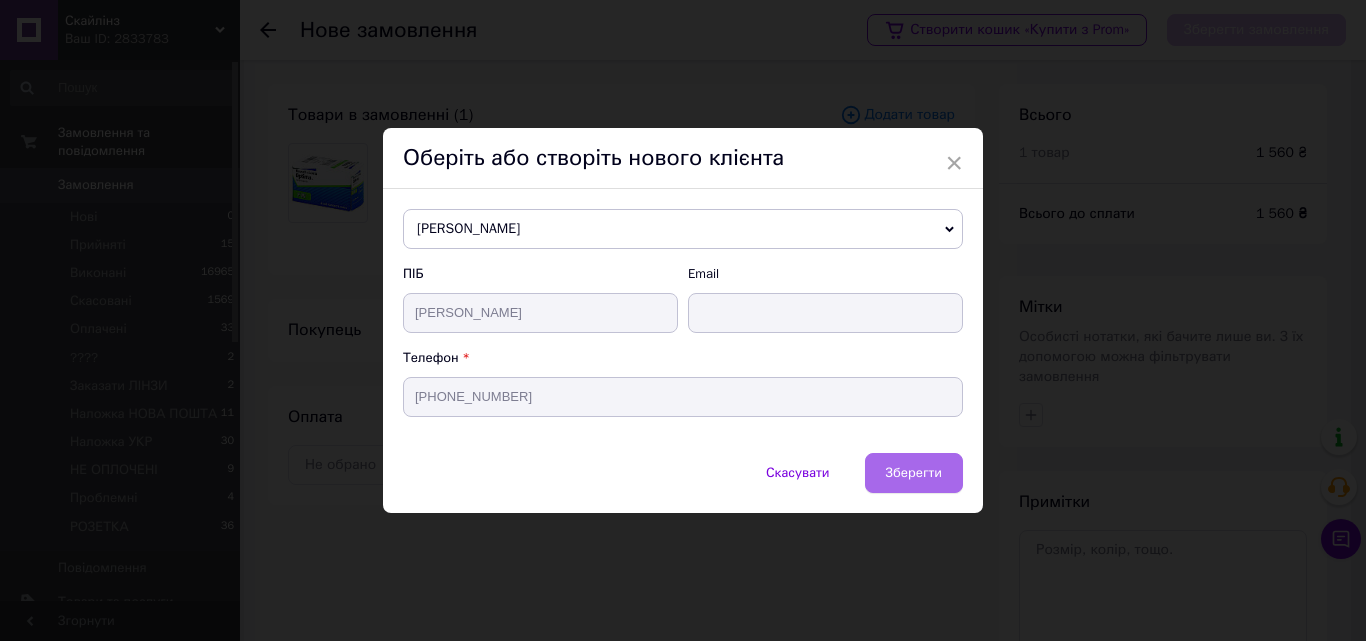 click on "Зберегти" at bounding box center [914, 472] 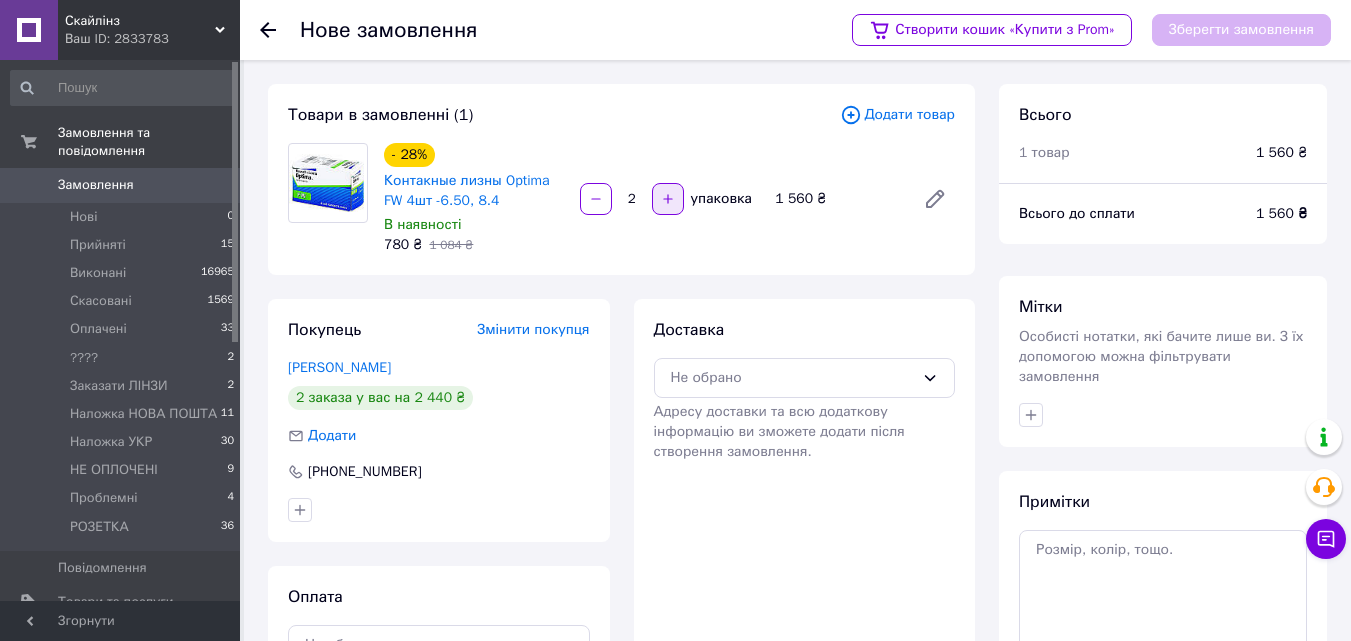 click 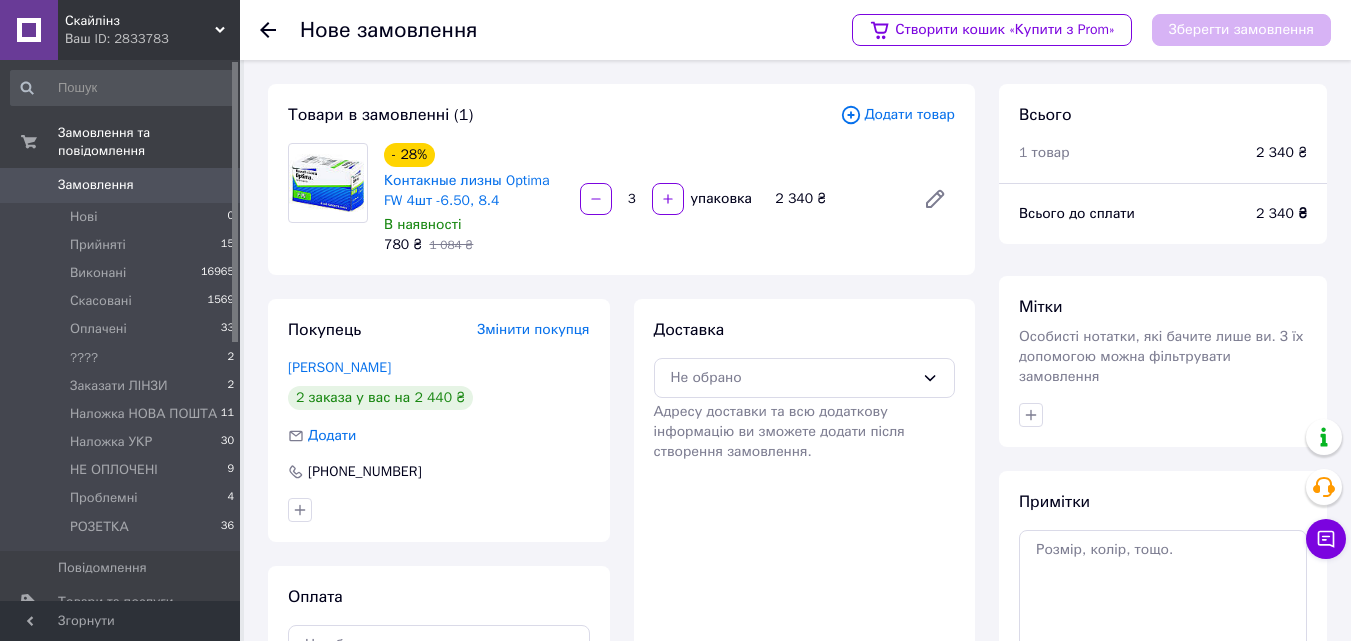 click on "- 28% Контакные лизны  Optima FW 4шт -6.50, 8.4 В наявності 780 ₴   1 084 ₴ 3   упаковка 2 340 ₴" at bounding box center [669, 199] 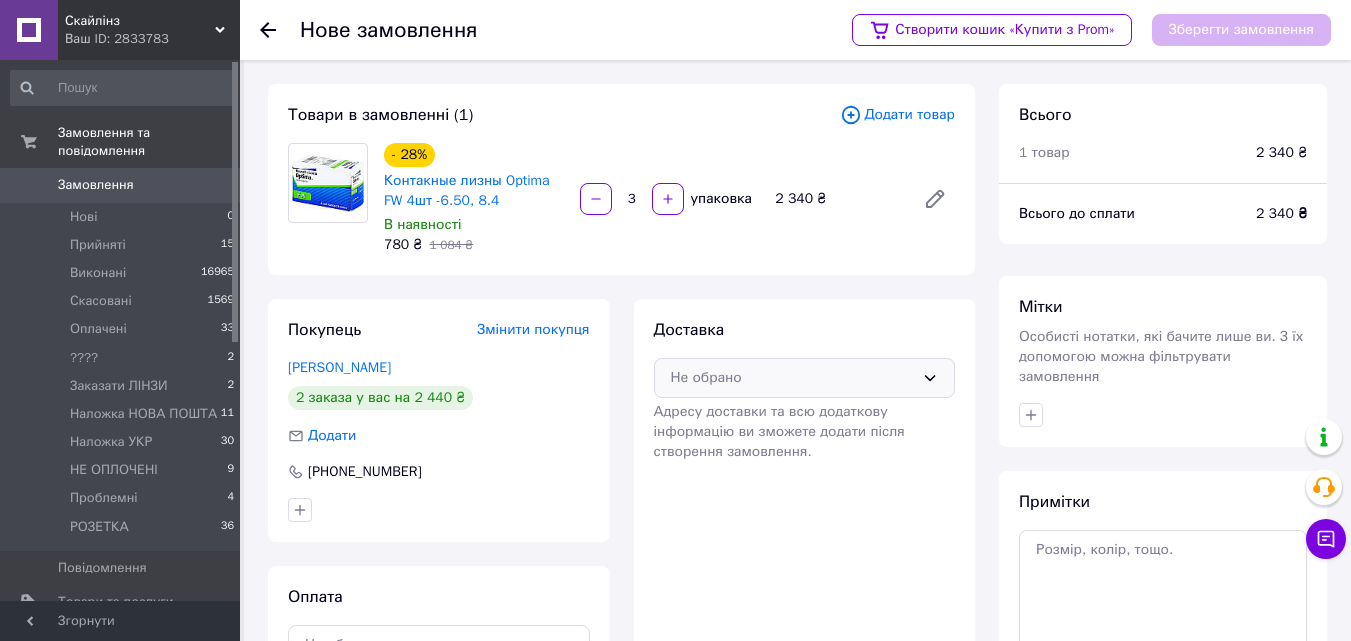 click on "Не обрано" at bounding box center (793, 378) 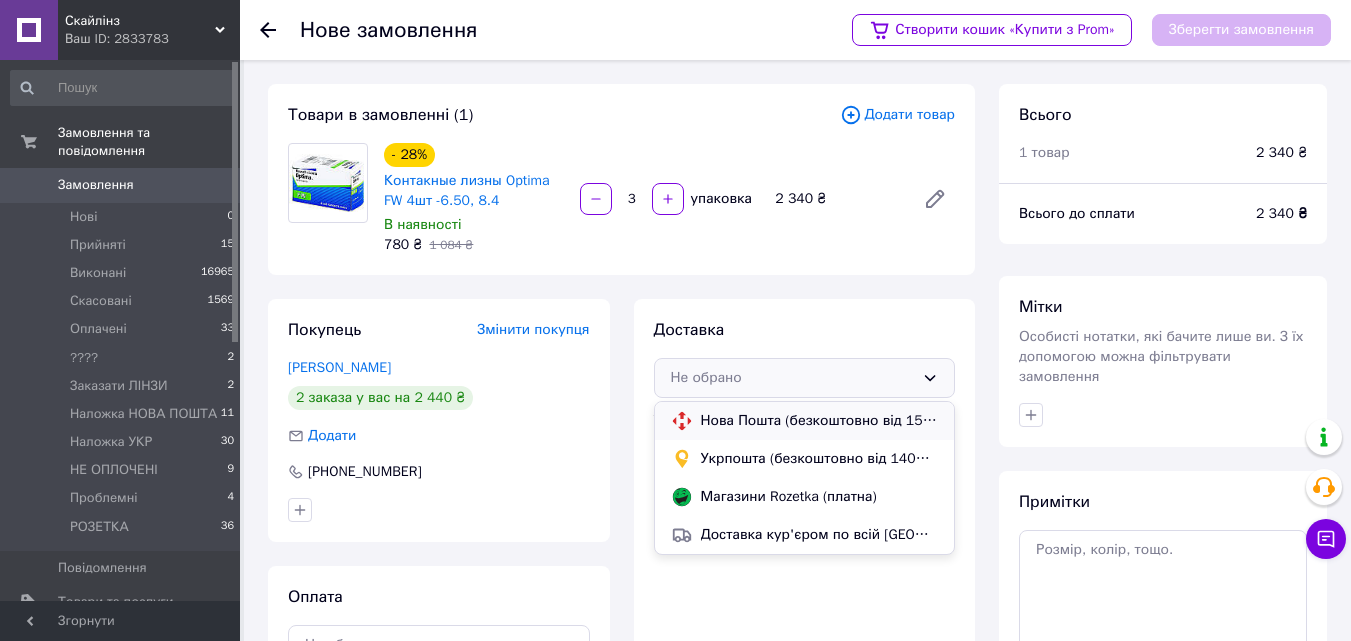 click on "Нова Пошта (безкоштовно від 1500 ₴)" at bounding box center (820, 421) 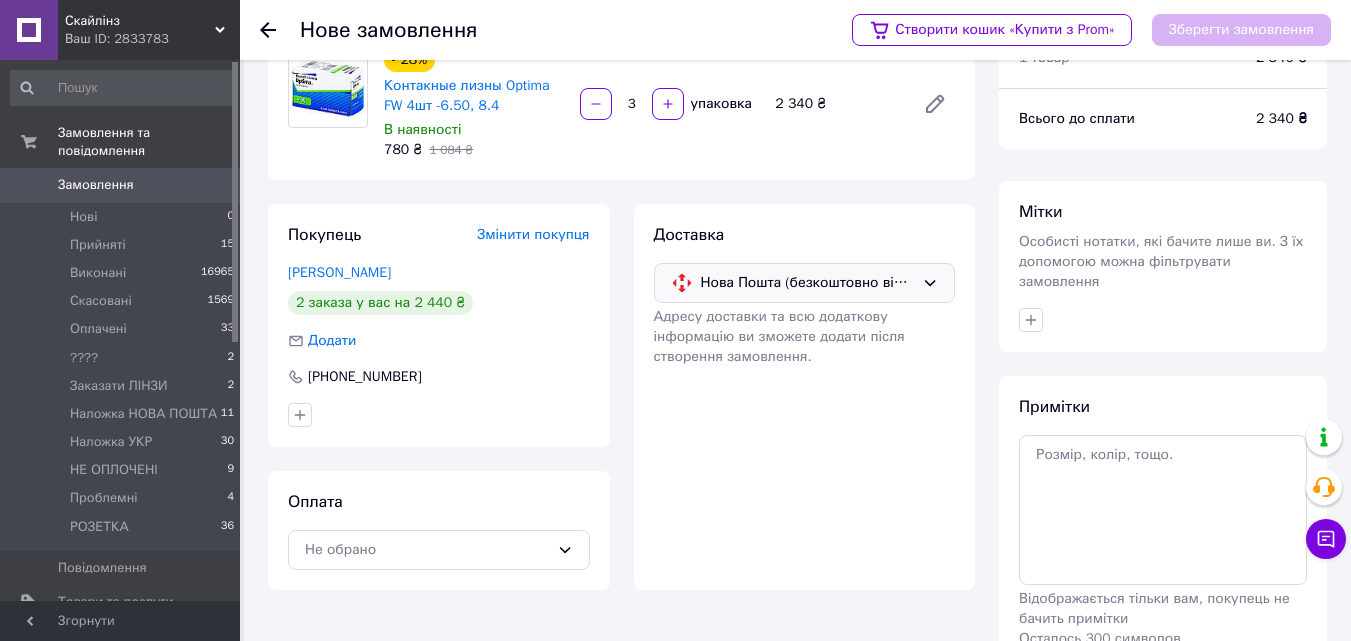 scroll, scrollTop: 183, scrollLeft: 0, axis: vertical 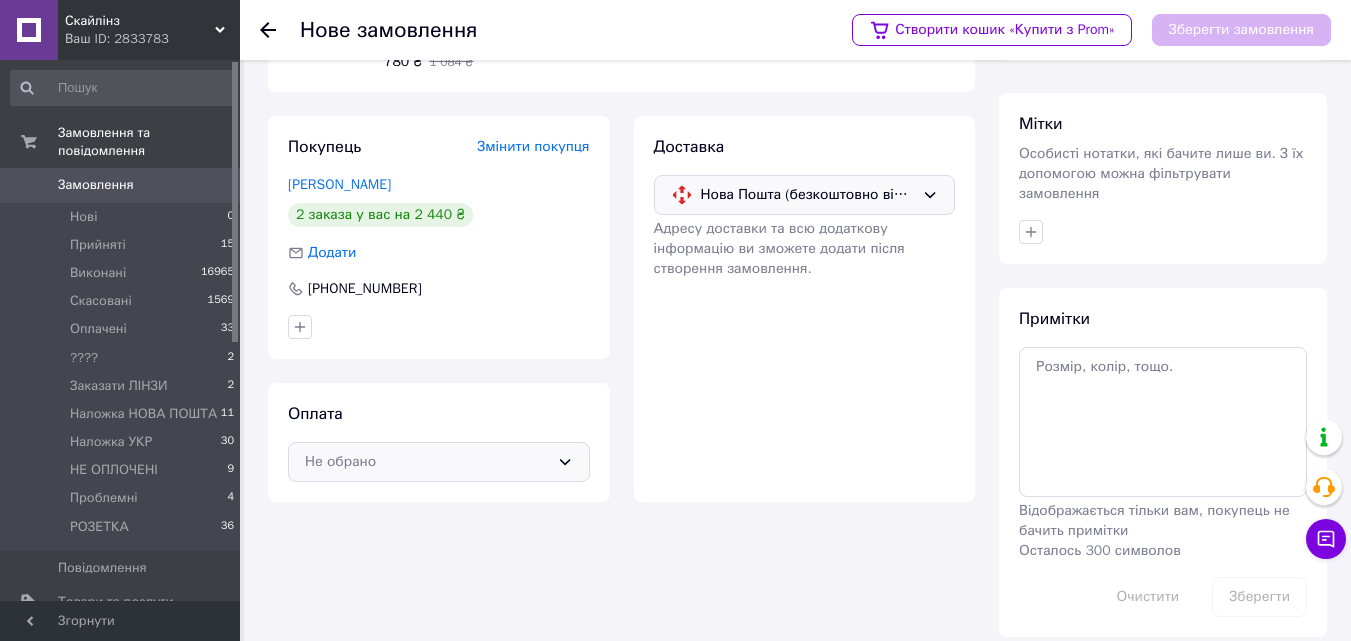 click on "Не обрано" at bounding box center [427, 462] 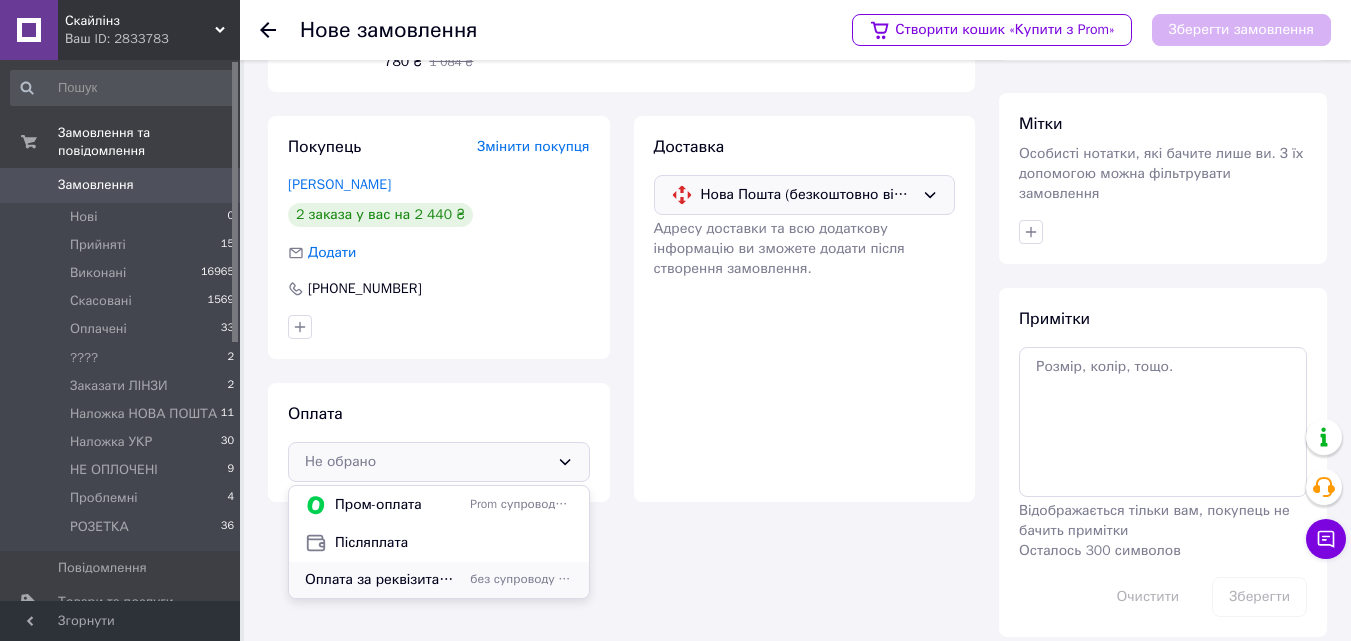 click on "Оплата за реквізитами Найменування отримувача: [PERSON_NAME] ФОП [FINANCIAL_ID]" at bounding box center (383, 580) 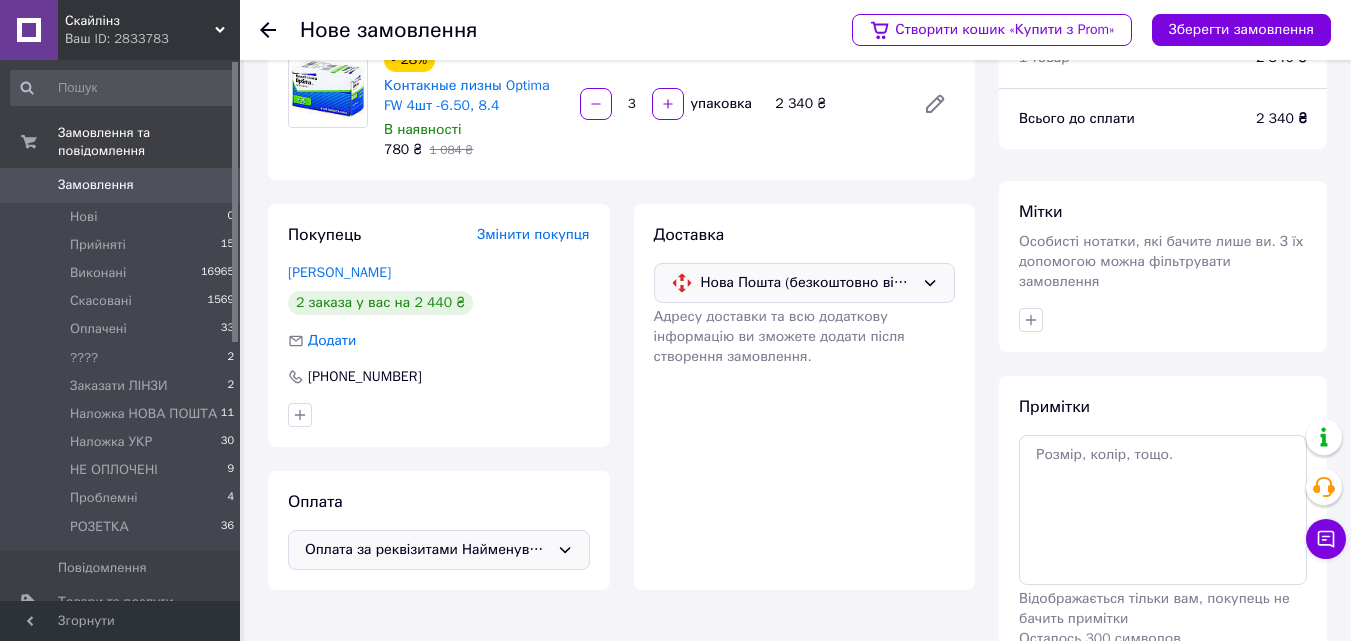 scroll, scrollTop: 0, scrollLeft: 0, axis: both 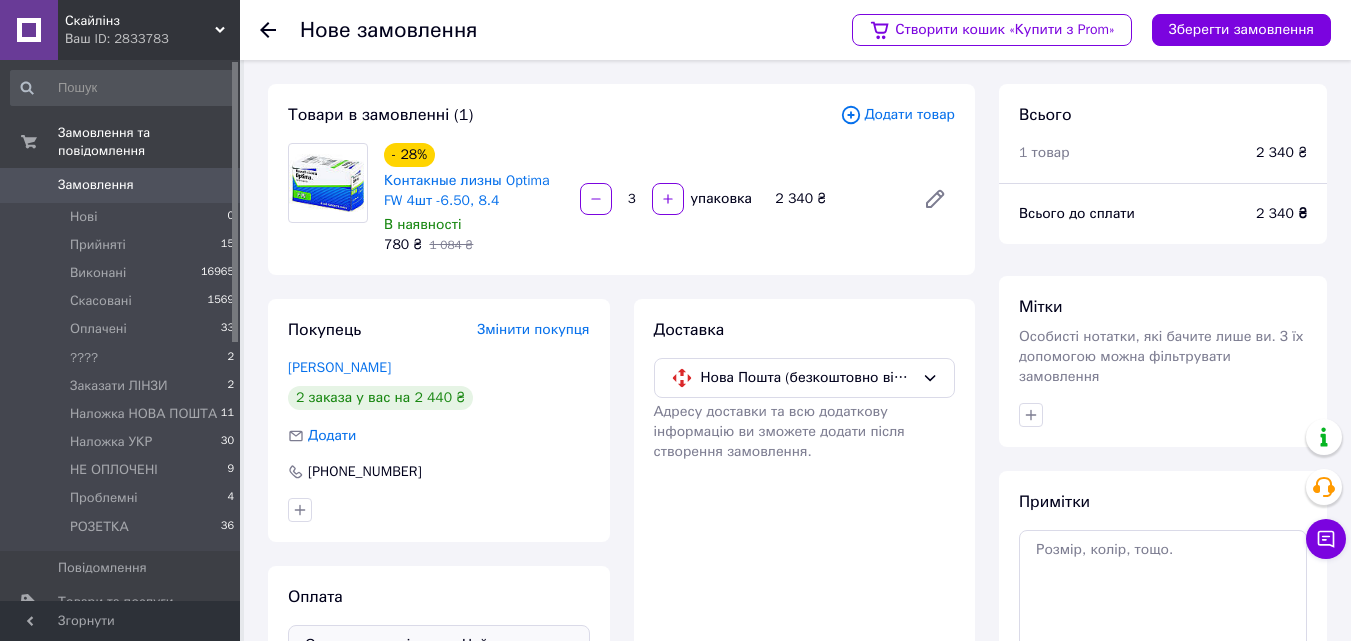 click on "Зберегти замовлення" at bounding box center (1241, 30) 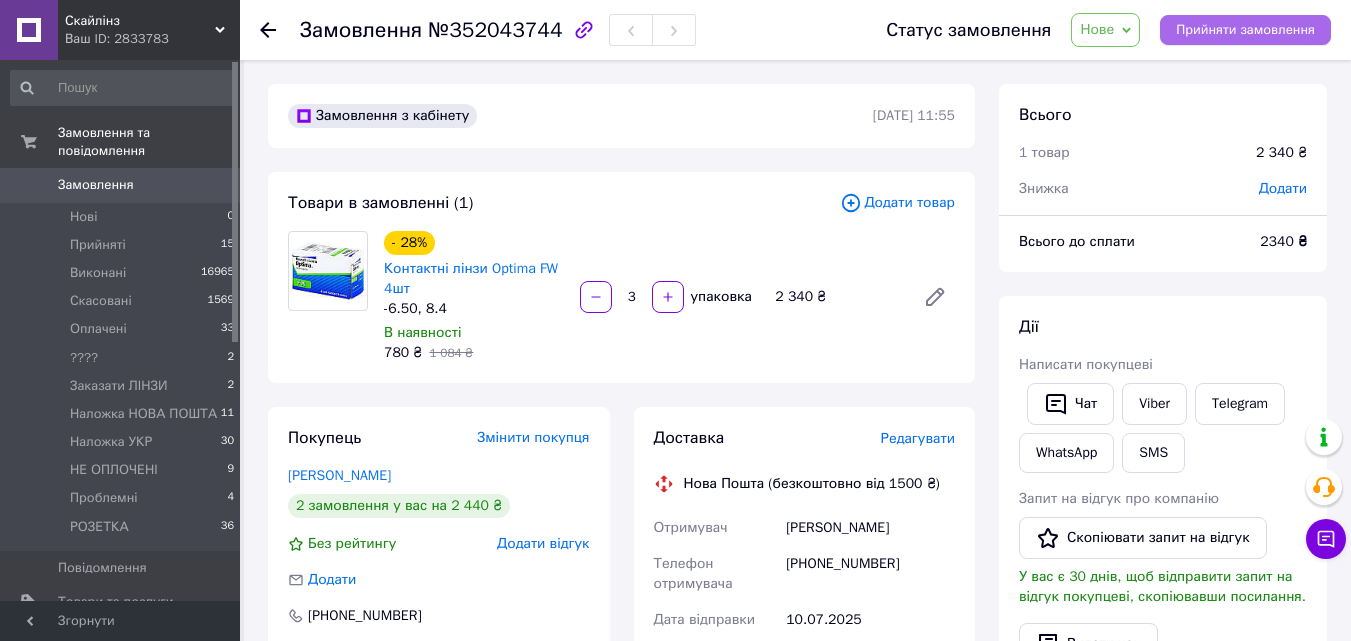 click on "Прийняти замовлення" at bounding box center (1245, 30) 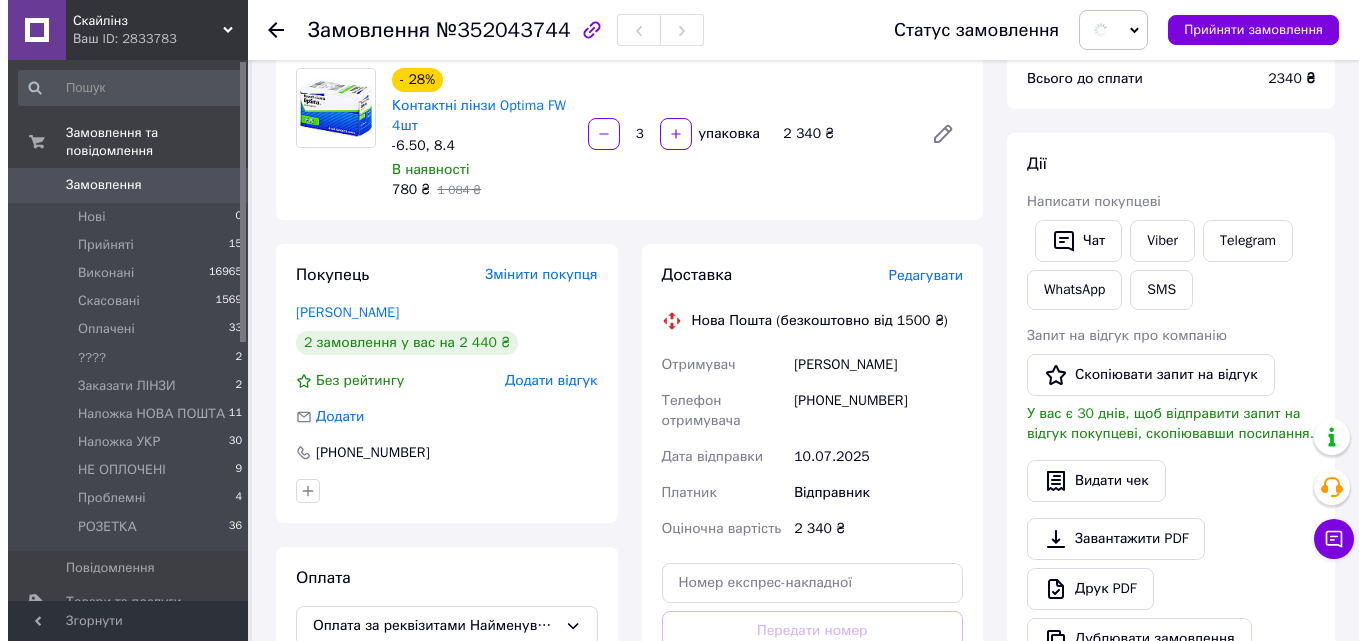 scroll, scrollTop: 200, scrollLeft: 0, axis: vertical 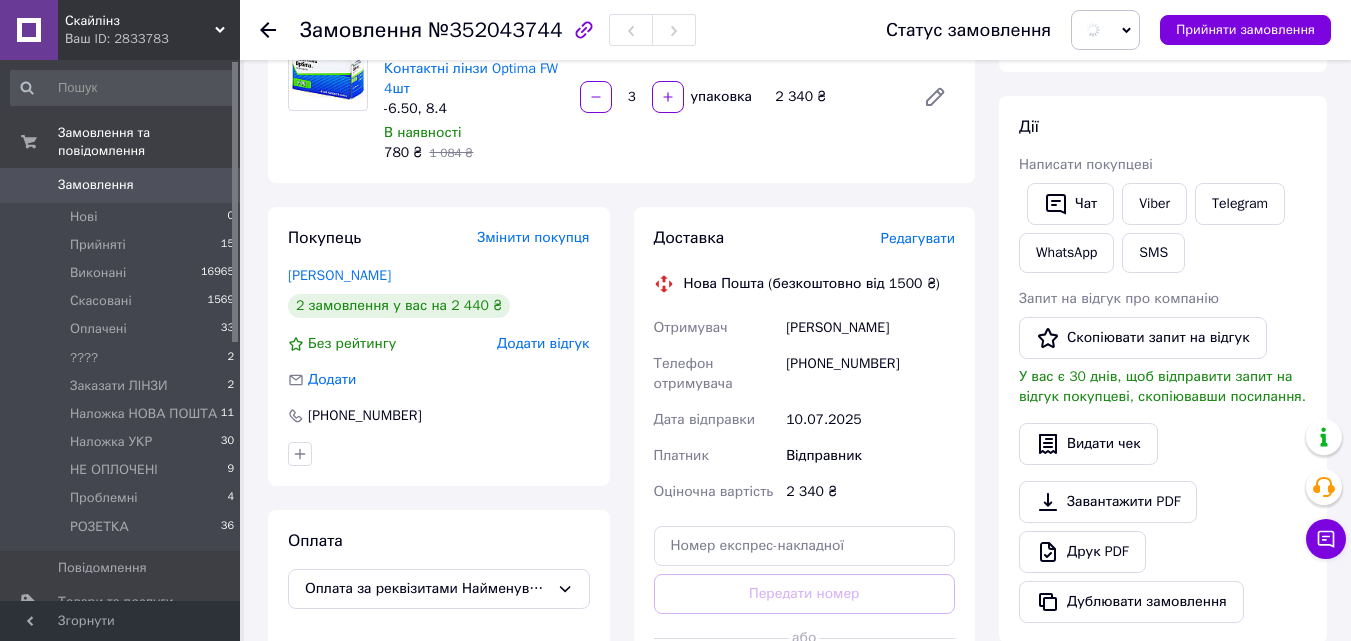 click on "Редагувати" at bounding box center (918, 238) 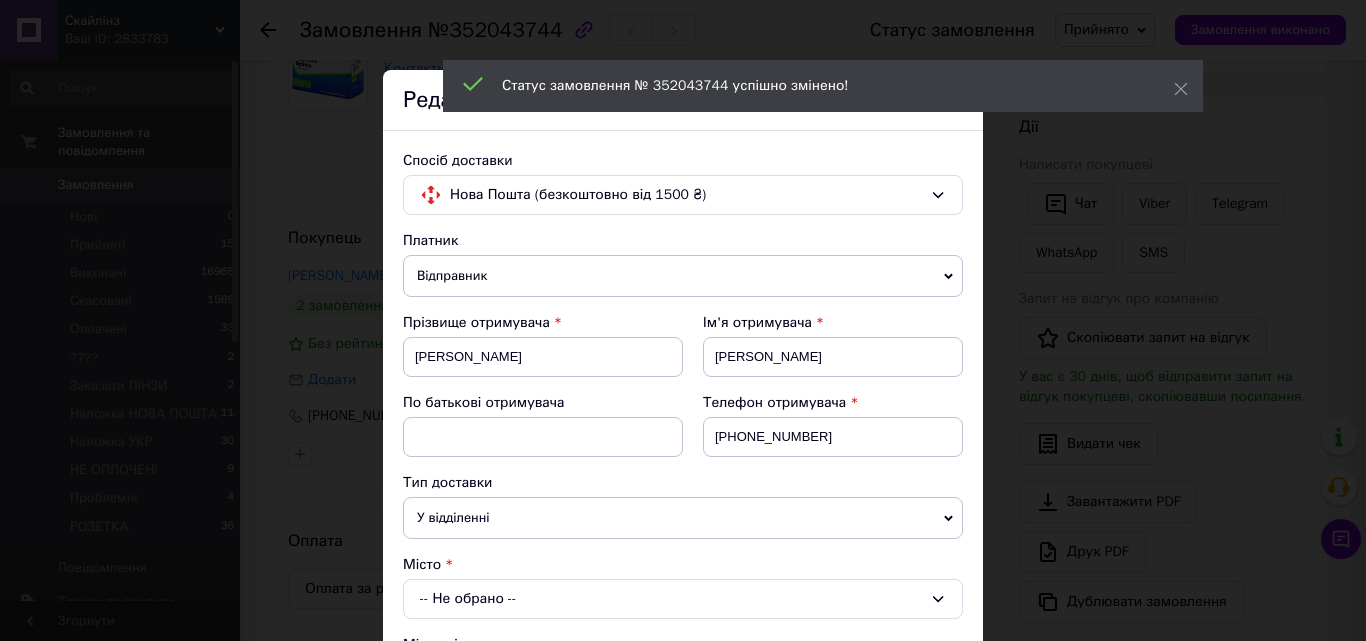 scroll, scrollTop: 200, scrollLeft: 0, axis: vertical 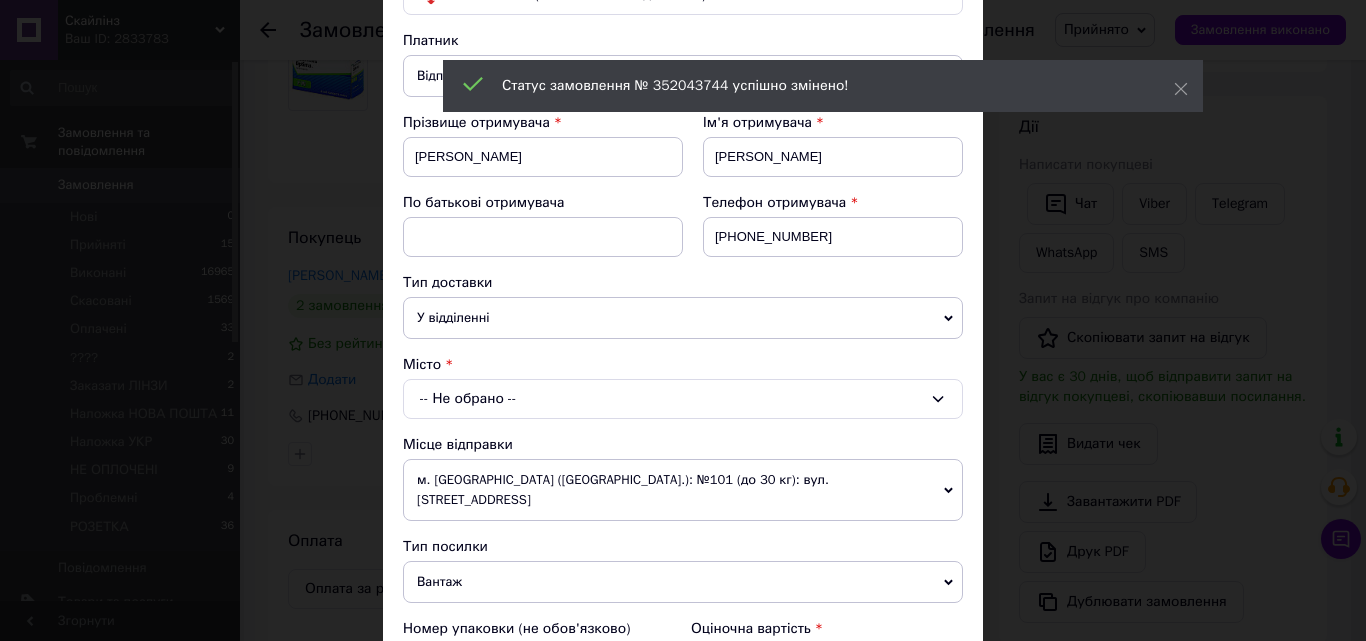click on "-- Не обрано --" at bounding box center (683, 399) 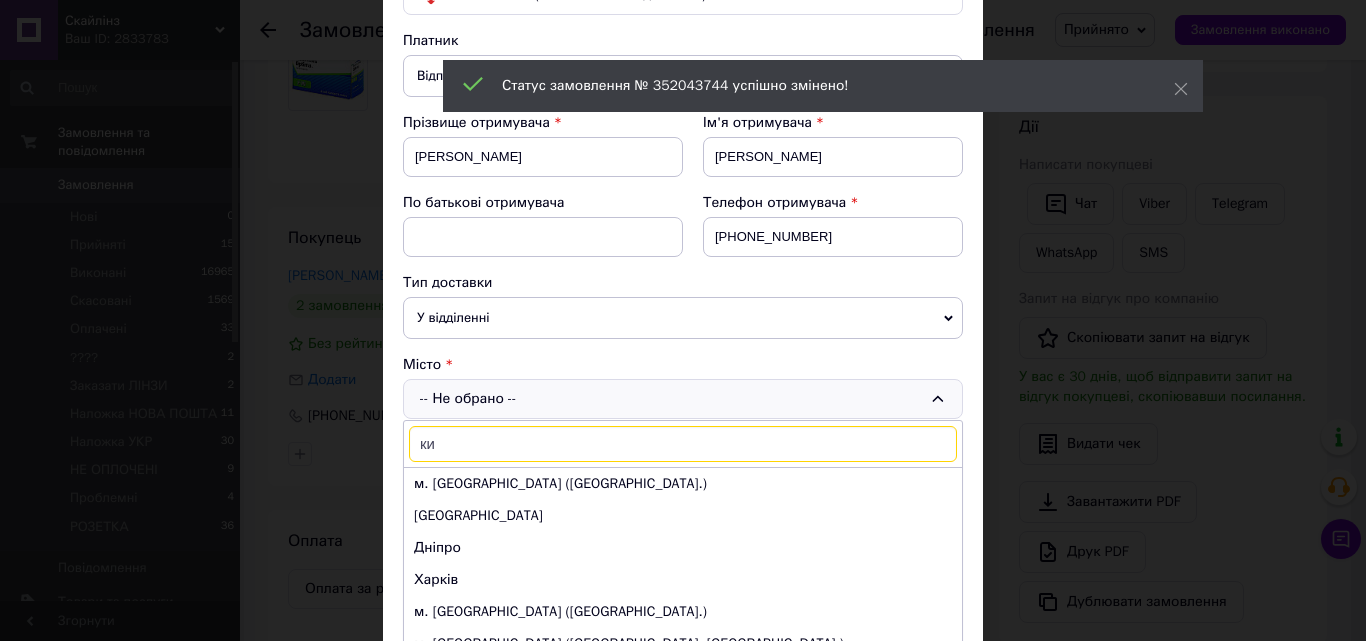 type on "киї" 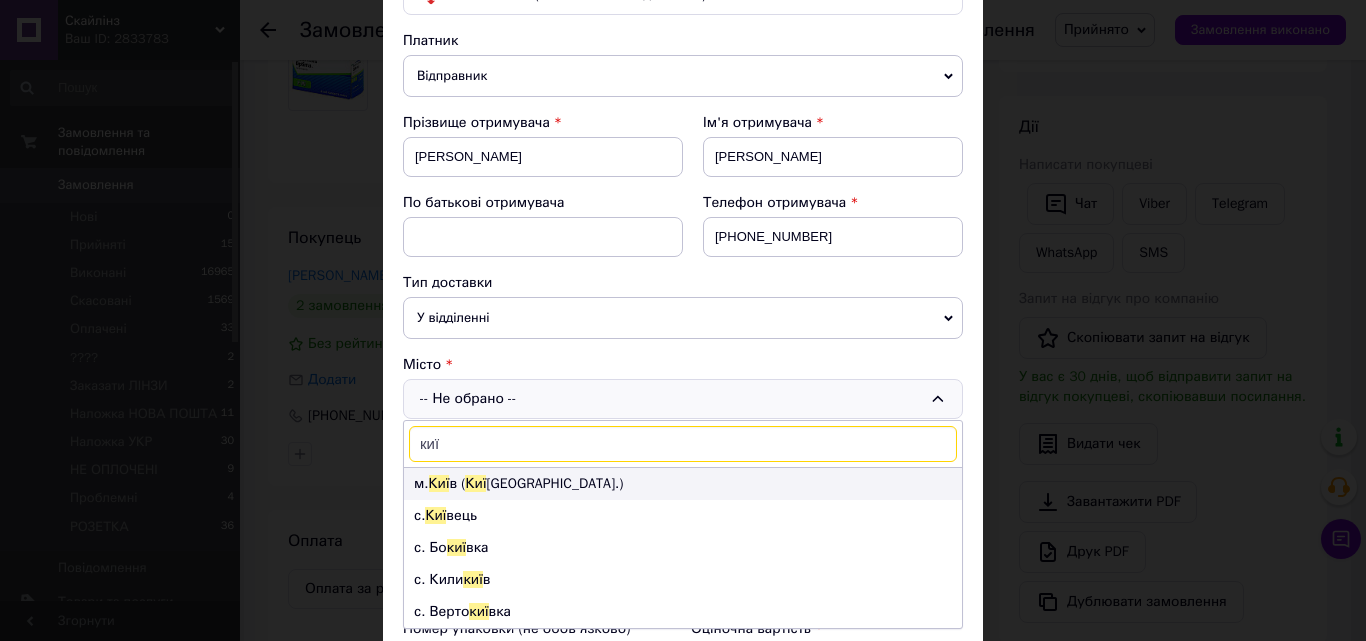 click on "м.  Киї в ( Киї вська обл.)" at bounding box center [683, 484] 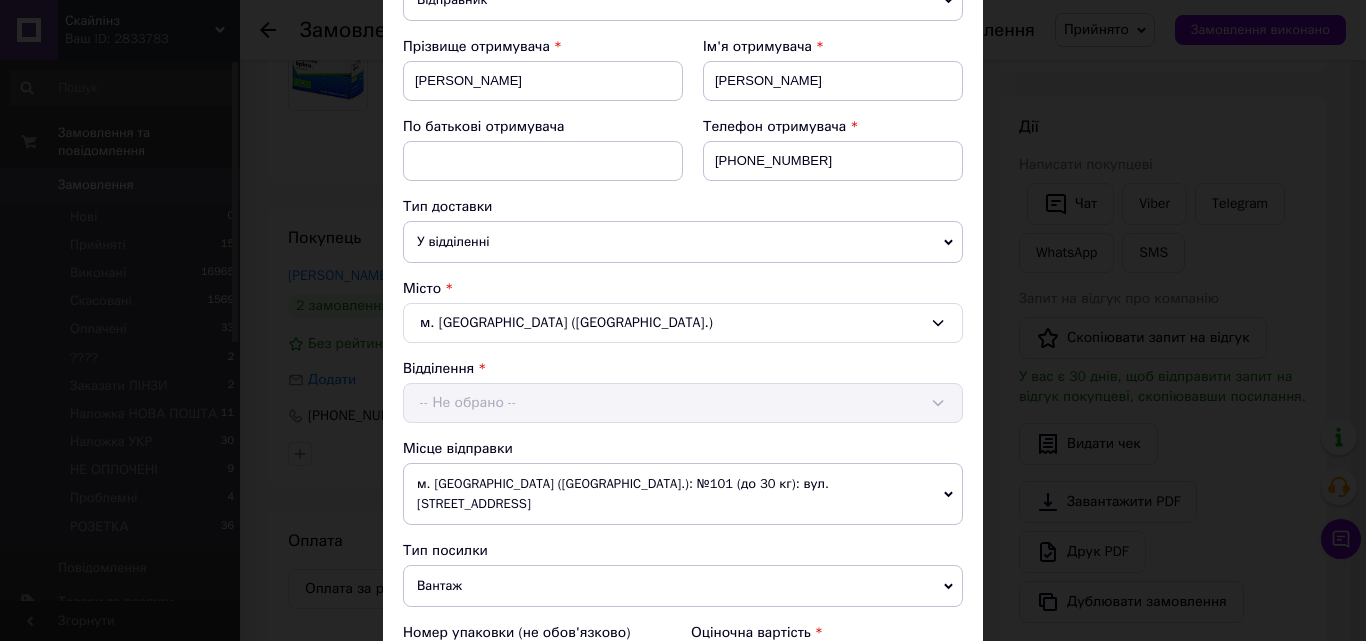 scroll, scrollTop: 400, scrollLeft: 0, axis: vertical 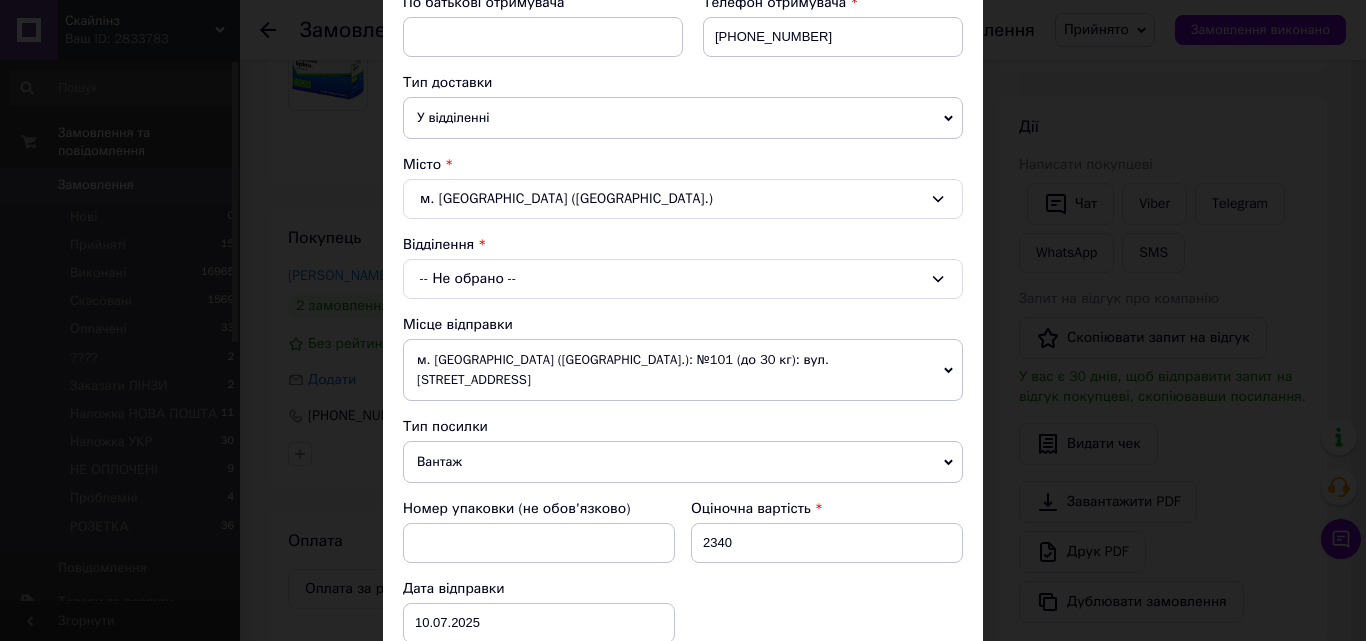 click on "-- Не обрано --" at bounding box center [683, 279] 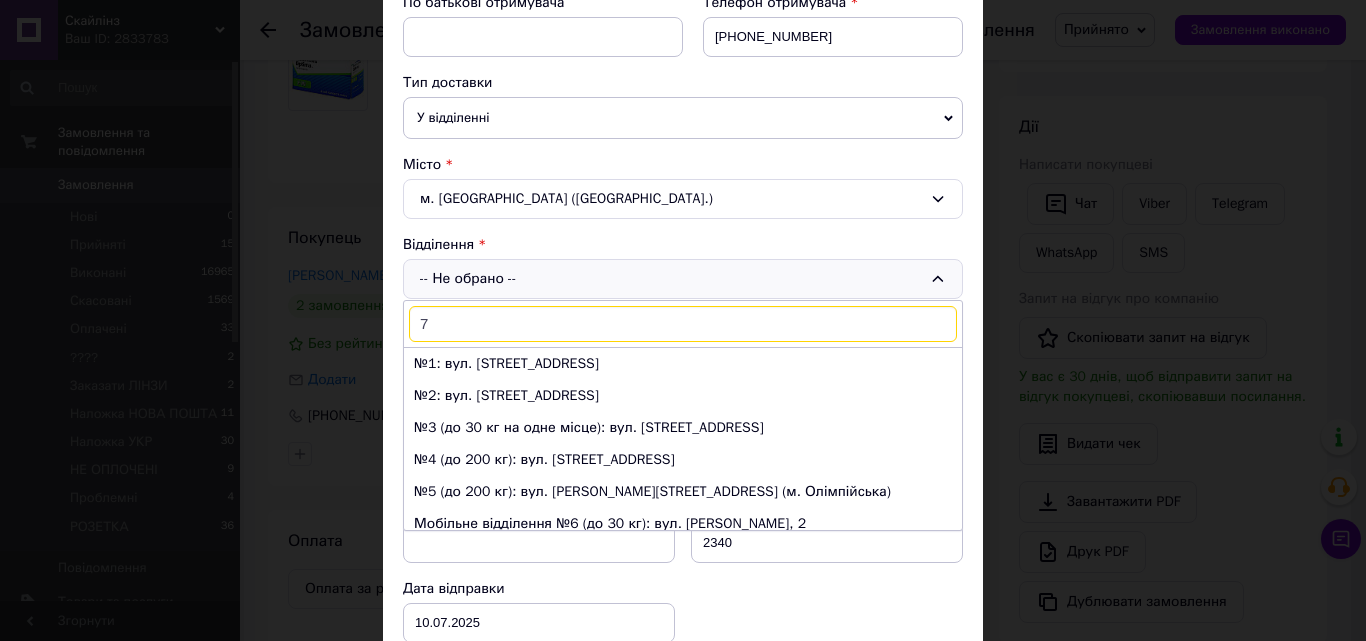 type on "77" 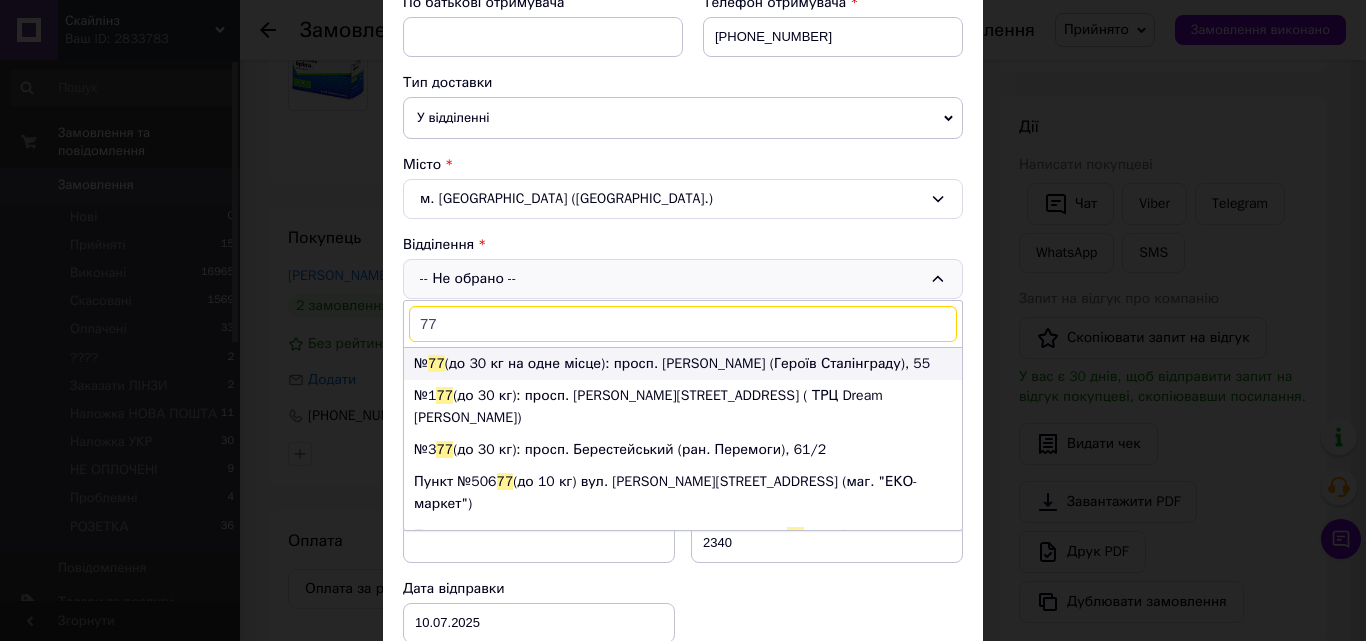 click on "№ 77  (до 30 кг на одне місце): просп. Володимира Івасюка (Героїв Сталінграду), 55" at bounding box center (683, 364) 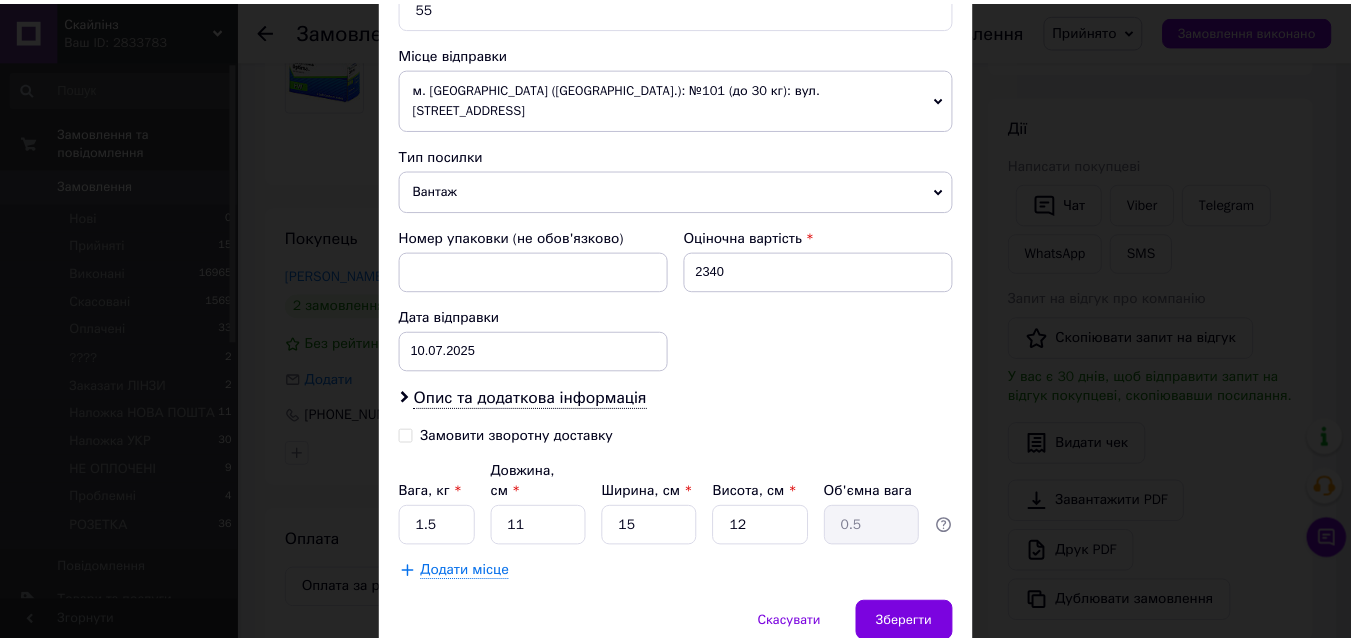 scroll, scrollTop: 700, scrollLeft: 0, axis: vertical 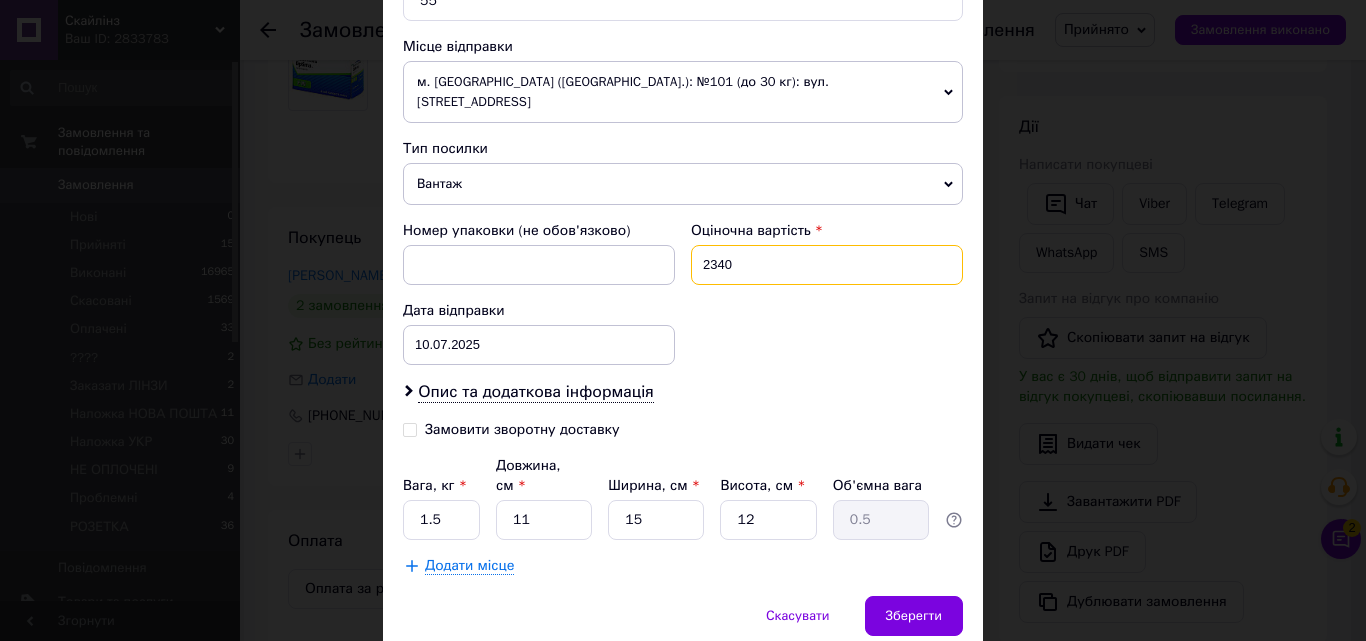 click on "2340" at bounding box center (827, 265) 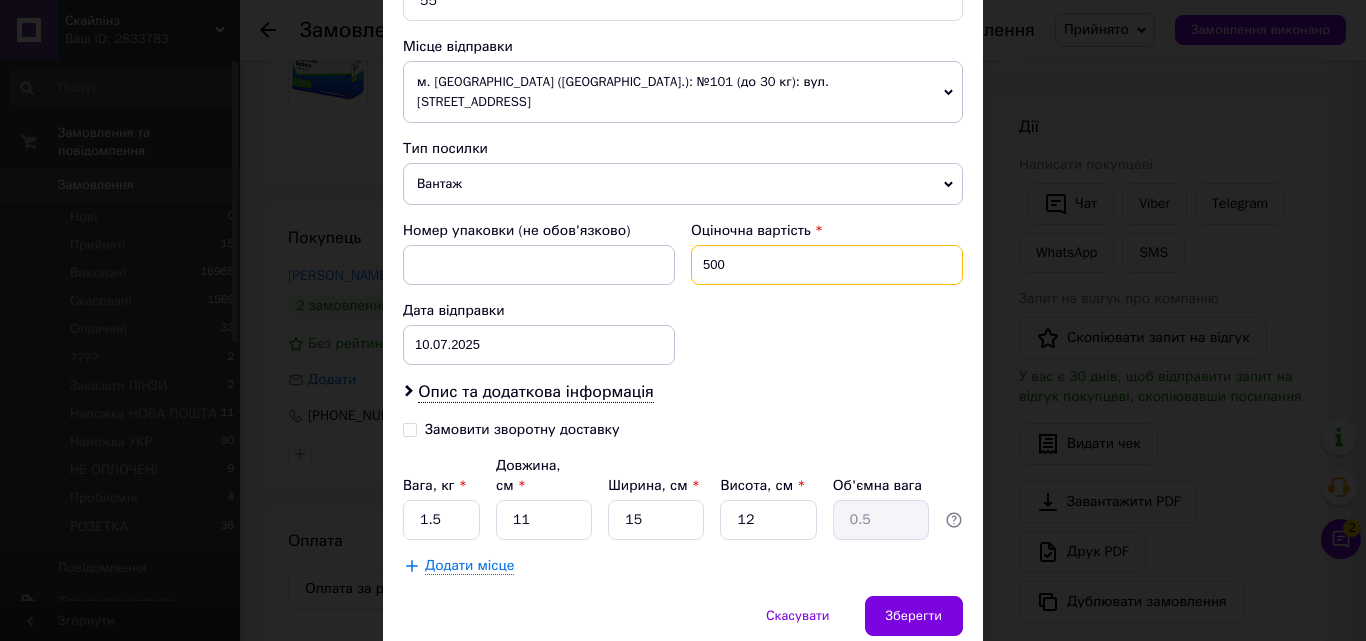 type on "500" 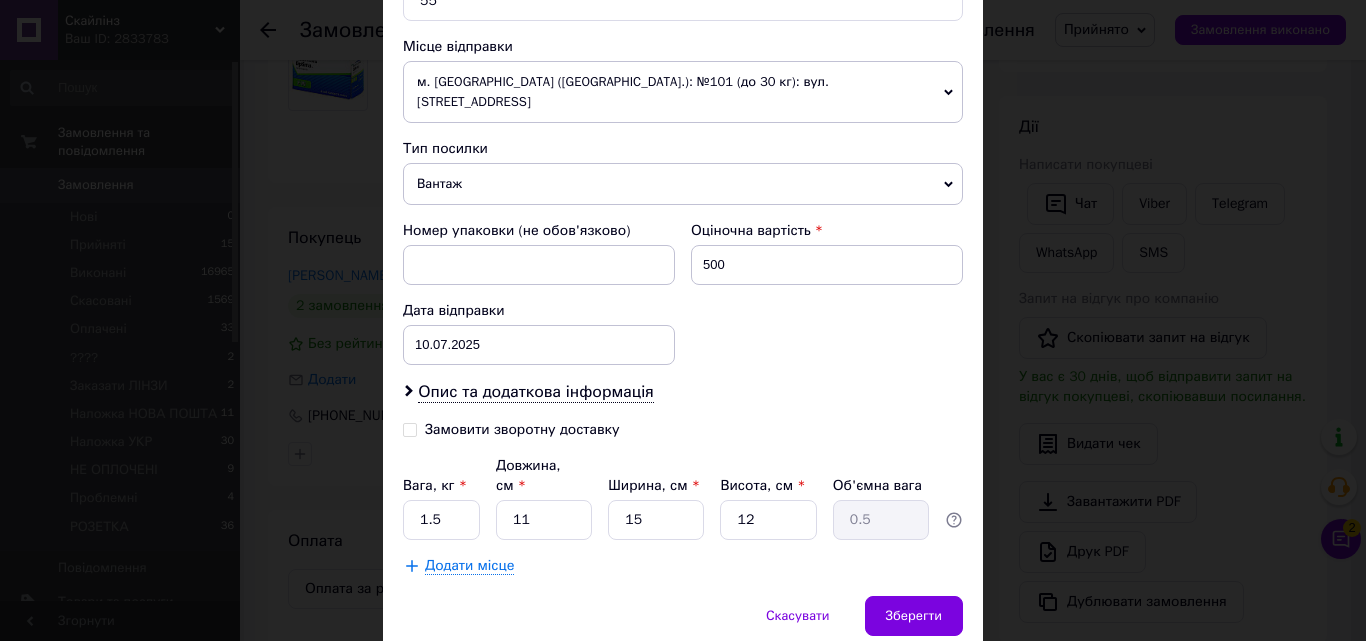 drag, startPoint x: 727, startPoint y: 305, endPoint x: 715, endPoint y: 308, distance: 12.369317 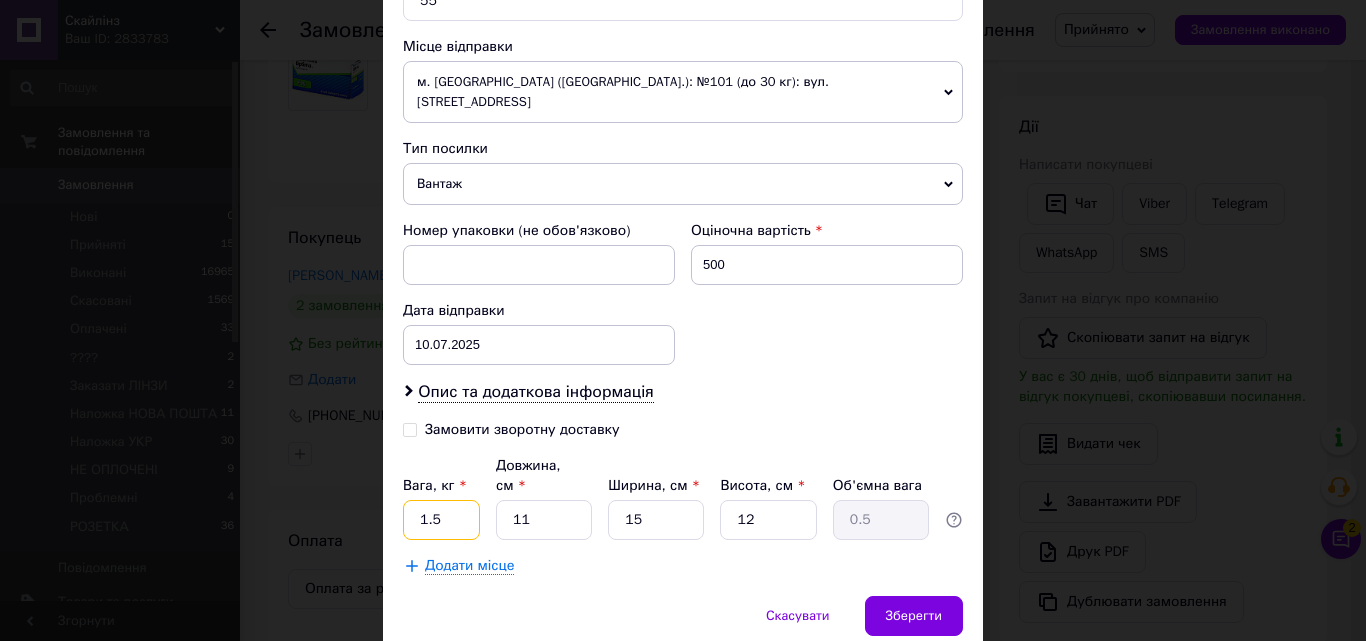 click on "1.5" at bounding box center (441, 520) 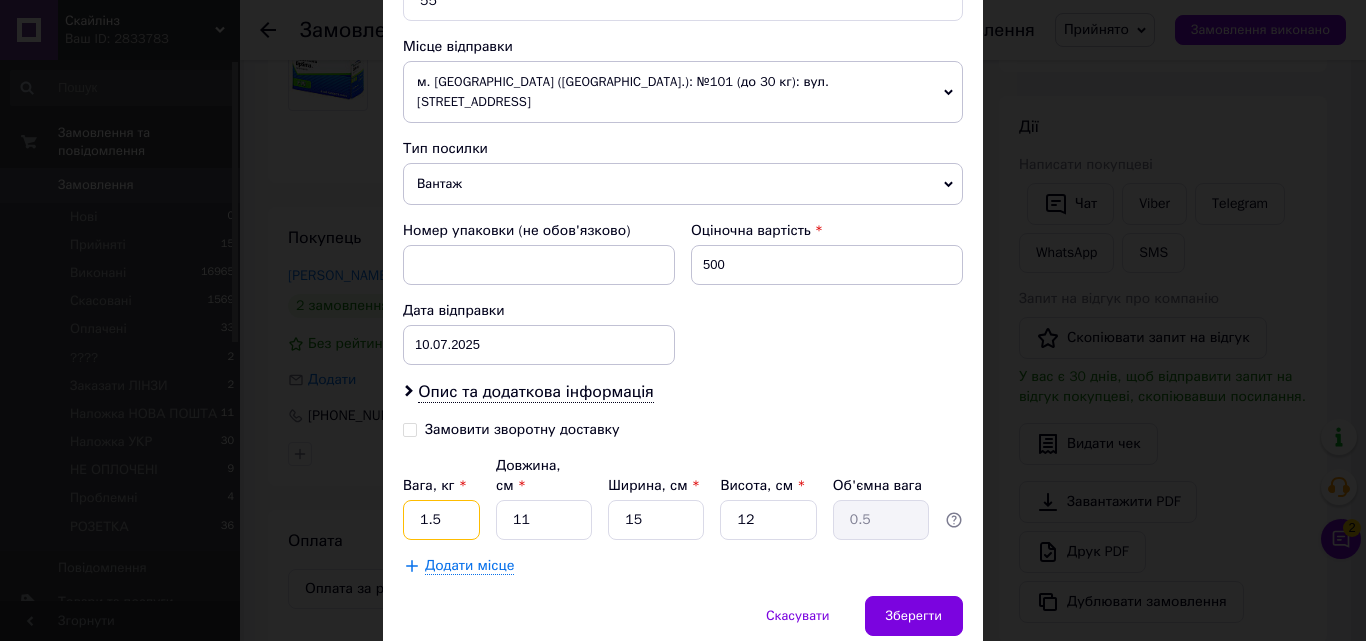 click on "1.5" at bounding box center (441, 520) 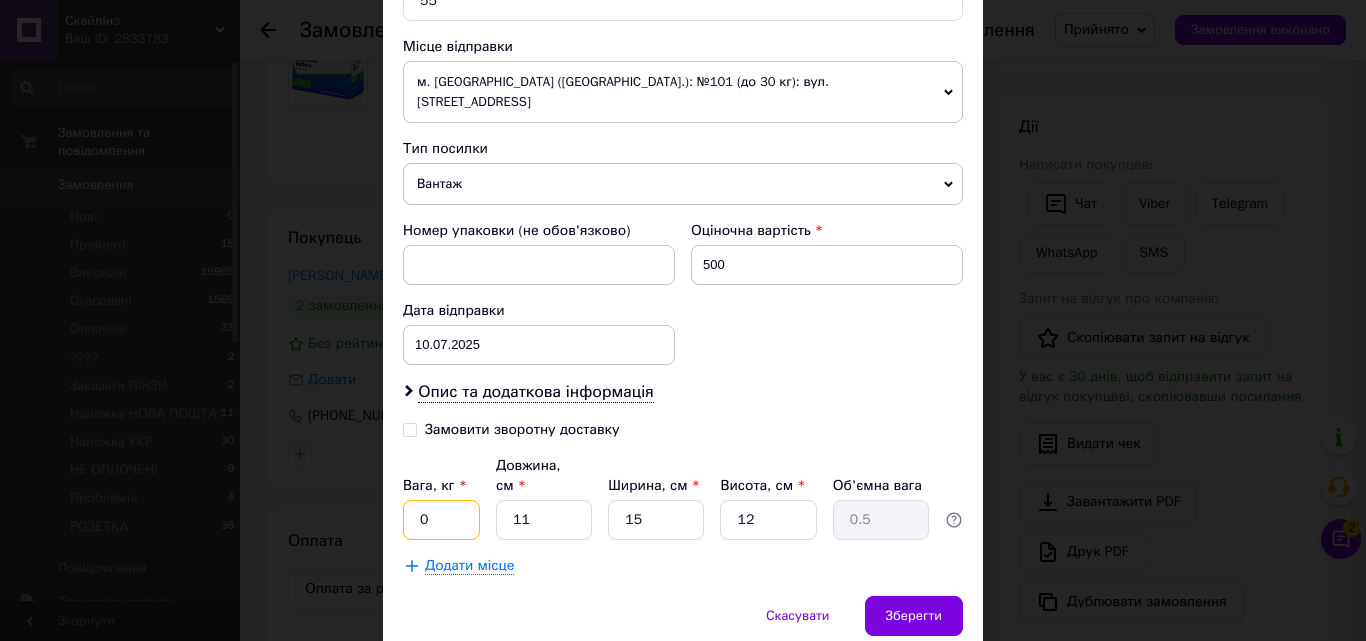 type on "0.5" 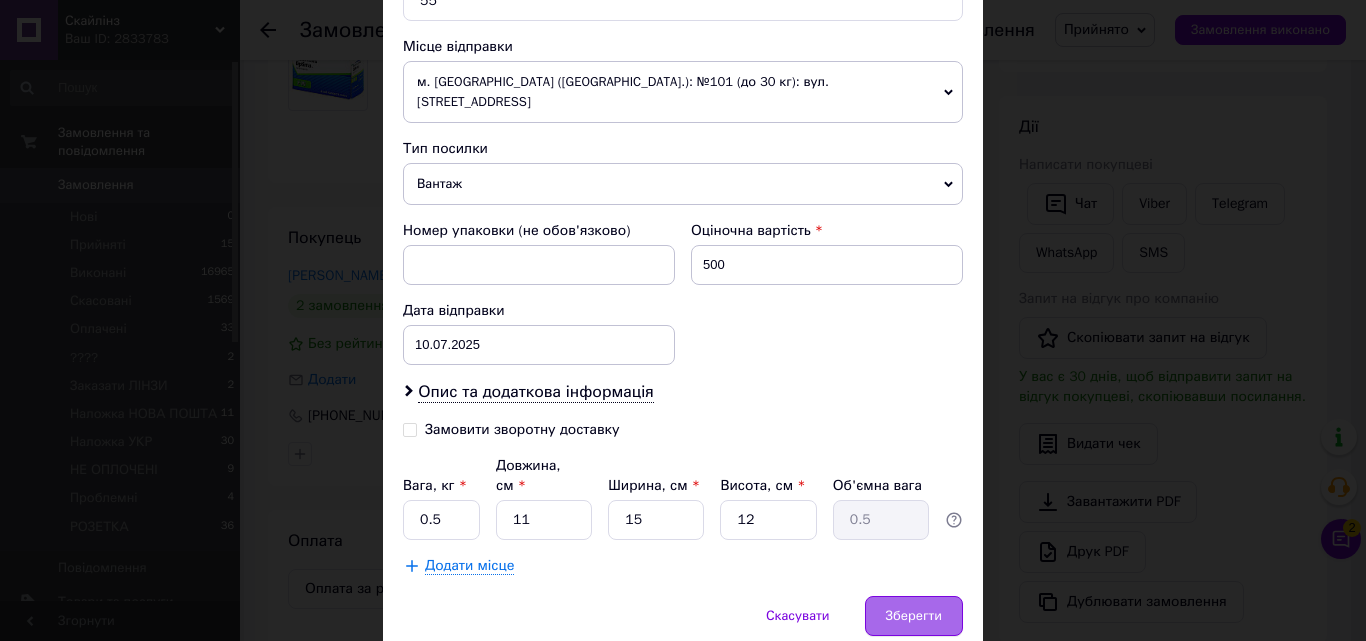 click on "Зберегти" at bounding box center [914, 616] 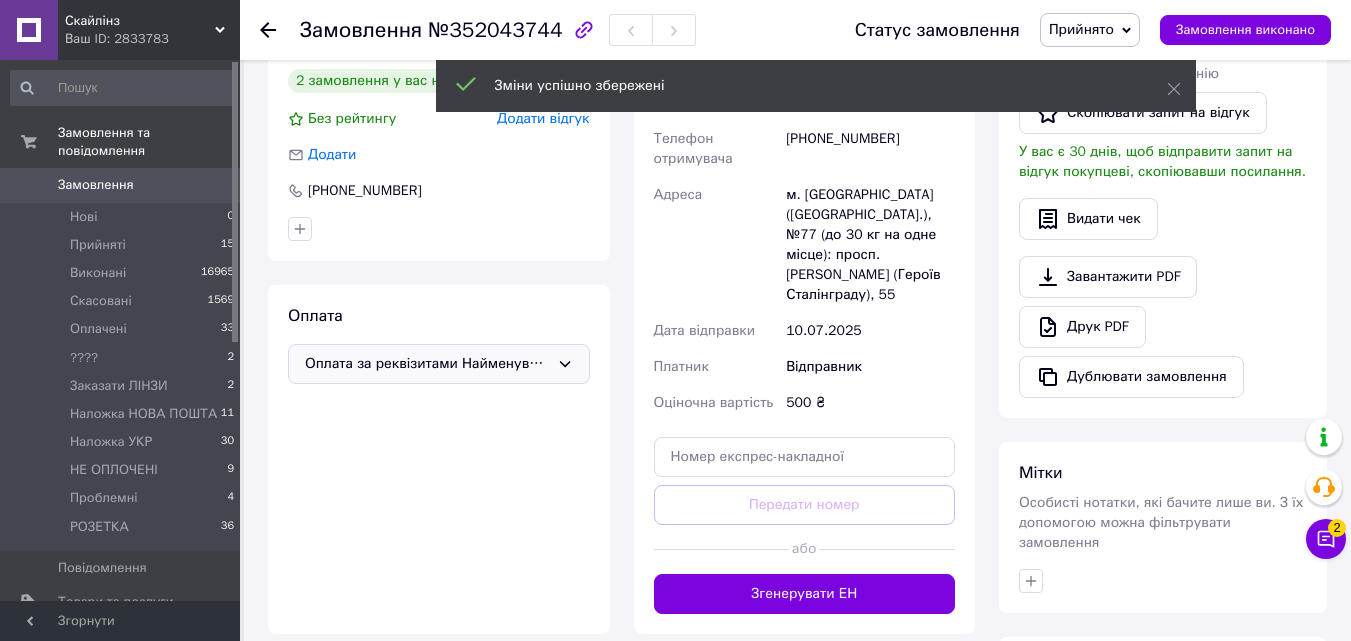 scroll, scrollTop: 600, scrollLeft: 0, axis: vertical 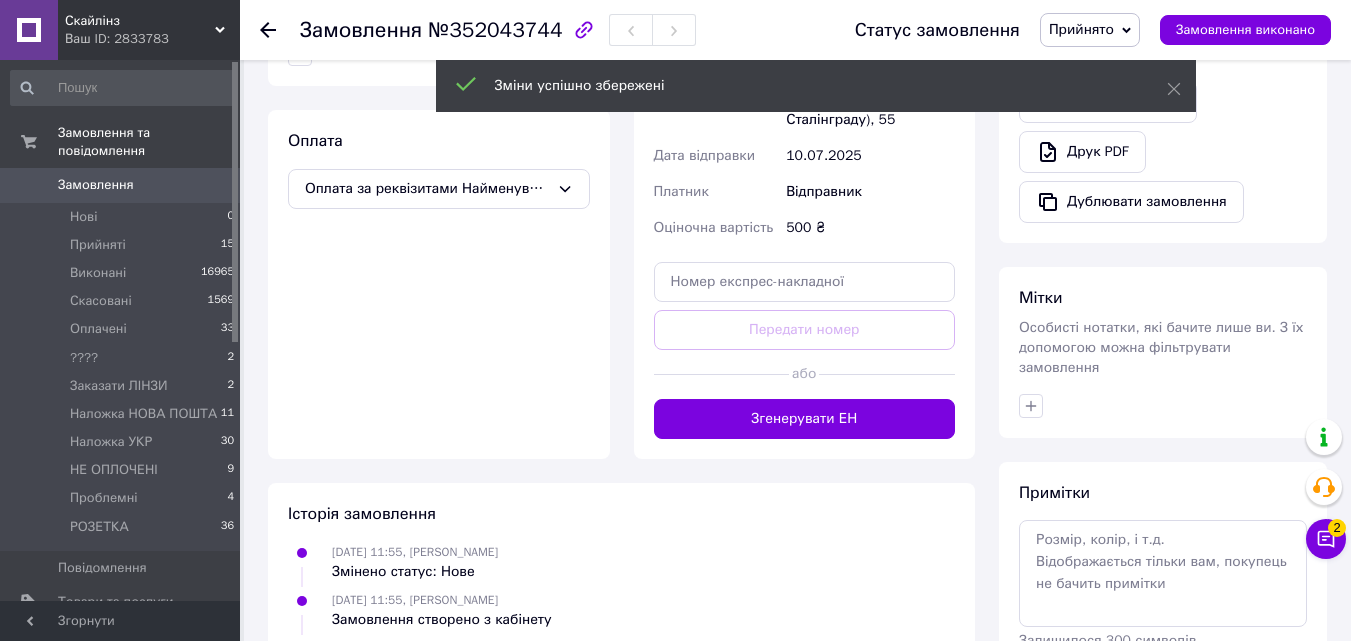 click on "Оплата Оплата за реквізитами Найменування отримувача: МЕЛЬНИК А. В. ФОП UA633052990000026004036012027" at bounding box center (439, 284) 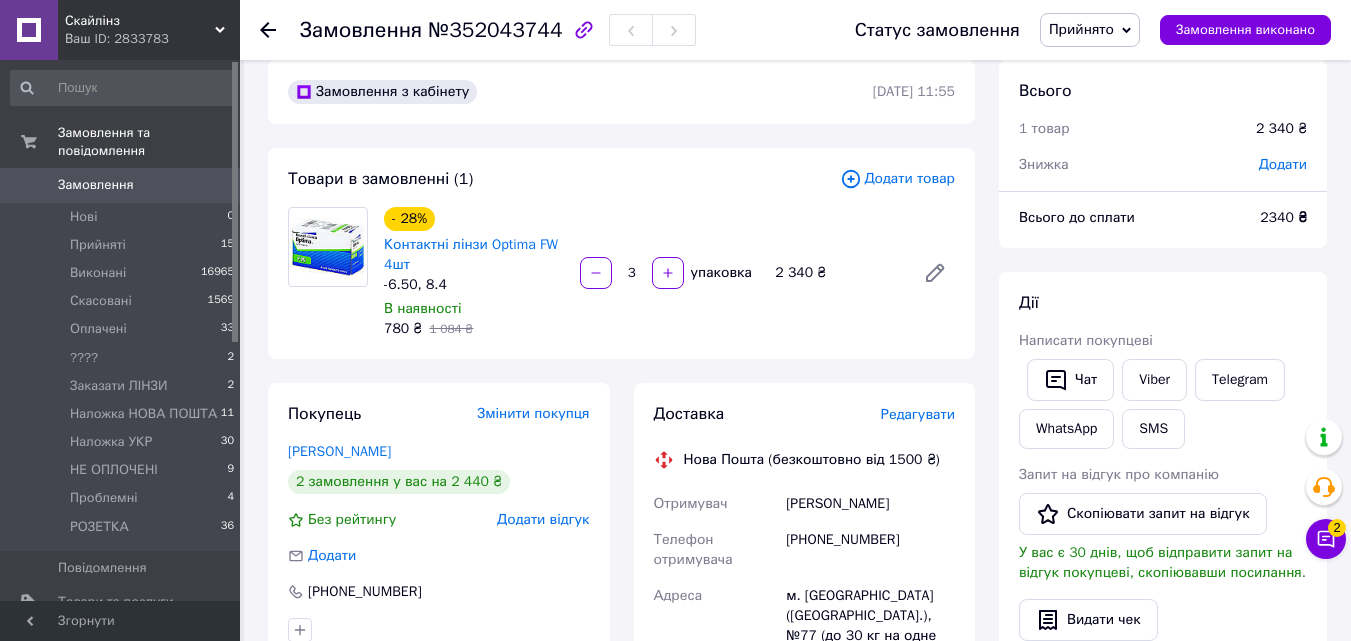scroll, scrollTop: 0, scrollLeft: 0, axis: both 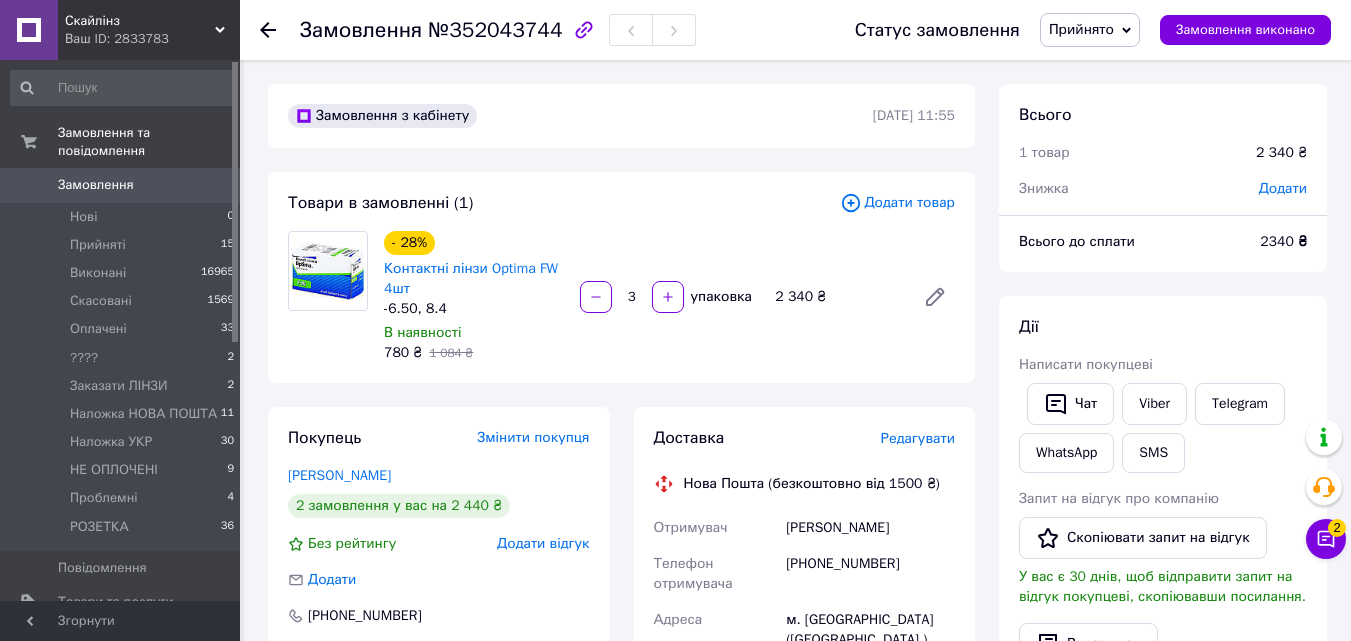 click on "Прийнято" at bounding box center [1081, 29] 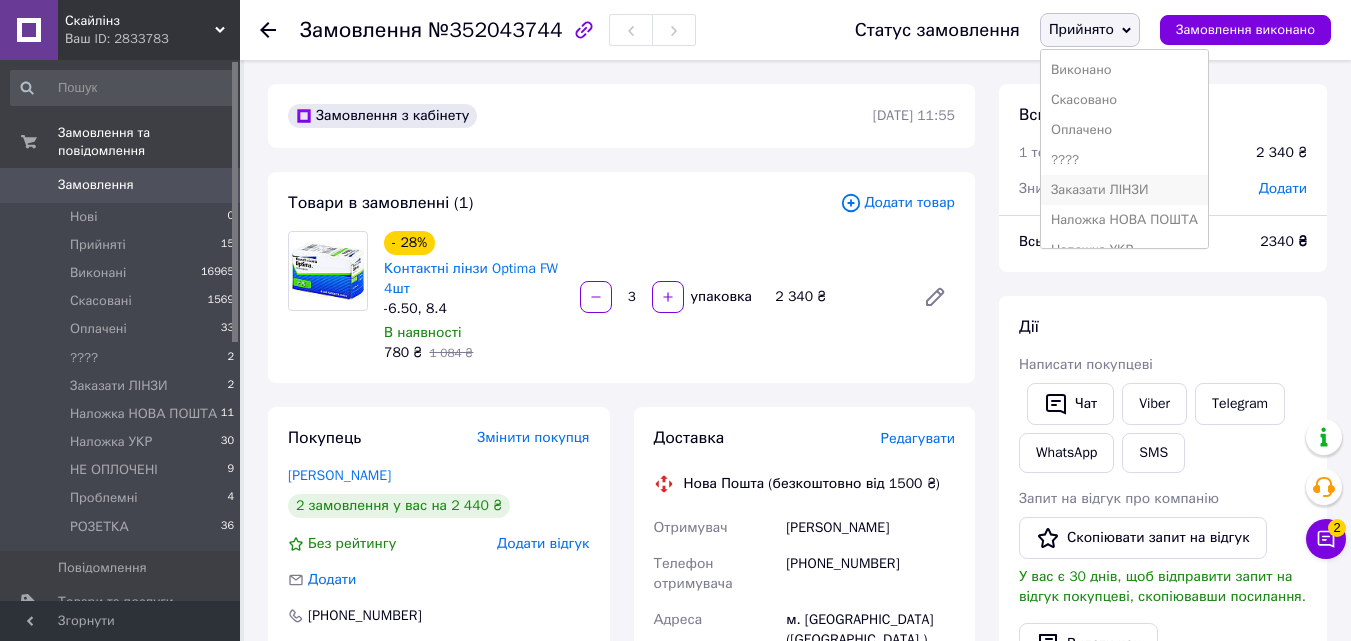 click on "Заказати ЛІНЗИ" at bounding box center (1124, 190) 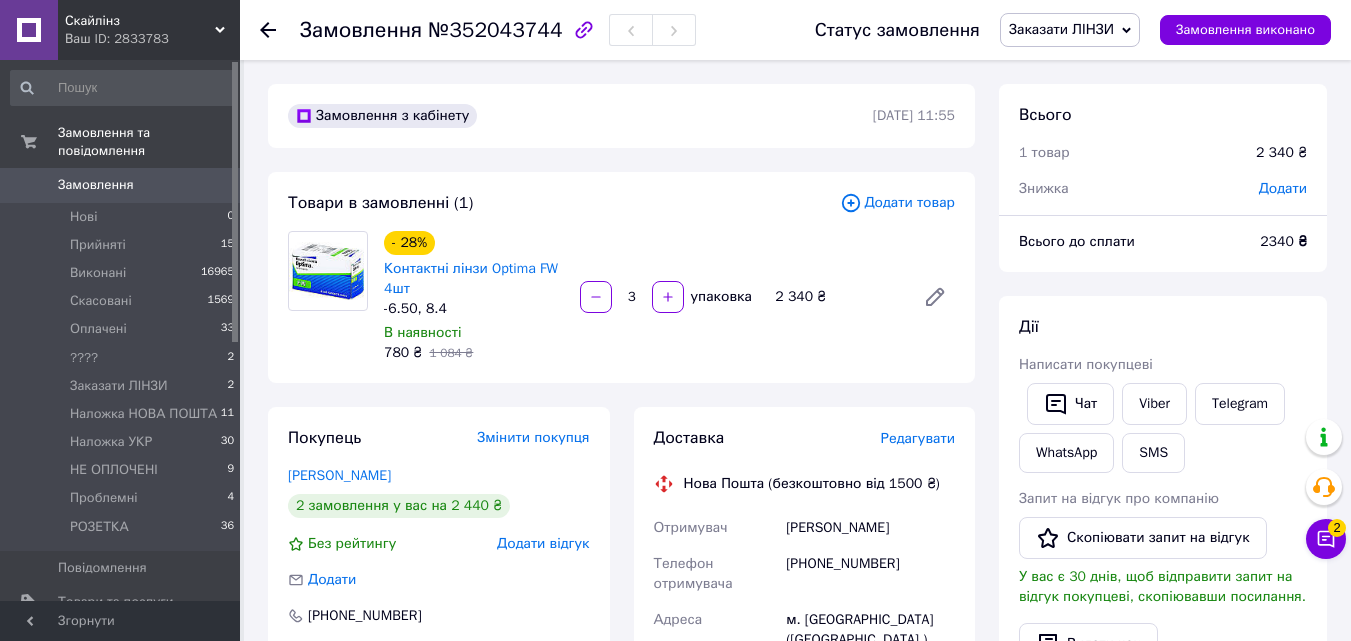 click on "Замовлення 0" at bounding box center [123, 185] 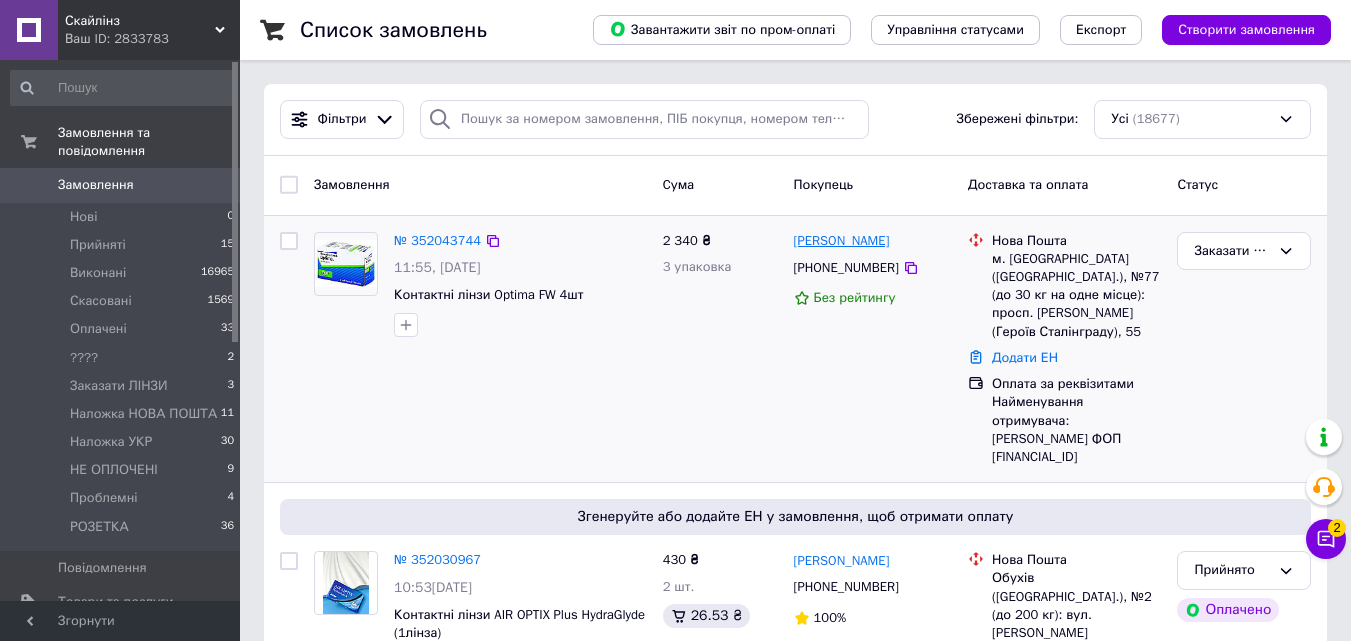 click on "[PERSON_NAME]" at bounding box center (842, 241) 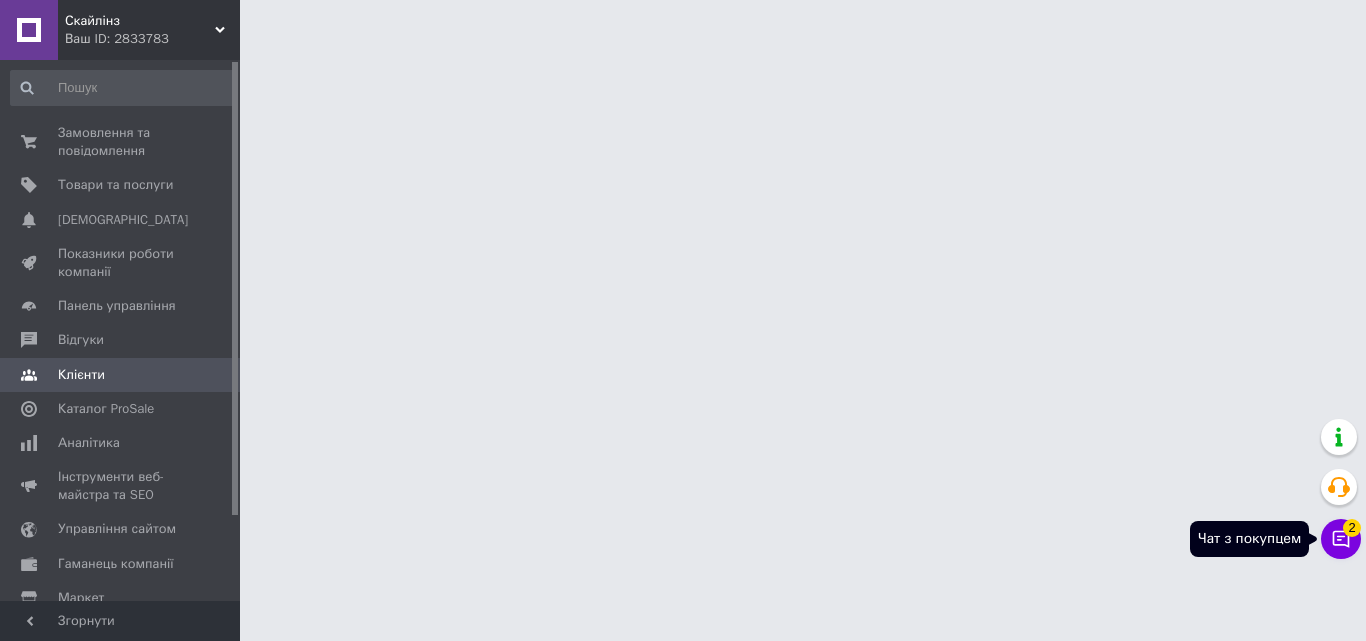 click 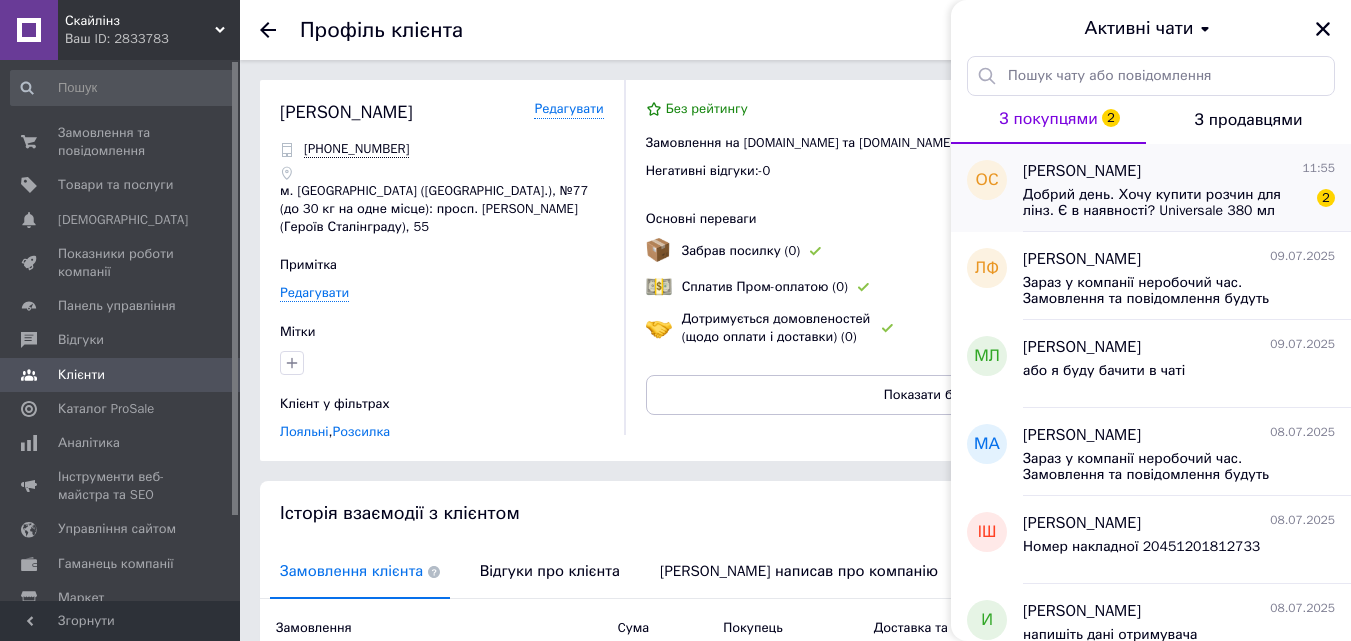 click on "Добрий день. Хочу купити розчин для лінз. Є в наявності? Universale 380 мл" at bounding box center [1165, 203] 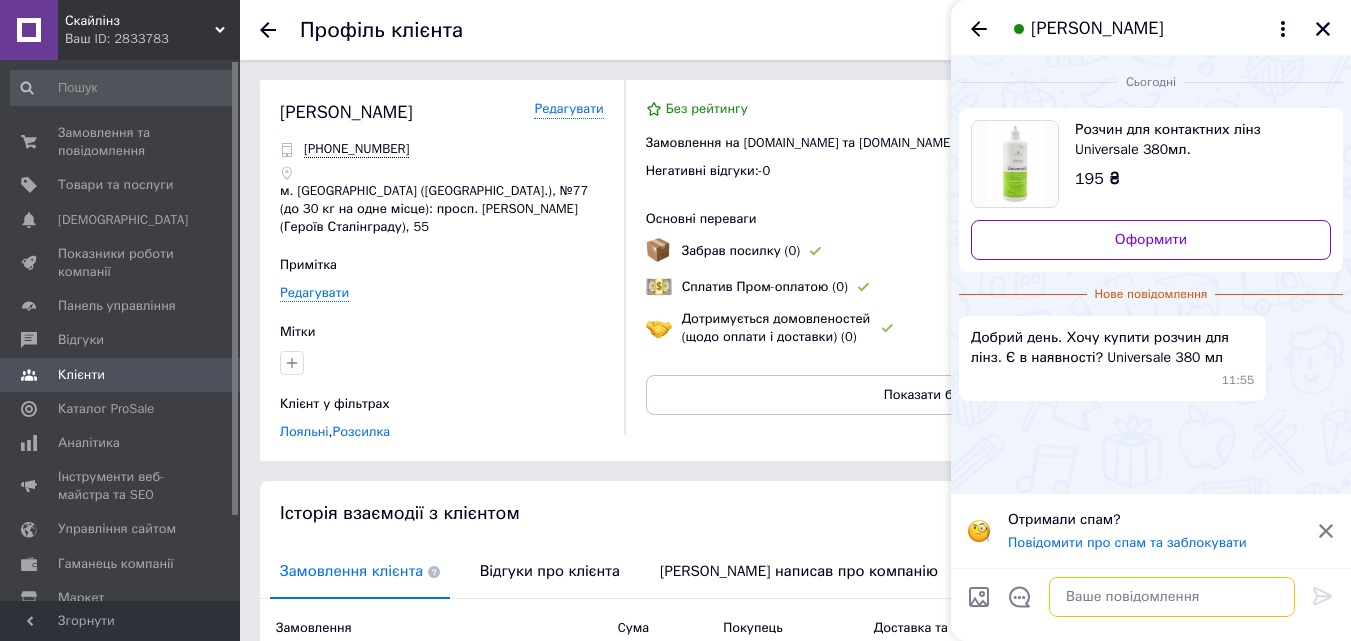 click at bounding box center [1172, 597] 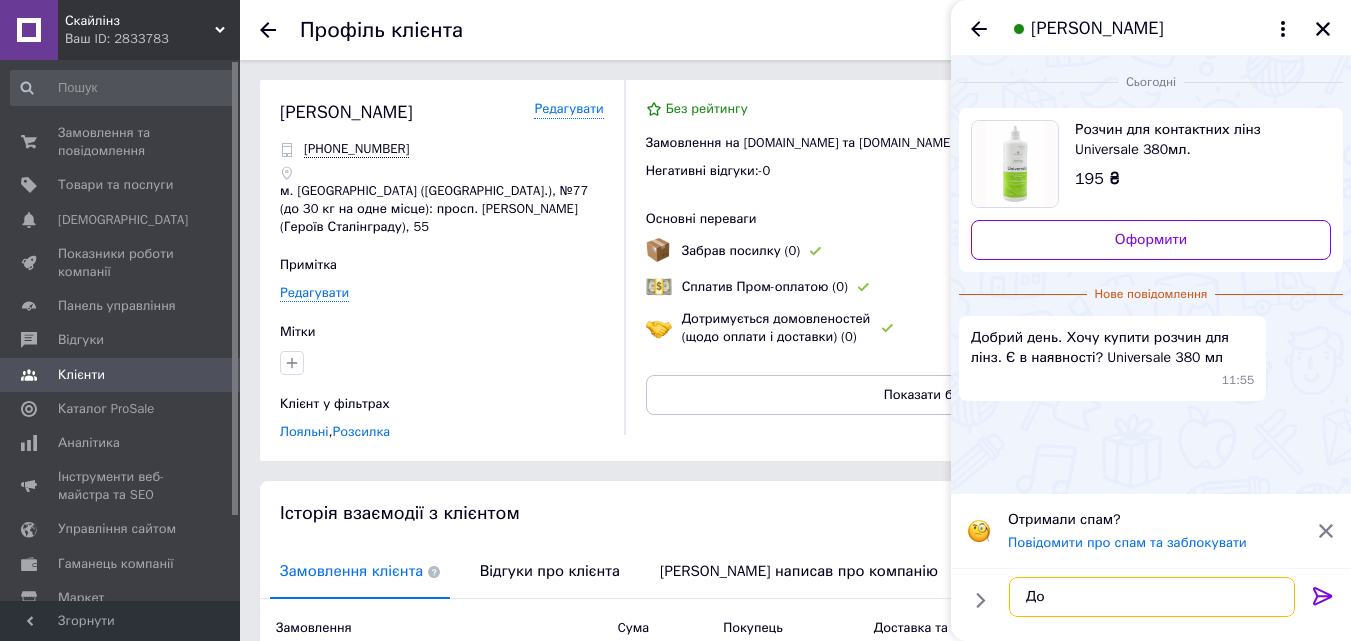 type on "Д" 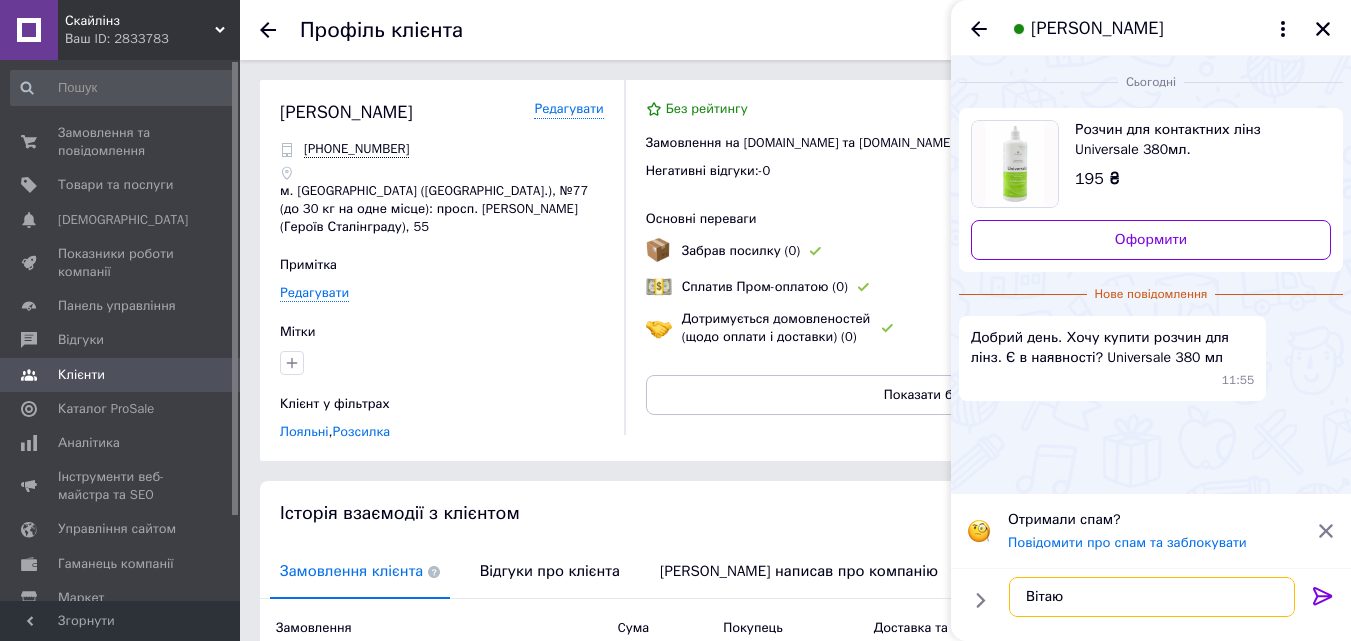 type on "Вітаю!" 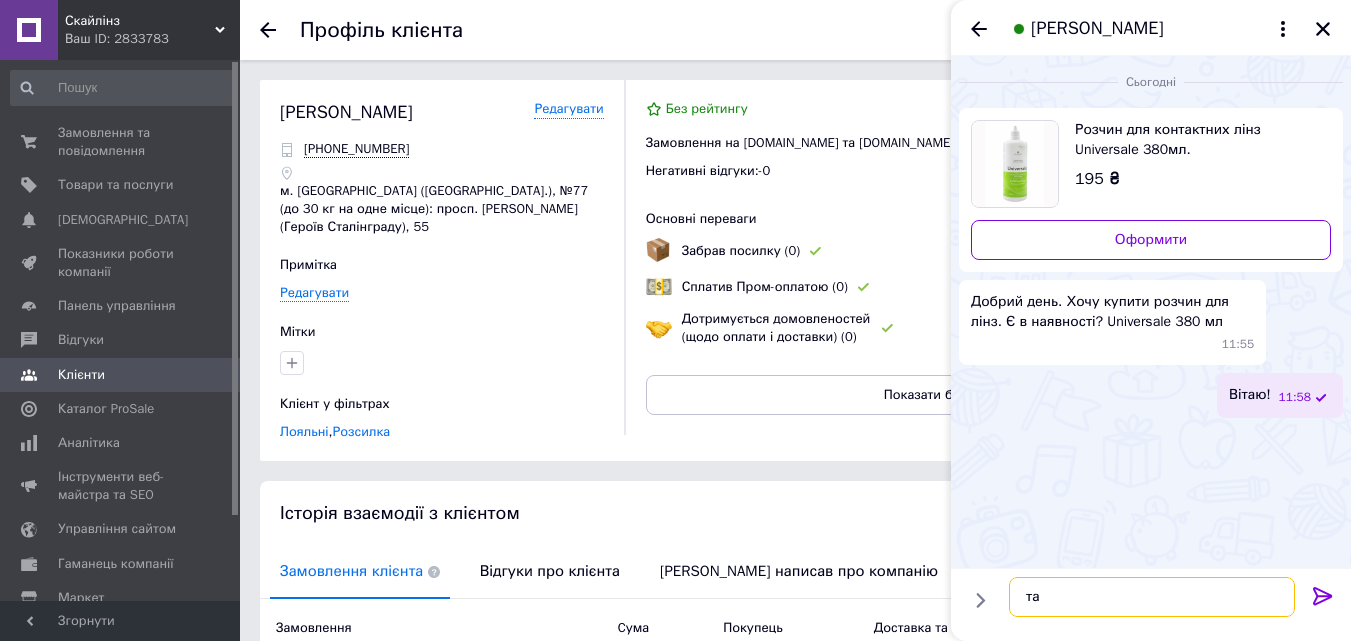 type on "т" 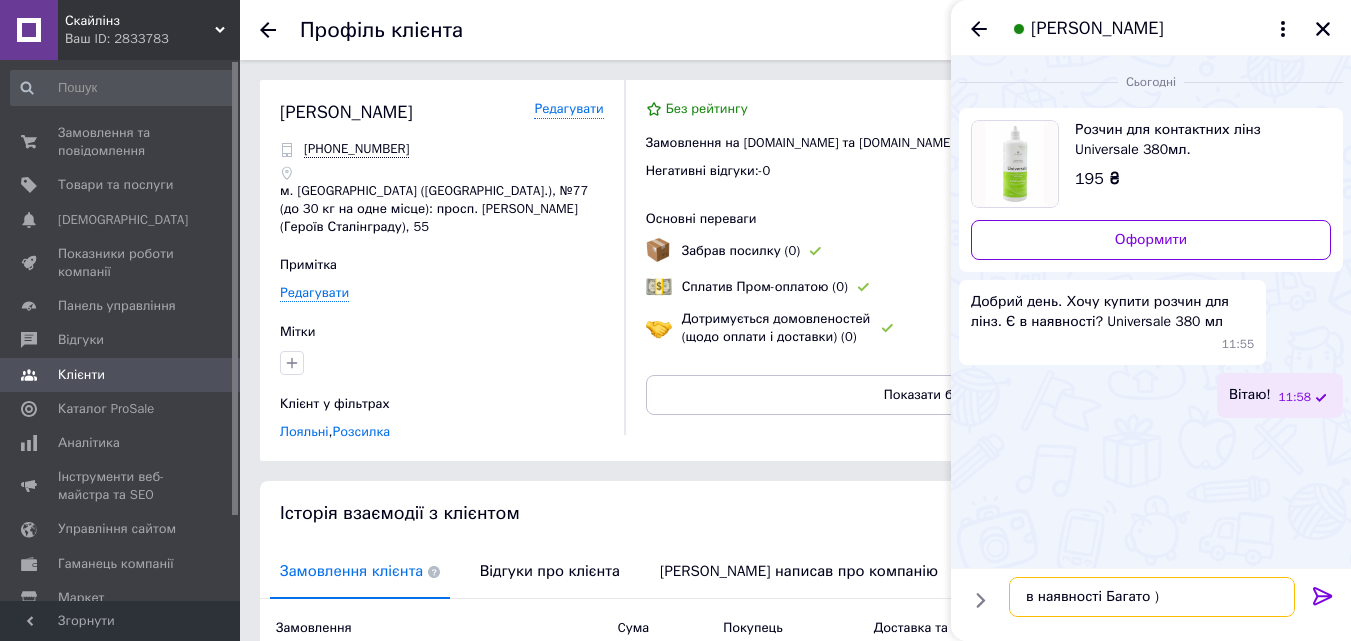 type on "в наявності Багато )" 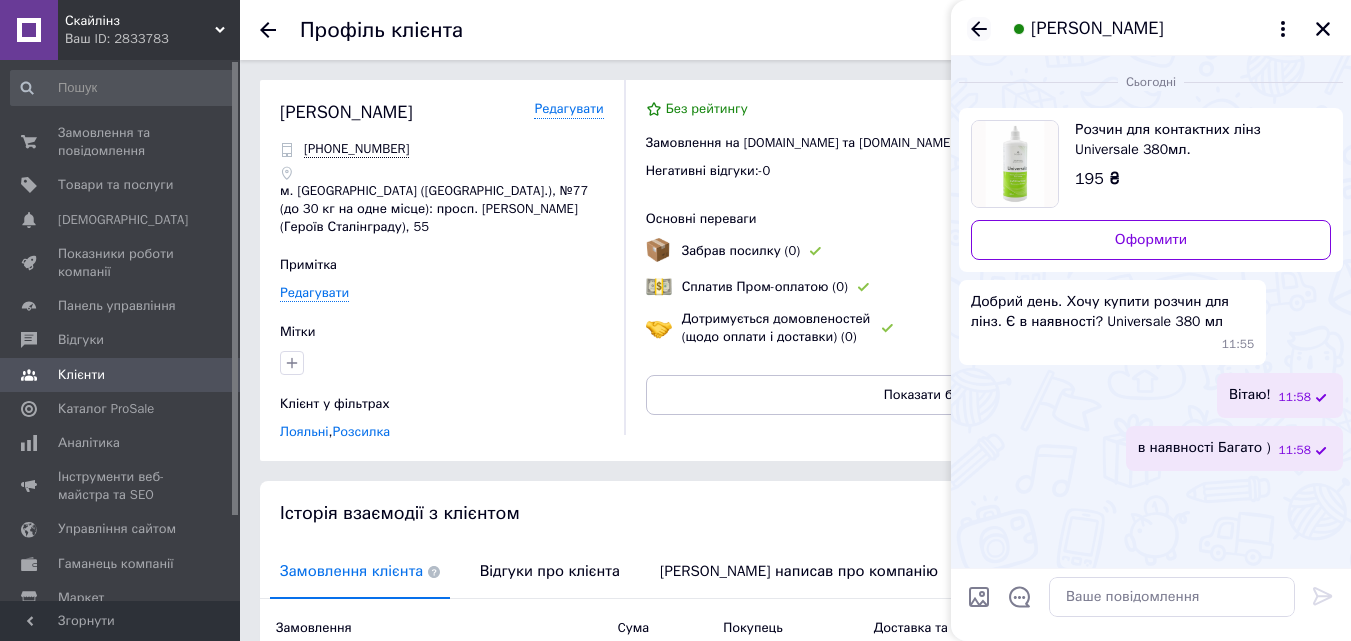 click 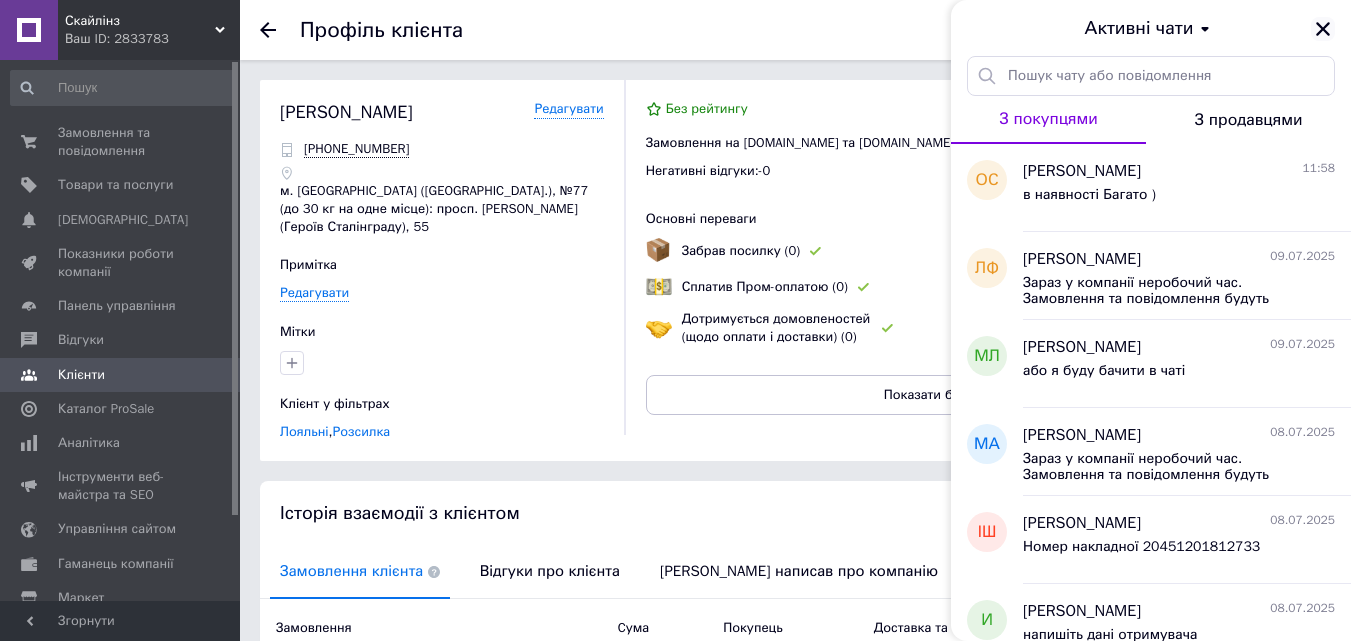 click at bounding box center (1323, 29) 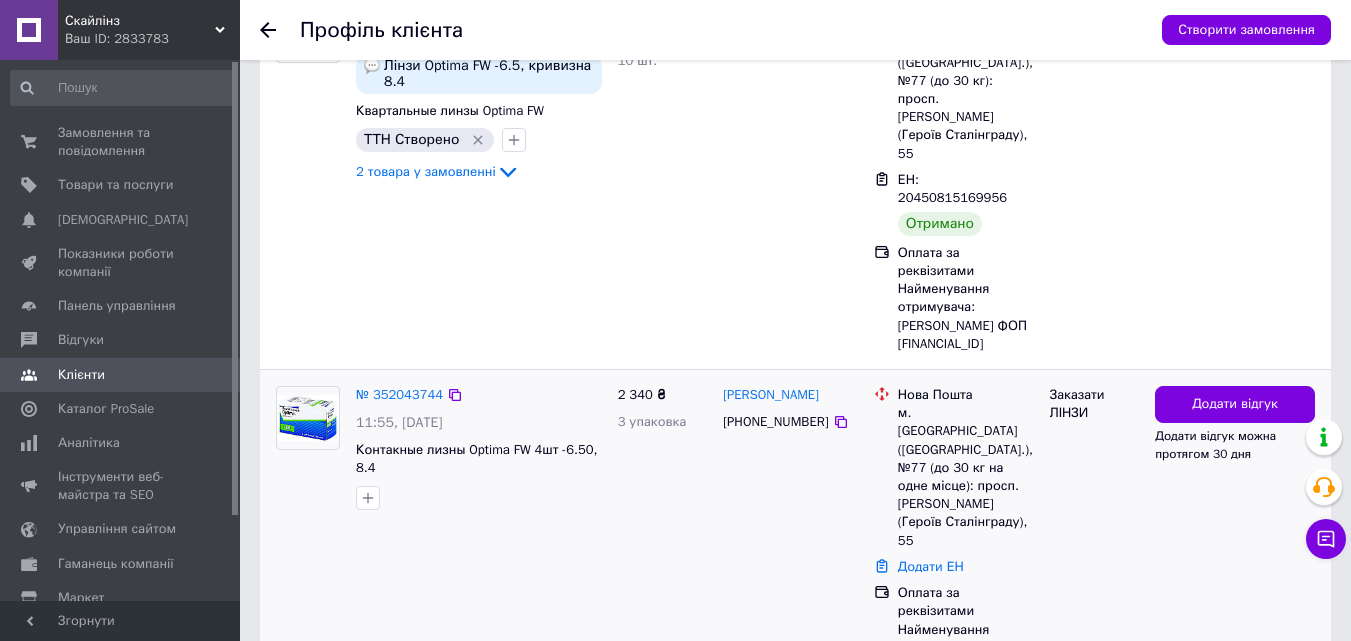scroll, scrollTop: 817, scrollLeft: 0, axis: vertical 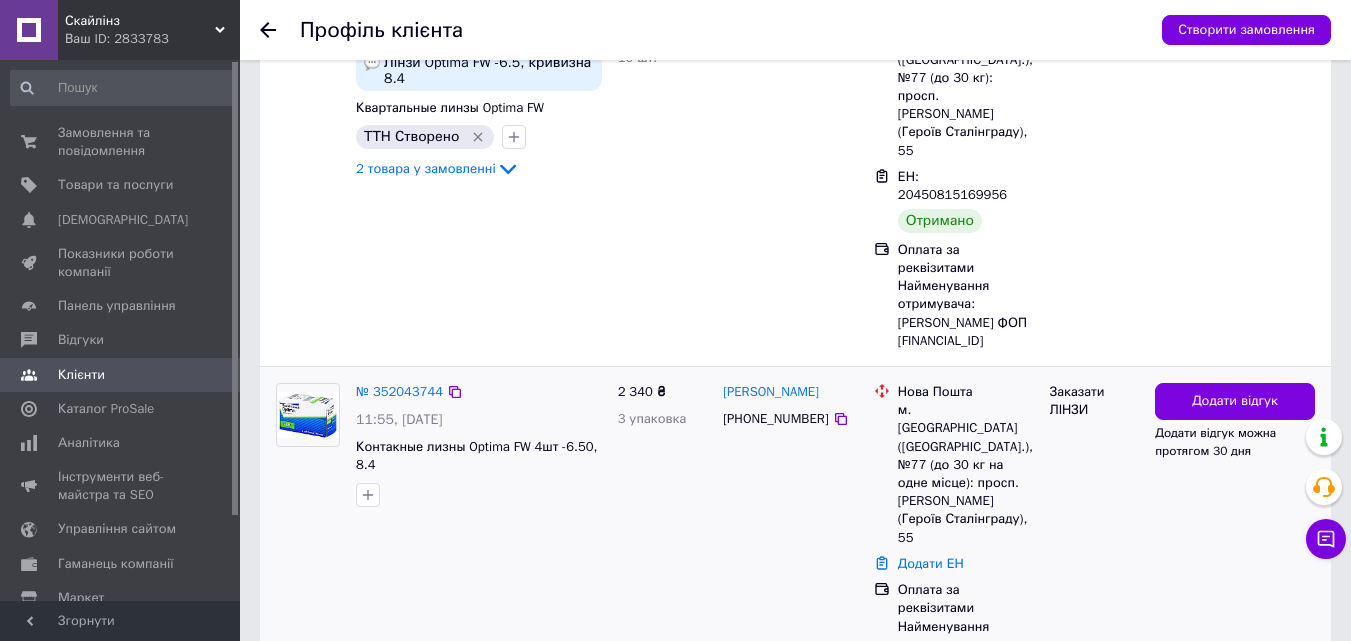 click at bounding box center [479, 495] 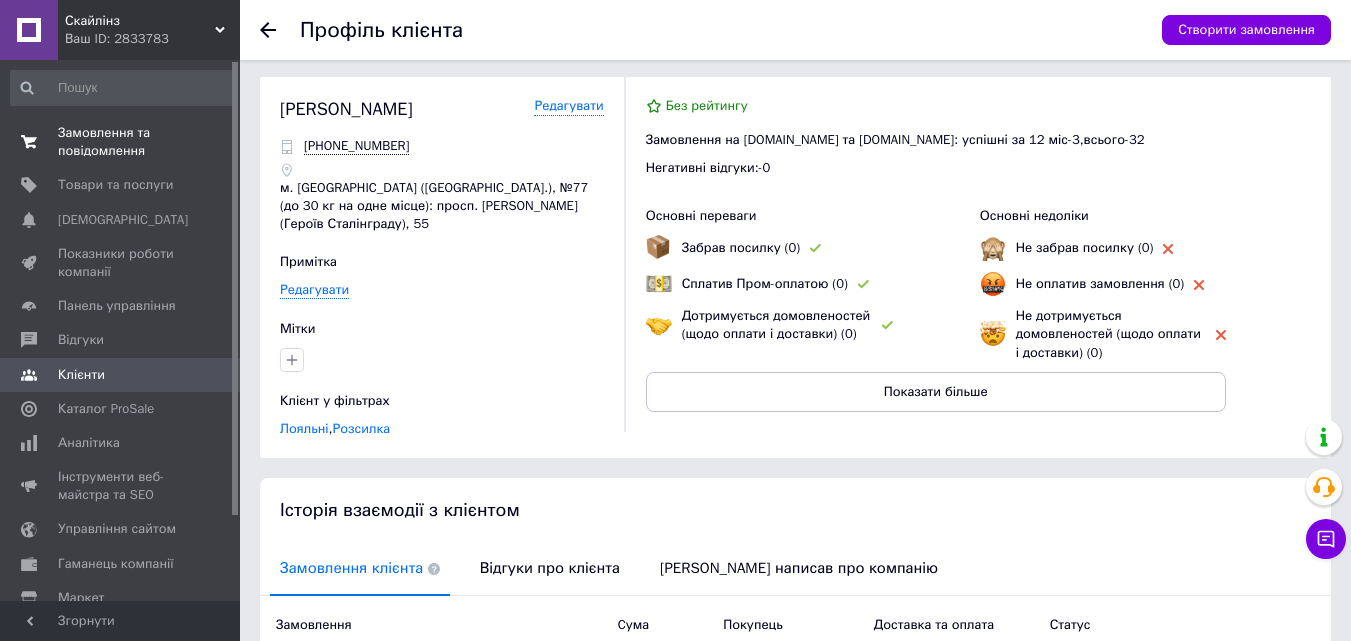scroll, scrollTop: 0, scrollLeft: 0, axis: both 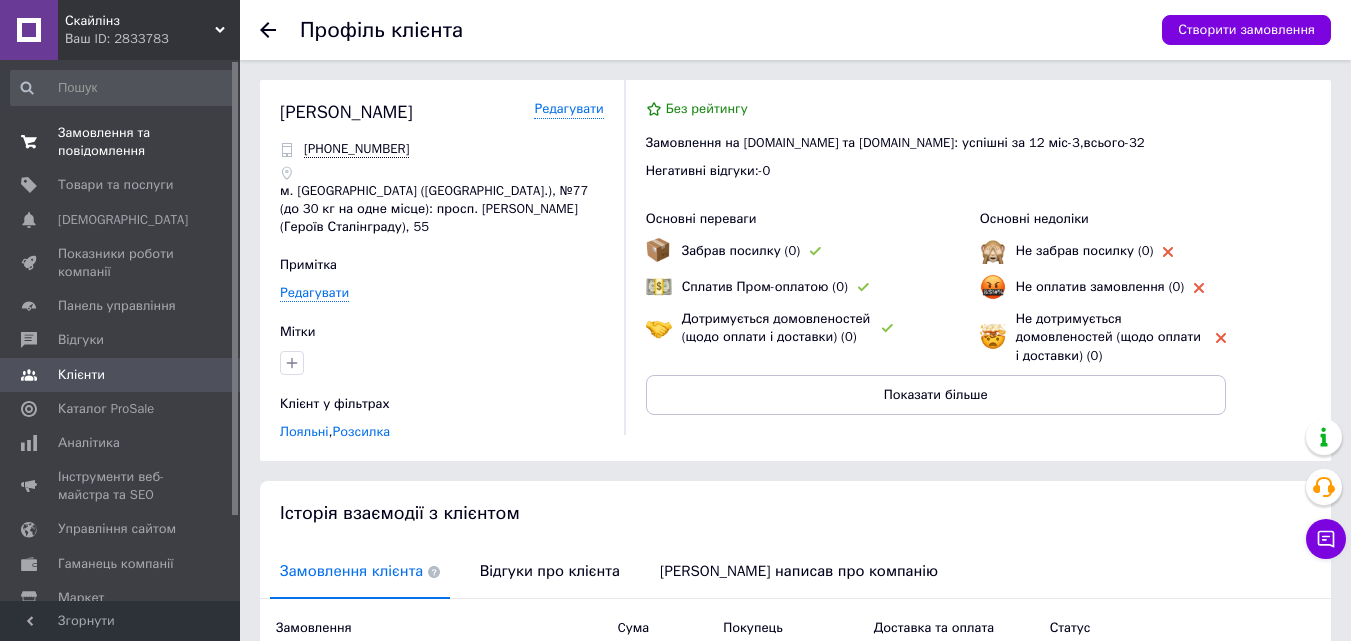 click on "Замовлення та повідомлення" at bounding box center (121, 142) 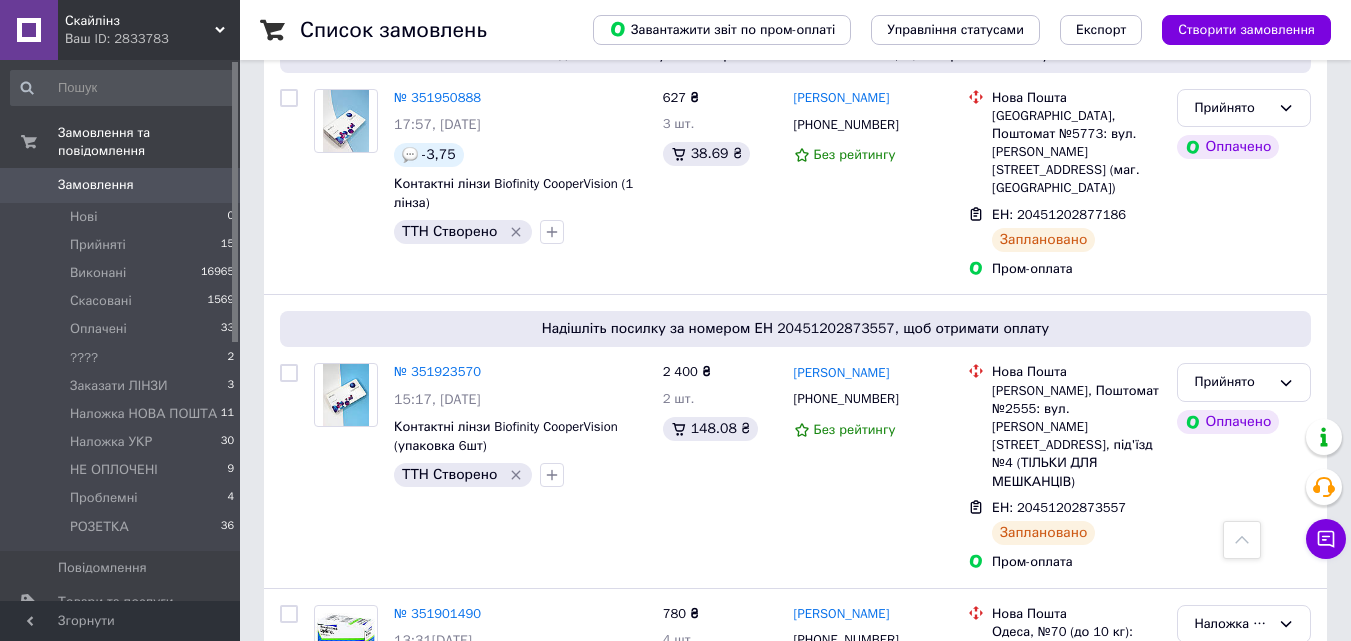 scroll, scrollTop: 3700, scrollLeft: 0, axis: vertical 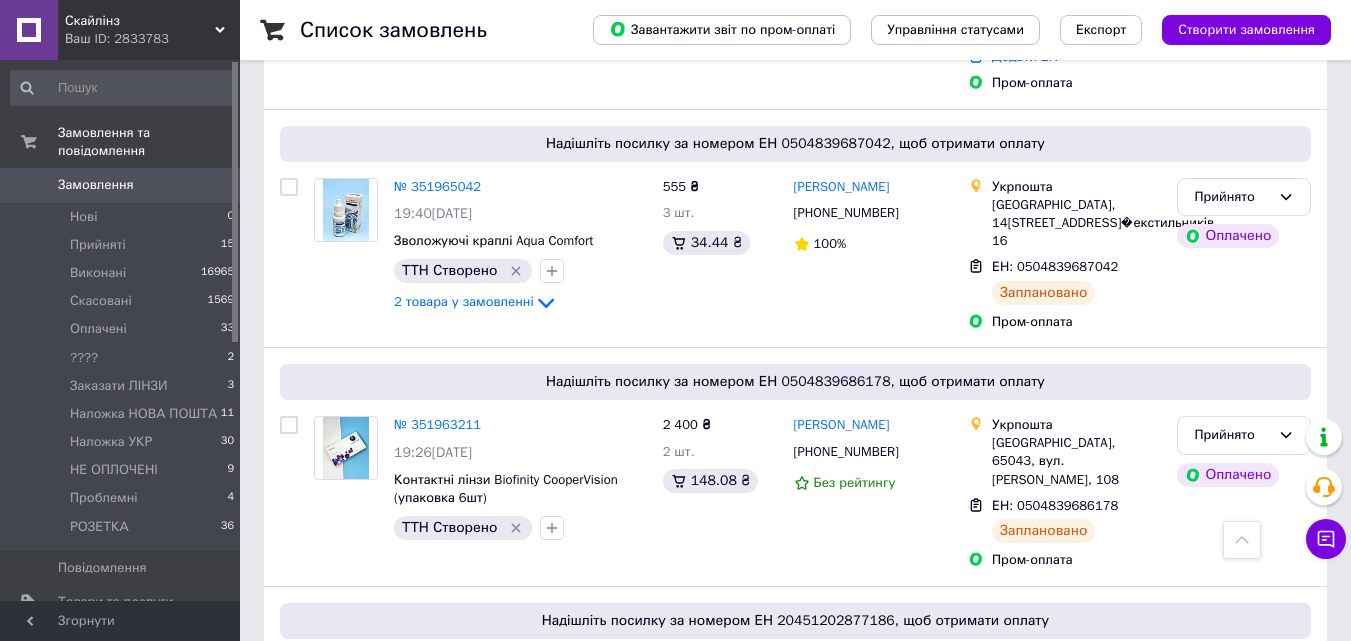 click on "Замовлення" at bounding box center (96, 185) 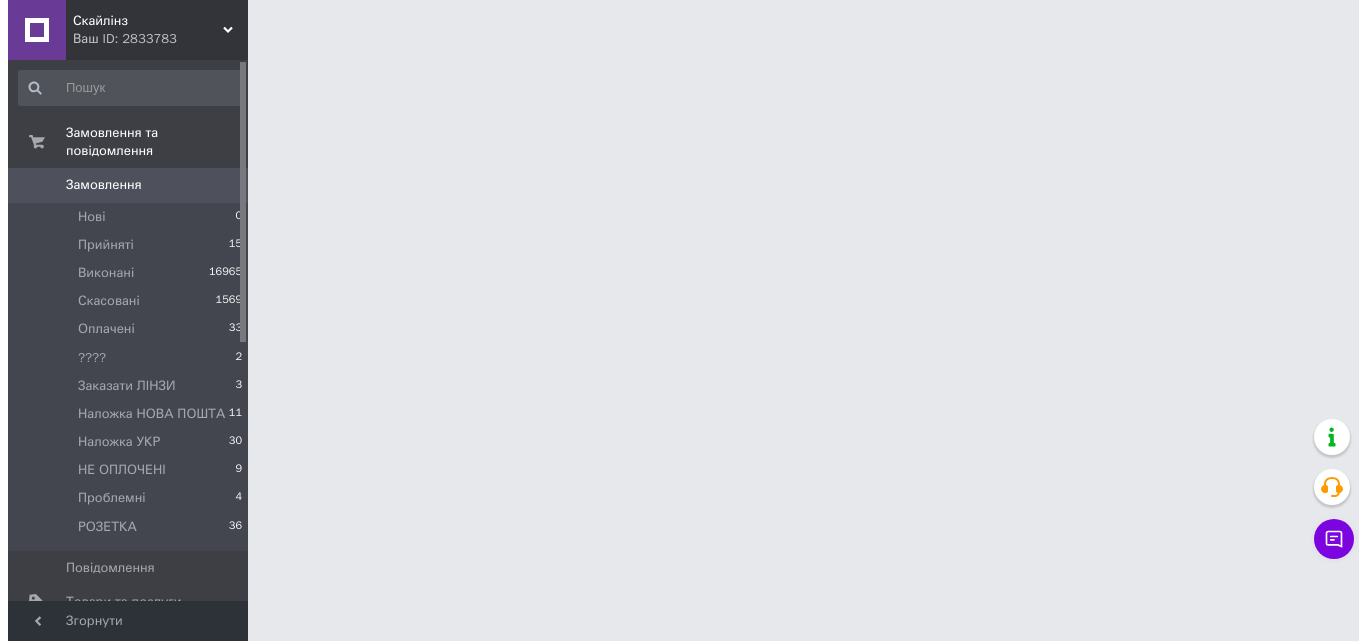 scroll, scrollTop: 0, scrollLeft: 0, axis: both 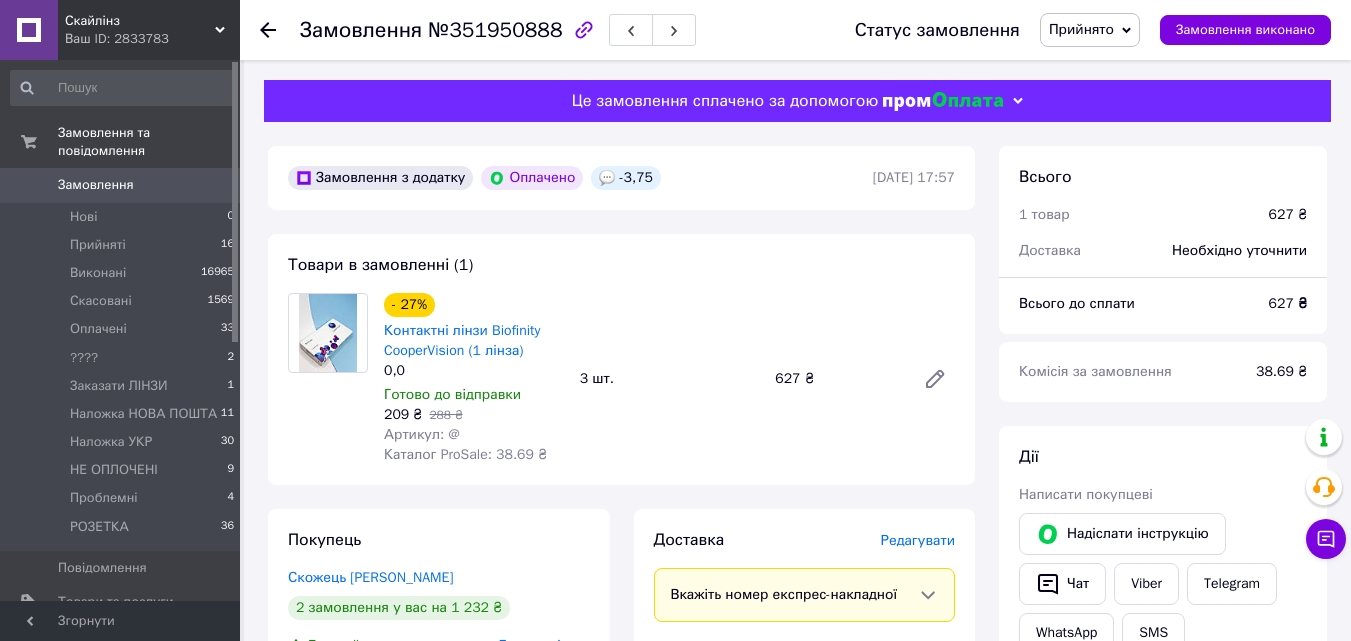 click on "Товари в замовленні (1) - 27% Контактні лінзи Biofinity CooperVision (1 лінза) 0,0 Готово до відправки 209 ₴   288 ₴ Артикул: @ Каталог ProSale: 38.69 ₴  3 шт. 627 ₴" at bounding box center (621, 359) 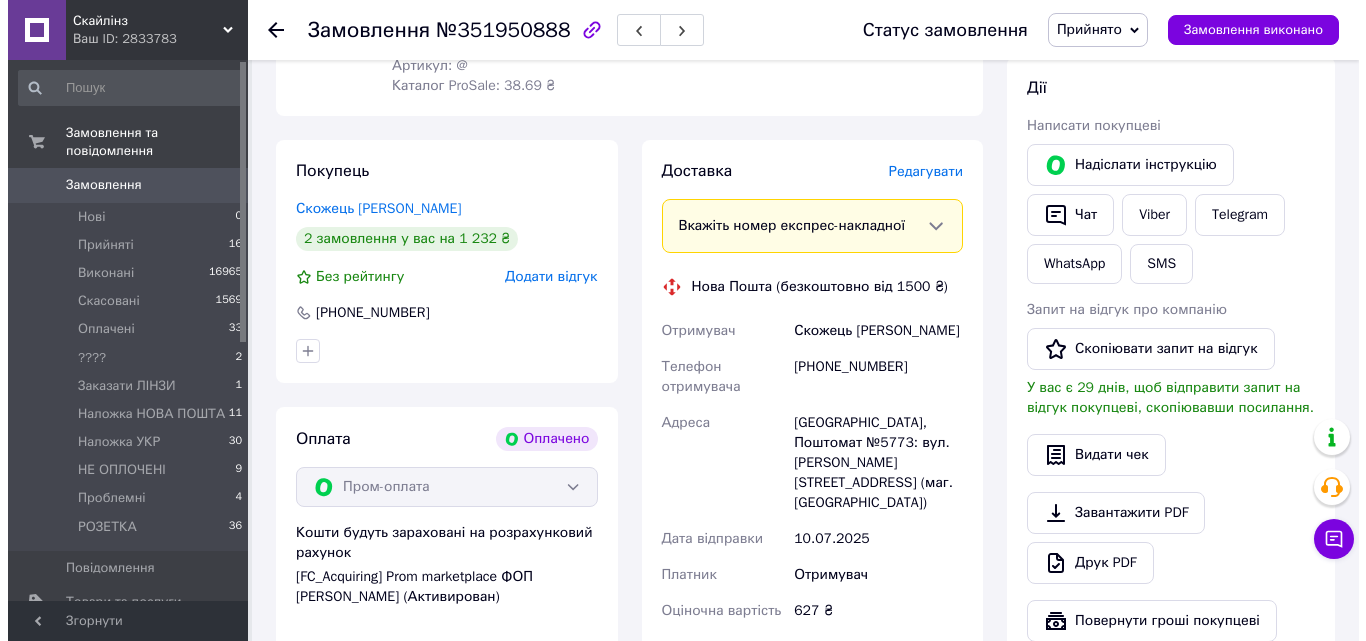 scroll, scrollTop: 200, scrollLeft: 0, axis: vertical 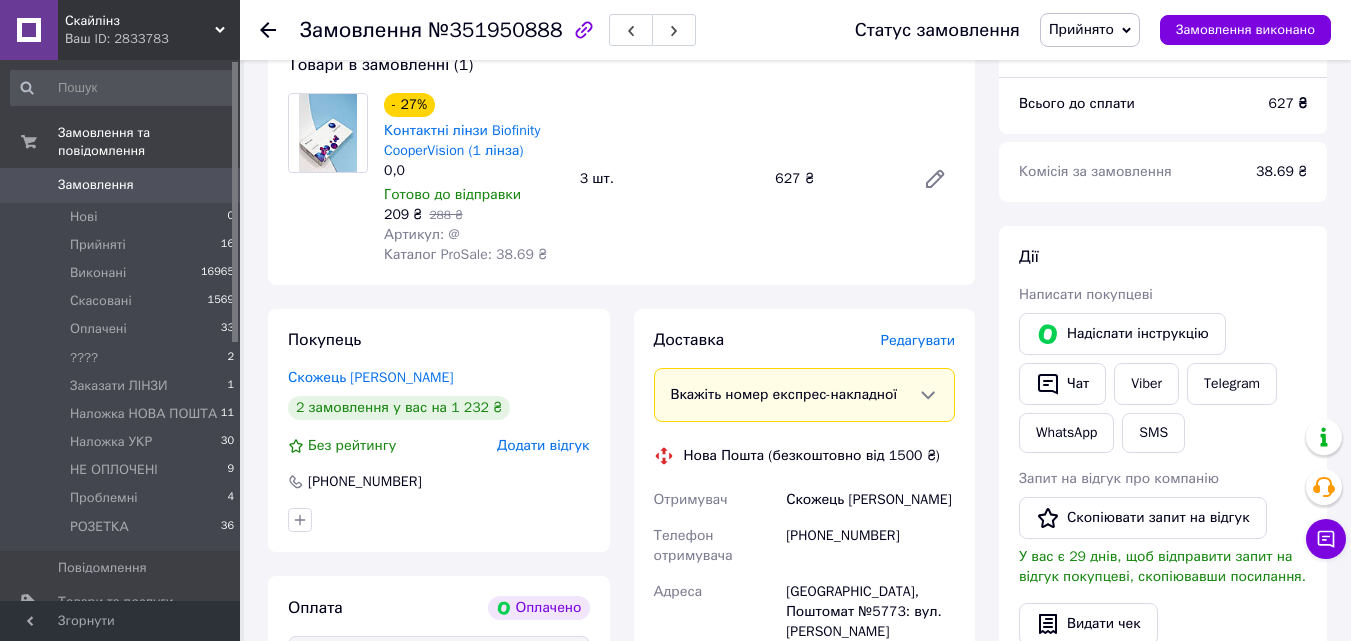 click on "Редагувати" at bounding box center (918, 340) 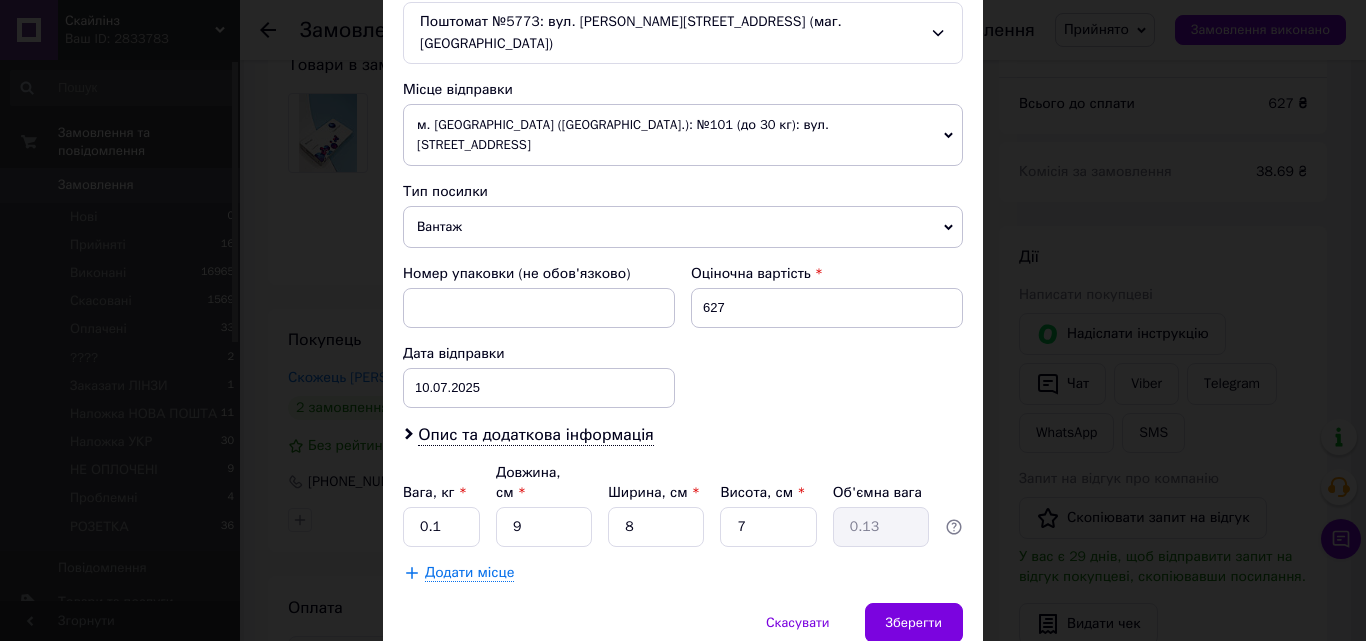 scroll, scrollTop: 687, scrollLeft: 0, axis: vertical 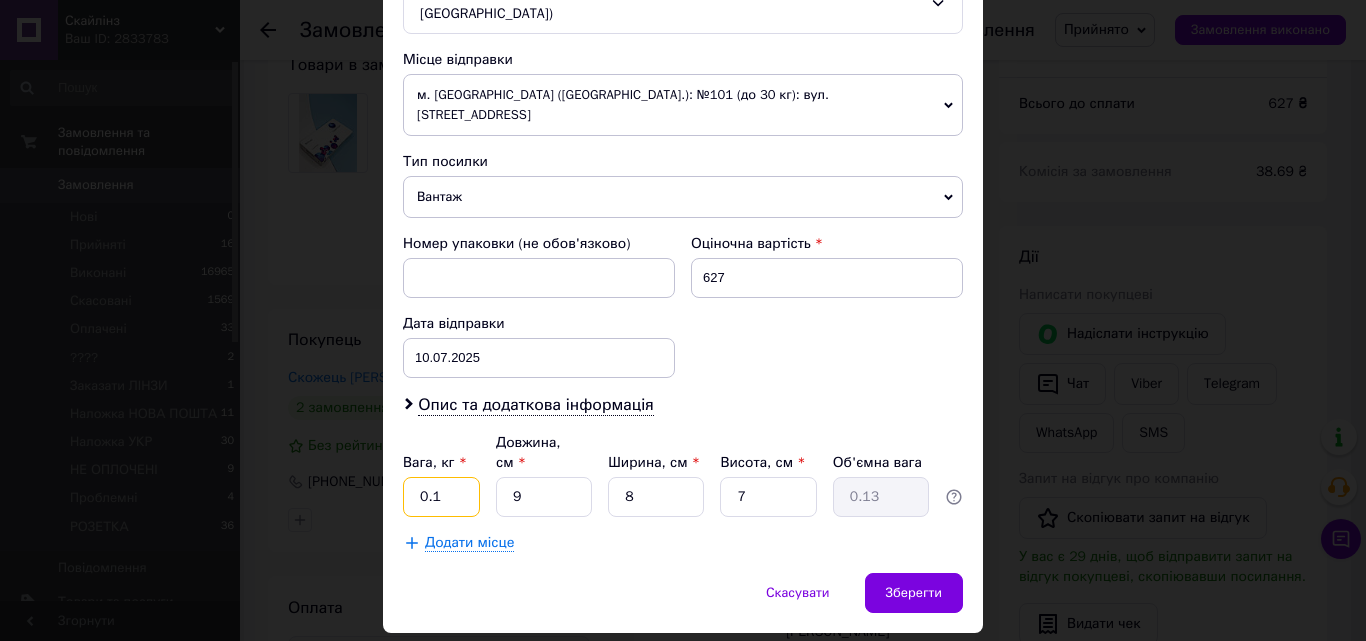 click on "0.1" at bounding box center [441, 497] 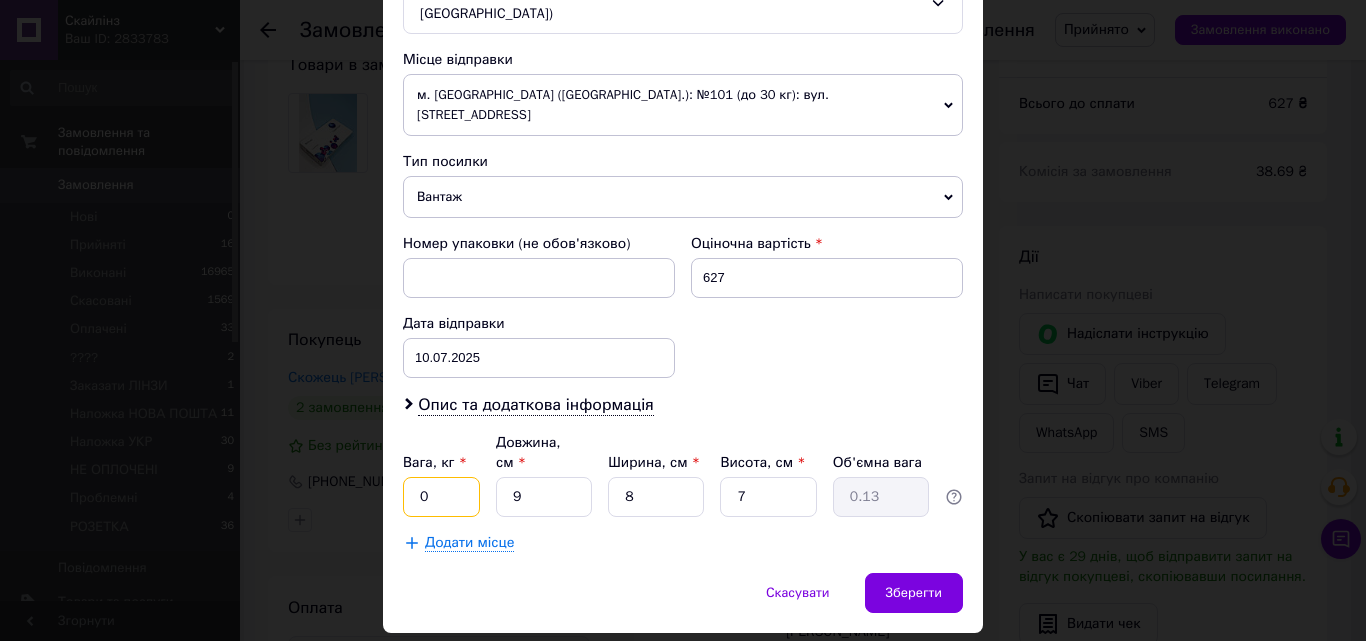 type on "0.5" 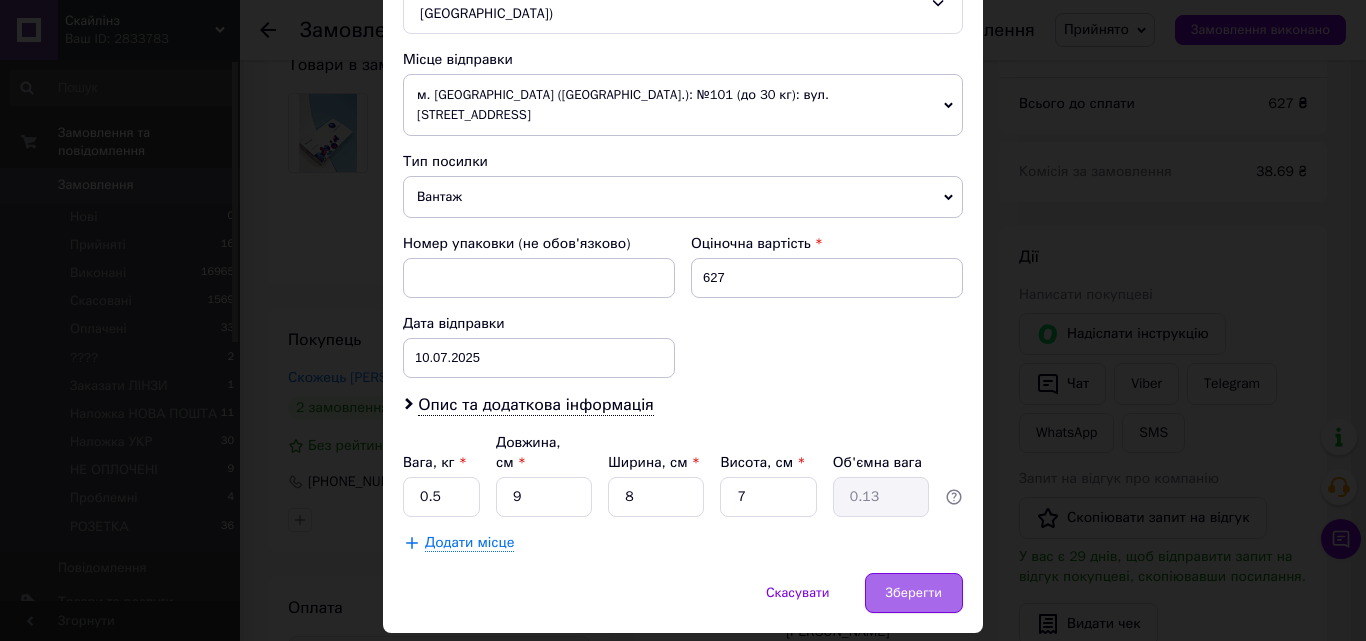 click on "Зберегти" at bounding box center (914, 593) 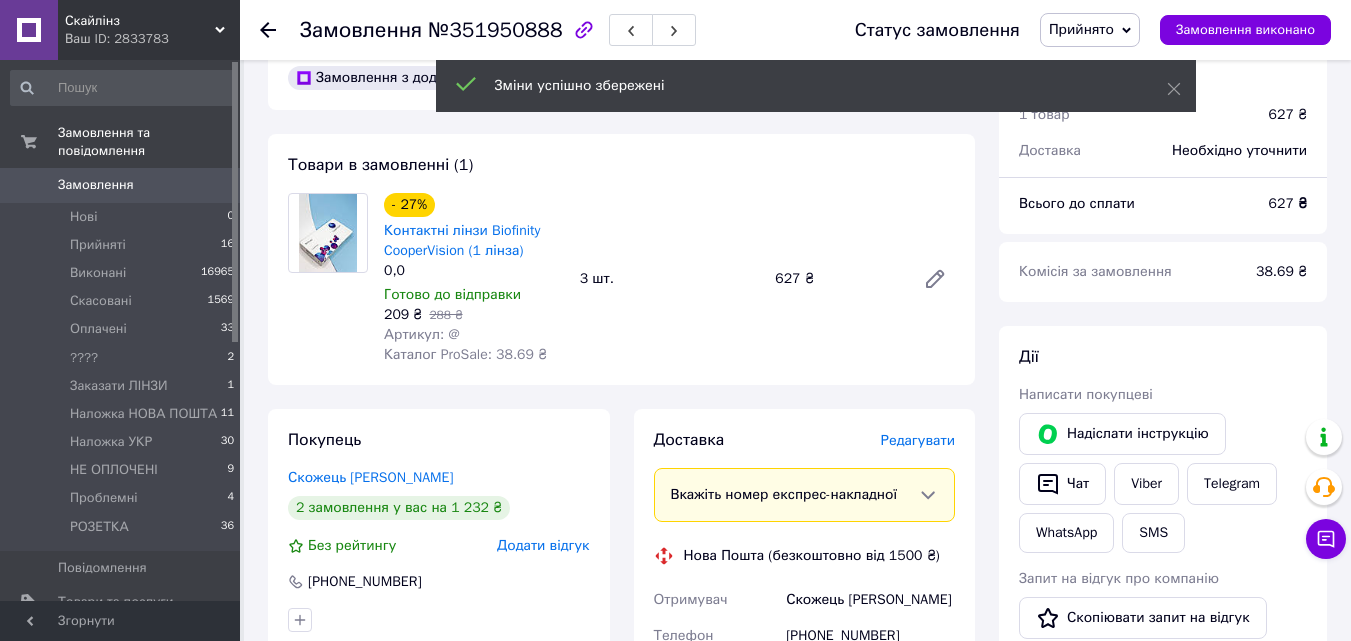 scroll, scrollTop: 0, scrollLeft: 0, axis: both 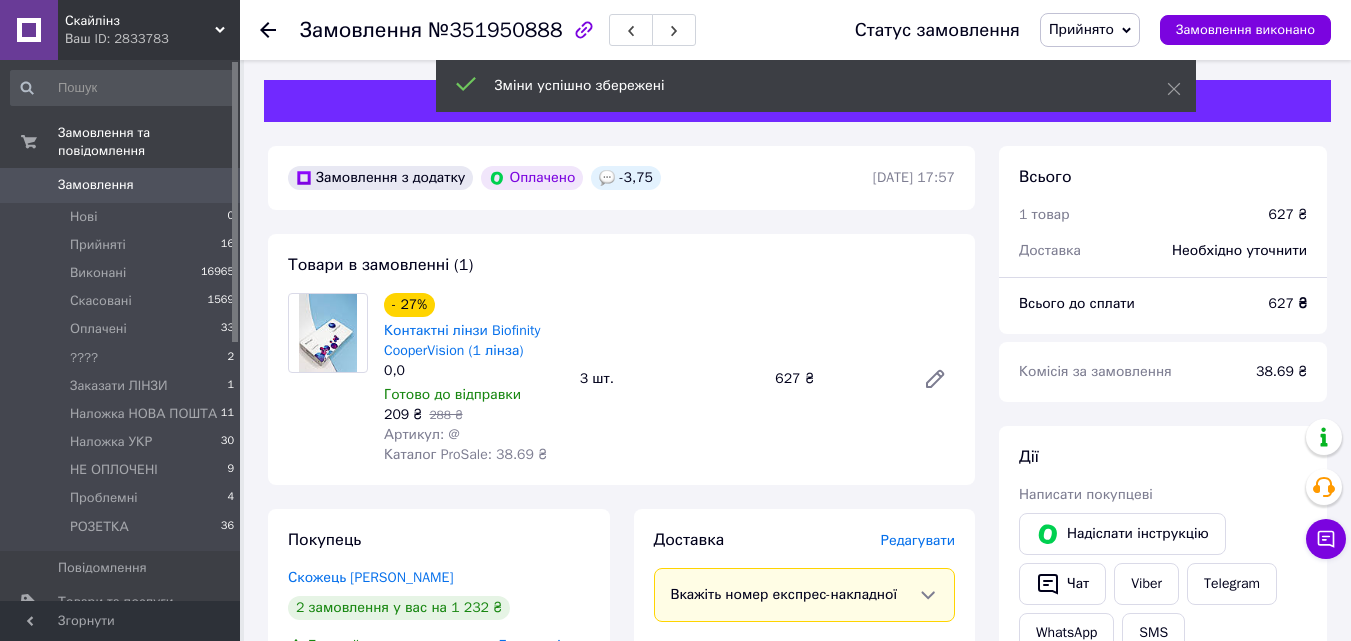 click on "- 27% Контактні лінзи Biofinity CooperVision (1 лінза) 0,0 Готово до відправки 209 ₴   288 ₴ Артикул: @ Каталог ProSale: 38.69 ₴  3 шт. 627 ₴" at bounding box center (669, 379) 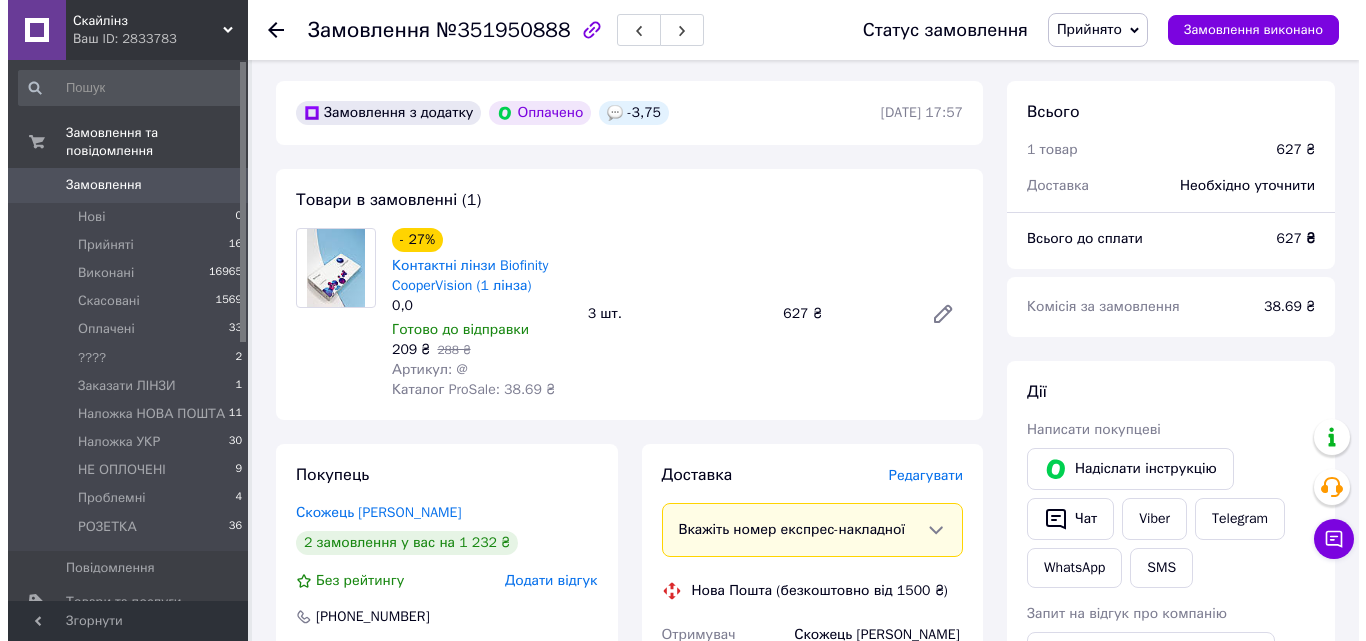 scroll, scrollTop: 100, scrollLeft: 0, axis: vertical 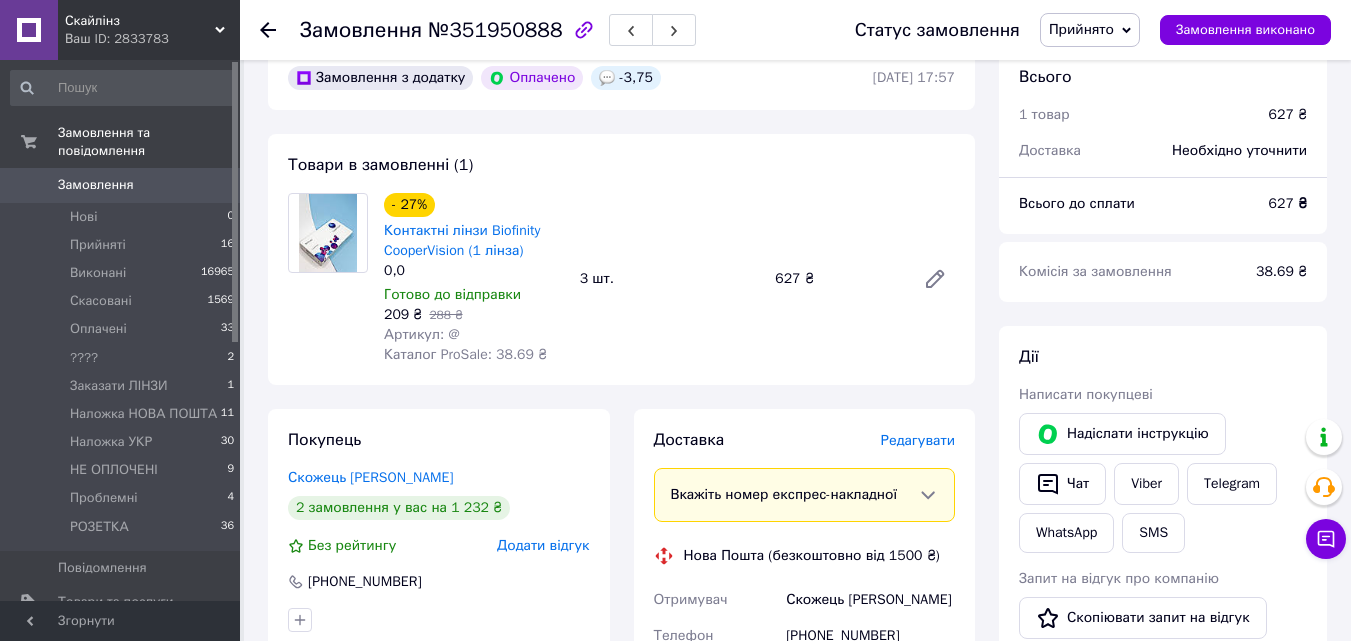 click on "3 шт." at bounding box center (670, 279) 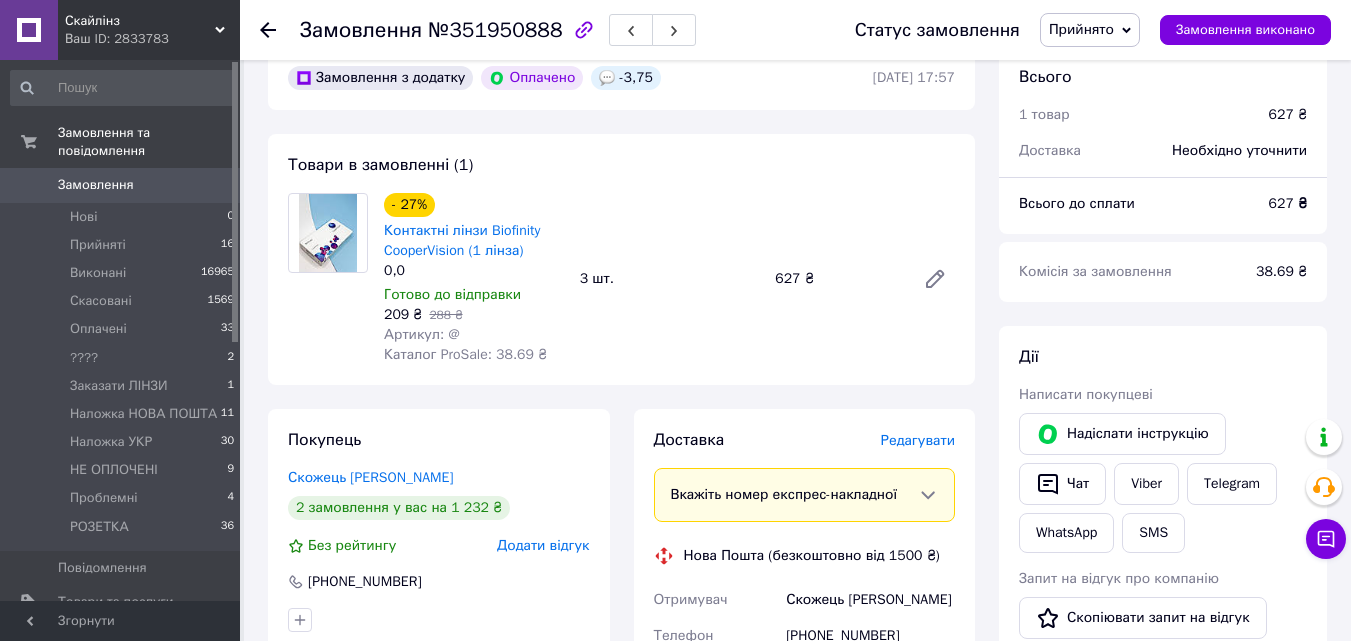click on "Редагувати" at bounding box center [918, 440] 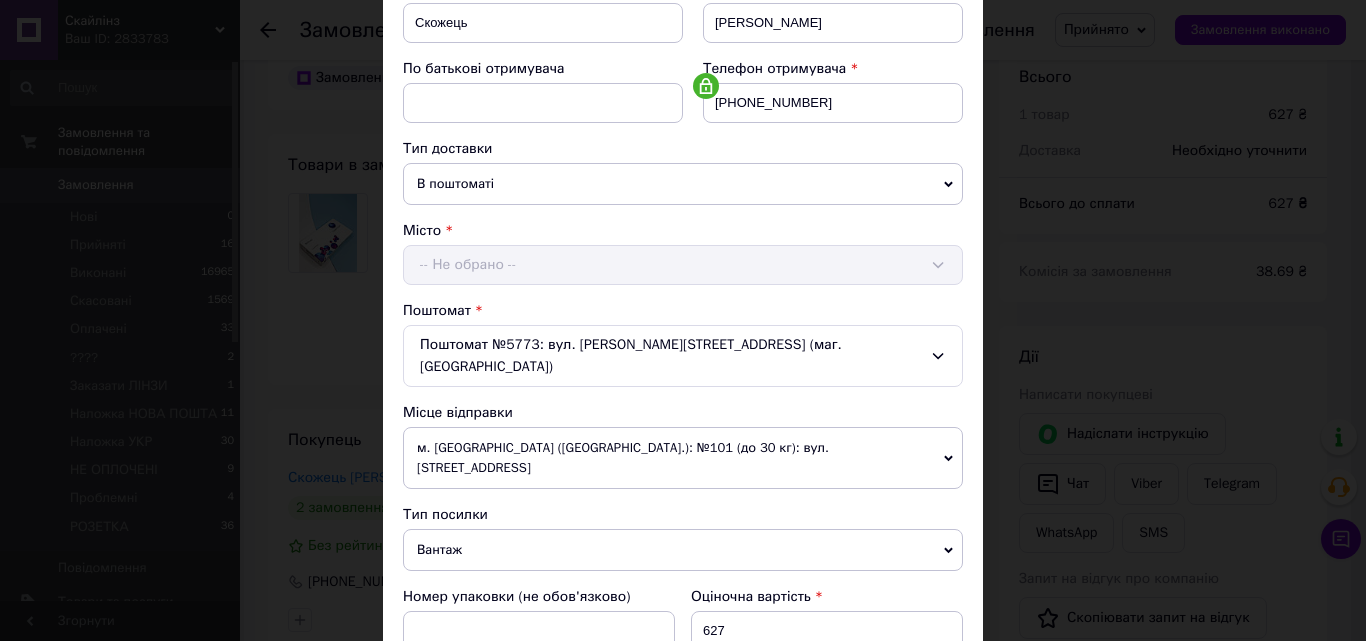 scroll, scrollTop: 687, scrollLeft: 0, axis: vertical 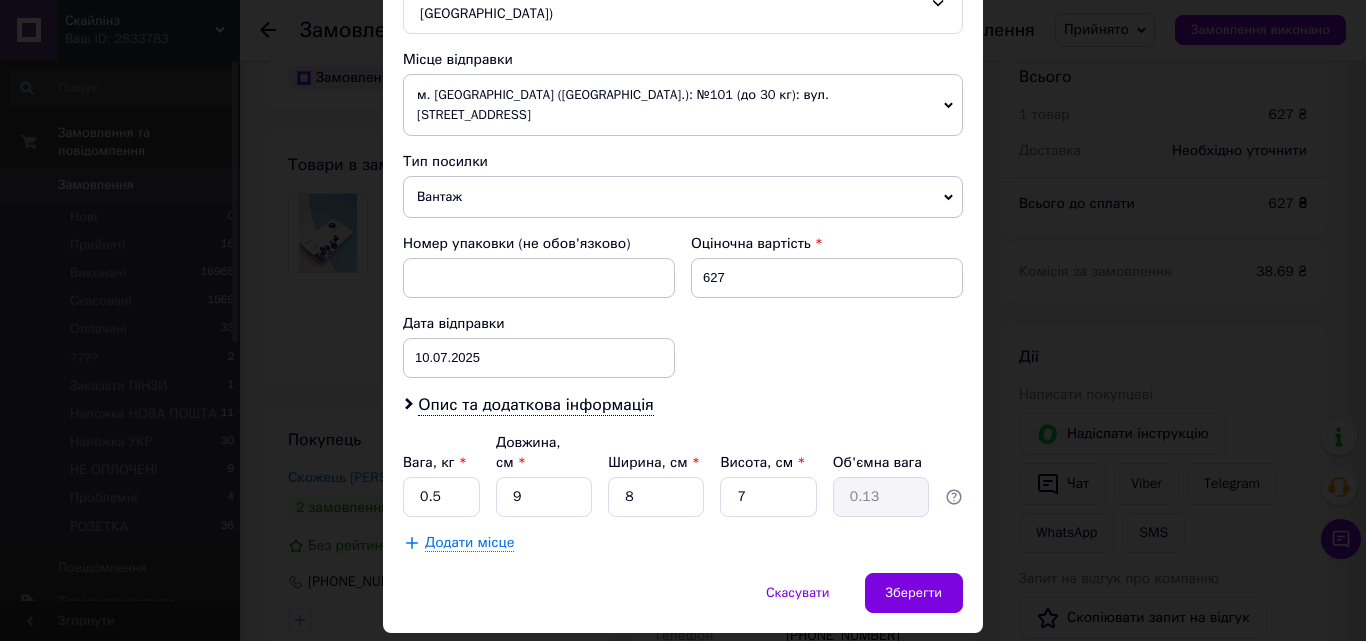 click on "× Редагування доставки Спосіб доставки Нова Пошта (безкоштовно від 1500 ₴) Платник Отримувач Відправник Прізвище отримувача Скожець Ім'я отримувача Олег По батькові отримувача Телефон отримувача +380683355836 Тип доставки В поштоматі У відділенні Кур'єром Місто Тернопіль Поштомат Поштомат №5773: вул. Леся Курбаса, 2а (маг. АТБ) Місце відправки м. Львів (Львівська обл.): №101 (до 30 кг): вул. Зелена, 115Б Немає збігів. Спробуйте змінити умови пошуку Додати ще місце відправки Тип посилки Вантаж Документи Номер упаковки (не обов'язково) Оціночна вартість 627 Дата відправки < >" at bounding box center (683, 320) 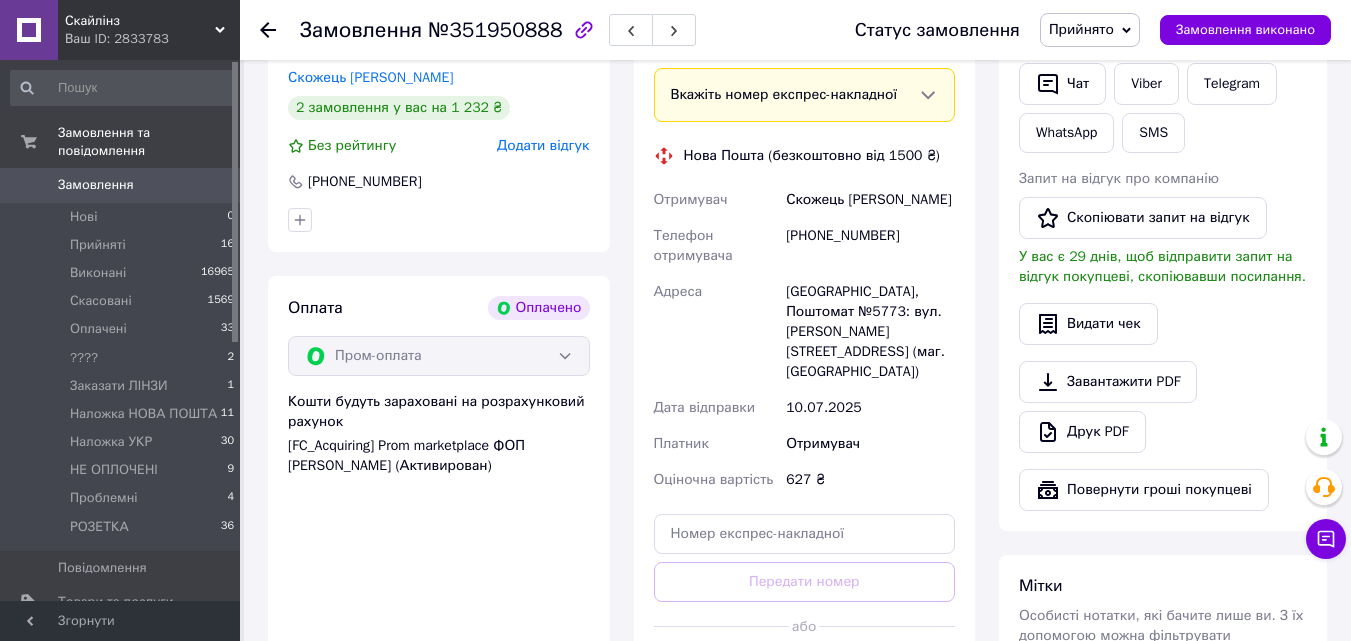 scroll, scrollTop: 700, scrollLeft: 0, axis: vertical 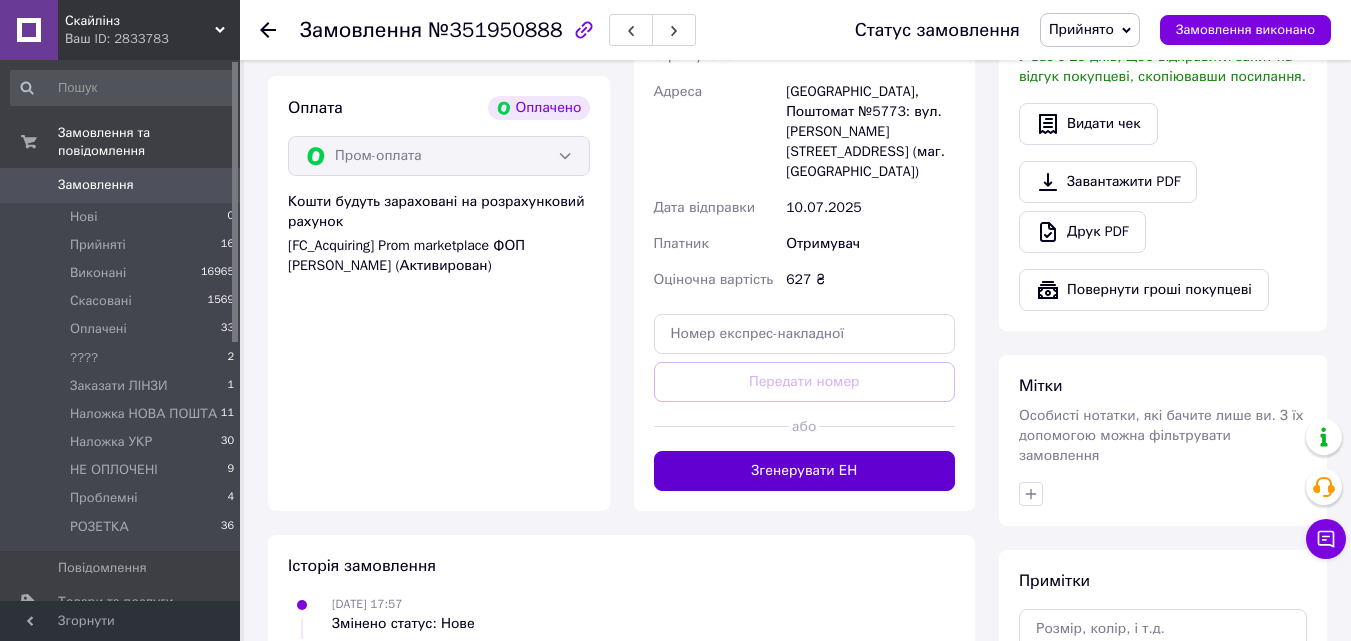 click on "Згенерувати ЕН" at bounding box center [805, 471] 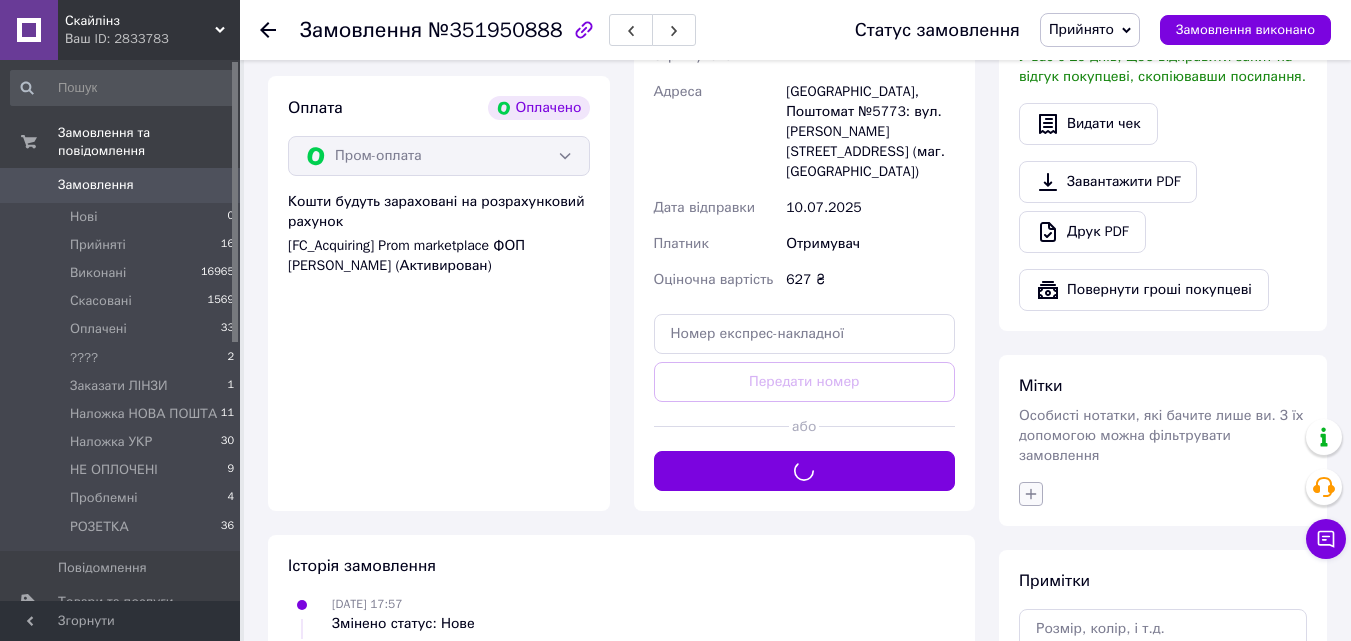click 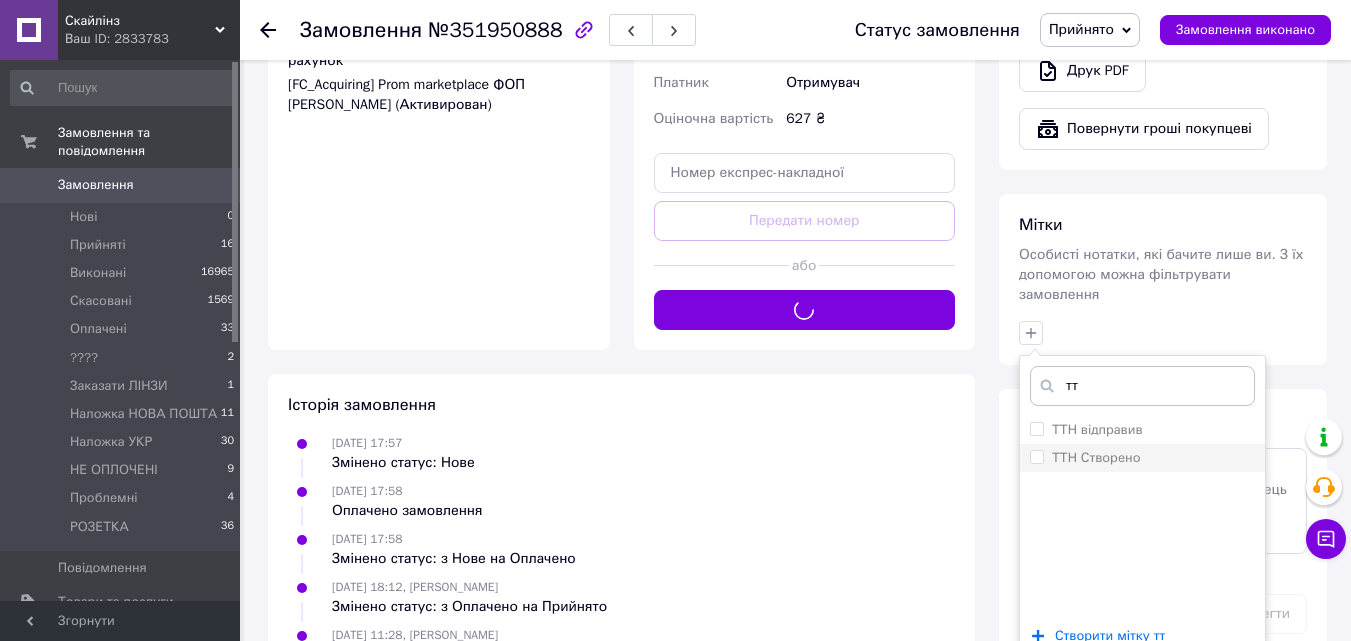 scroll, scrollTop: 900, scrollLeft: 0, axis: vertical 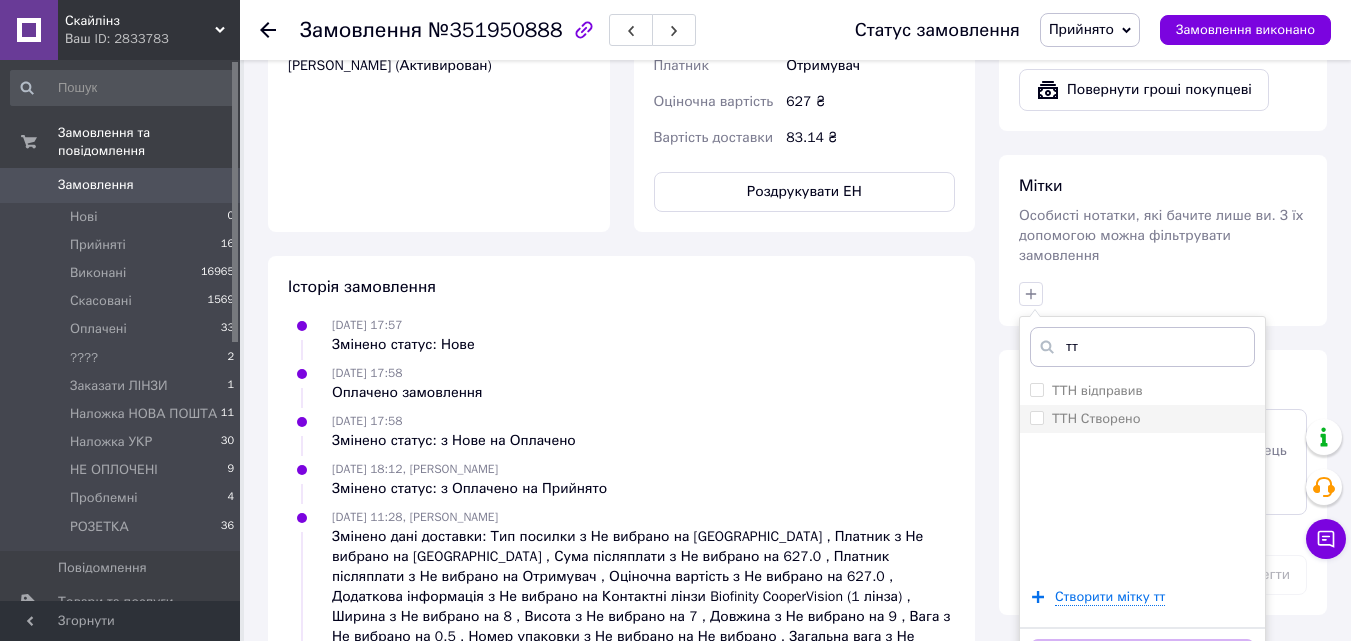 type on "тт" 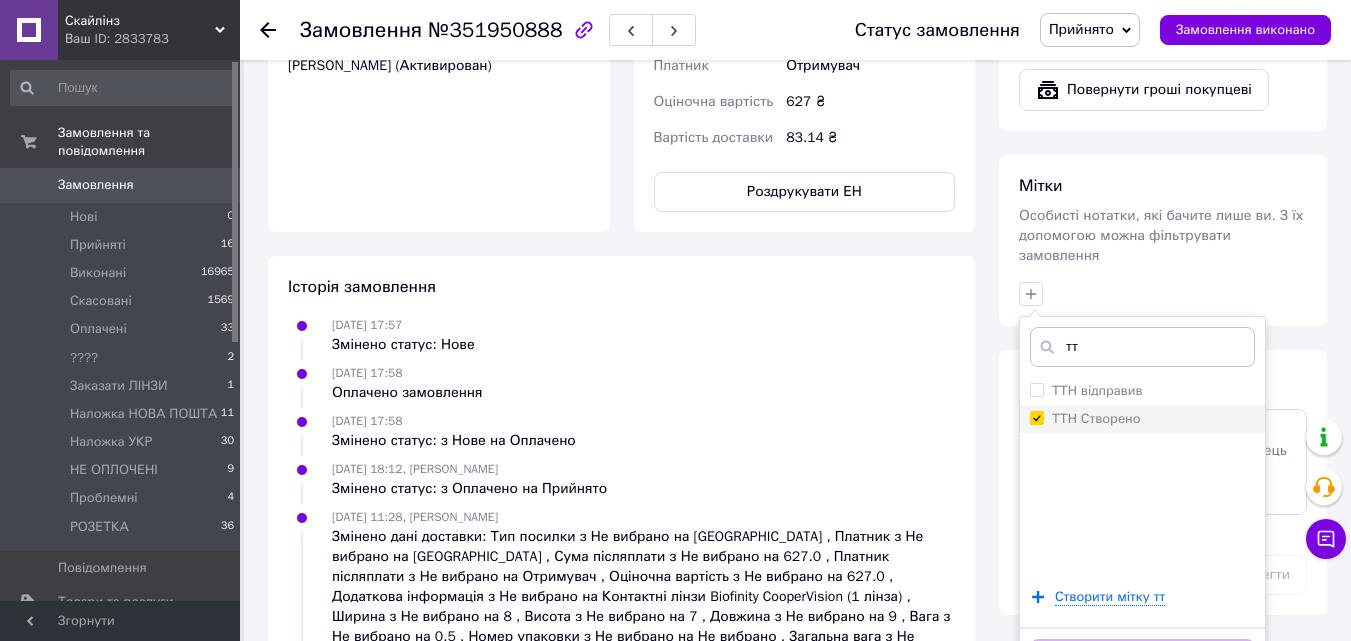 click on "ТТН Створено" at bounding box center (1036, 417) 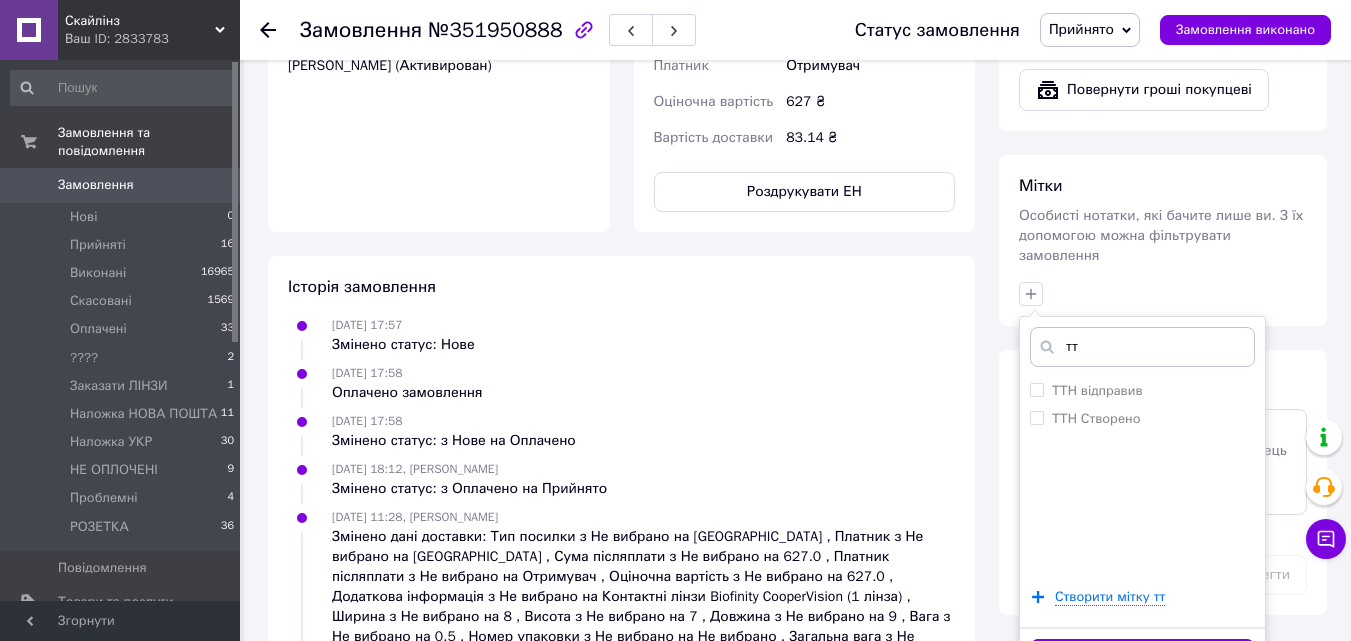scroll, scrollTop: 978, scrollLeft: 0, axis: vertical 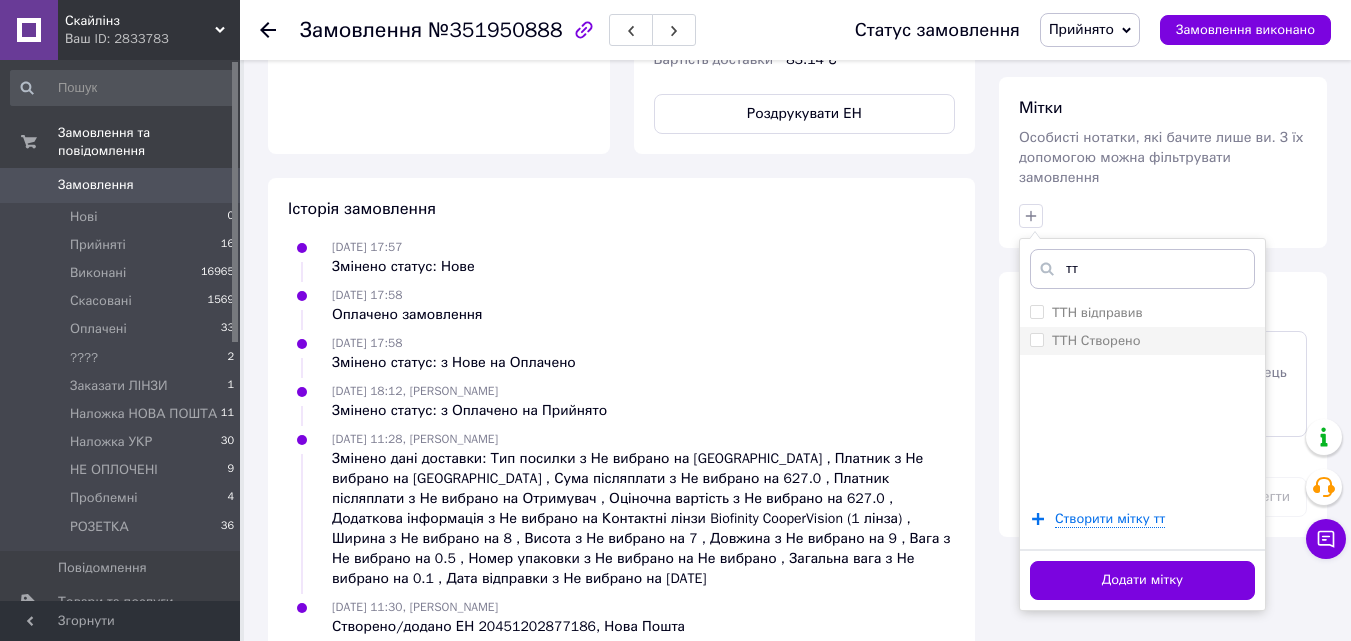 click on "ТТН Створено" at bounding box center (1096, 340) 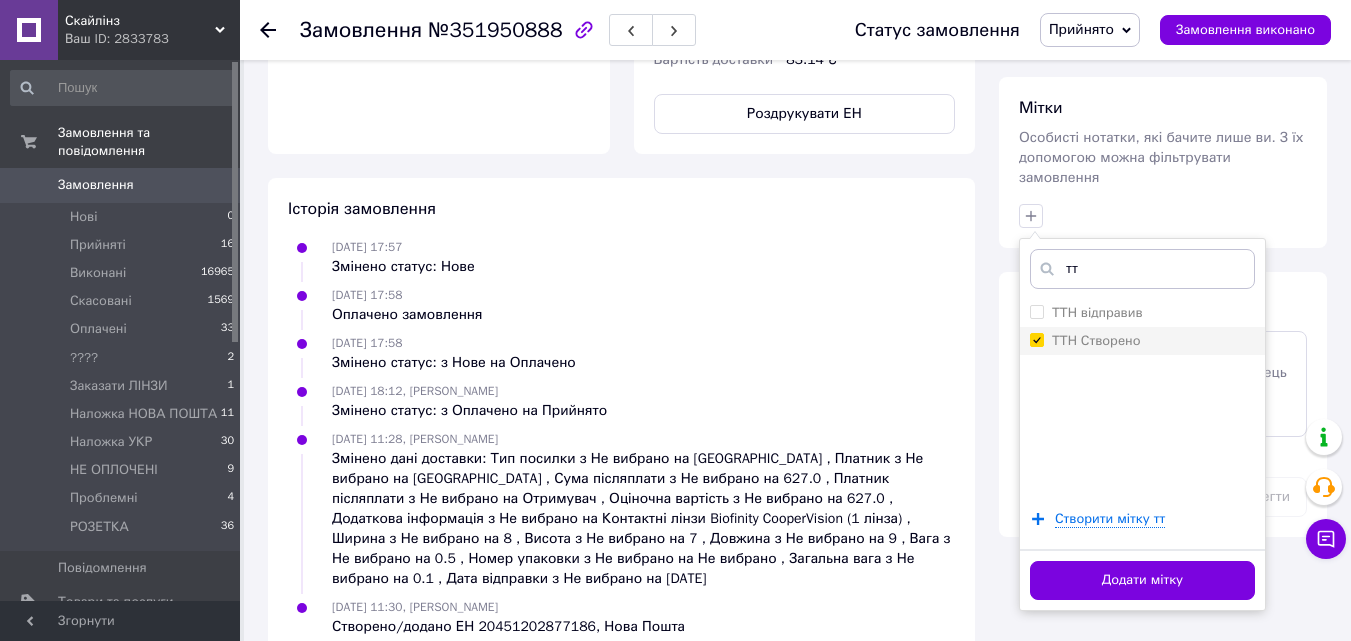 checkbox on "true" 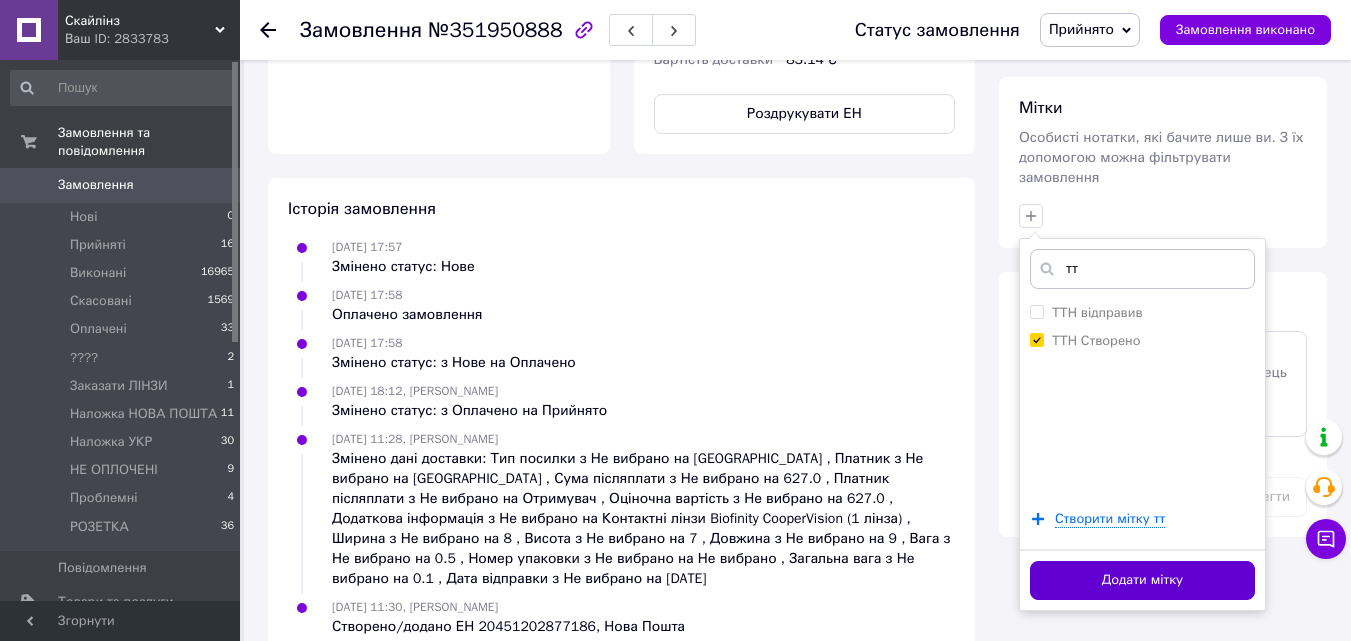 click on "Додати мітку" at bounding box center [1142, 580] 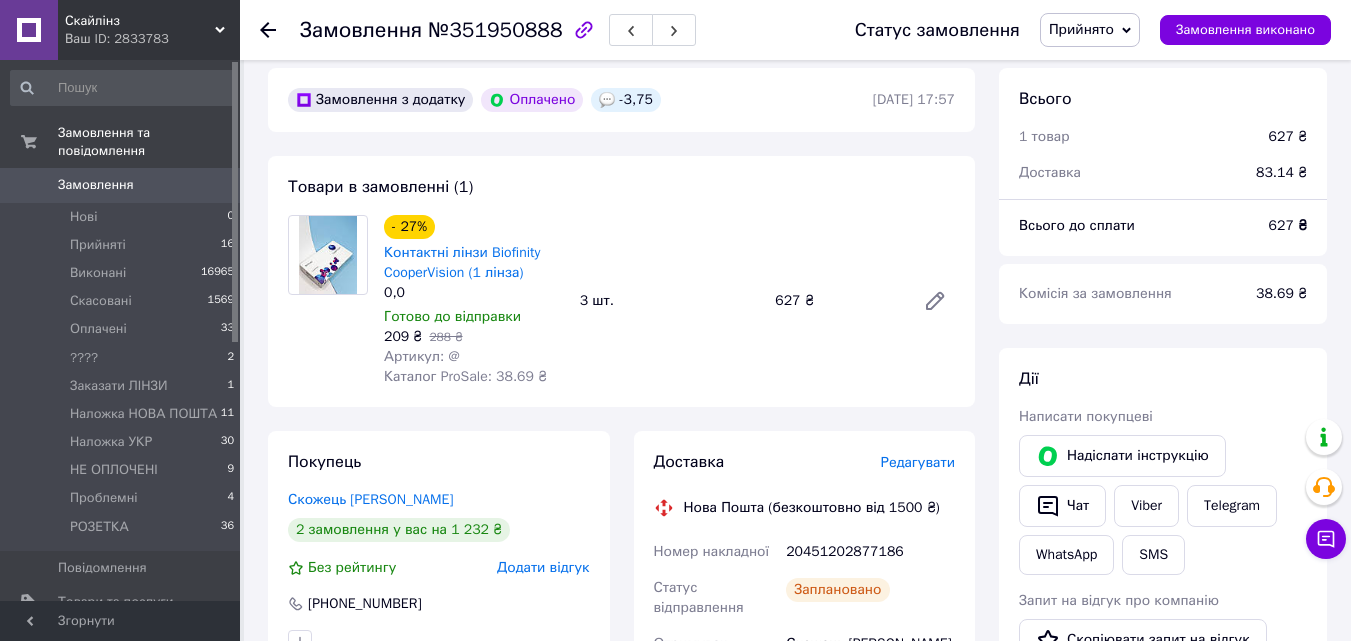 scroll, scrollTop: 0, scrollLeft: 0, axis: both 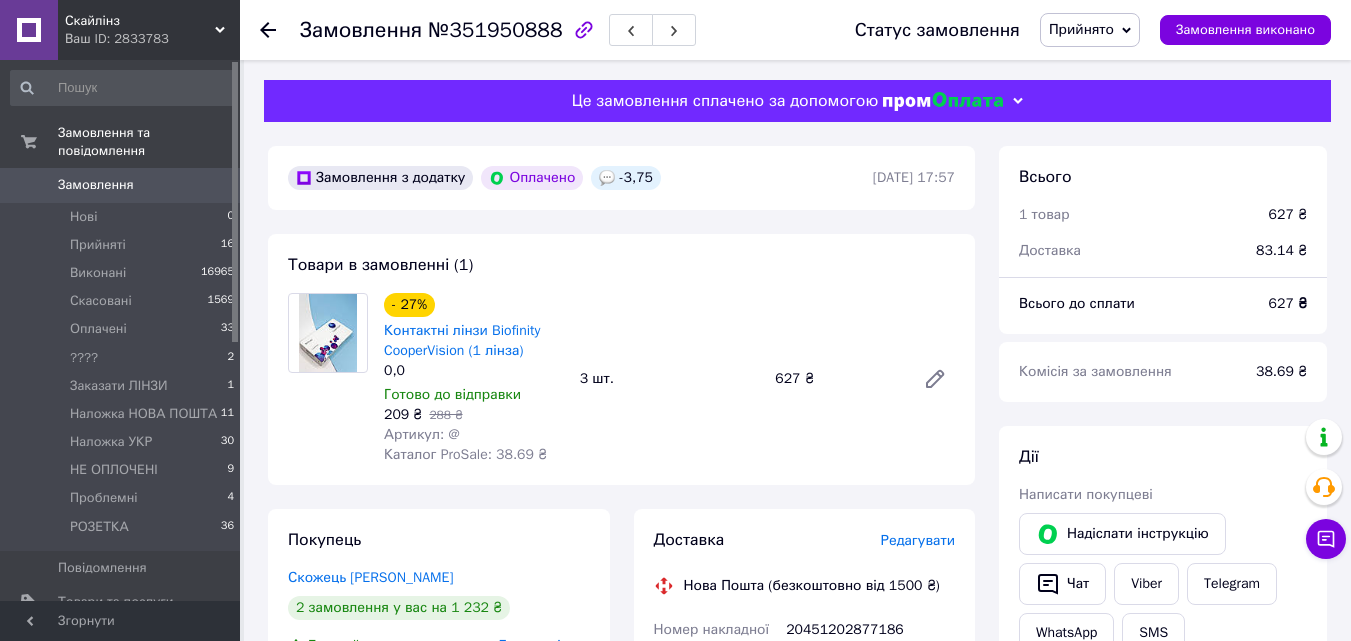click on "- 27% Контактні лінзи Biofinity CooperVision (1 лінза) 0,0 Готово до відправки 209 ₴   288 ₴ Артикул: @ Каталог ProSale: 38.69 ₴  3 шт. 627 ₴" at bounding box center (669, 379) 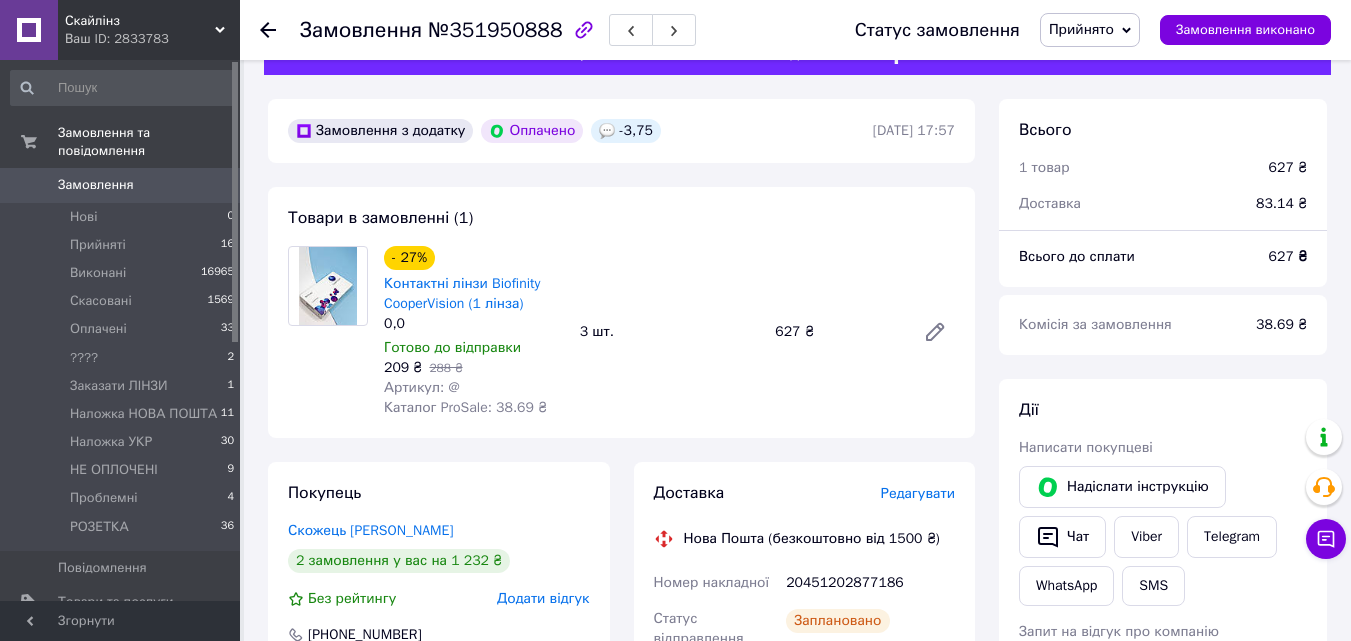 scroll, scrollTop: 0, scrollLeft: 0, axis: both 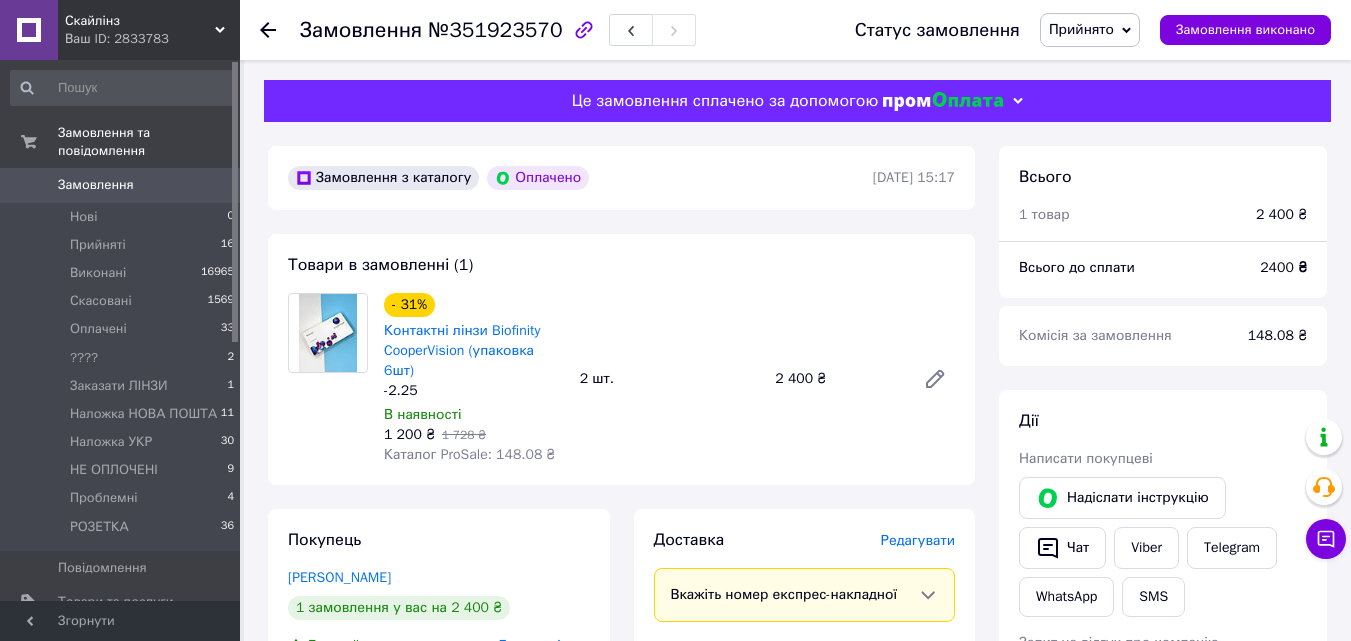 click on "- 31% Контактні лінзи Biofinity CooperVision (упаковка 6шт) -2.25 В наявності 1 200 ₴   1 728 ₴ Каталог ProSale: 148.08 ₴  2 шт. 2 400 ₴" at bounding box center (669, 379) 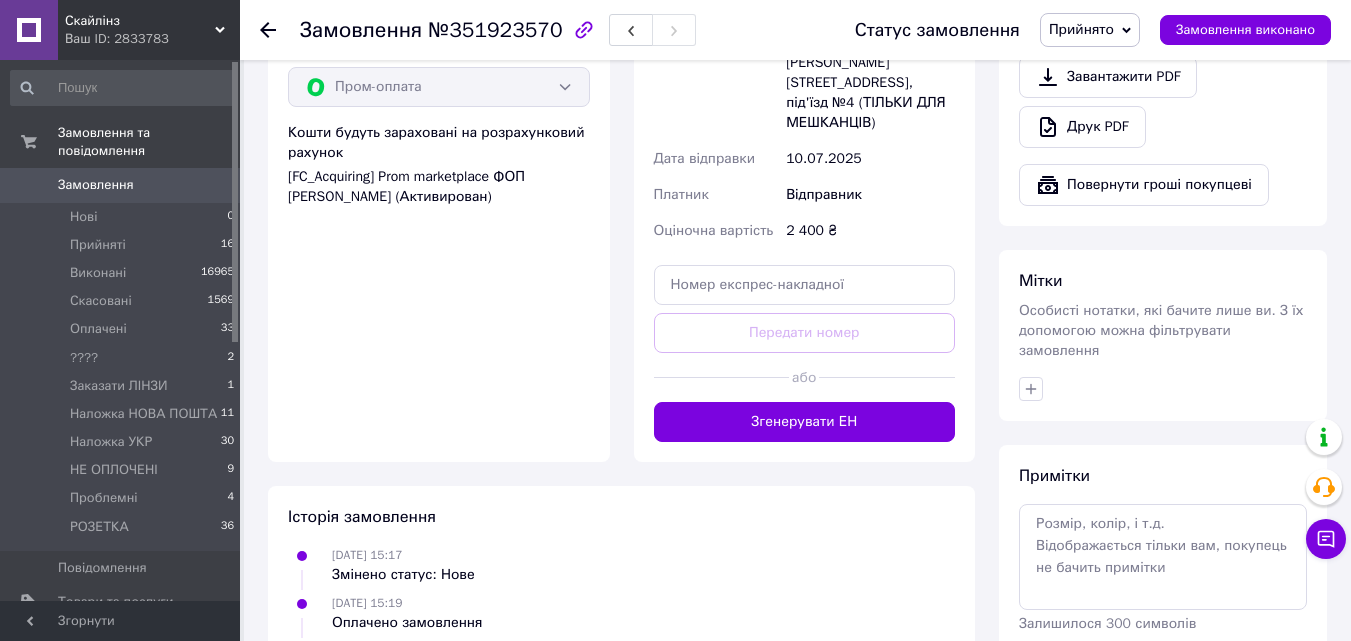 scroll, scrollTop: 800, scrollLeft: 0, axis: vertical 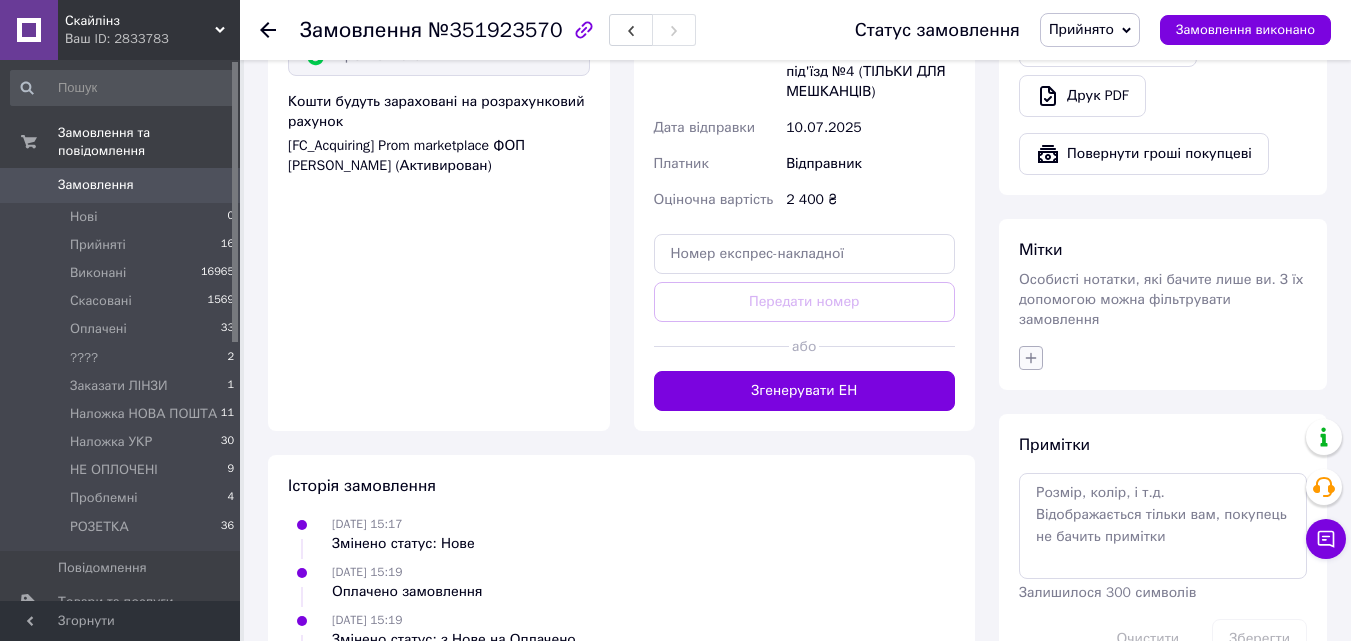 click at bounding box center [1031, 358] 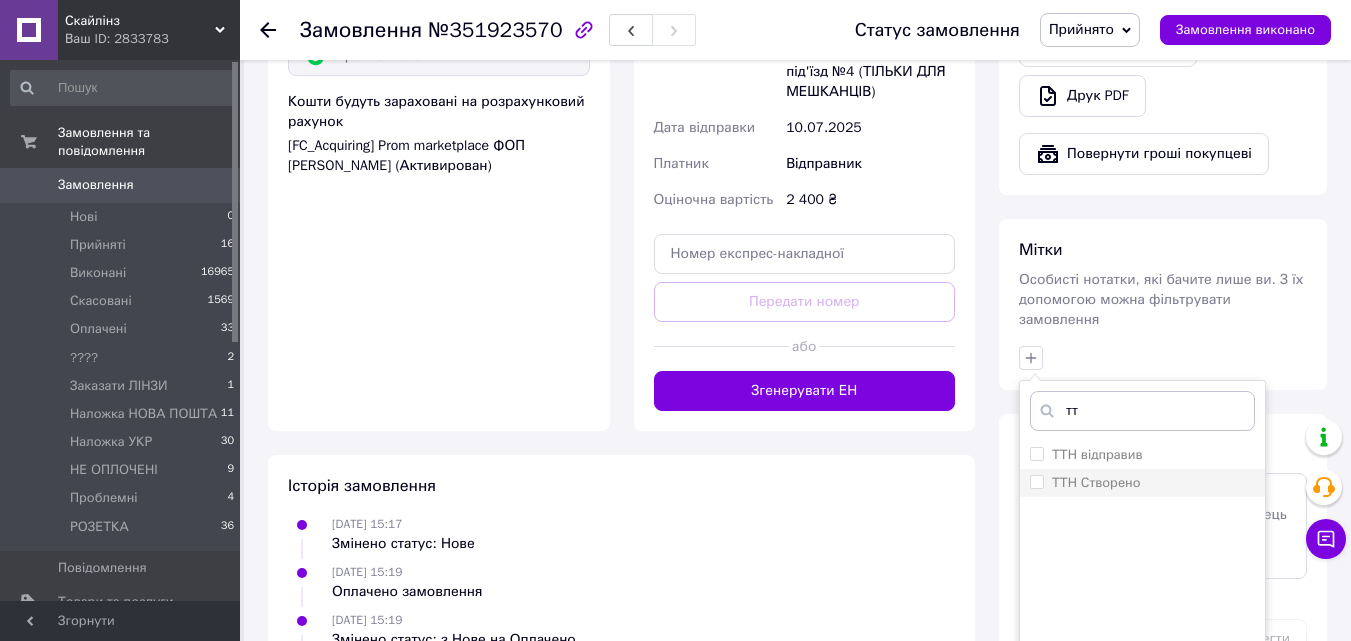 type on "тт" 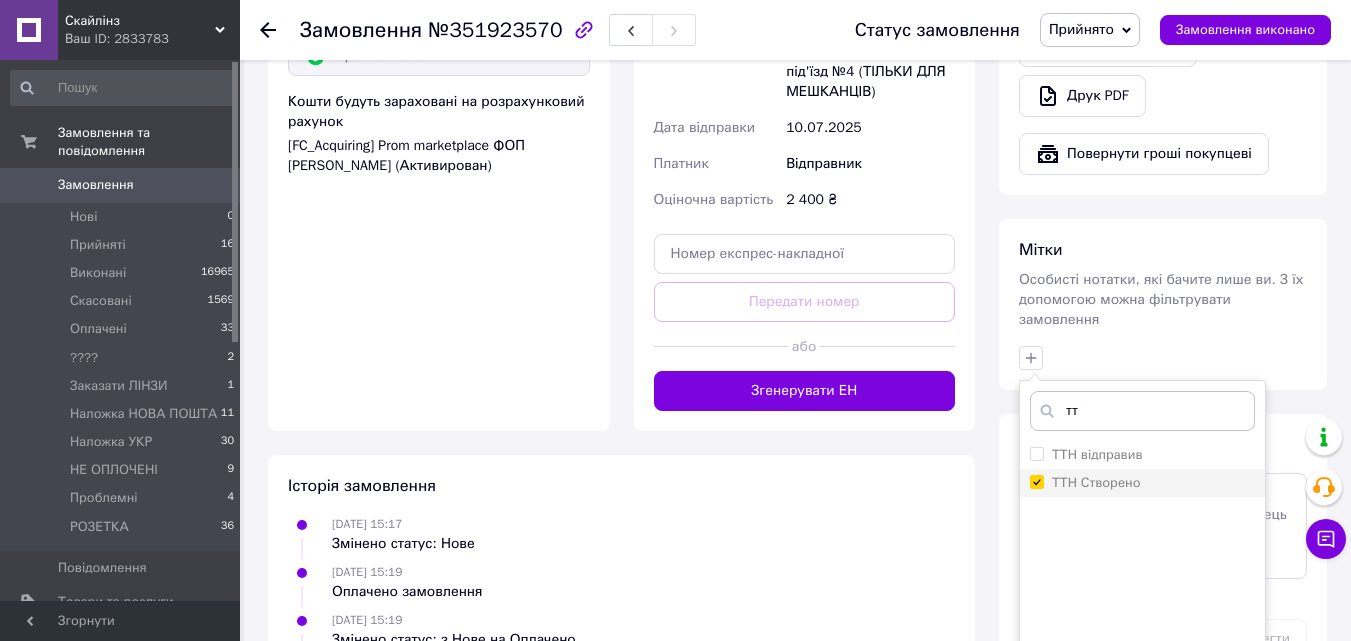 checkbox on "true" 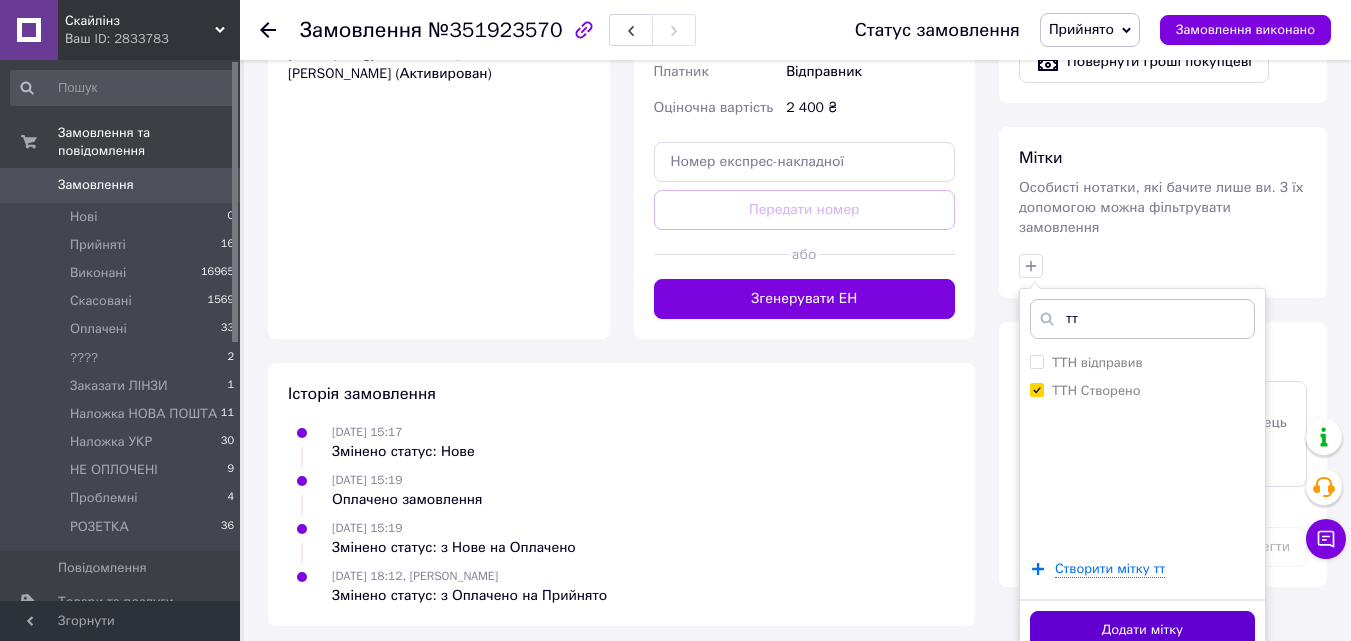 click on "Додати мітку" at bounding box center (1142, 630) 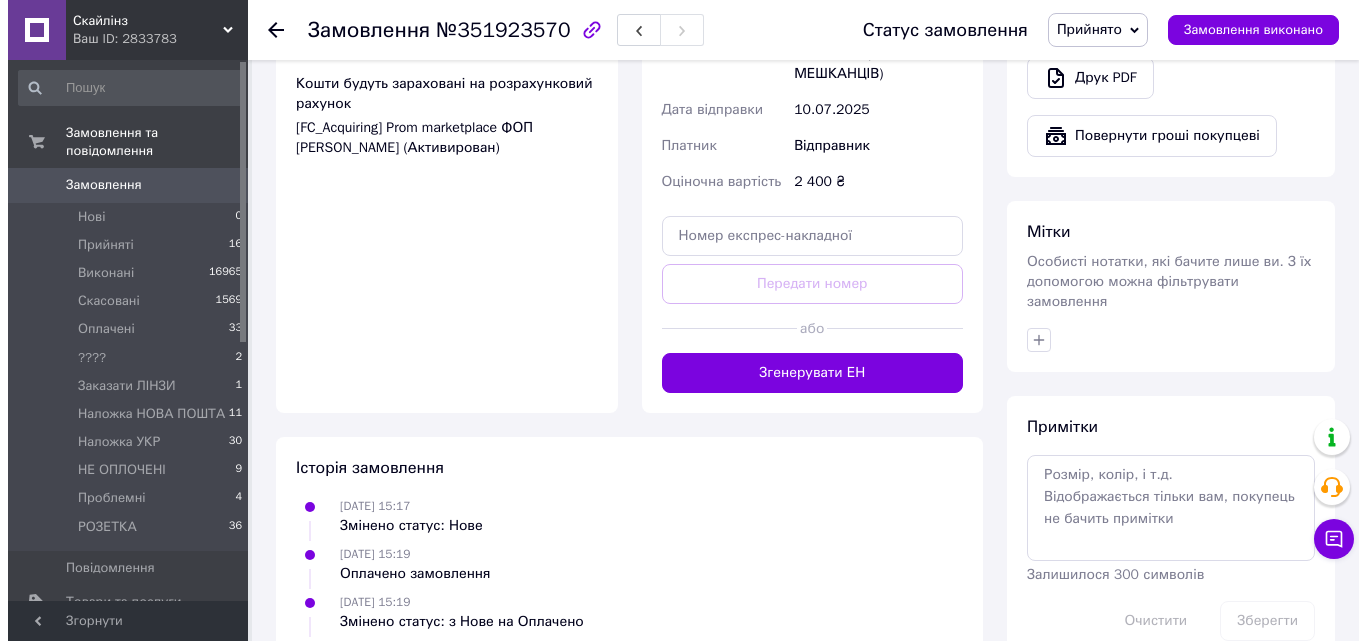 scroll, scrollTop: 381, scrollLeft: 0, axis: vertical 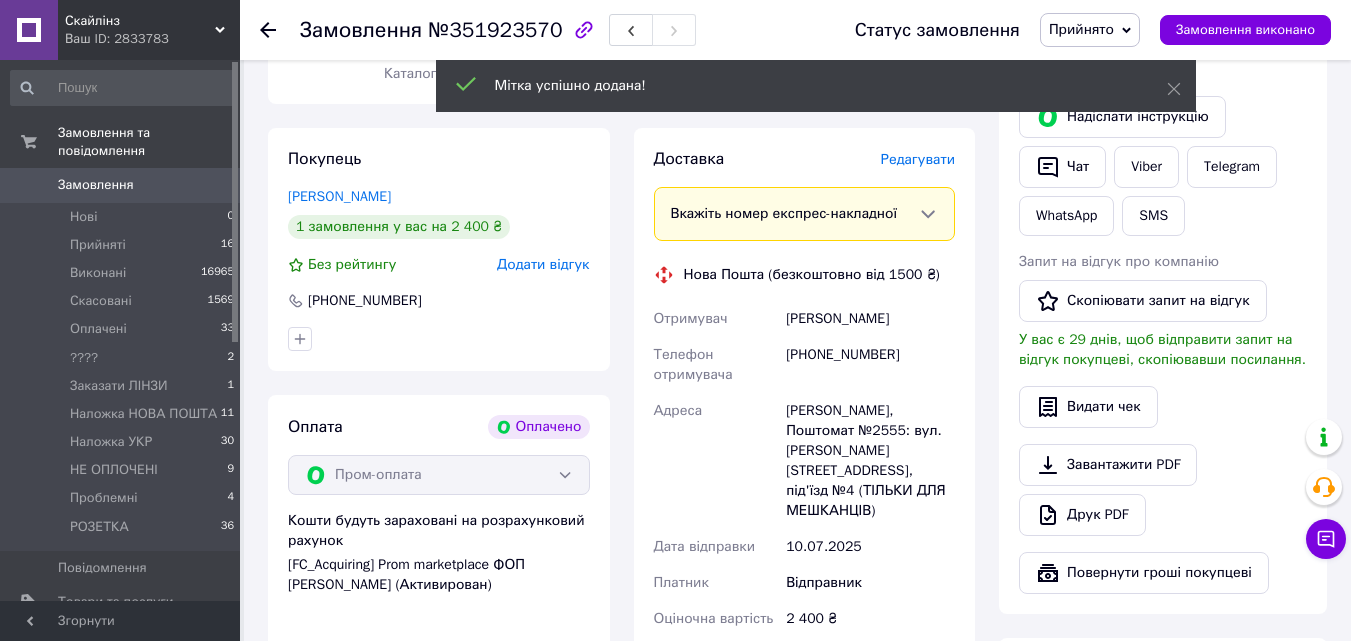 click on "Редагувати" at bounding box center [918, 159] 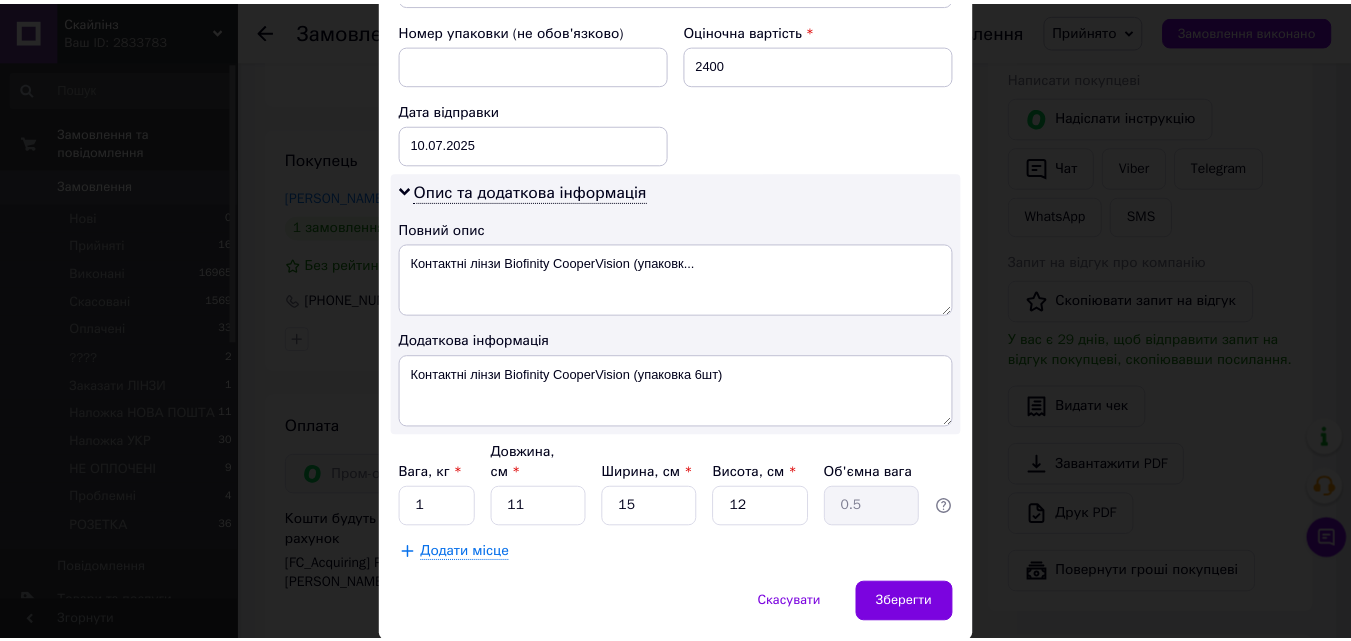 scroll, scrollTop: 933, scrollLeft: 0, axis: vertical 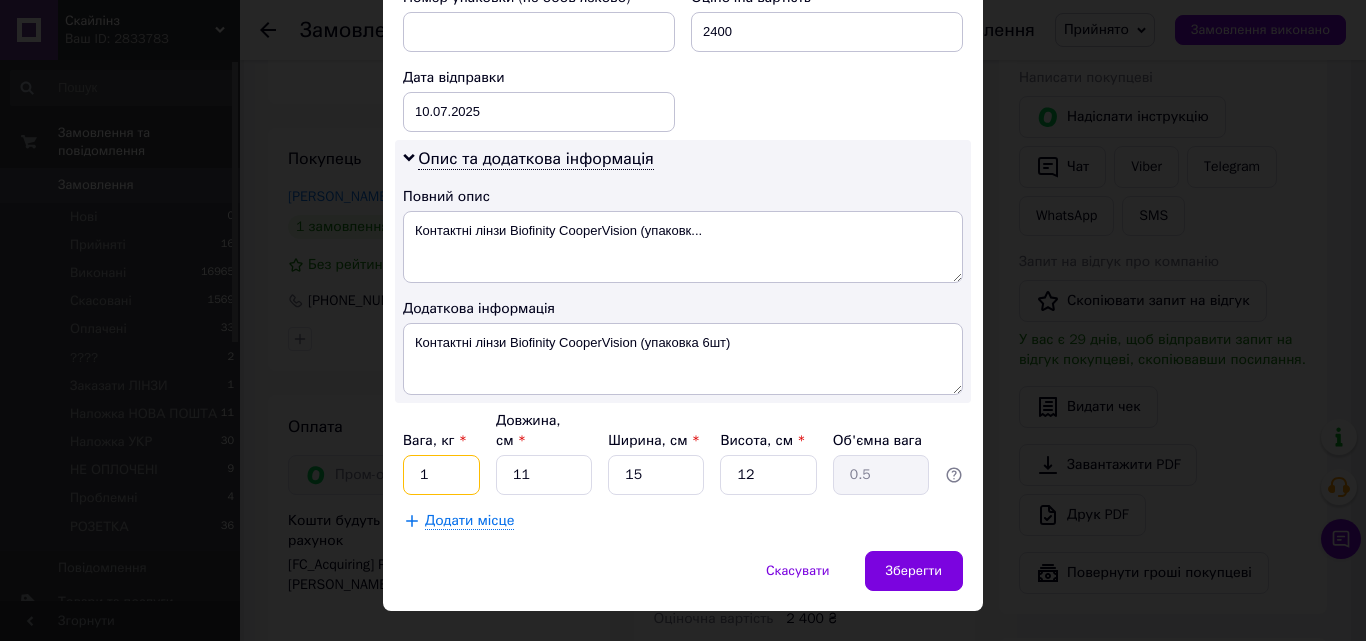 click on "1" at bounding box center (441, 475) 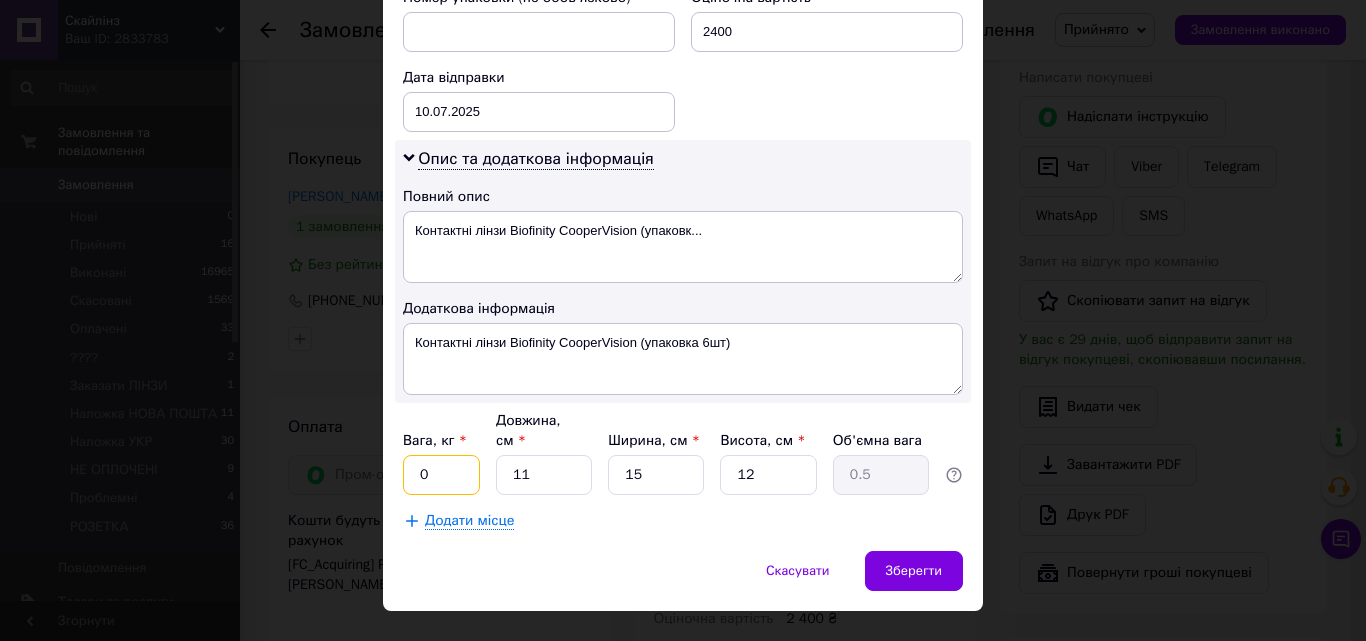 type on "0.5" 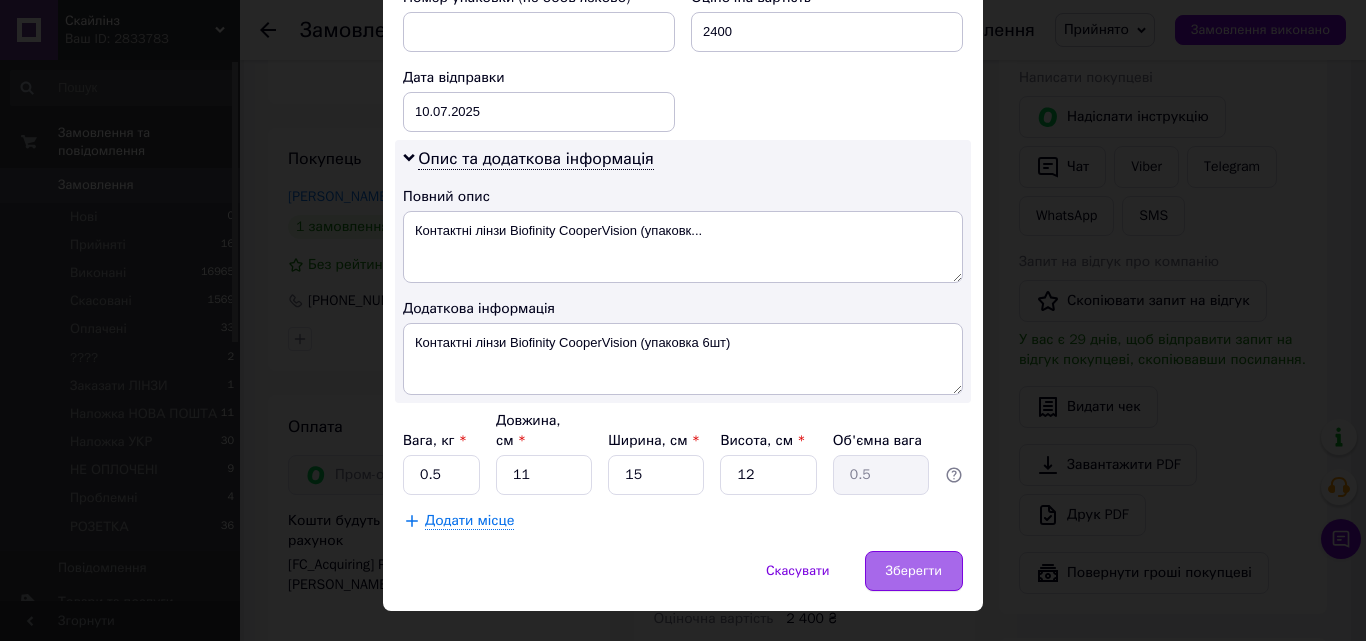 click on "Зберегти" at bounding box center [914, 571] 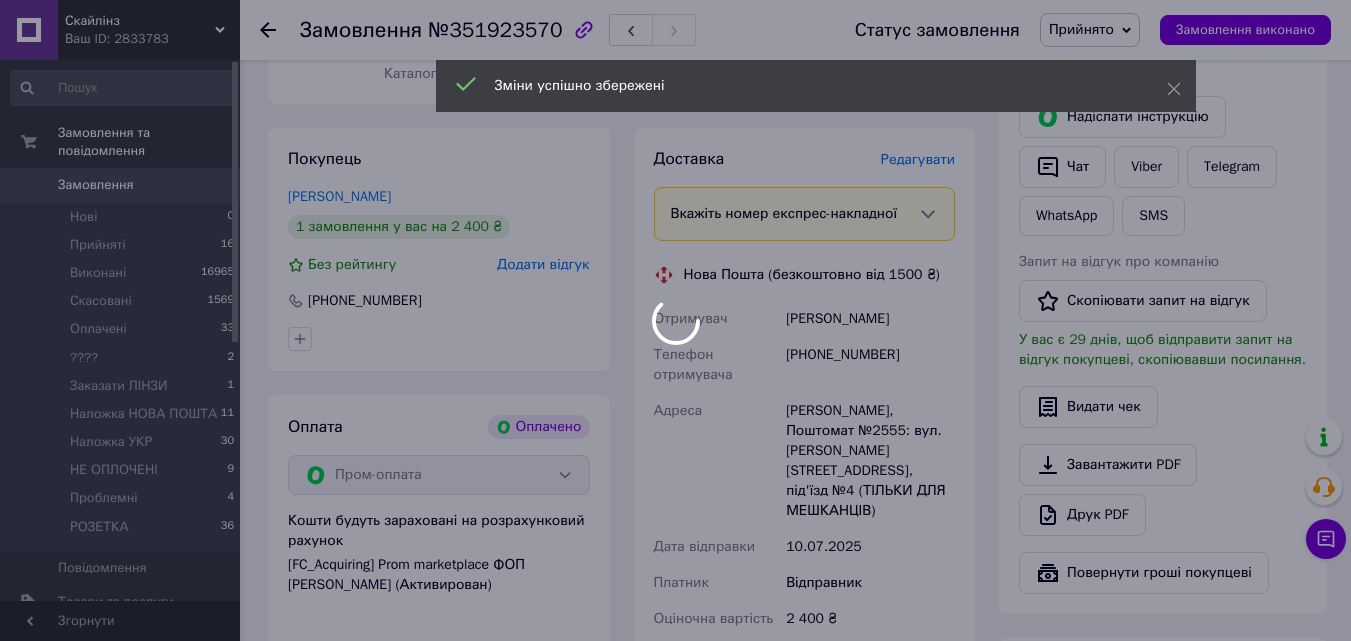 scroll, scrollTop: 681, scrollLeft: 0, axis: vertical 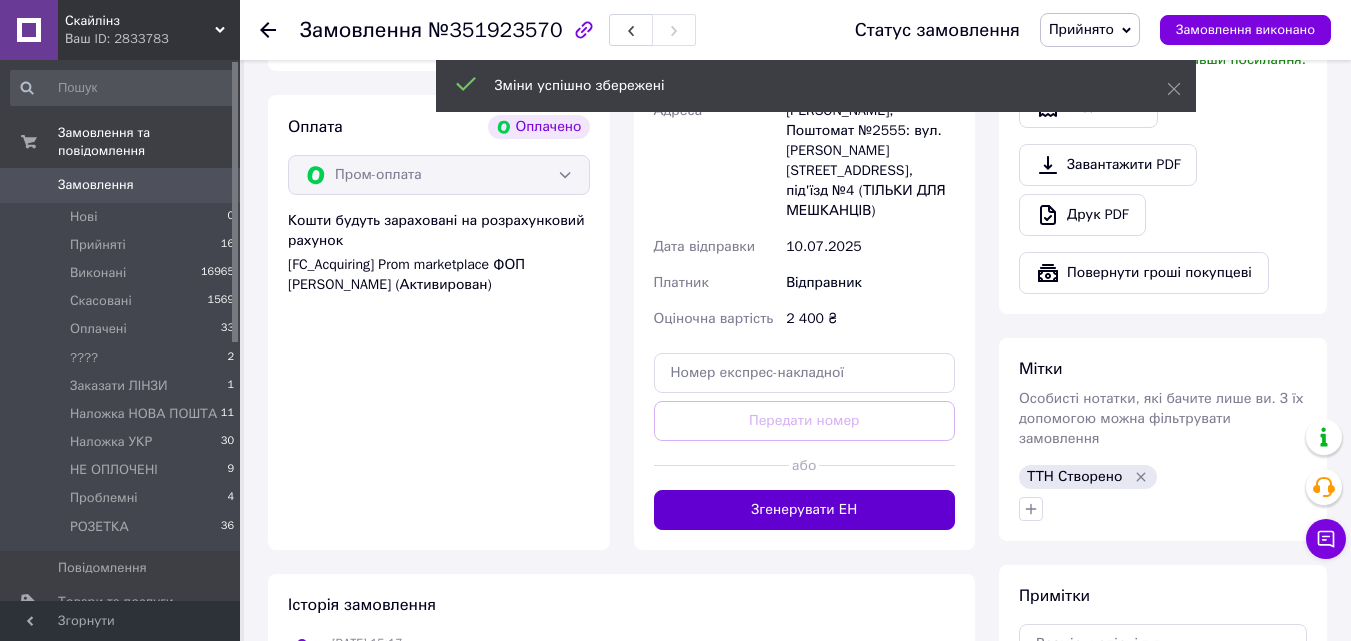 click on "Згенерувати ЕН" at bounding box center [805, 510] 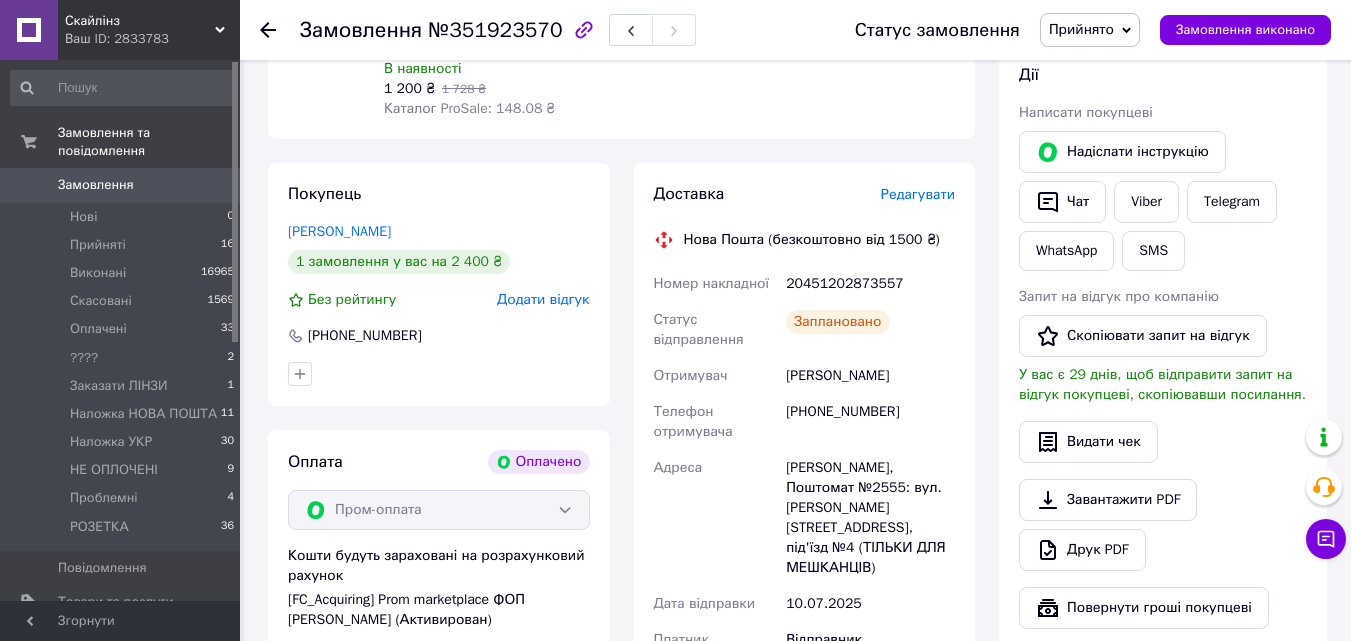 scroll, scrollTop: 81, scrollLeft: 0, axis: vertical 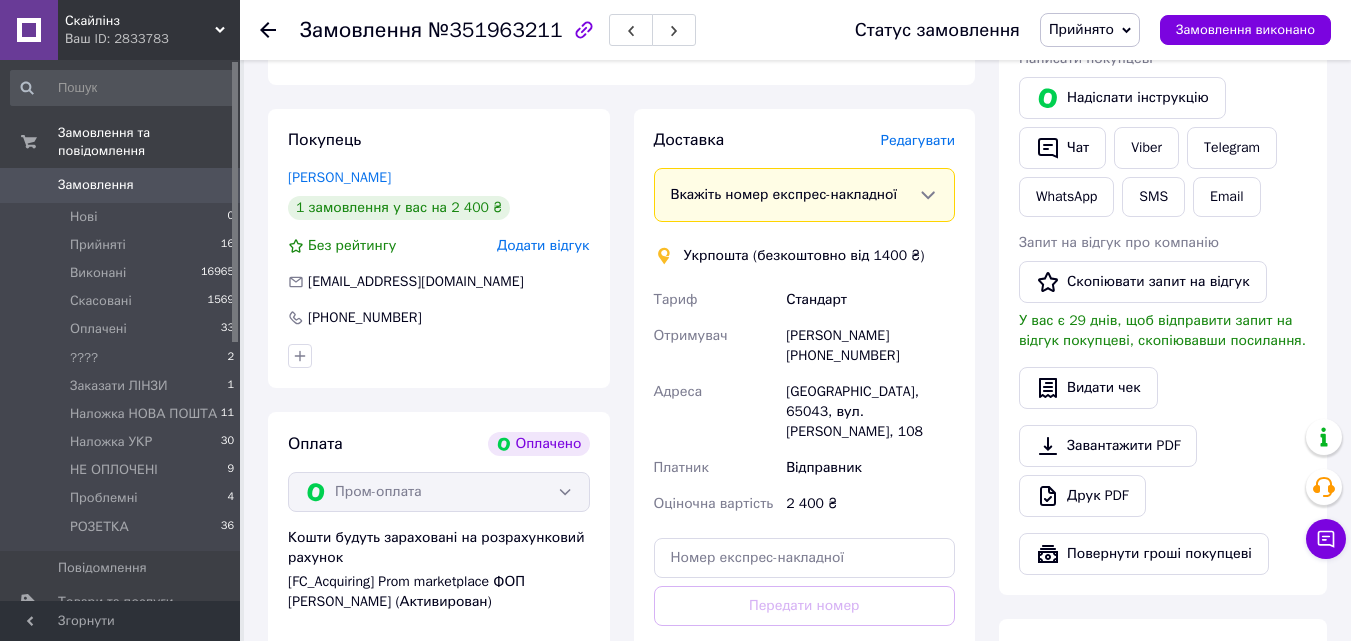 drag, startPoint x: 939, startPoint y: 157, endPoint x: 919, endPoint y: 138, distance: 27.58623 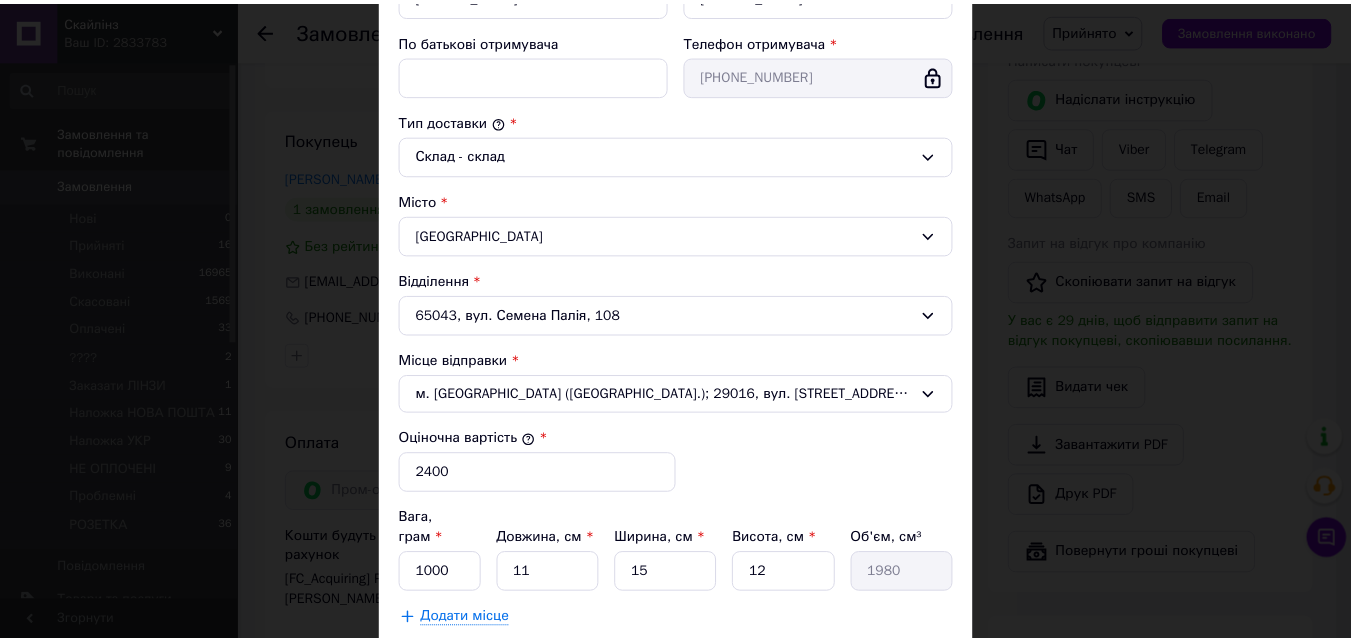scroll, scrollTop: 610, scrollLeft: 0, axis: vertical 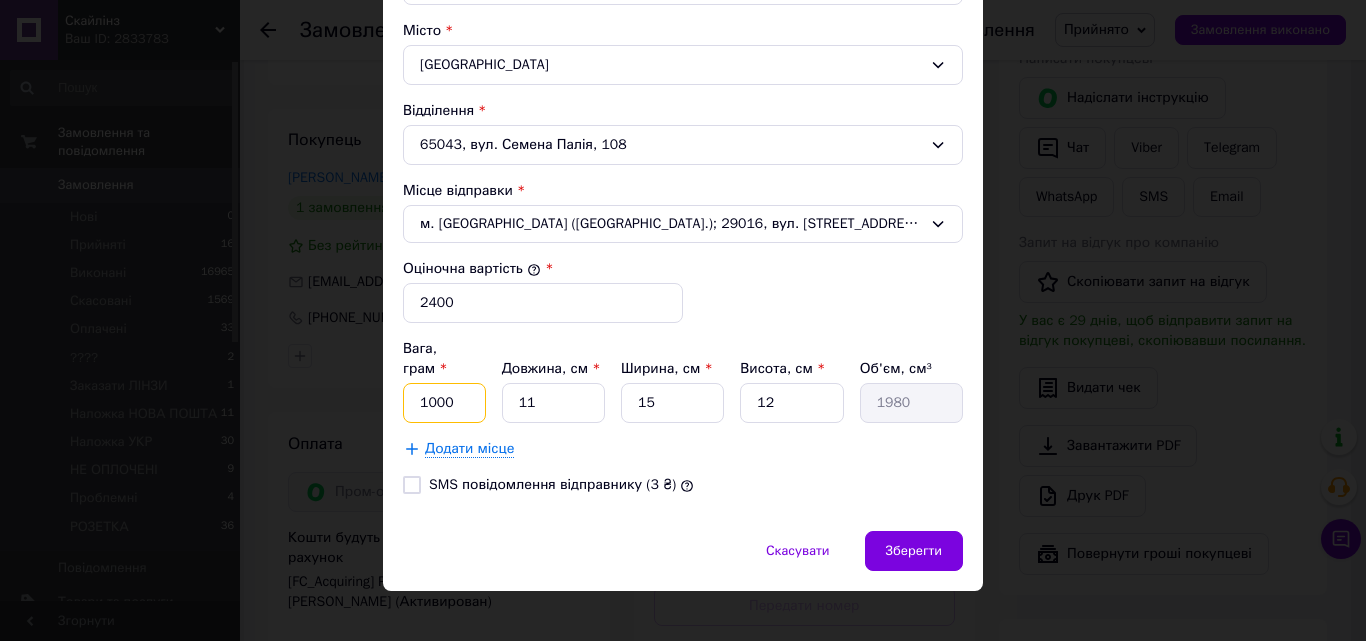 click on "1000" at bounding box center [444, 403] 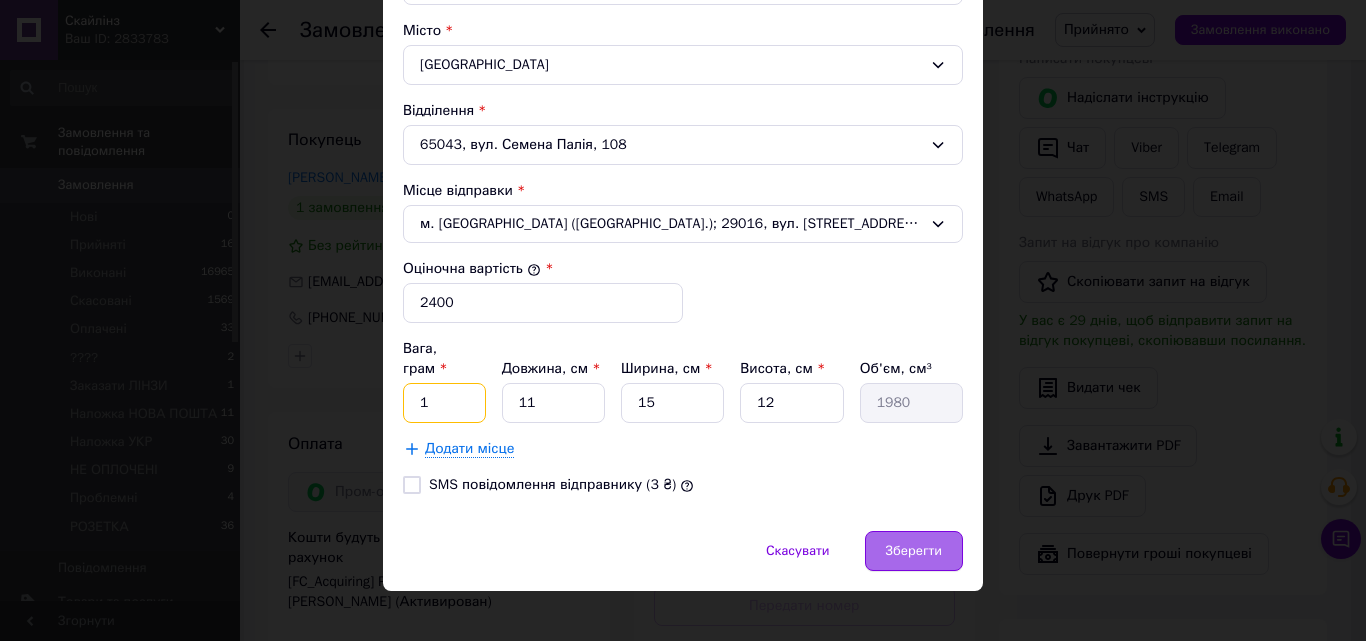 type on "1" 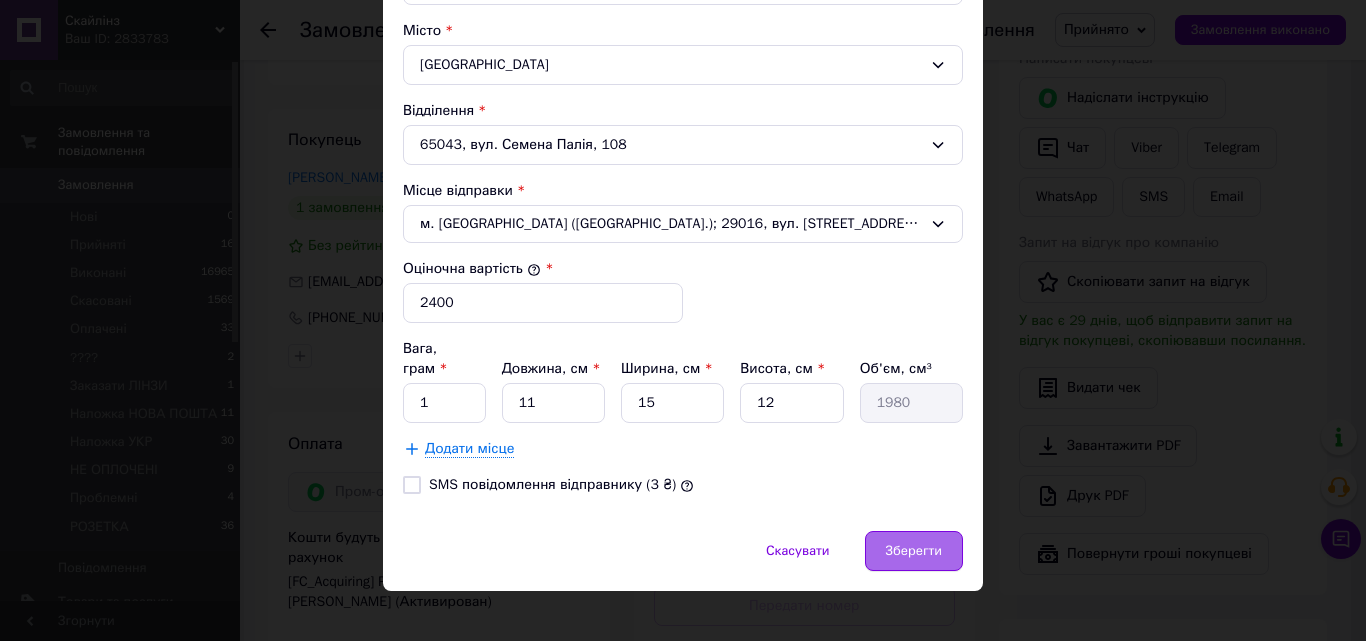 click on "Зберегти" at bounding box center (914, 551) 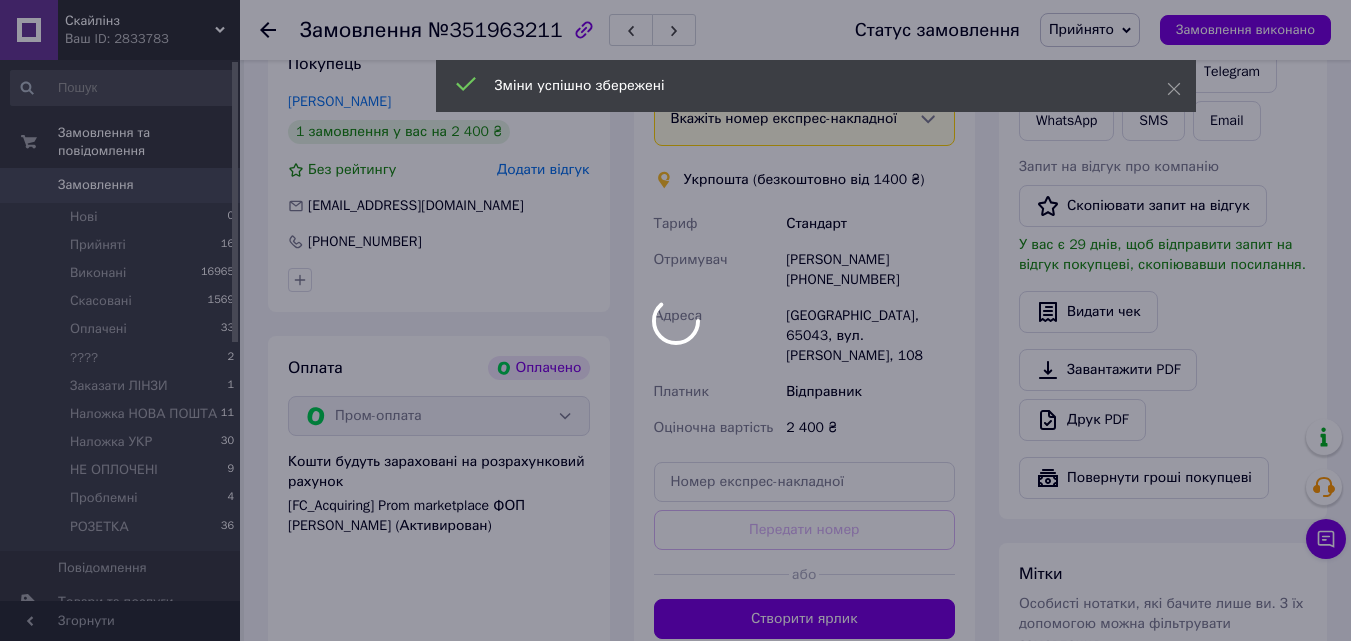 scroll, scrollTop: 600, scrollLeft: 0, axis: vertical 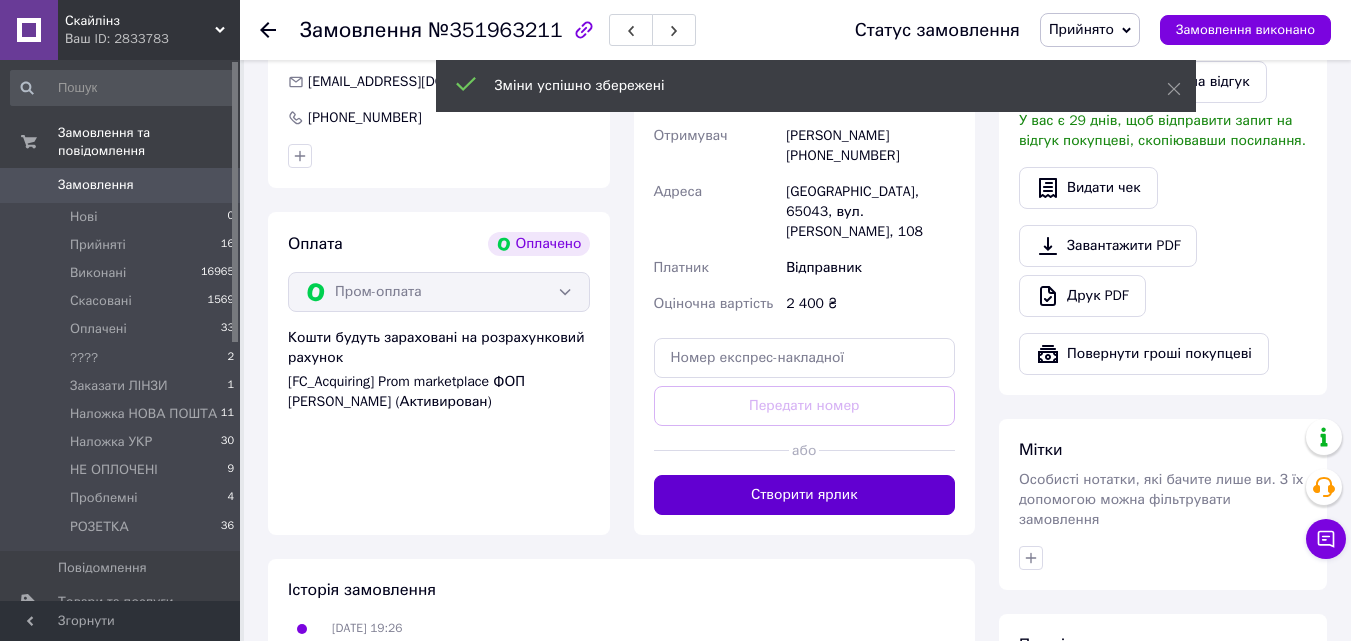 click on "Створити ярлик" at bounding box center (805, 495) 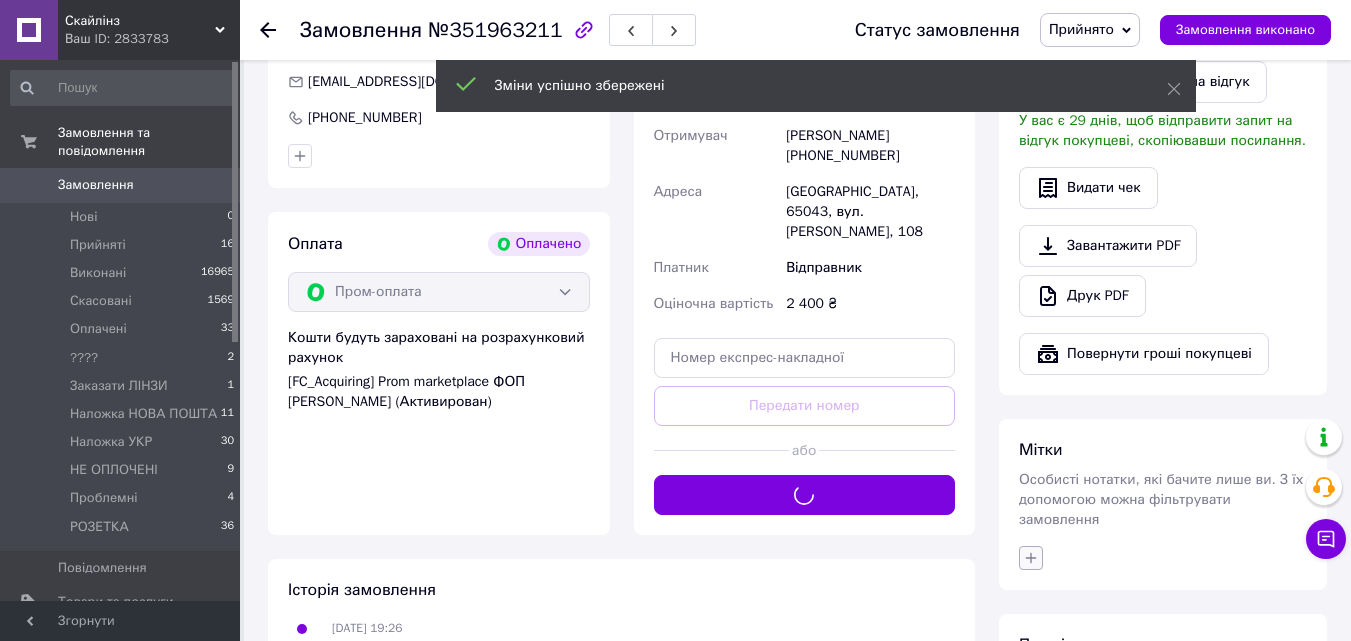 click 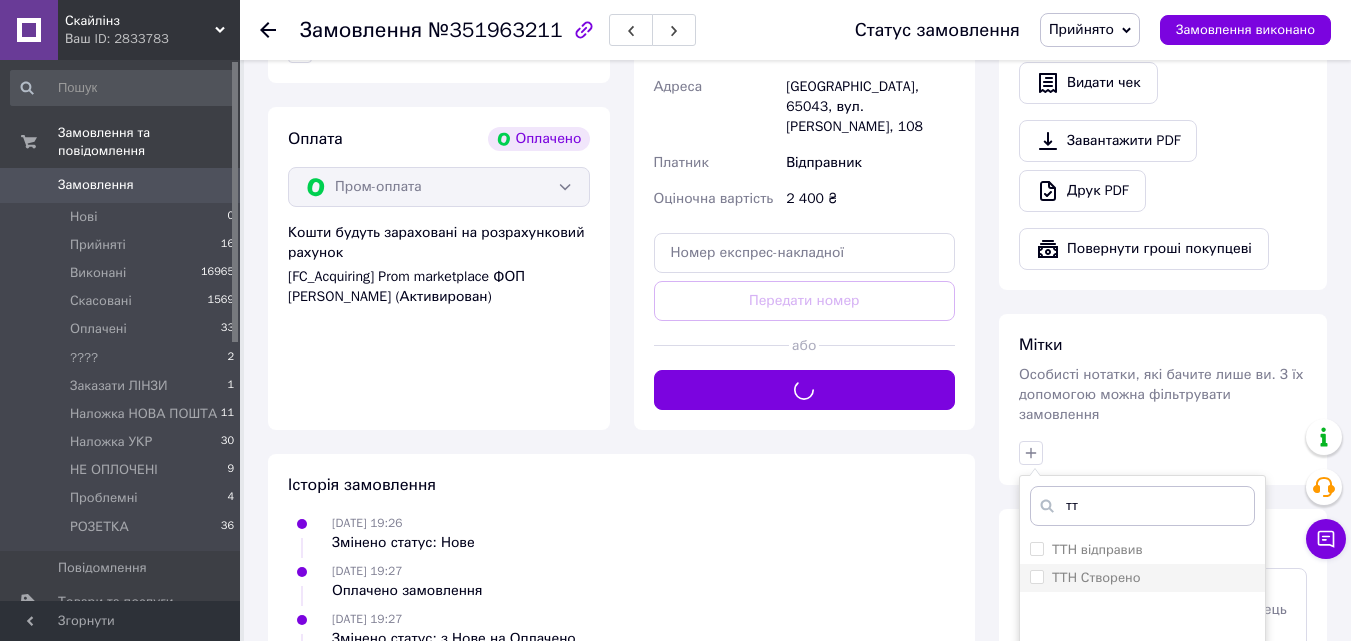 scroll, scrollTop: 800, scrollLeft: 0, axis: vertical 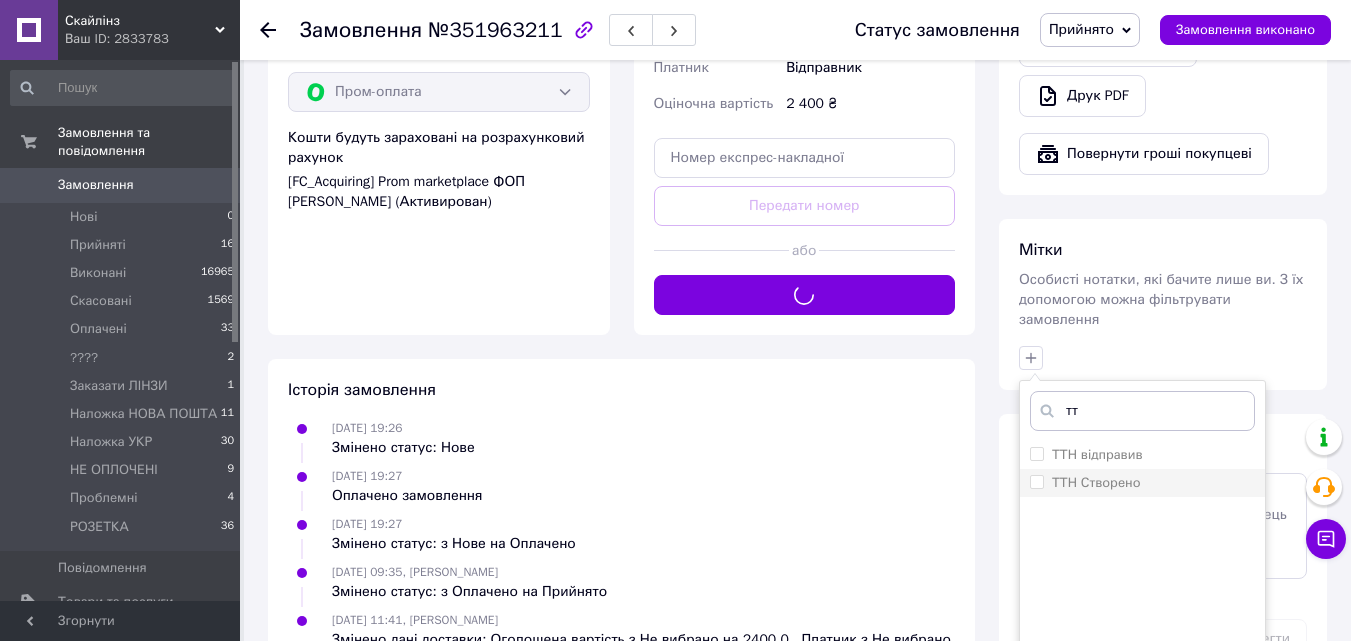 type on "тт" 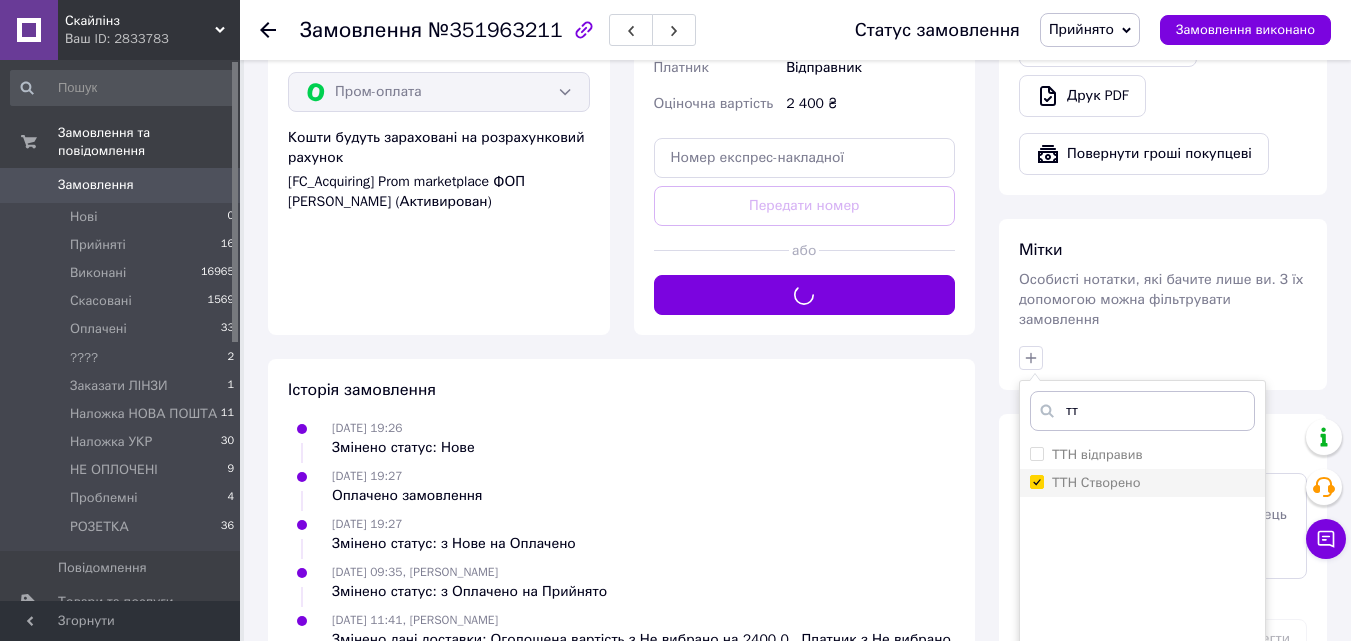 checkbox on "true" 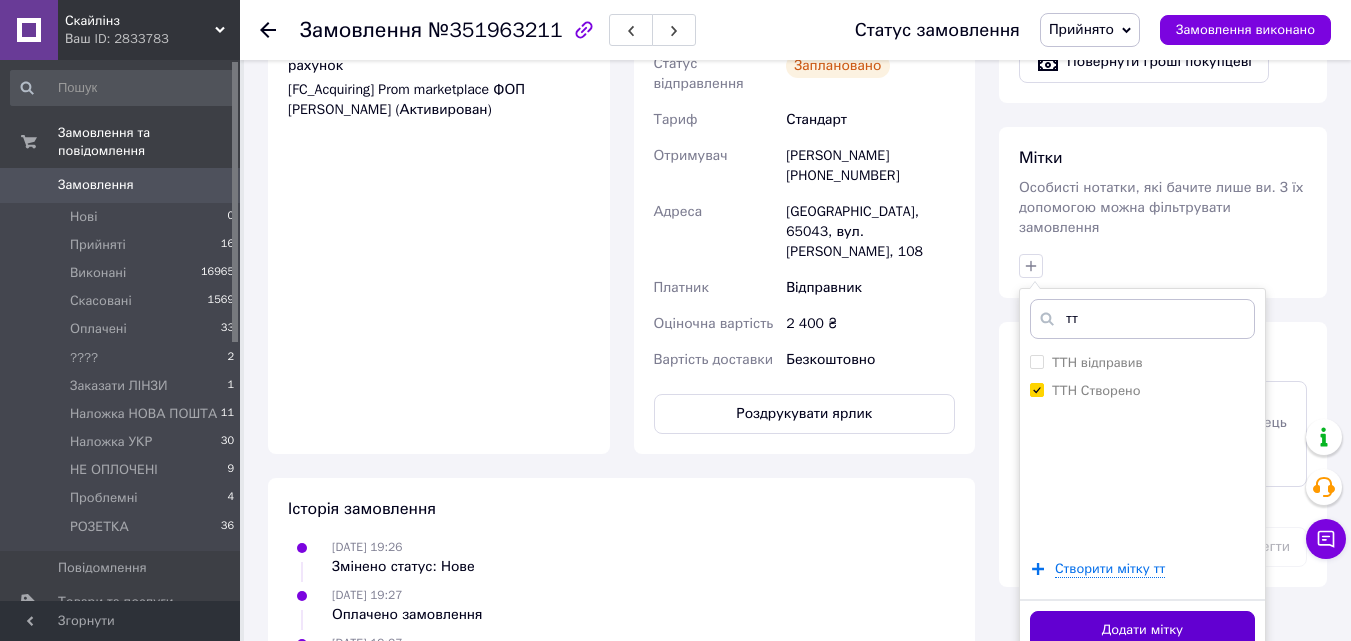 click on "Додати мітку" at bounding box center (1142, 630) 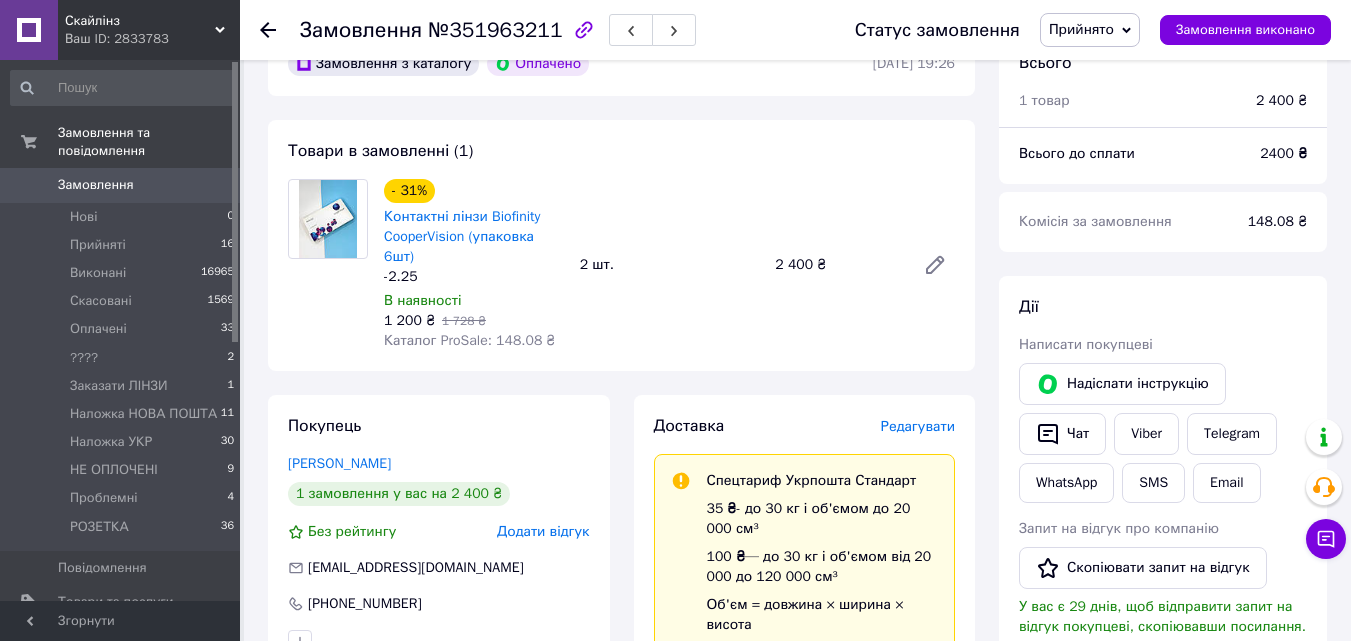 scroll, scrollTop: 100, scrollLeft: 0, axis: vertical 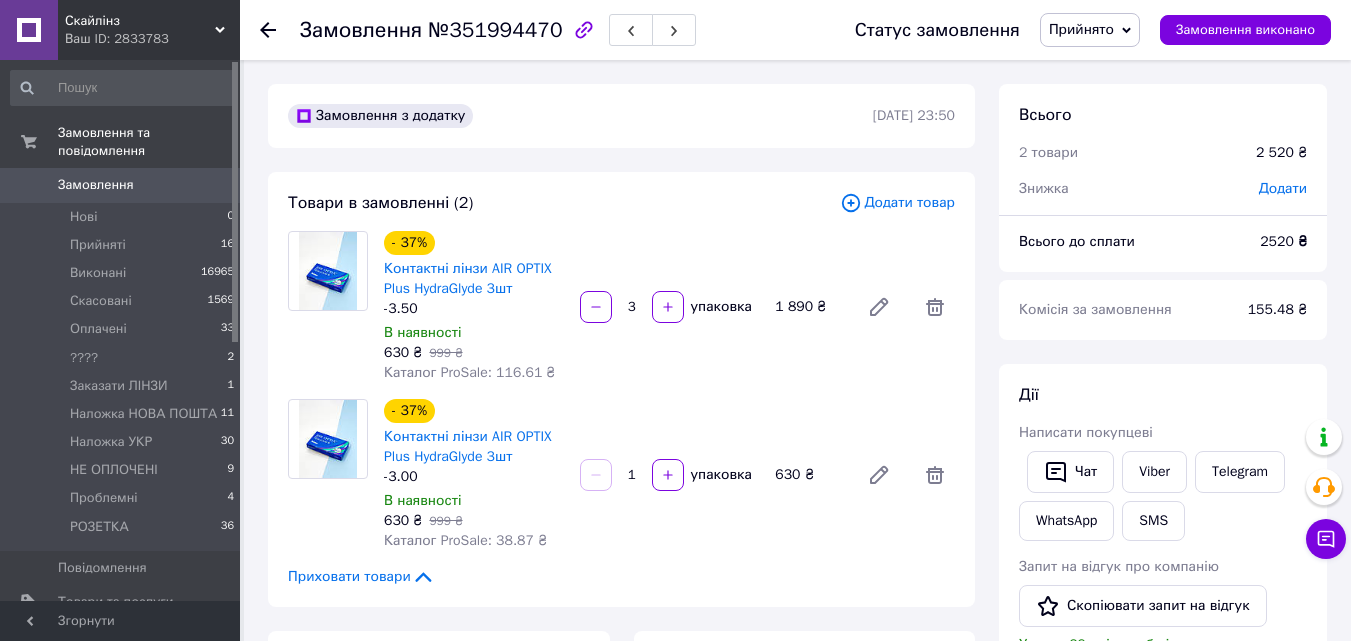 click on "Товари в замовленні (2) Додати товар - 37% Контактні лінзи AIR OPTIX Plus HydraGlyde 3шт -3.50 В наявності 630 ₴   999 ₴ Каталог ProSale: 116.61 ₴  3   упаковка 1 890 ₴ - 37% Контактні лінзи AIR OPTIX Plus HydraGlyde 3шт -3.00 В наявності 630 ₴   999 ₴ Каталог ProSale: 38.87 ₴  1   упаковка 630 ₴ Приховати товари" at bounding box center [621, 389] 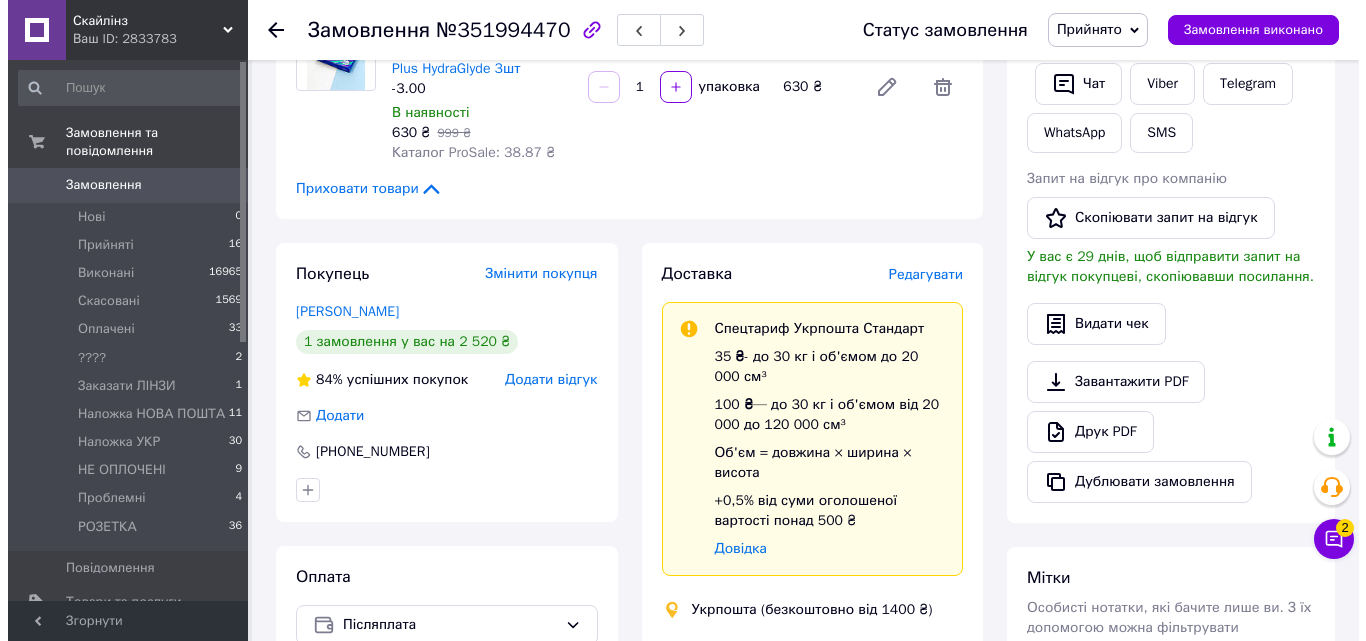 scroll, scrollTop: 500, scrollLeft: 0, axis: vertical 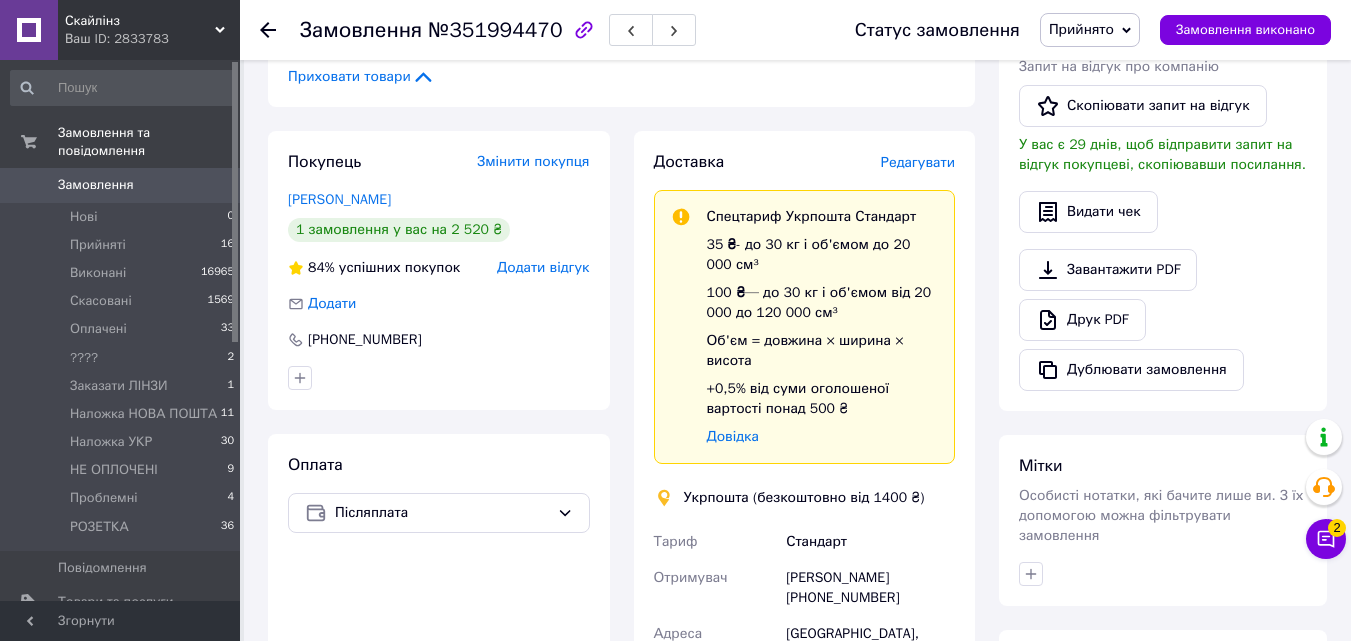 click on "Редагувати" at bounding box center [918, 162] 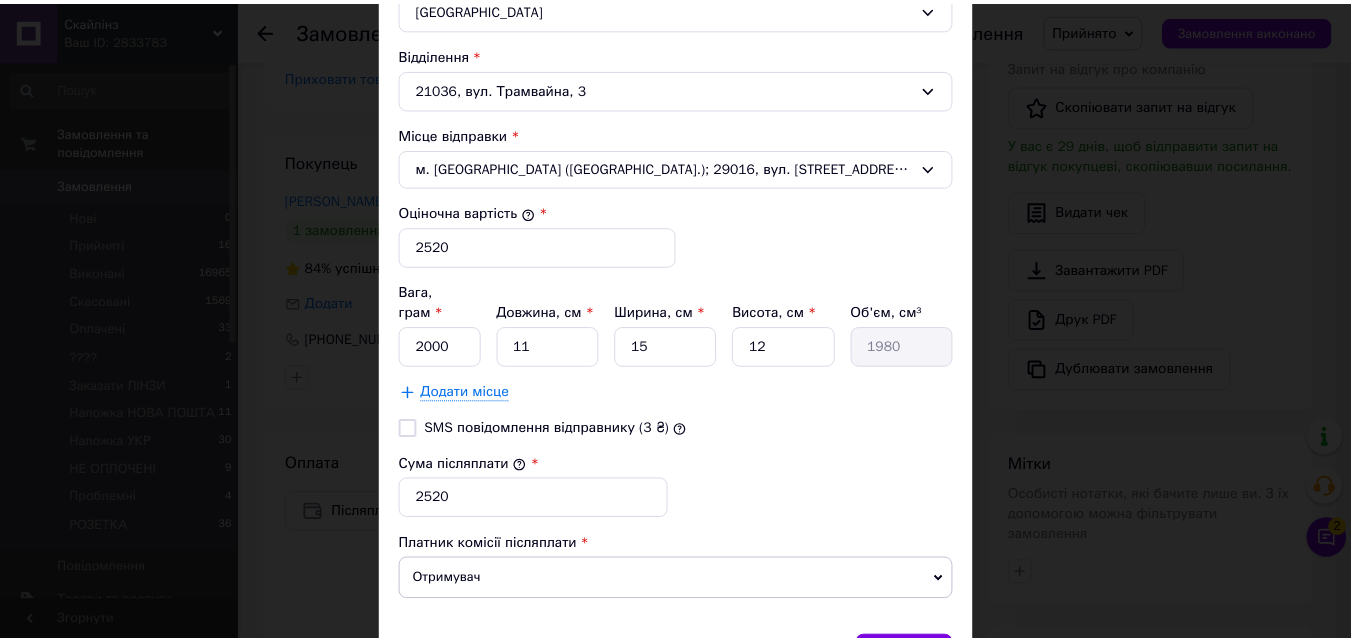 scroll, scrollTop: 700, scrollLeft: 0, axis: vertical 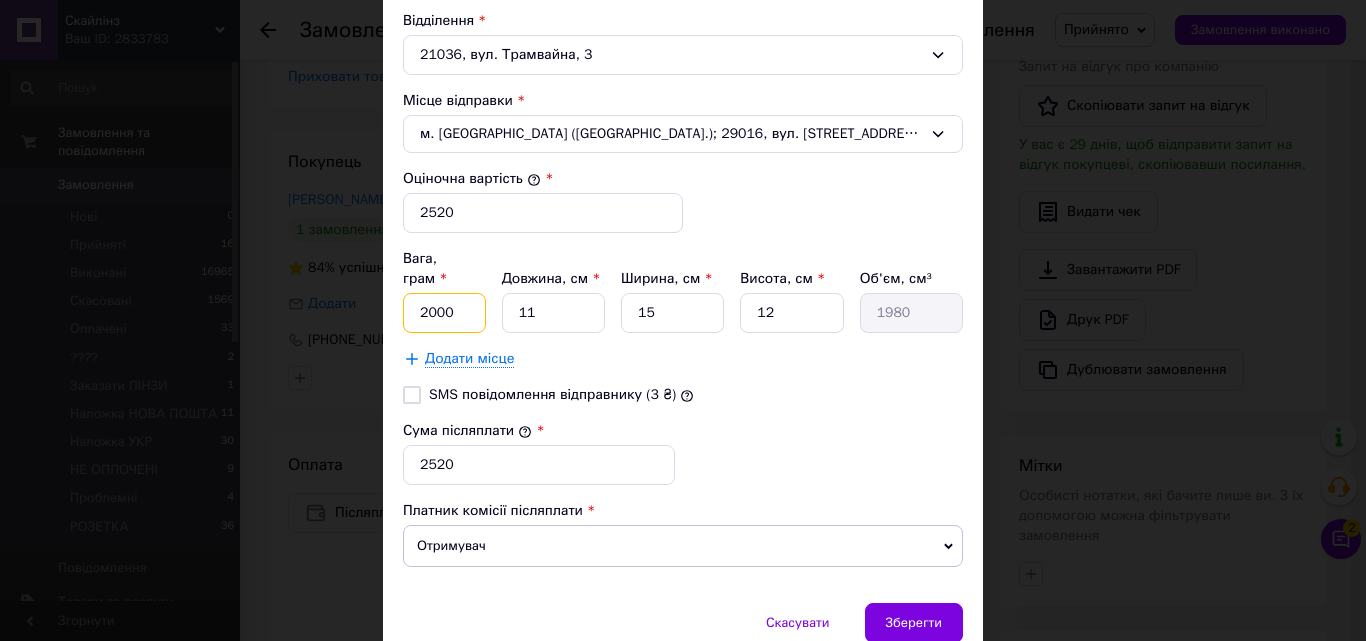 click on "2000" at bounding box center (444, 313) 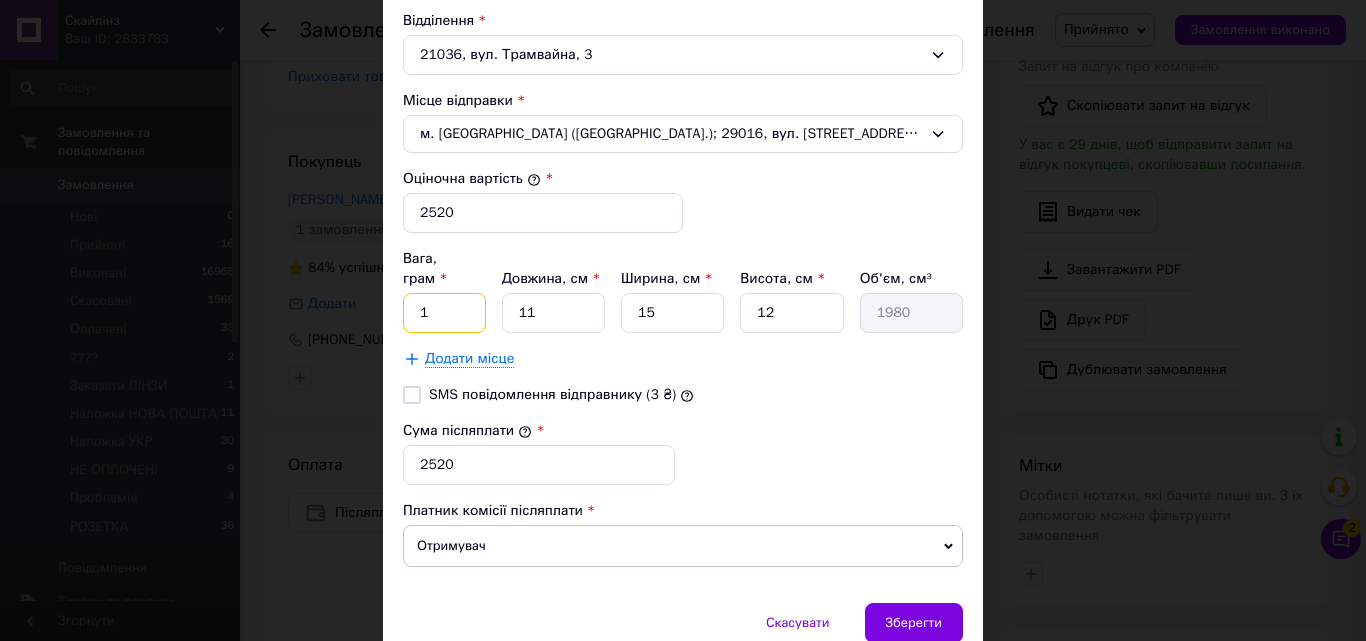 type on "1" 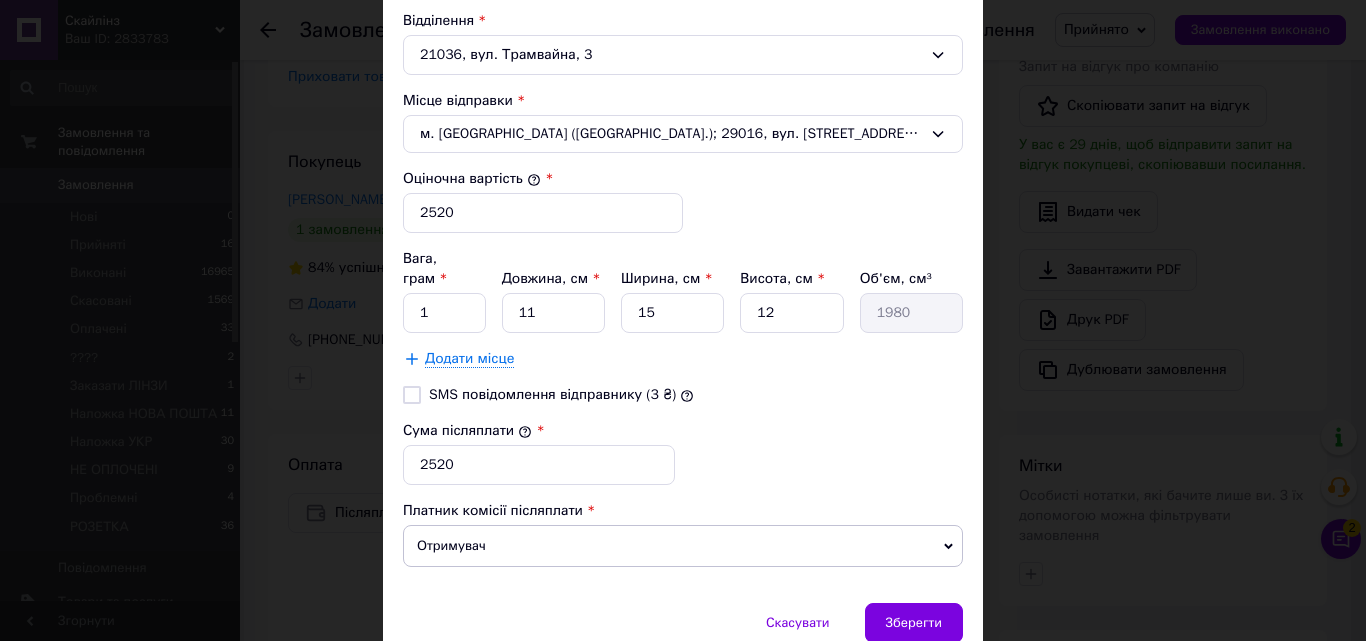 click on "Сума післяплати     * 2520" at bounding box center [683, 453] 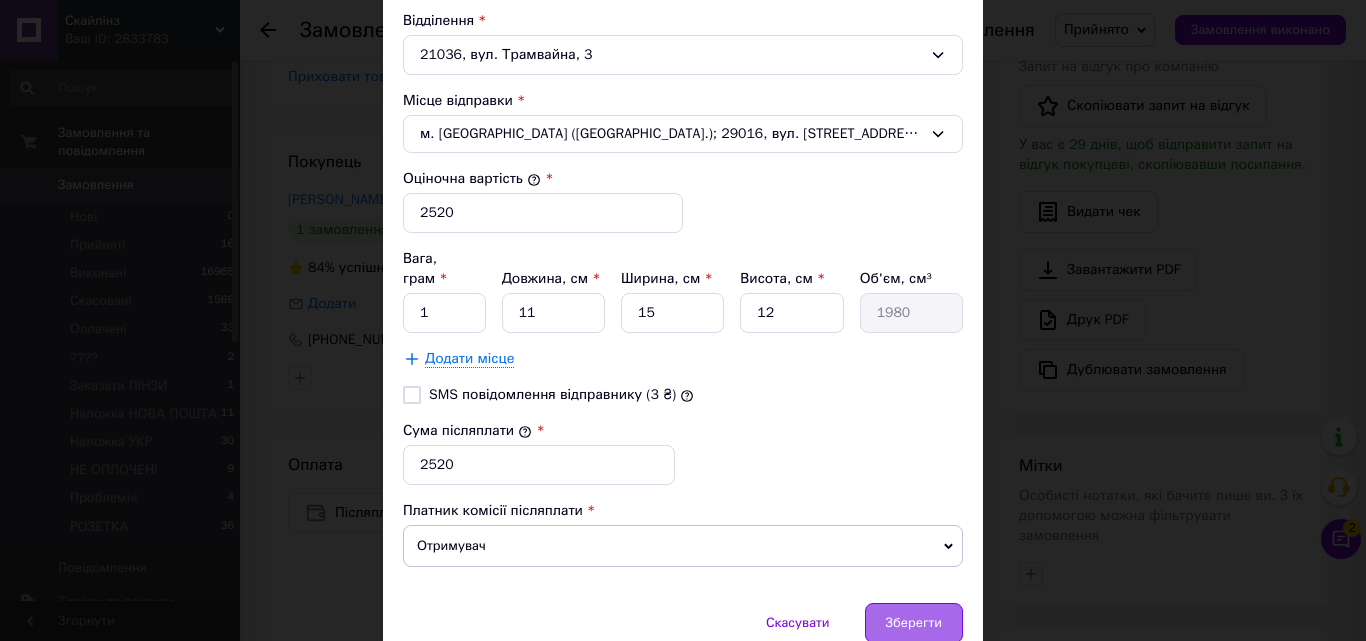 click on "Зберегти" at bounding box center (914, 623) 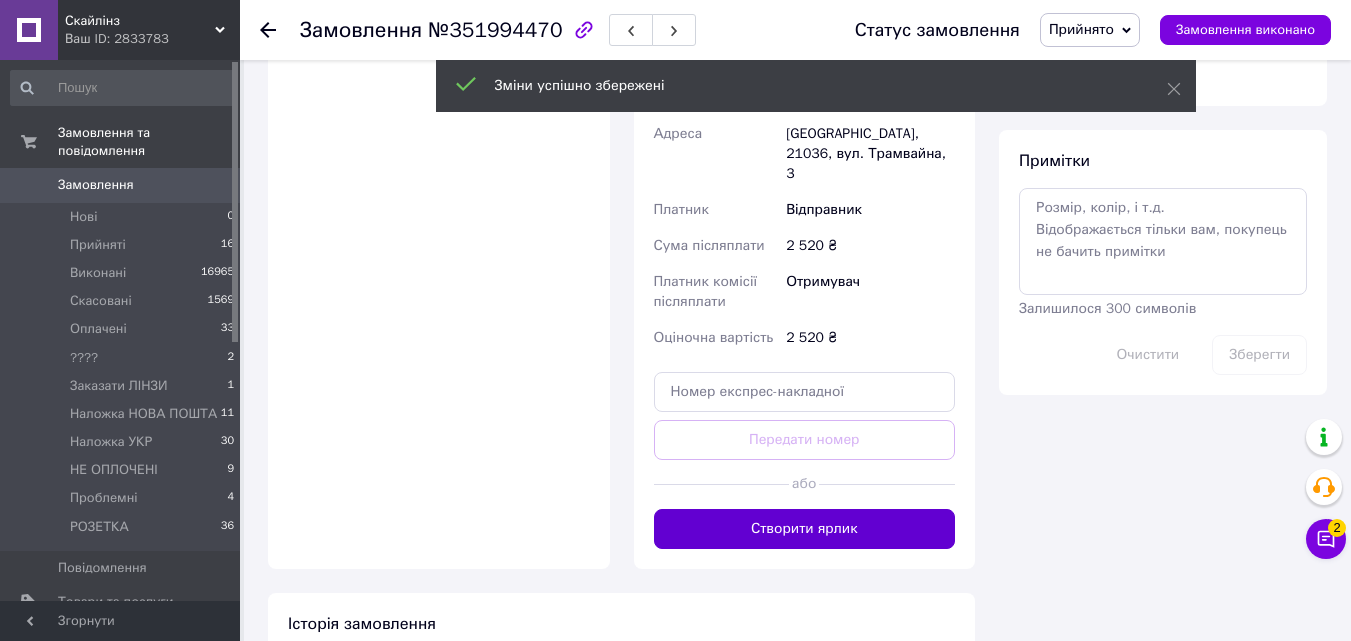 click on "Створити ярлик" at bounding box center [805, 529] 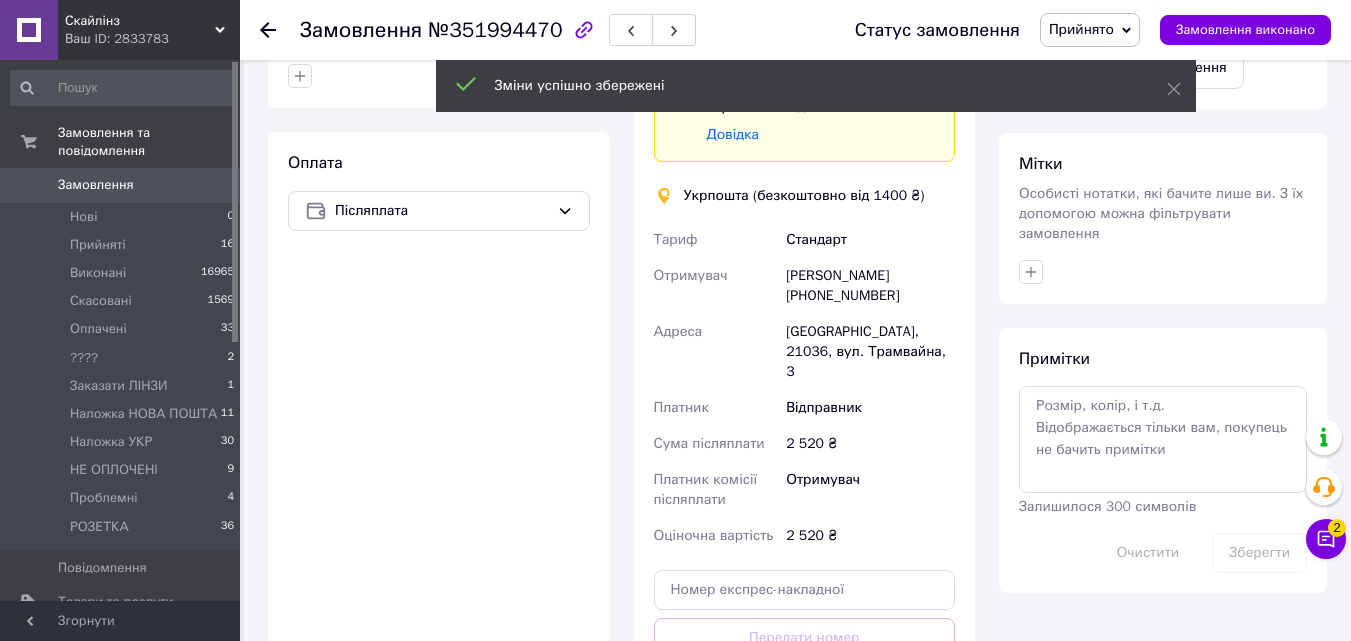 scroll, scrollTop: 800, scrollLeft: 0, axis: vertical 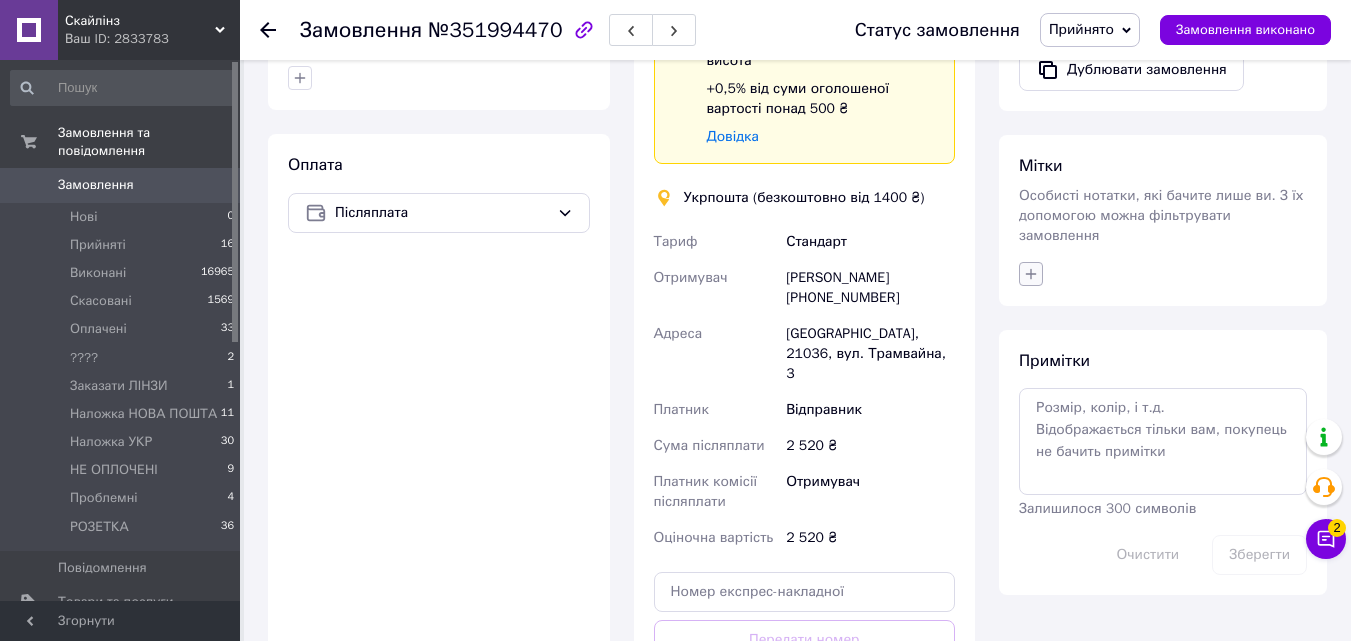 click 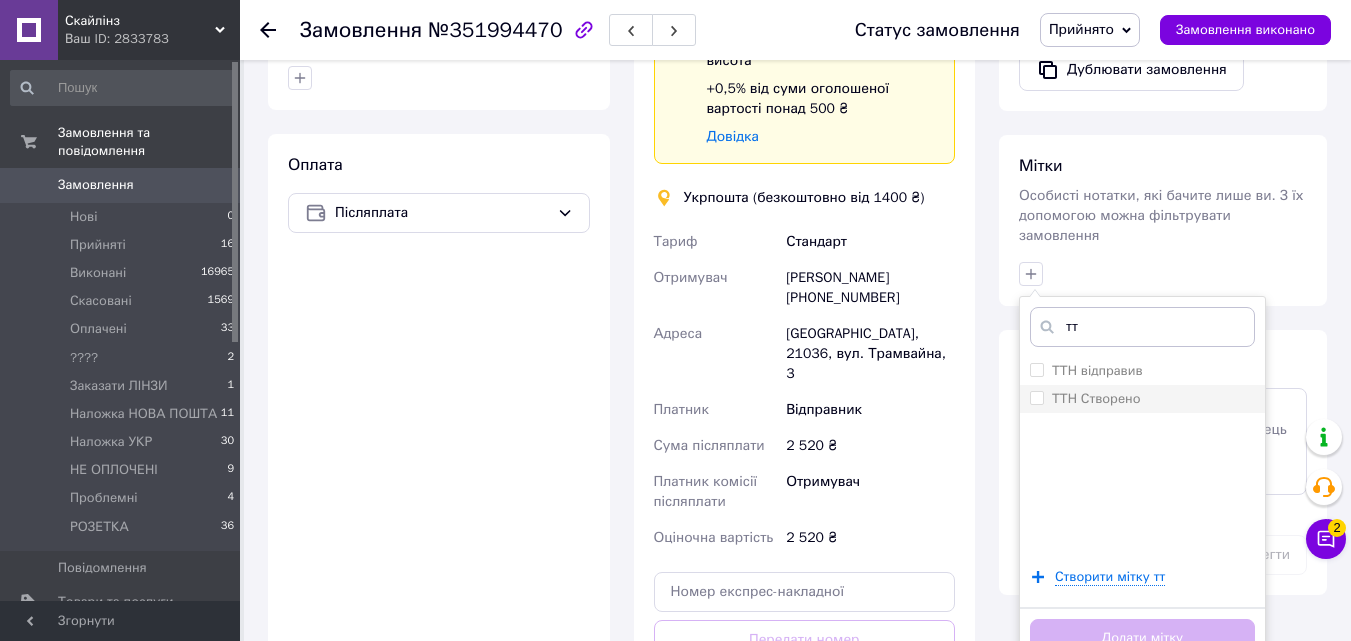 type on "тт" 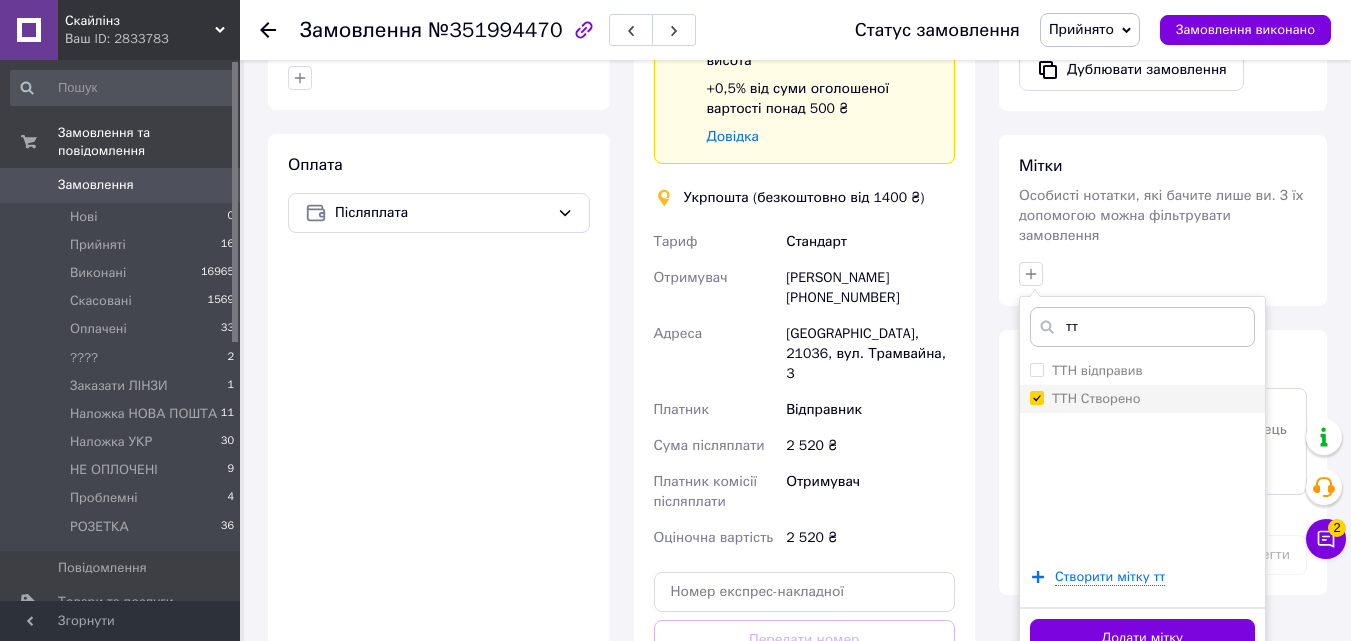 checkbox on "true" 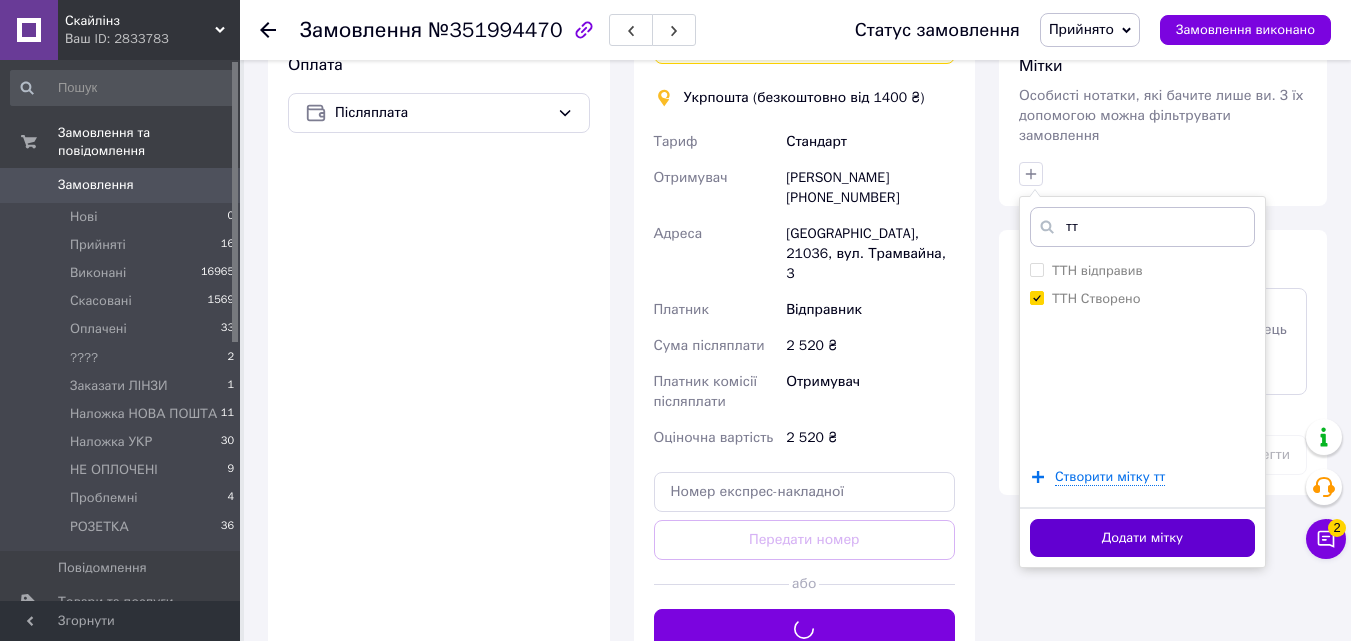 click on "Додати мітку" at bounding box center [1142, 538] 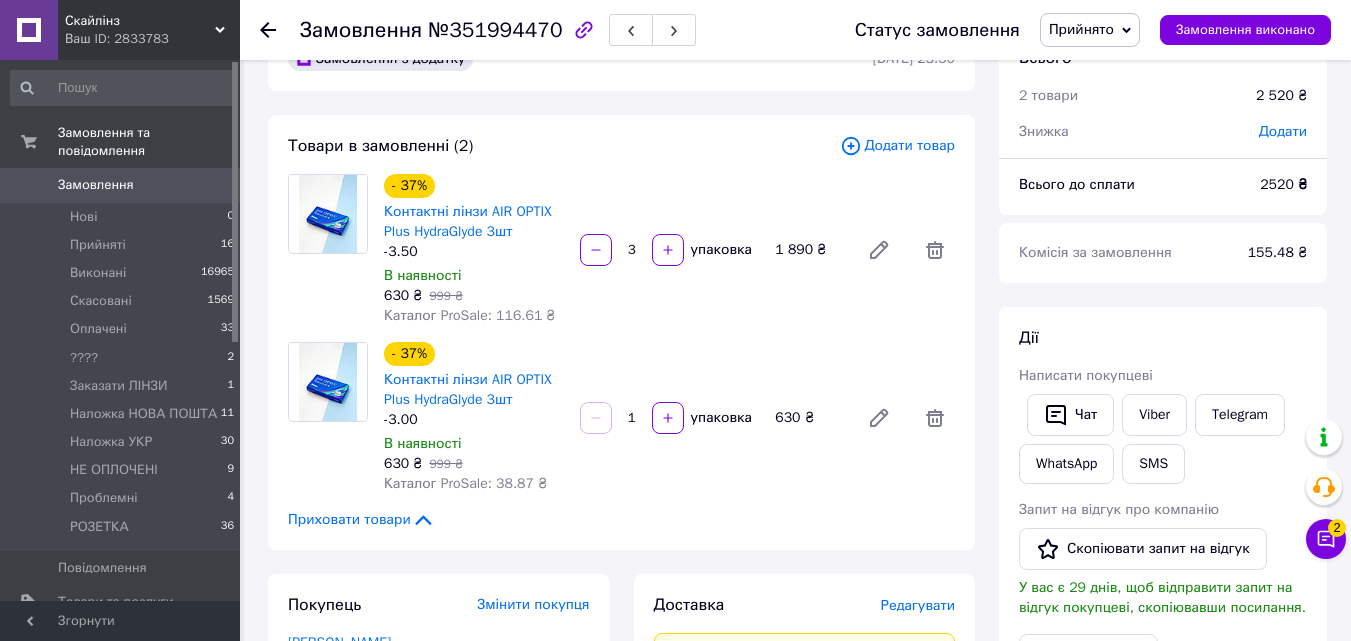 scroll, scrollTop: 0, scrollLeft: 0, axis: both 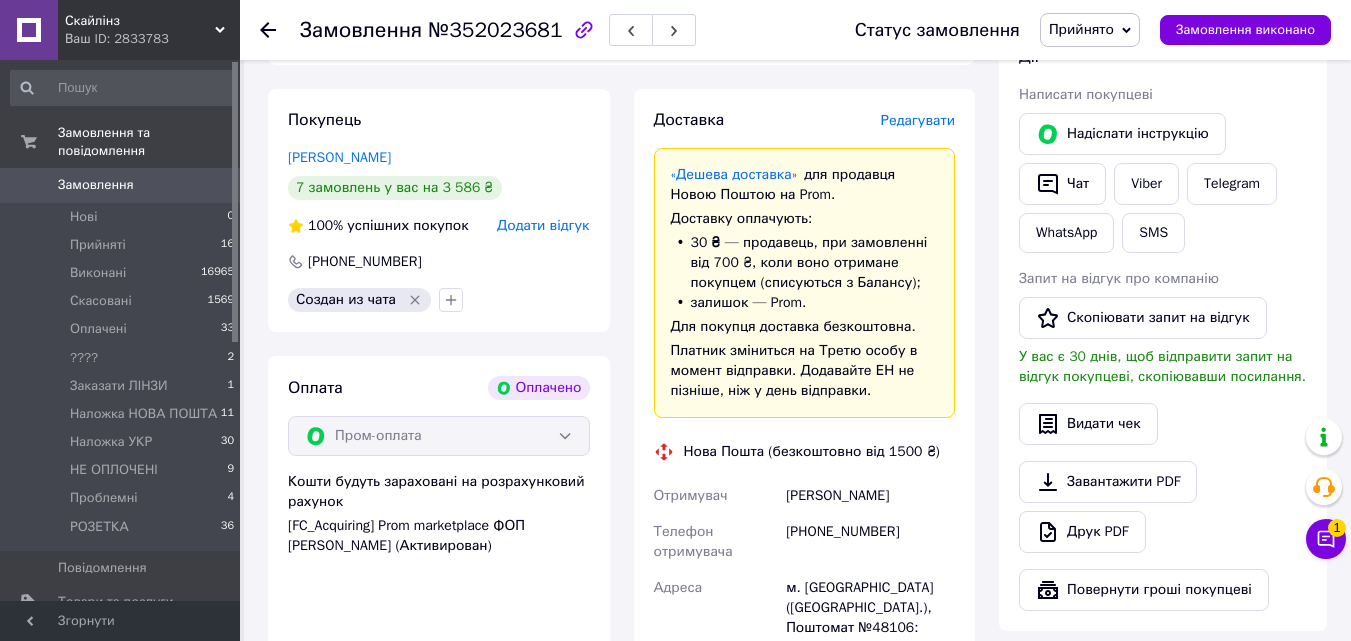 click on "Редагувати" at bounding box center [918, 120] 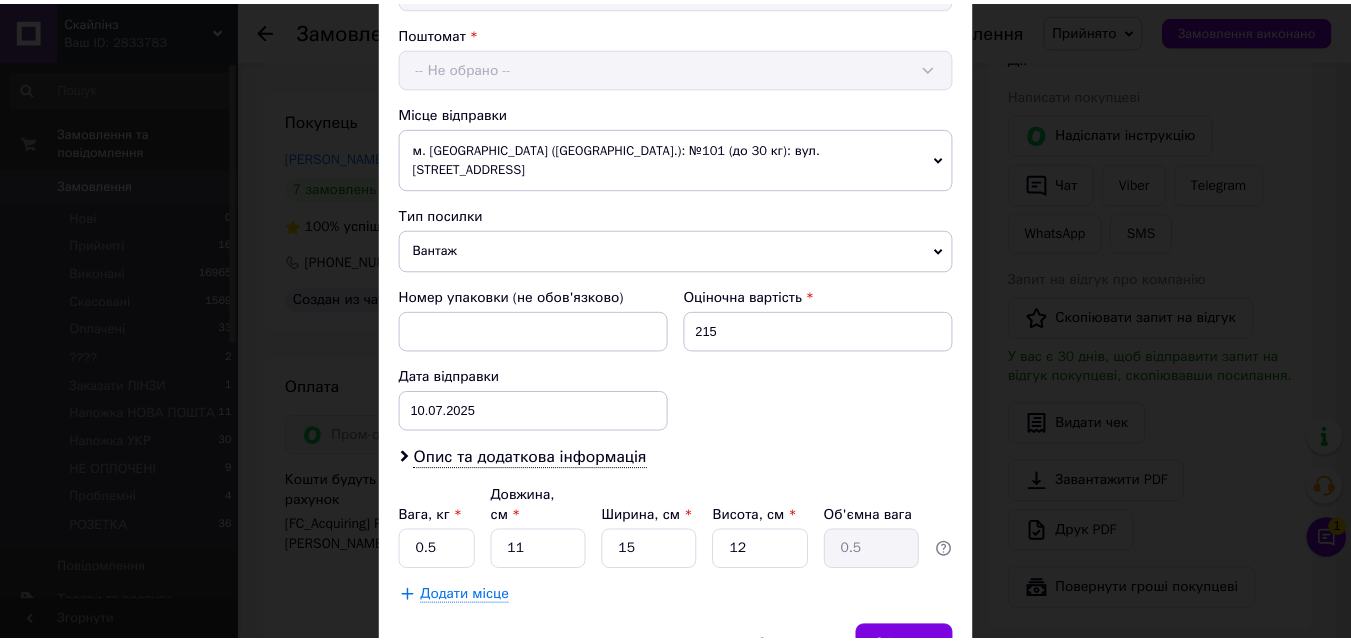 scroll, scrollTop: 687, scrollLeft: 0, axis: vertical 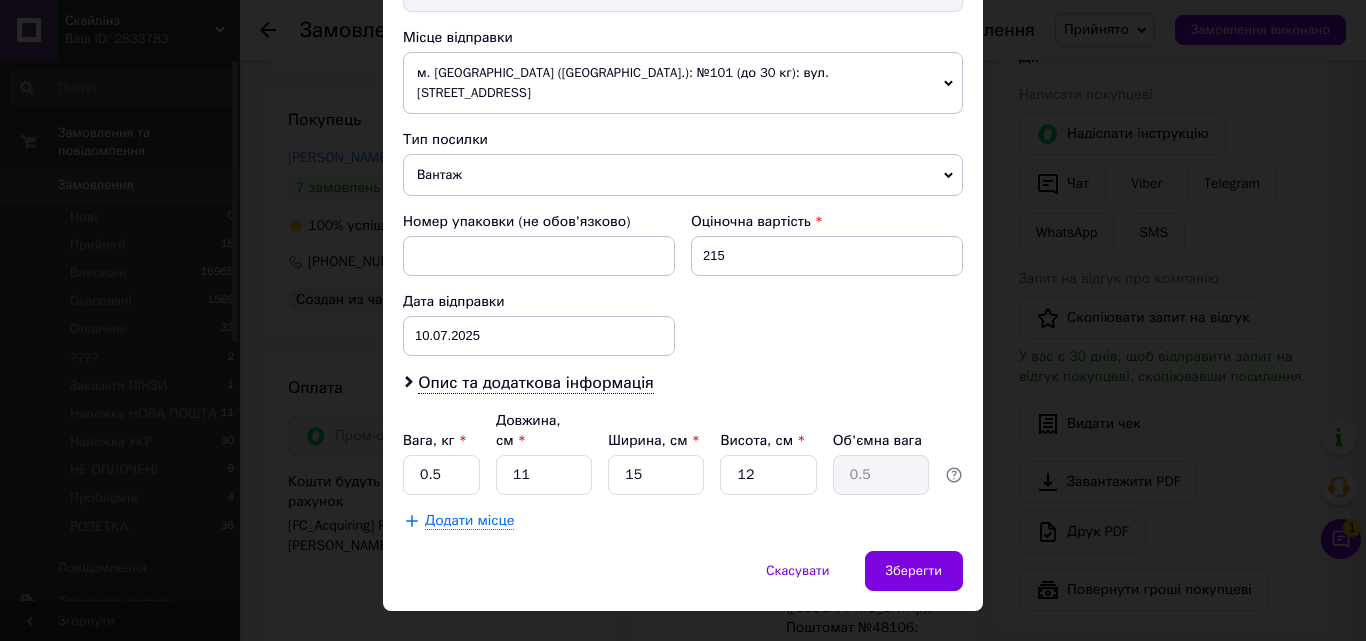 click on "× Редагування доставки Спосіб доставки Нова Пошта (безкоштовно від 1500 ₴) Платник Отримувач Відправник Прізвище отримувача [PERSON_NAME] отримувача [PERSON_NAME] батькові отримувача Телефон отримувача [PHONE_NUMBER] Тип доставки В поштоматі У відділенні Кур'єром Місто м. [GEOGRAPHIC_DATA] ([GEOGRAPHIC_DATA].) Поштомат -- Не обрано -- Місце відправки м. [GEOGRAPHIC_DATA] ([GEOGRAPHIC_DATA].): №101 (до 30 кг): вул. Зелена, 115Б Немає збігів. Спробуйте змінити умови пошуку Додати ще місце відправки Тип посилки Вантаж Документи Номер упаковки (не обов'язково) Оціночна вартість 215 Дата відправки [DATE] < 2025 > < Июль > Пн 1" at bounding box center (683, 320) 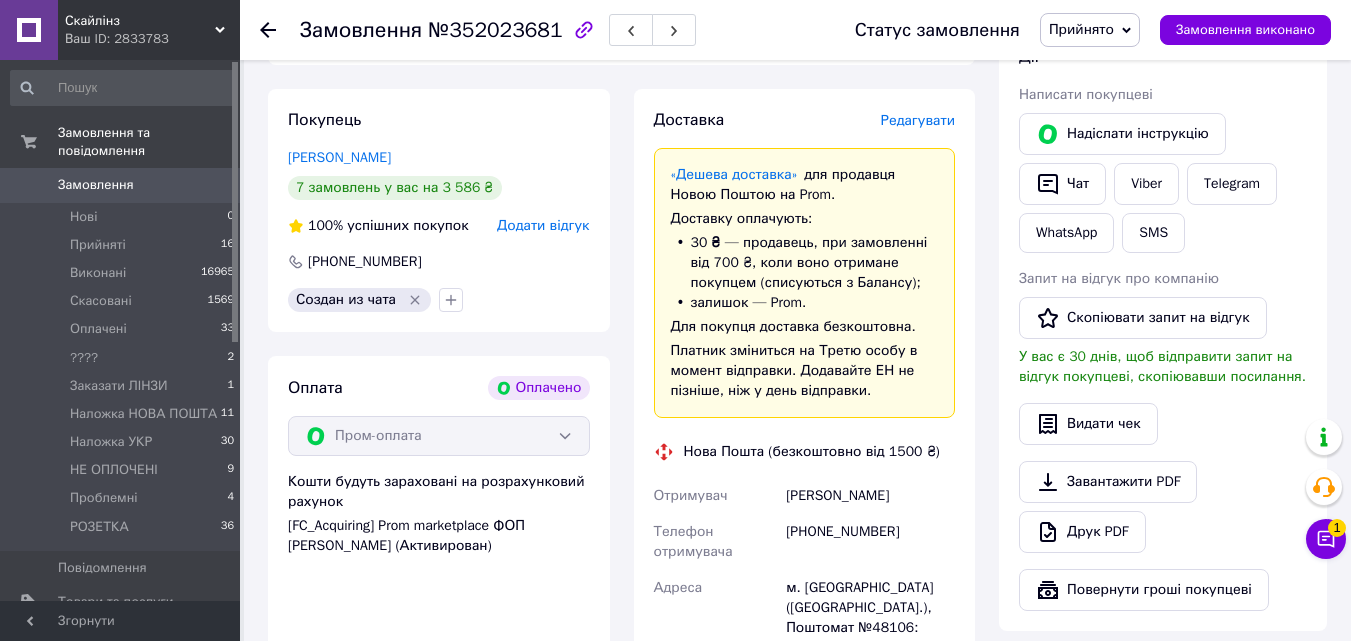scroll, scrollTop: 800, scrollLeft: 0, axis: vertical 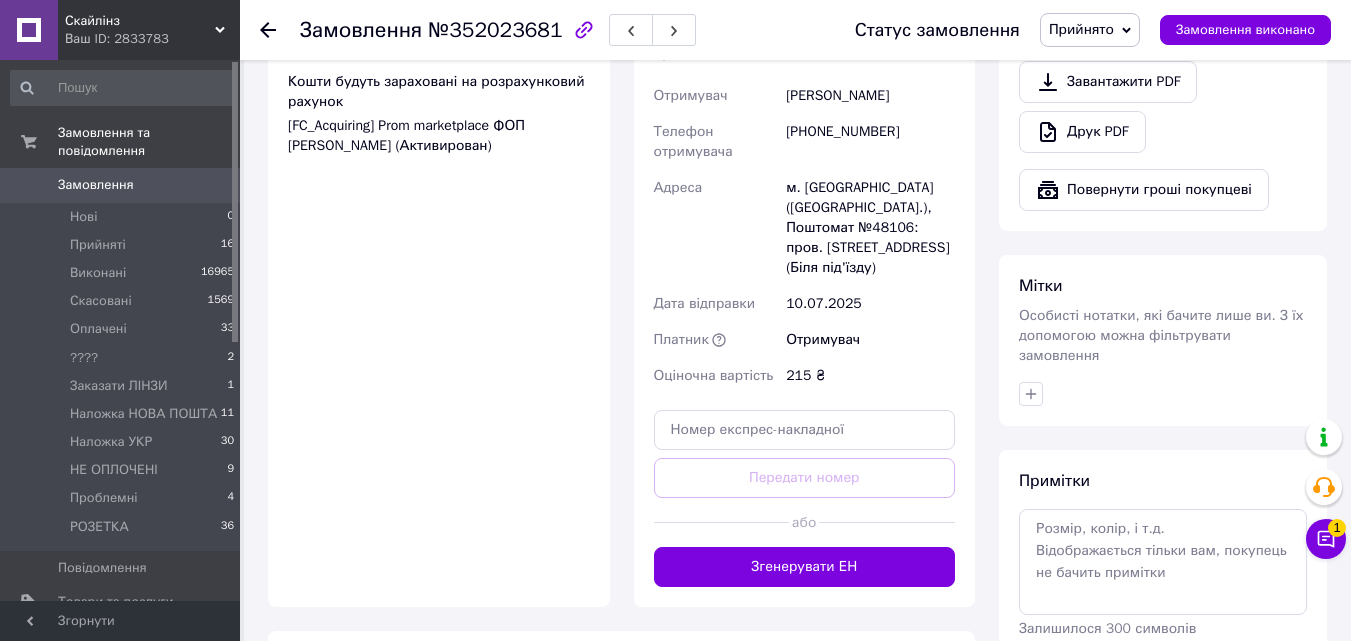 drag, startPoint x: 798, startPoint y: 546, endPoint x: 1058, endPoint y: 380, distance: 308.47366 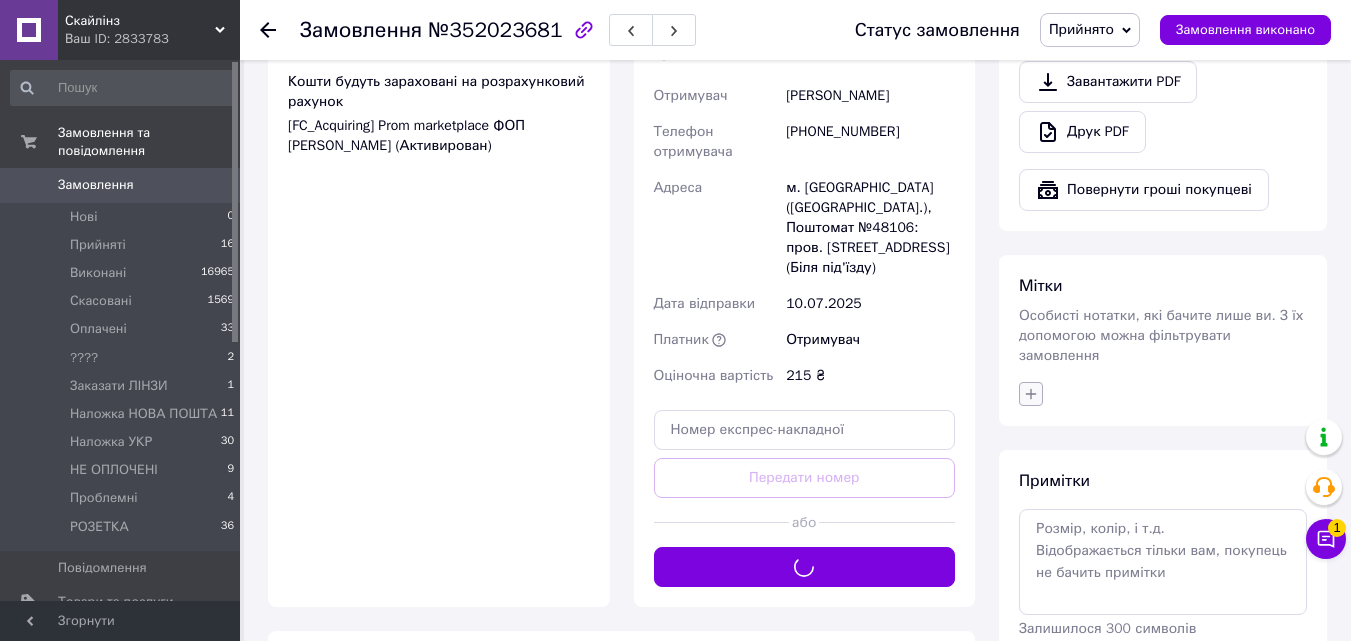 click 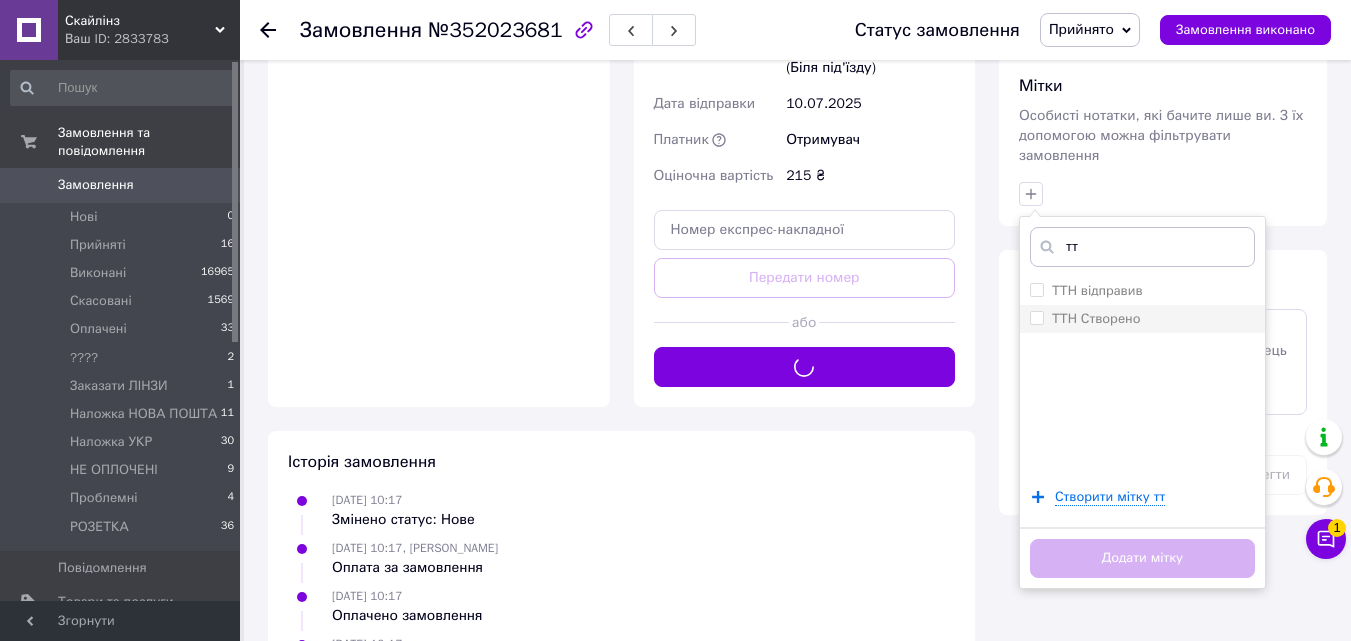 type on "тт" 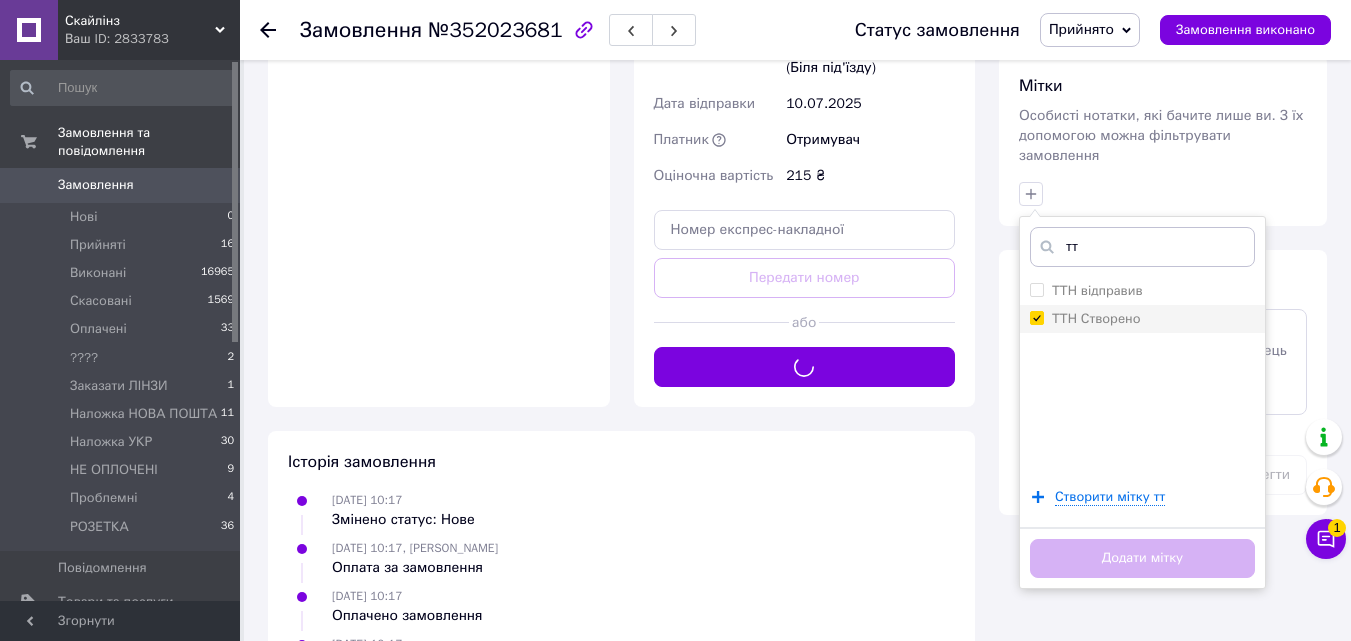 checkbox on "true" 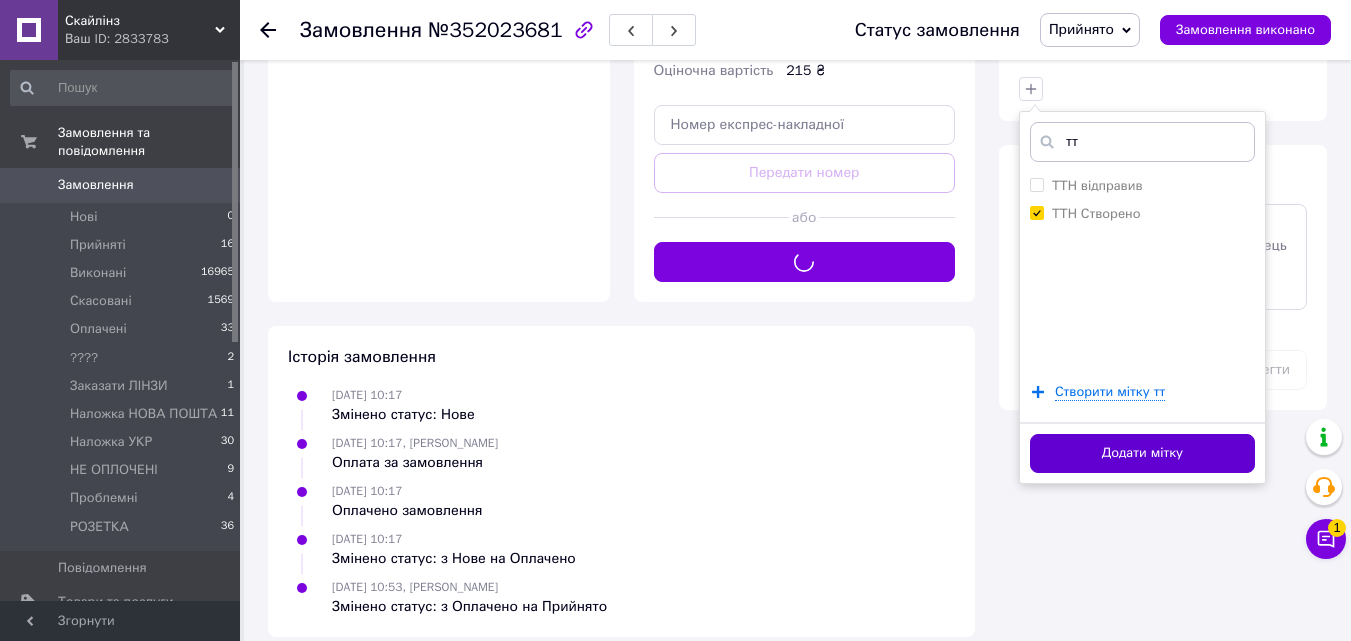 click on "Додати мітку" at bounding box center [1142, 453] 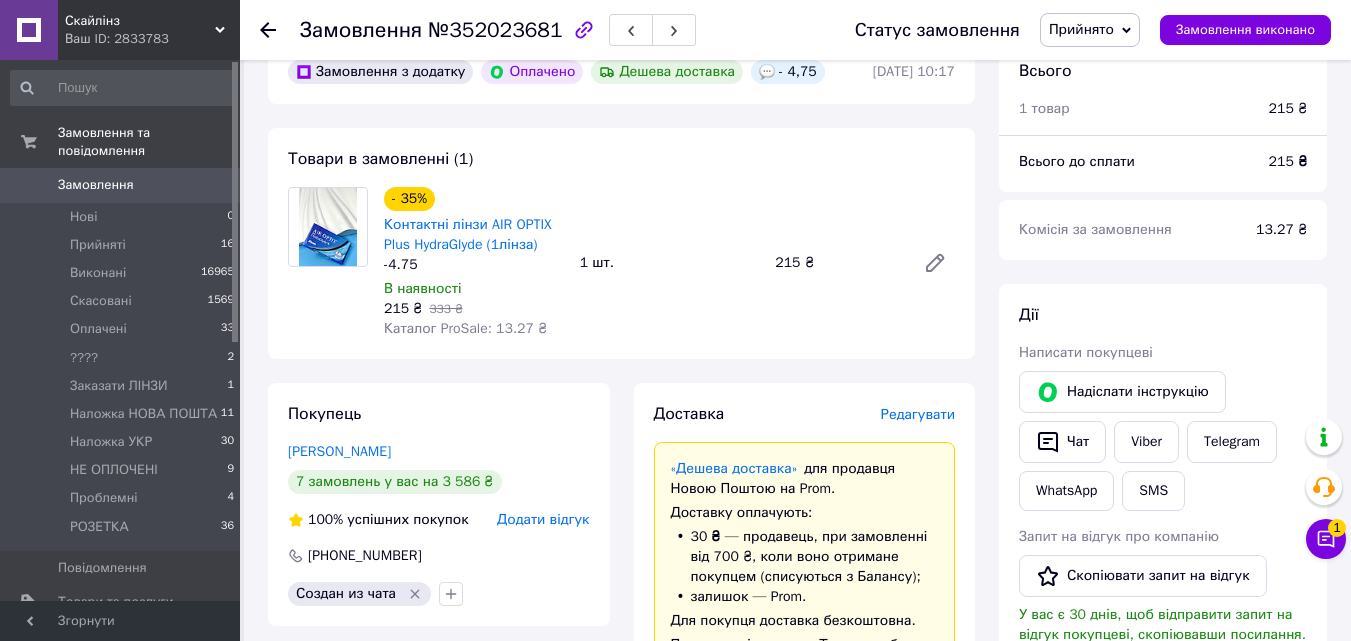 scroll, scrollTop: 0, scrollLeft: 0, axis: both 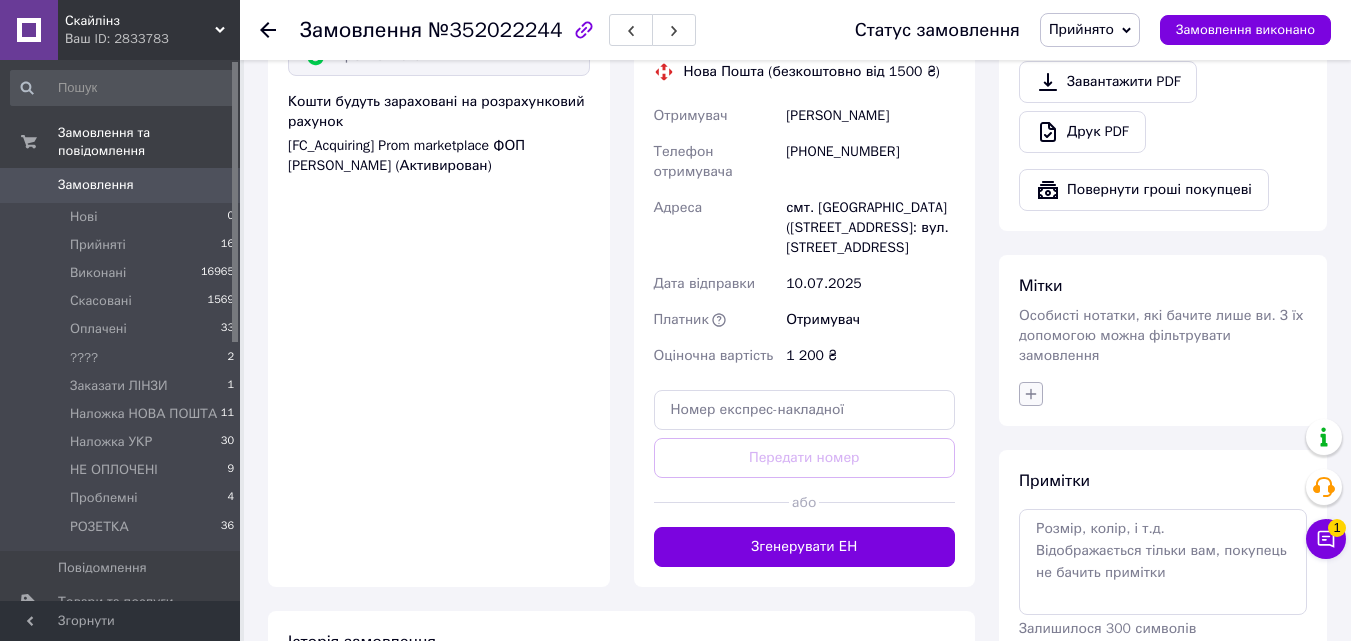 click 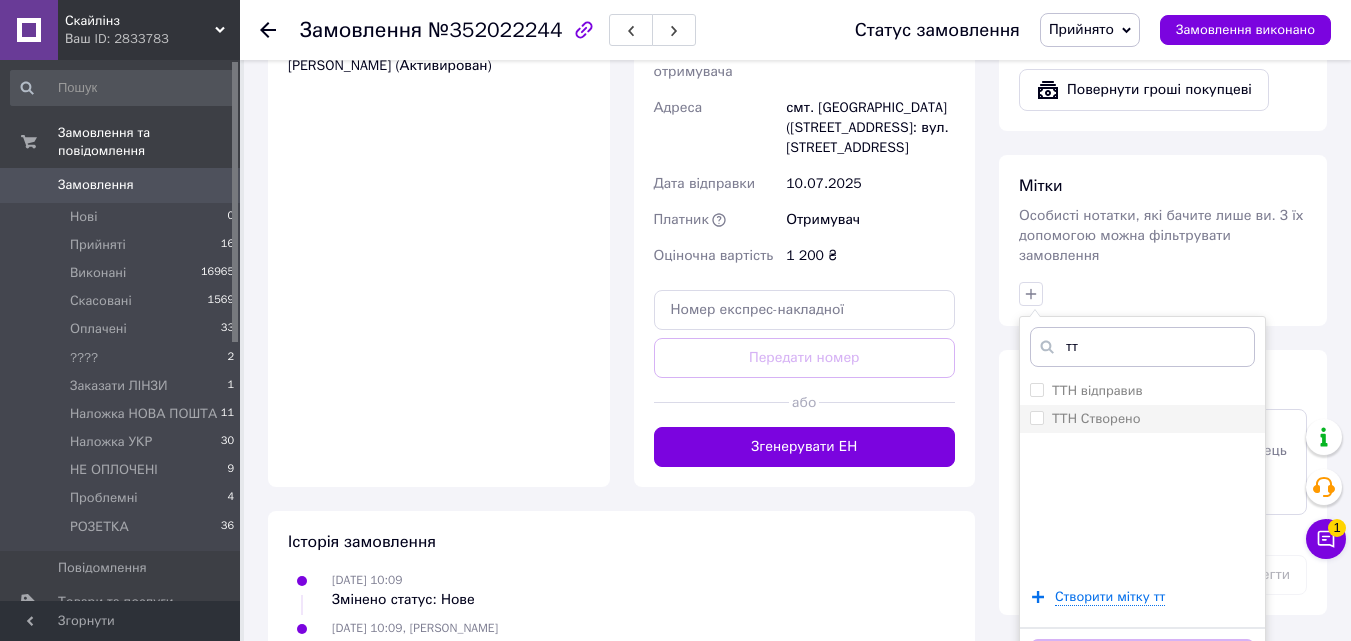 type on "тт" 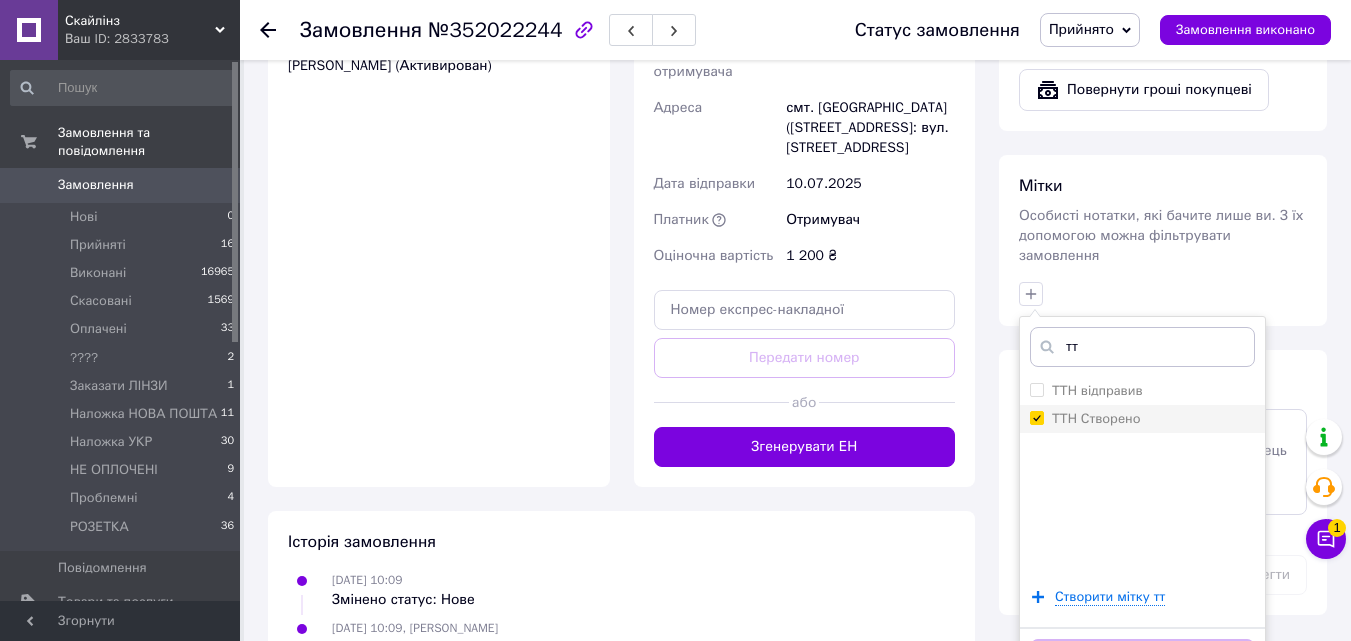 checkbox on "true" 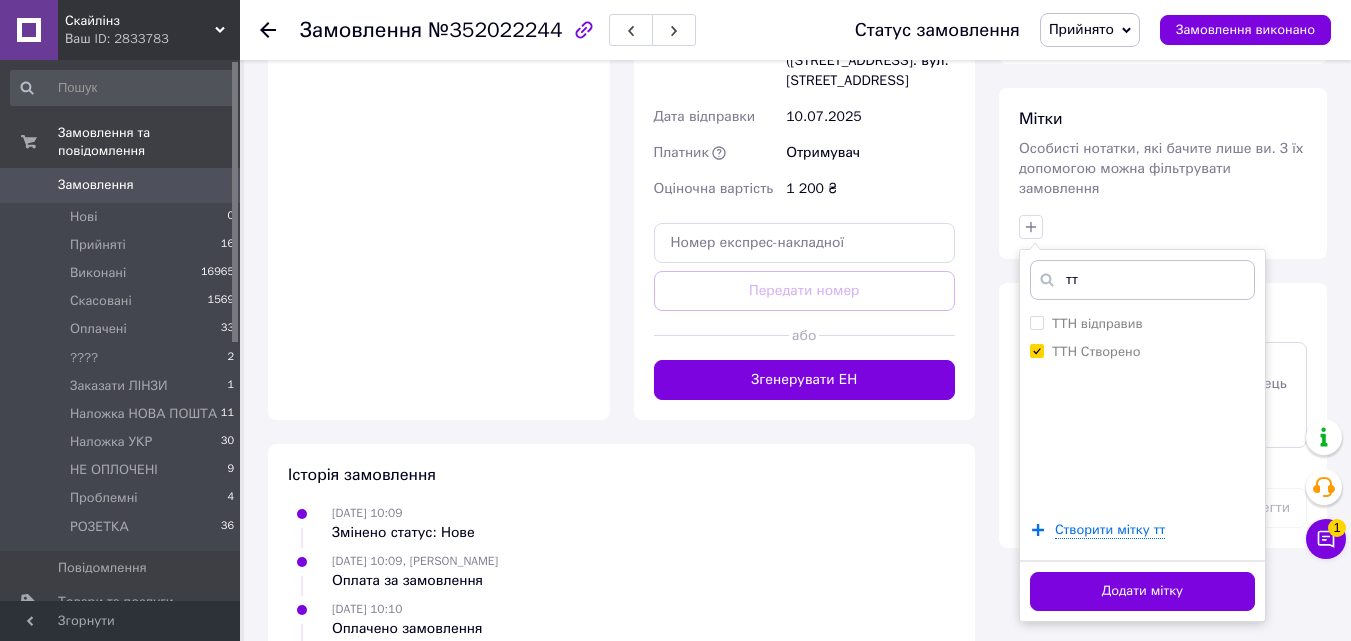 scroll, scrollTop: 1000, scrollLeft: 0, axis: vertical 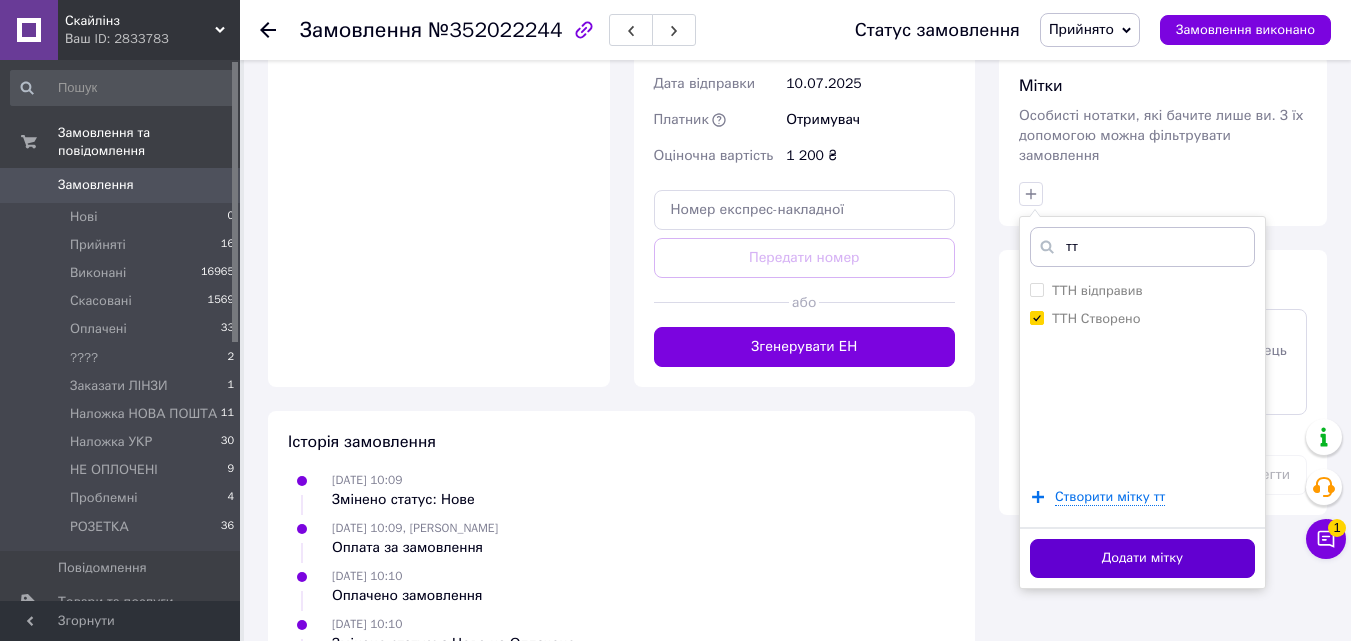 click on "Додати мітку" at bounding box center [1142, 558] 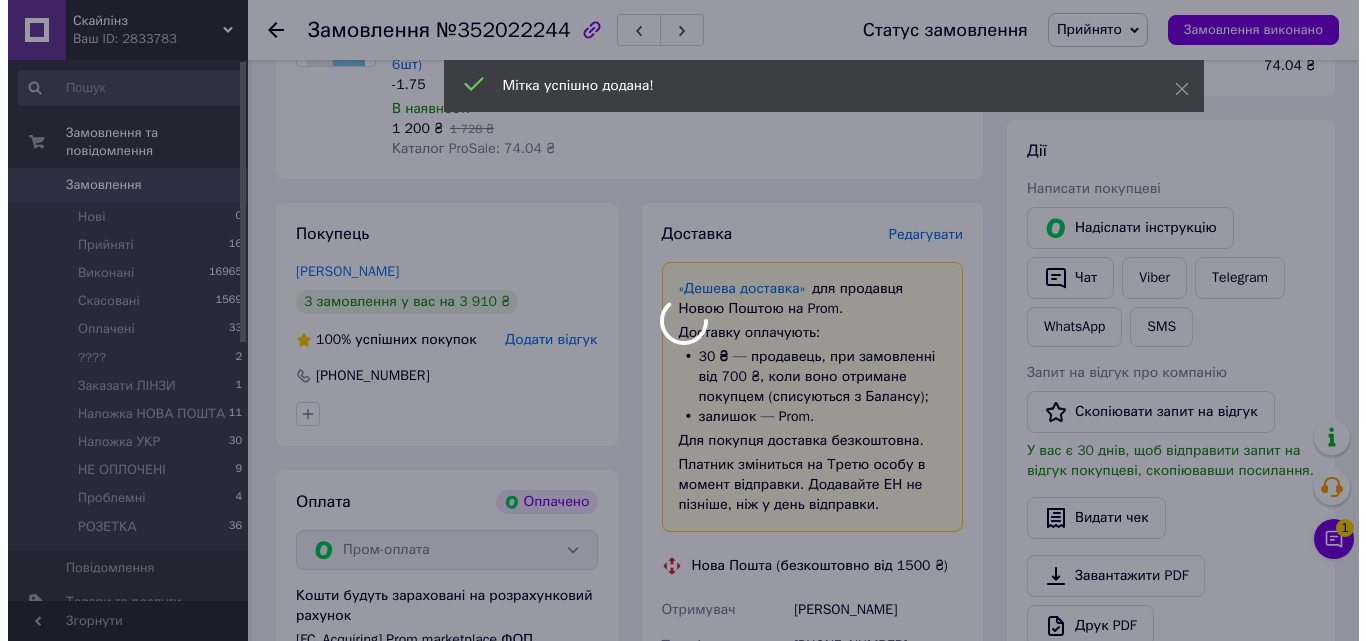 scroll, scrollTop: 300, scrollLeft: 0, axis: vertical 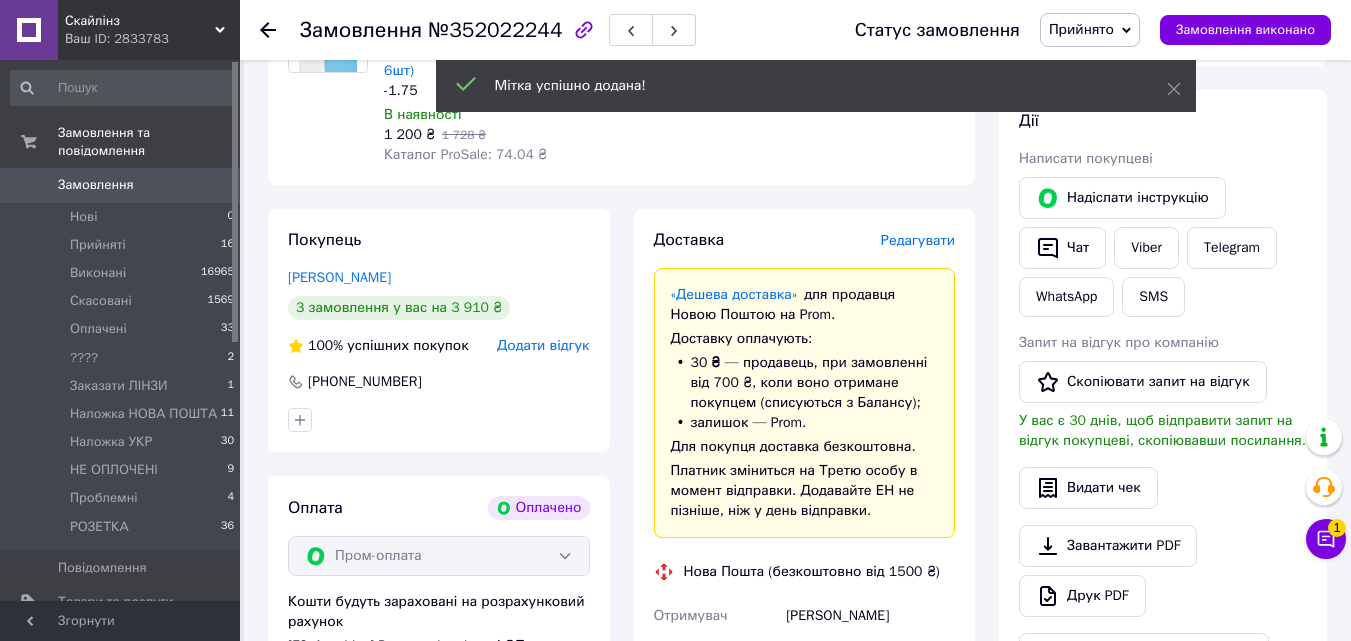 click on "Редагувати" at bounding box center (918, 240) 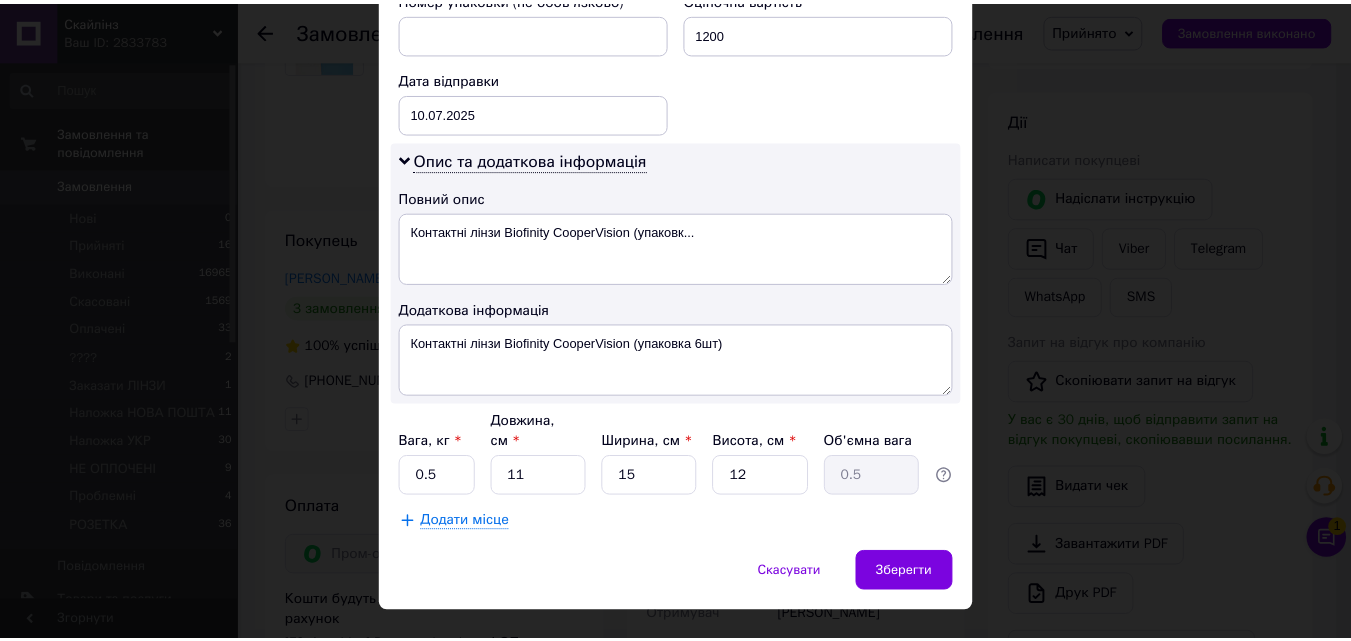 scroll, scrollTop: 911, scrollLeft: 0, axis: vertical 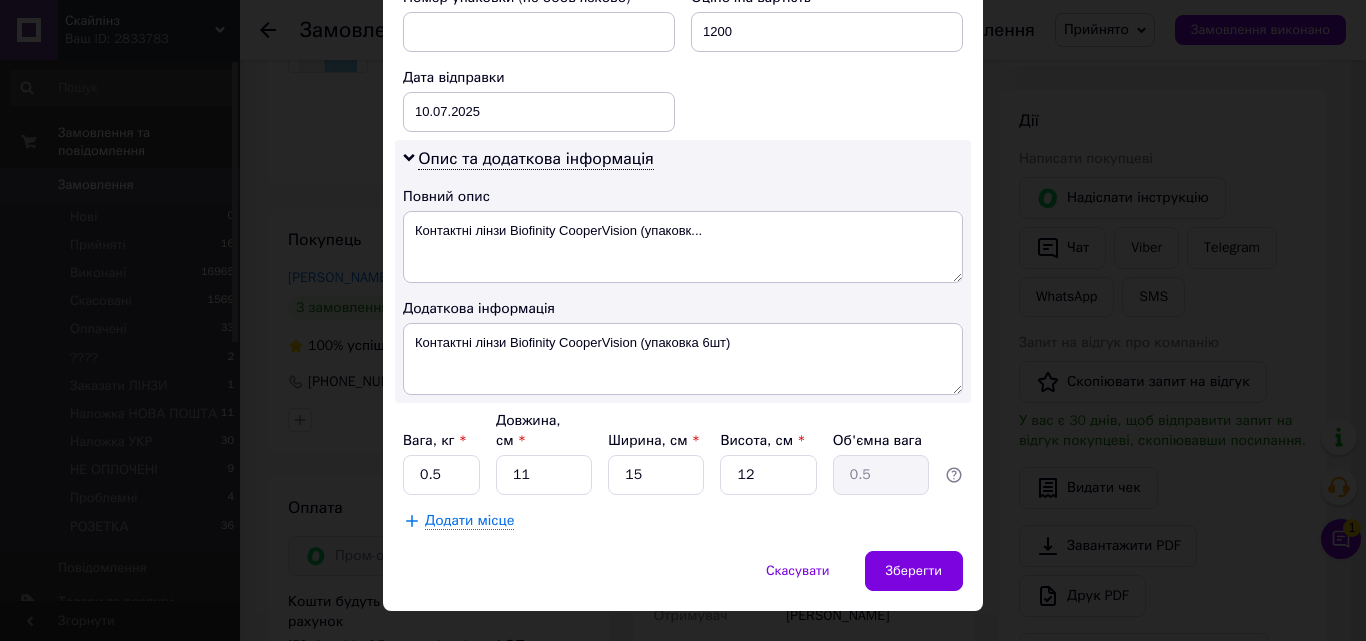 click on "× Редагування доставки Спосіб доставки Нова Пошта (безкоштовно від 1500 ₴) Платник Отримувач Відправник Прізвище отримувача Точена Ім'я отримувача Ірина По батькові отримувача Телефон отримувача +380966721963 Тип доставки У відділенні Кур'єром В поштоматі Місто смт. Чорнобай (Черкаська обл.) Відділення №1: вул. Черкаська, 18 Місце відправки м. Львів (Львівська обл.): №101 (до 30 кг): вул. Зелена, 115Б Немає збігів. Спробуйте змінити умови пошуку Додати ще місце відправки Тип посилки Вантаж Документи Номер упаковки (не обов'язково) Оціночна вартість 1200 Дата відправки < 2025" at bounding box center [683, 320] 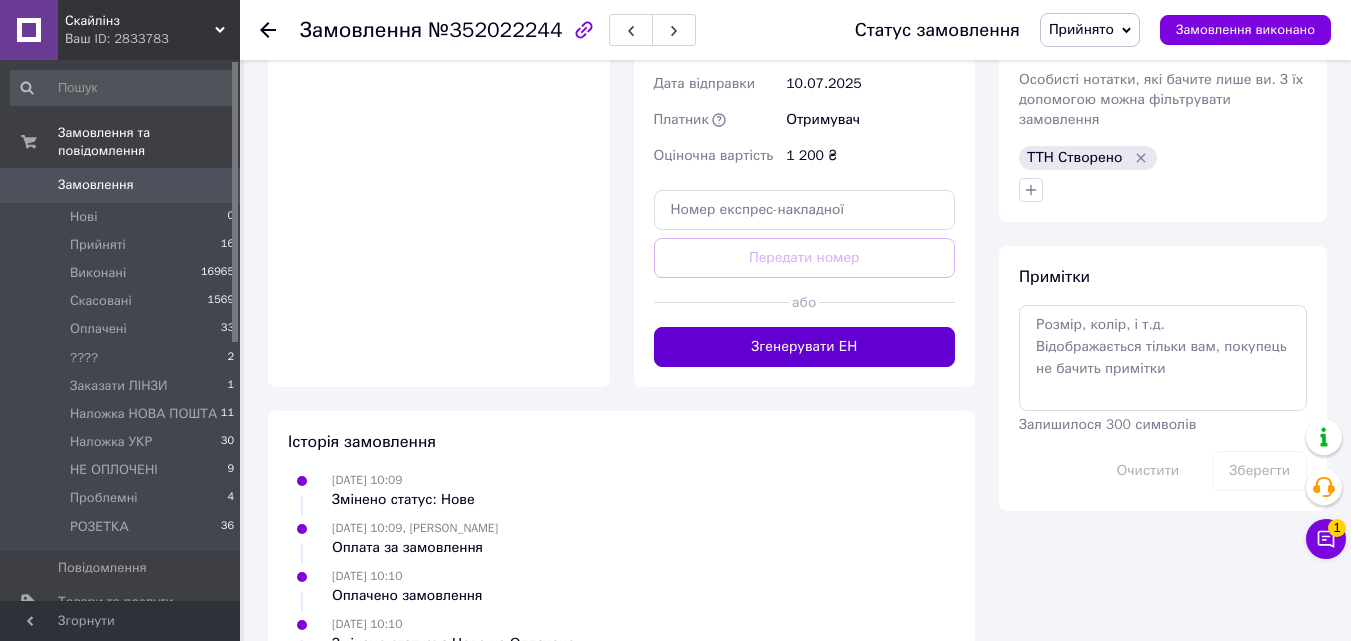 click on "Згенерувати ЕН" at bounding box center (805, 347) 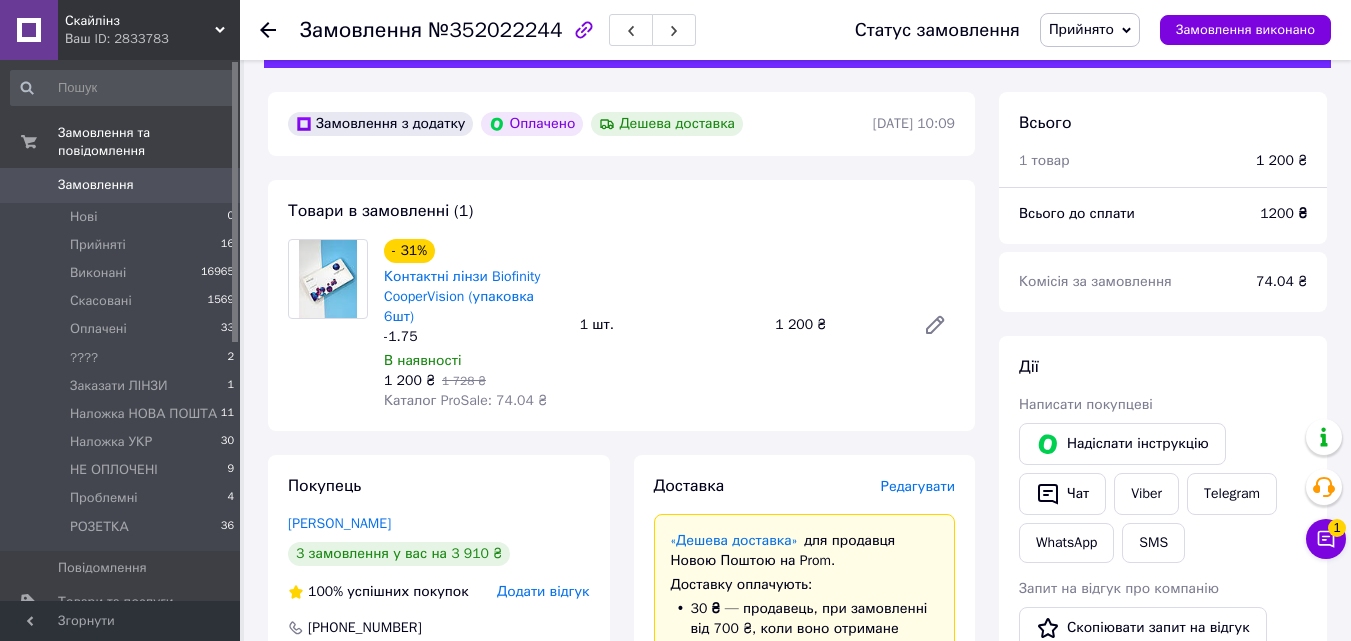scroll, scrollTop: 0, scrollLeft: 0, axis: both 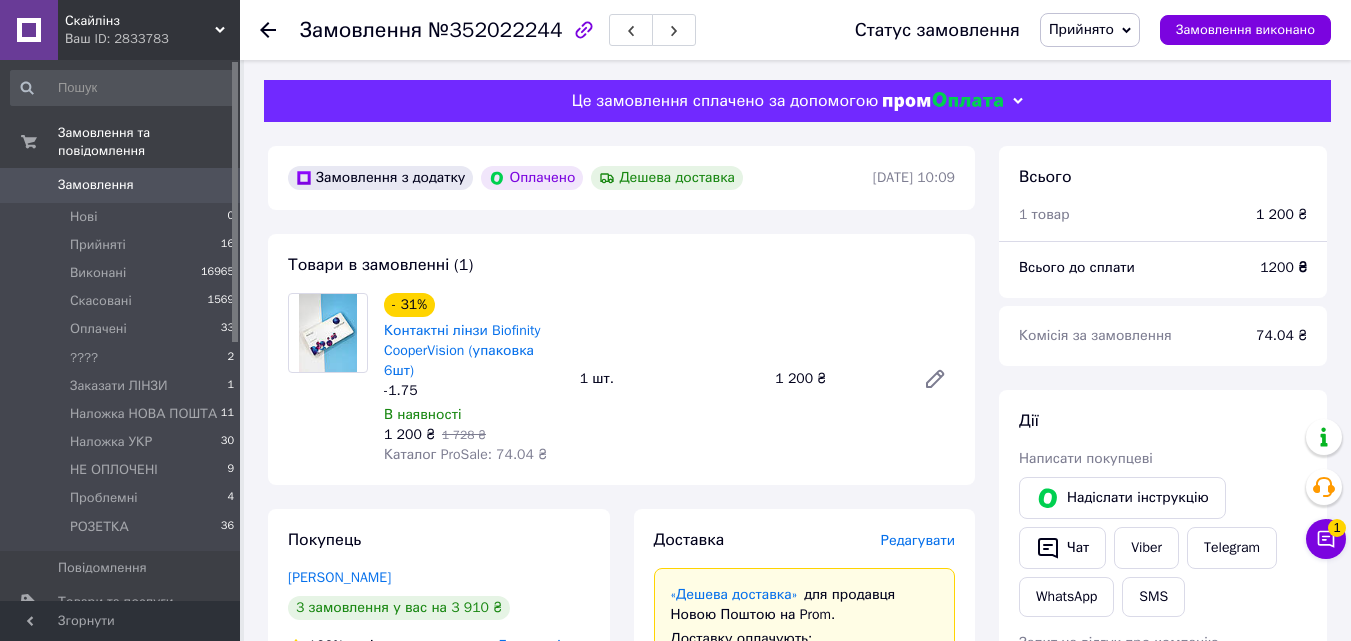 click on "- 31% Контактні лінзи Biofinity CooperVision (упаковка 6шт) -1.75 В наявності 1 200 ₴   1 728 ₴ Каталог ProSale: 74.04 ₴  1 шт. 1 200 ₴" at bounding box center (669, 379) 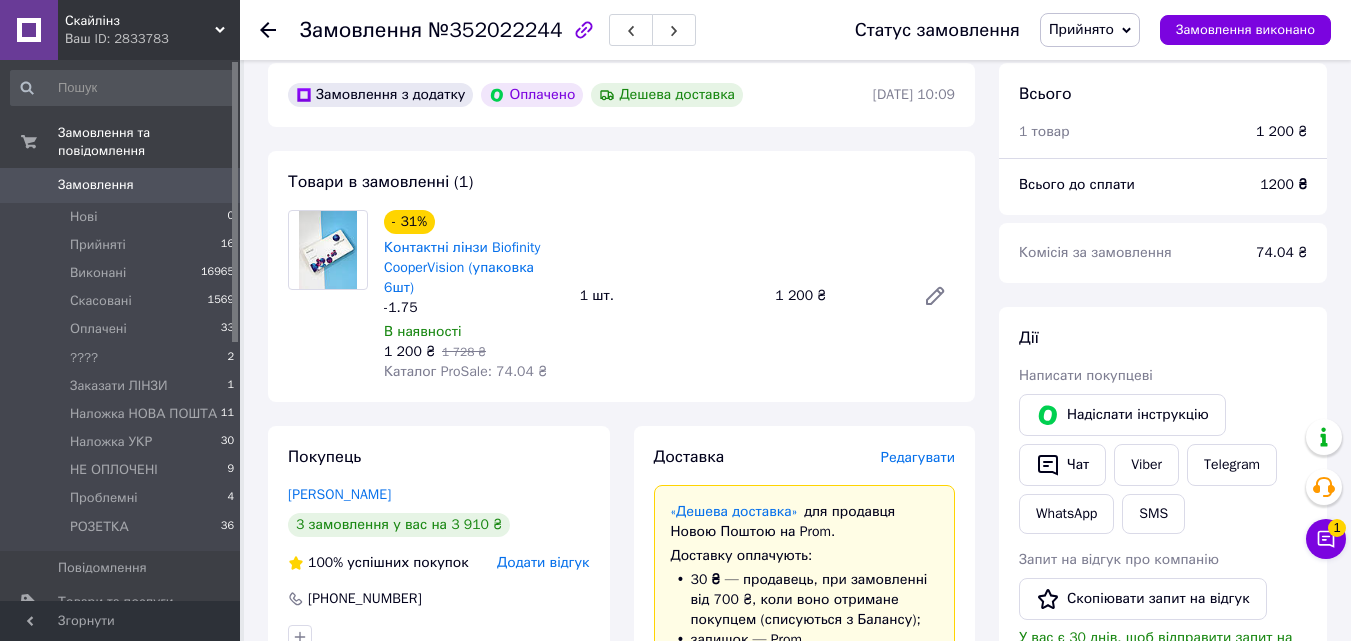 scroll, scrollTop: 0, scrollLeft: 0, axis: both 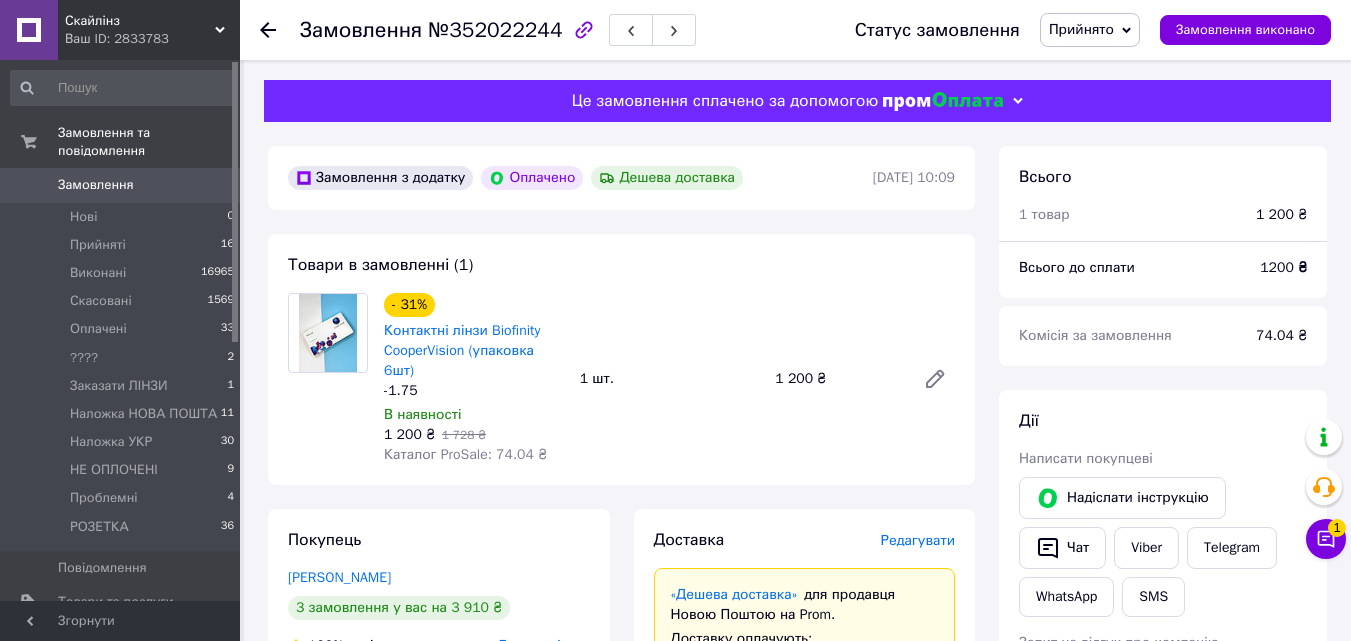 click on "Товари в замовленні (1) - 31% Контактні лінзи Biofinity CooperVision (упаковка 6шт) -1.75 В наявності 1 200 ₴   1 728 ₴ Каталог ProSale: 74.04 ₴  1 шт. 1 200 ₴" at bounding box center [621, 359] 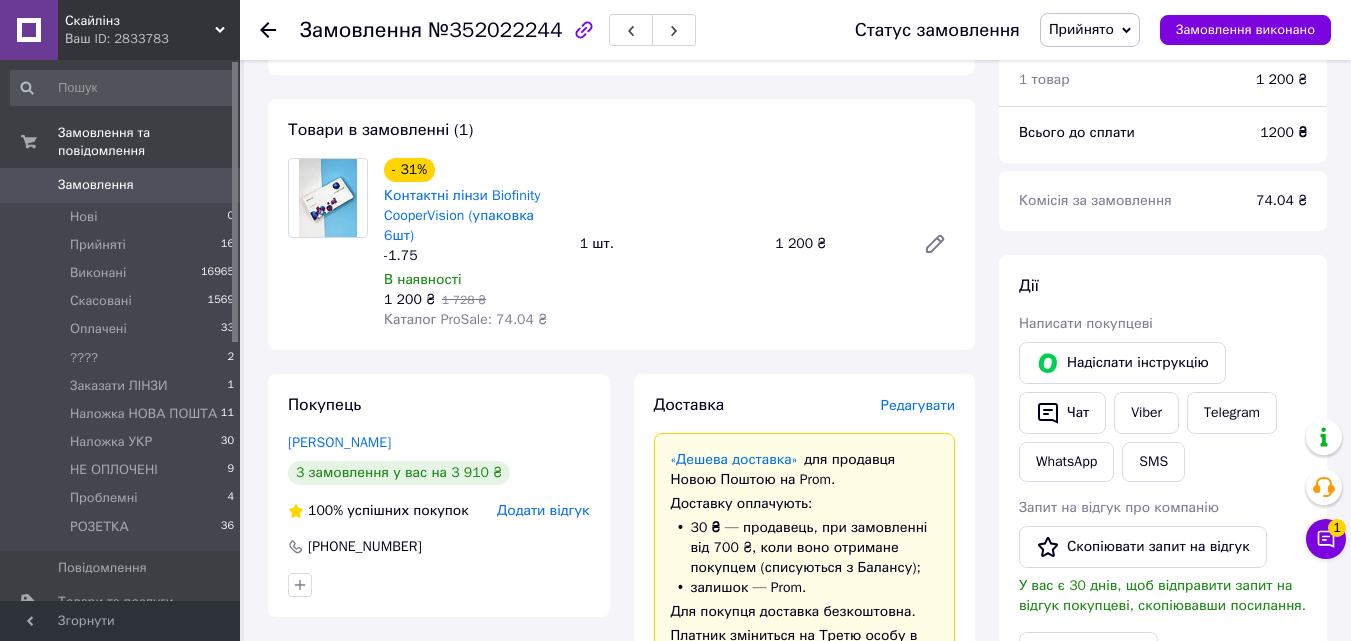 scroll, scrollTop: 0, scrollLeft: 0, axis: both 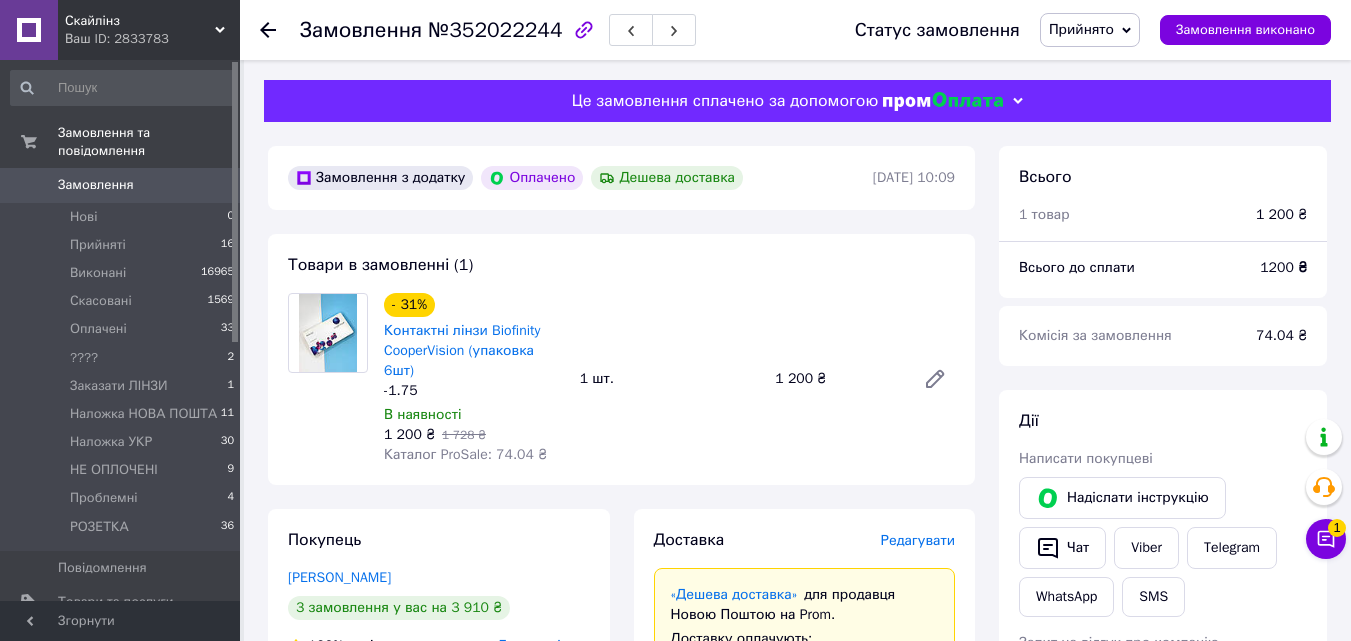 click on "- 31% Контактні лінзи Biofinity CooperVision (упаковка 6шт) -1.75 В наявності 1 200 ₴   1 728 ₴ Каталог ProSale: 74.04 ₴  1 шт. 1 200 ₴" at bounding box center [669, 379] 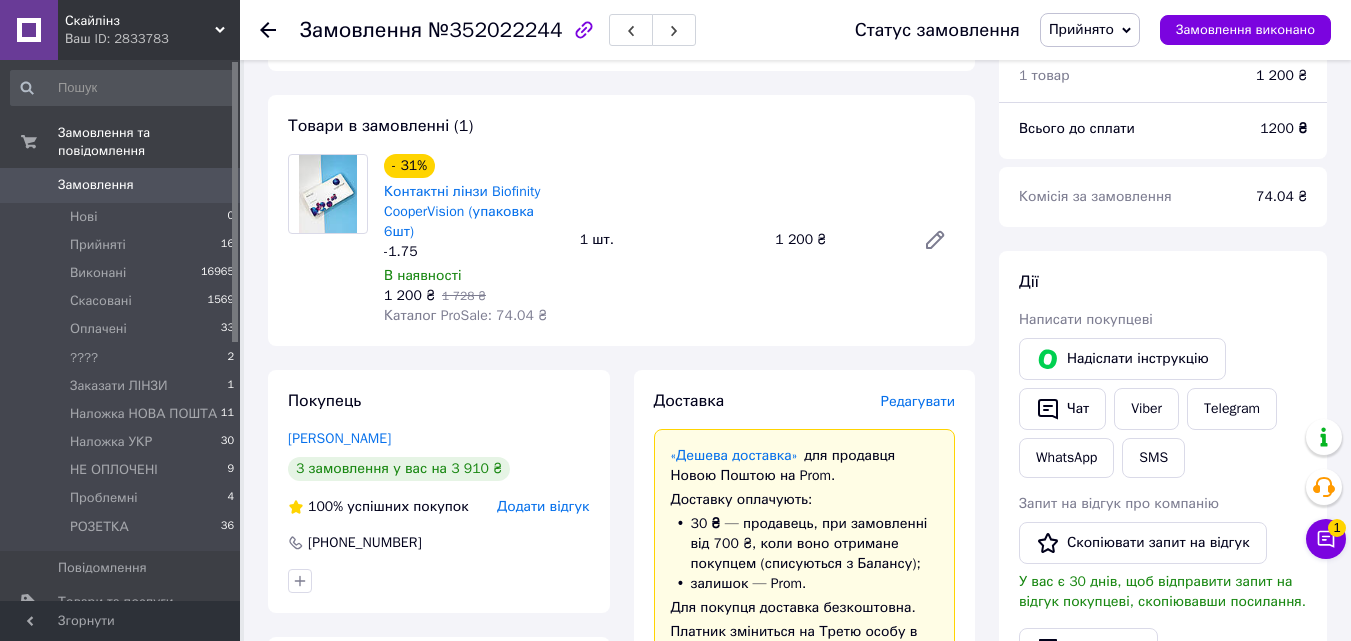 scroll, scrollTop: 0, scrollLeft: 0, axis: both 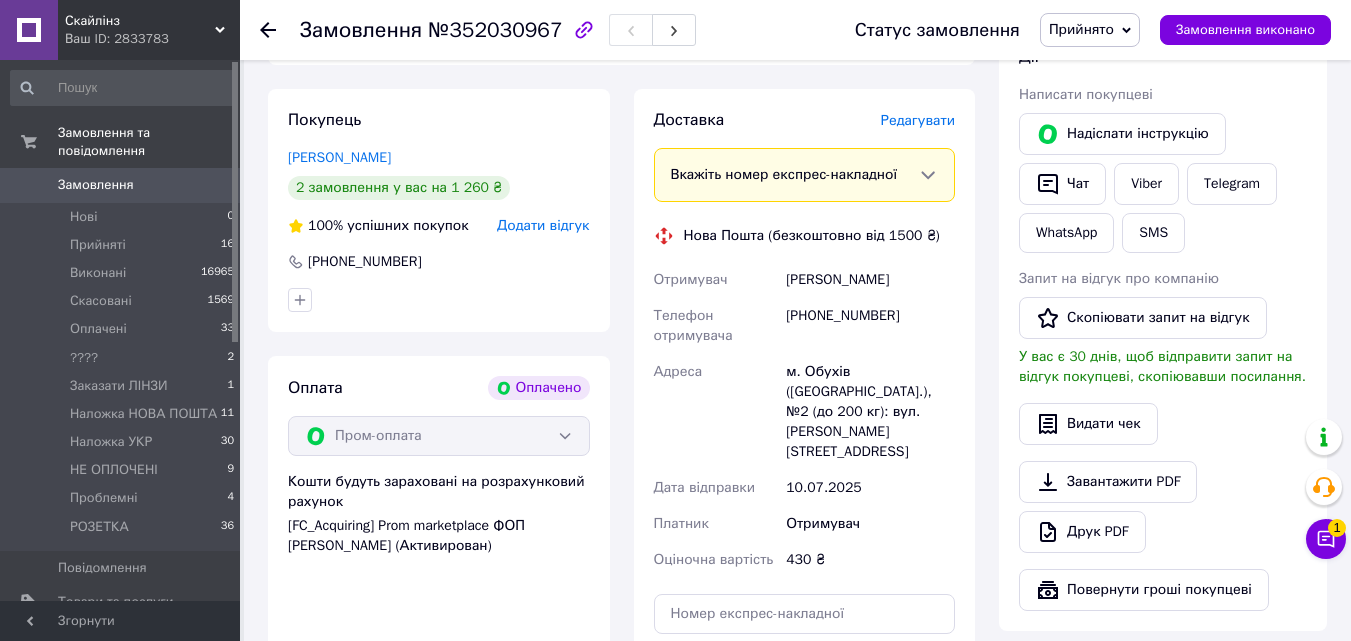 click on "Редагувати" at bounding box center [918, 120] 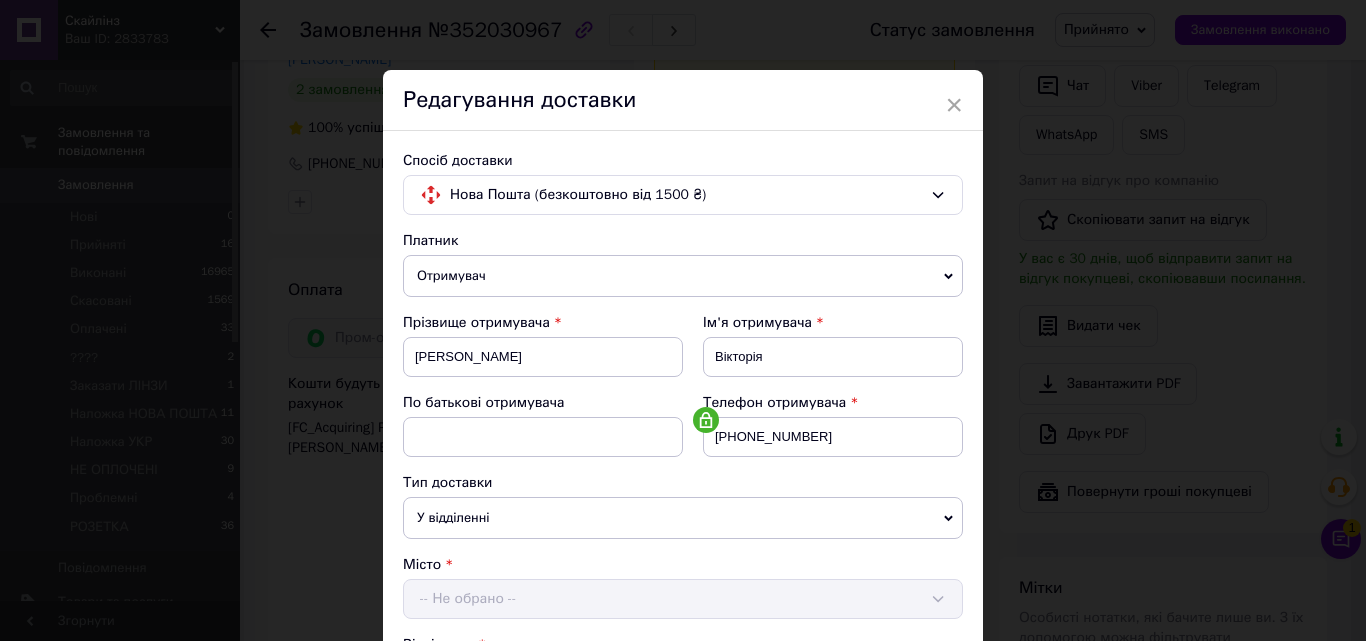 scroll, scrollTop: 500, scrollLeft: 0, axis: vertical 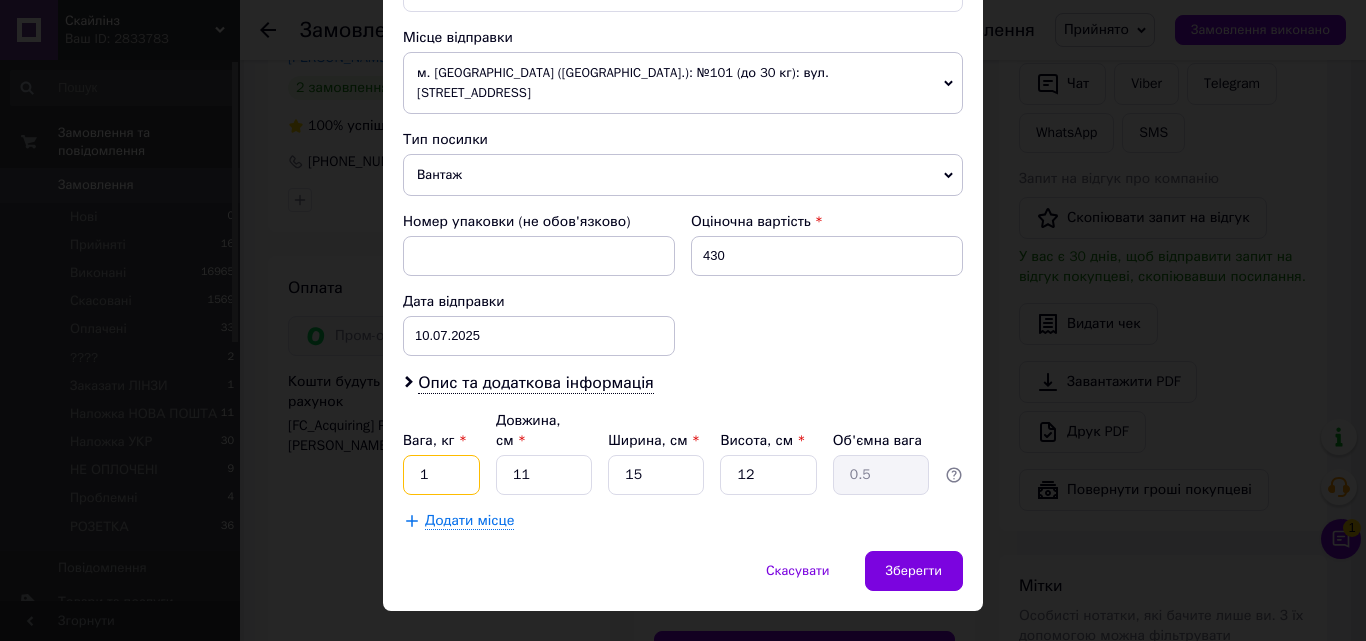 click on "1" at bounding box center [441, 475] 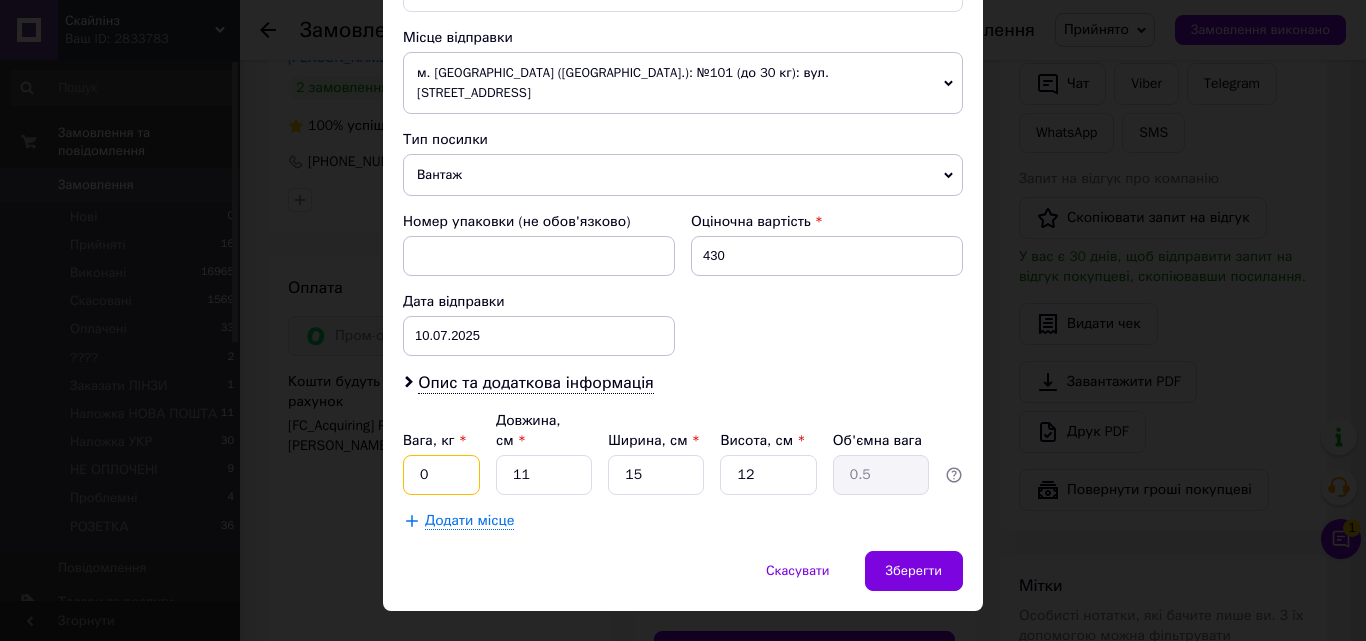 type on "0.5" 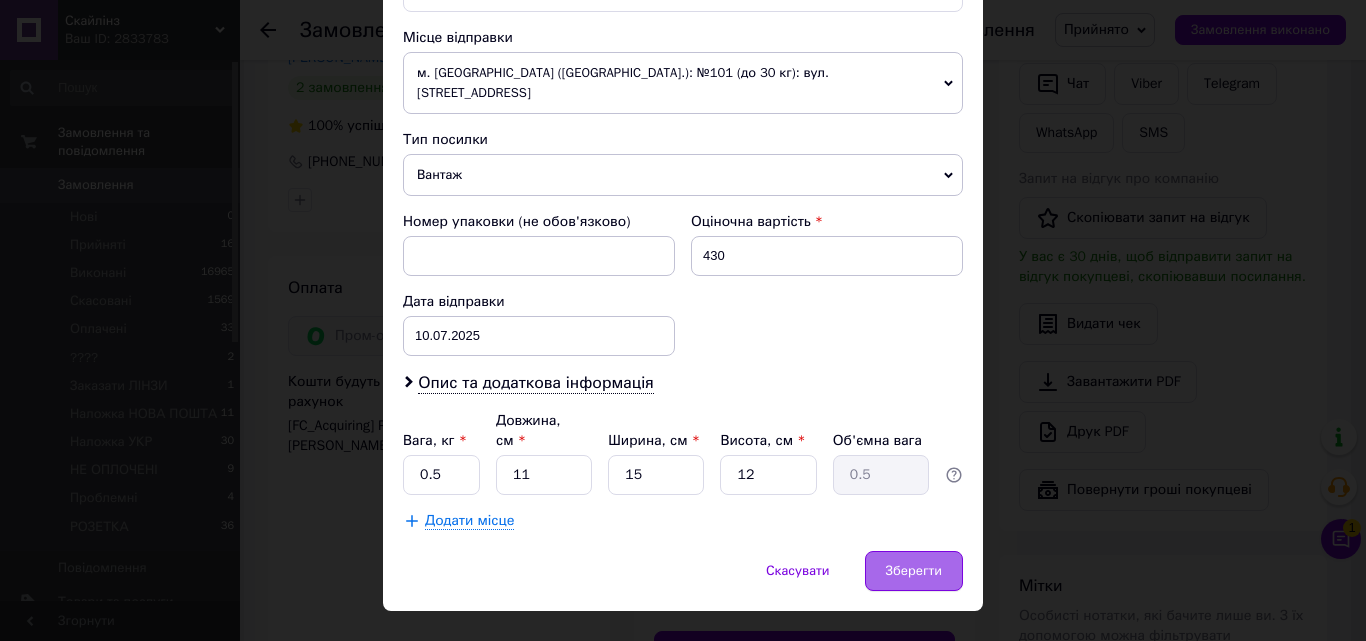 click on "Зберегти" at bounding box center (914, 571) 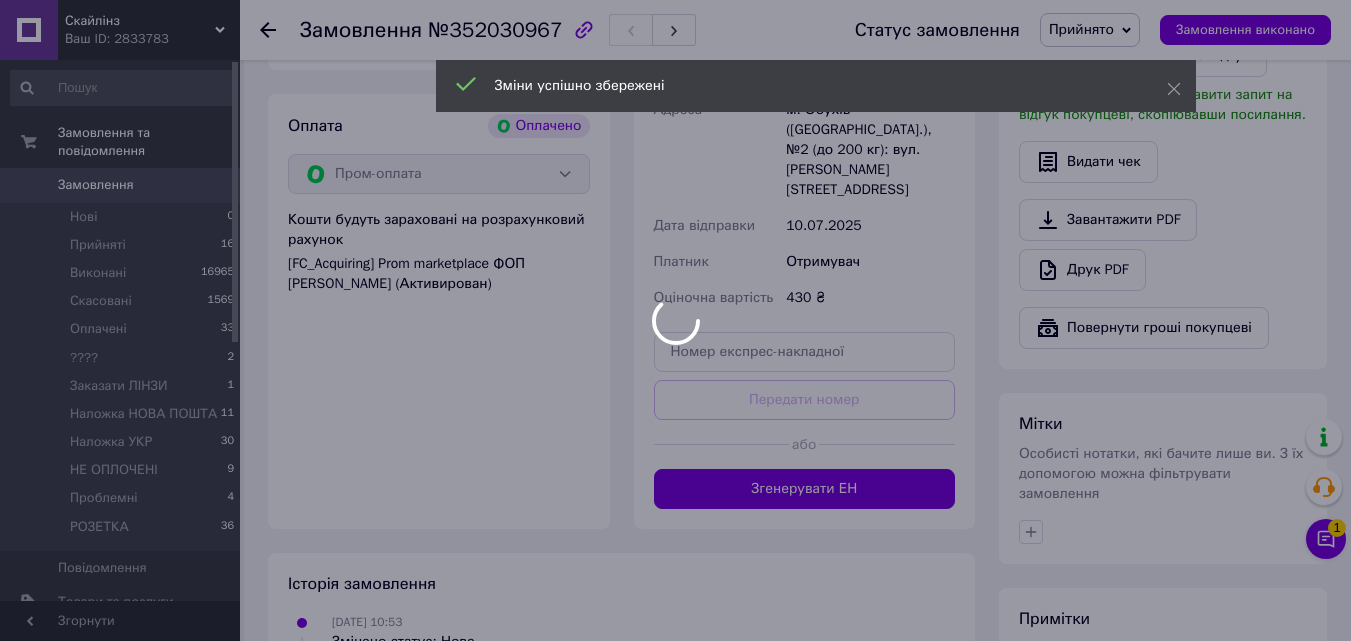 scroll, scrollTop: 800, scrollLeft: 0, axis: vertical 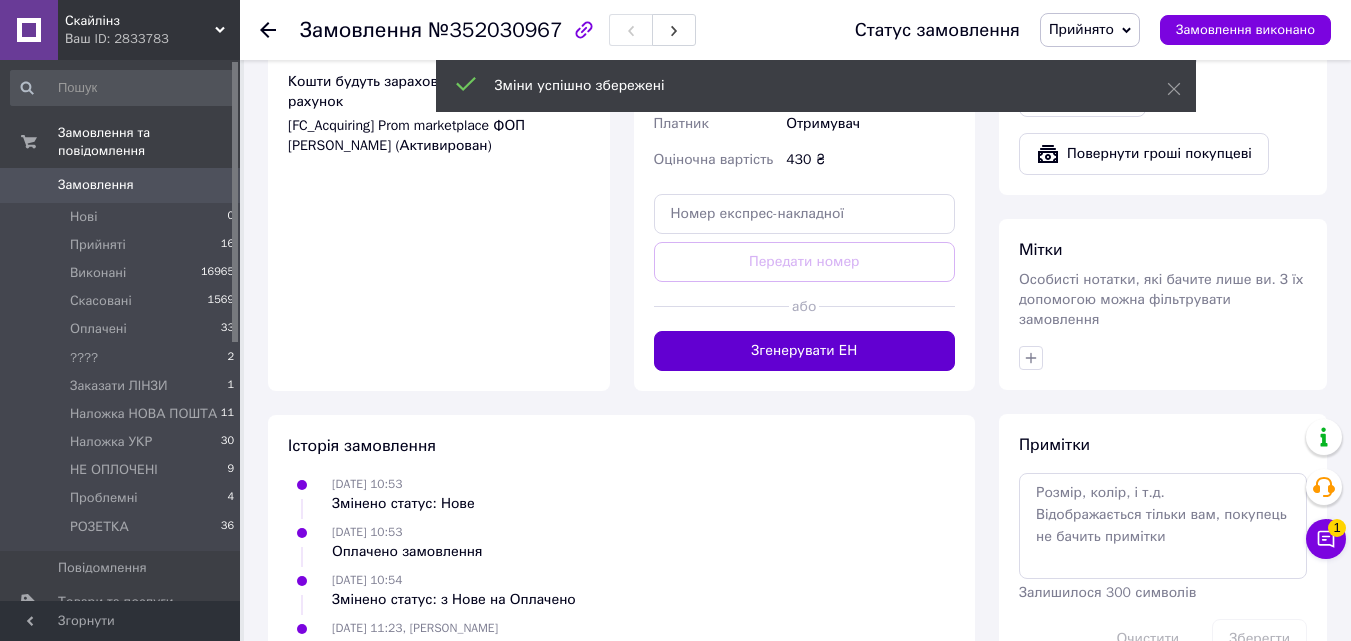 click on "Згенерувати ЕН" at bounding box center (805, 351) 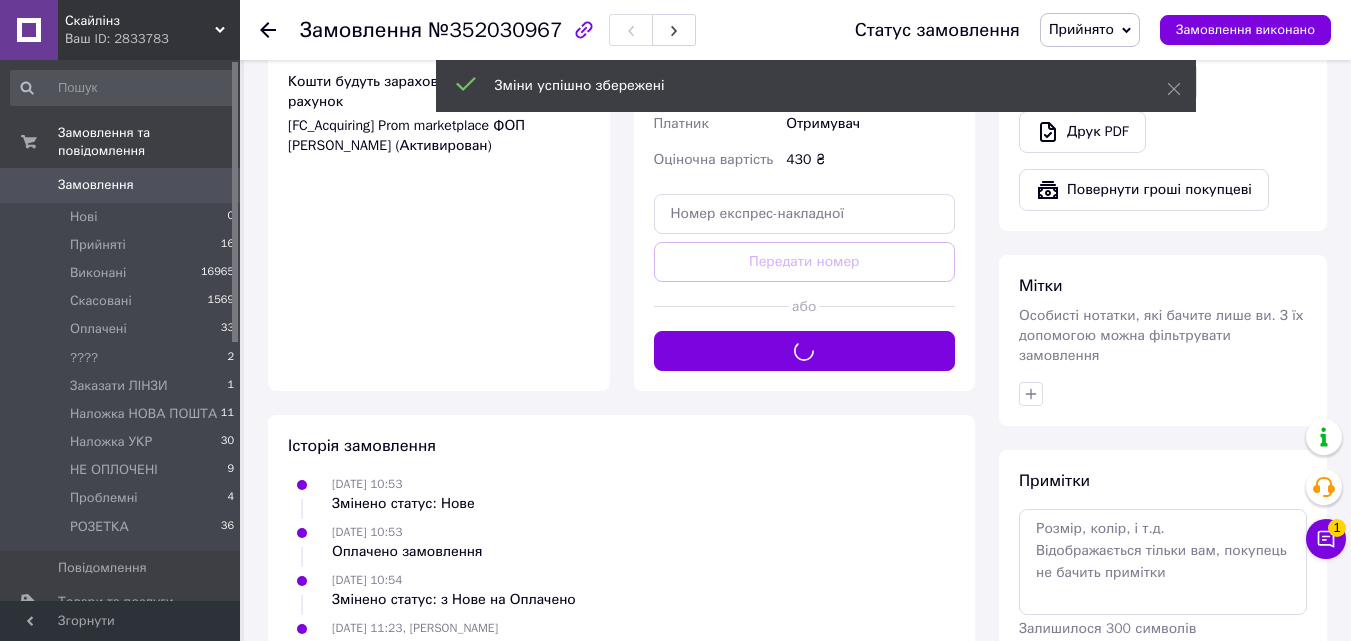 click on "Особисті нотатки, які бачите лише ви. З їх допомогою можна фільтрувати замовлення" at bounding box center [1161, 335] 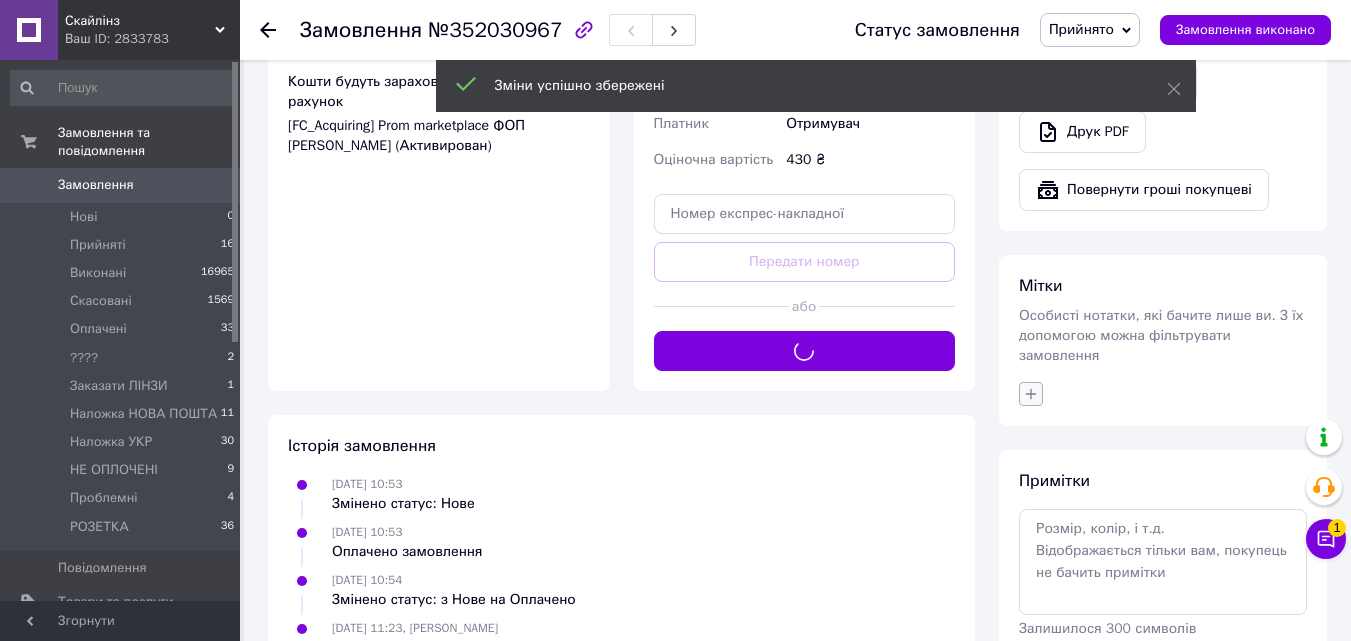 click 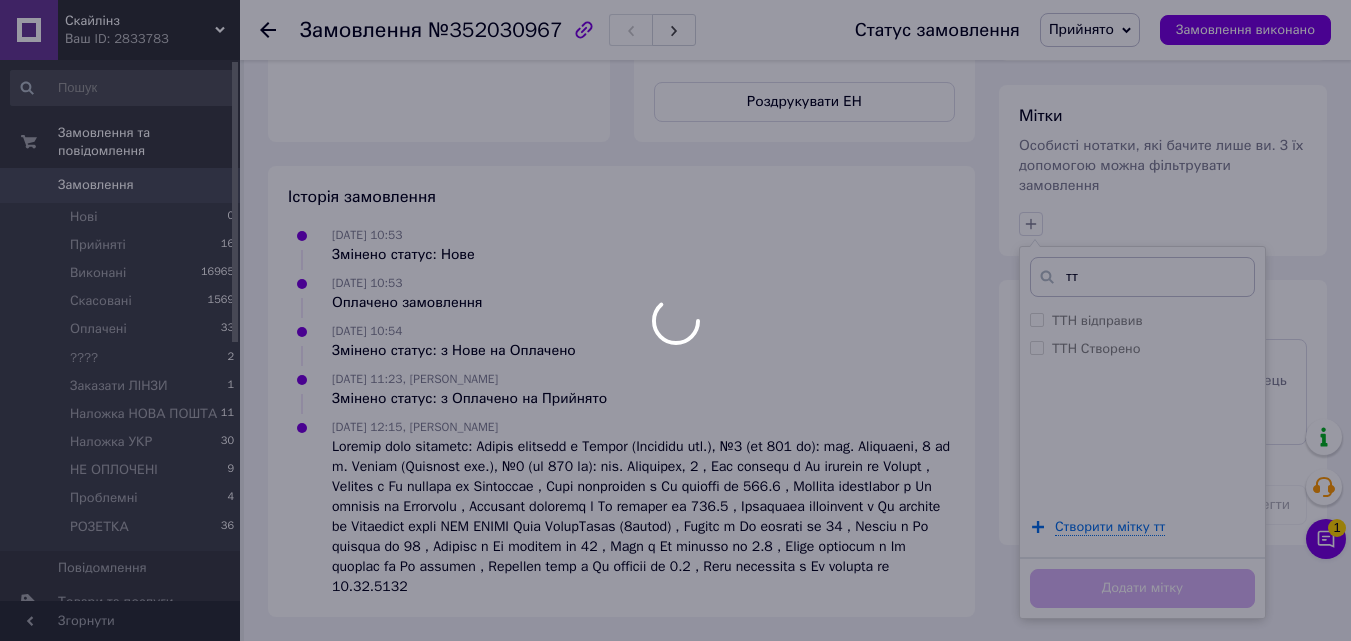 scroll, scrollTop: 930, scrollLeft: 0, axis: vertical 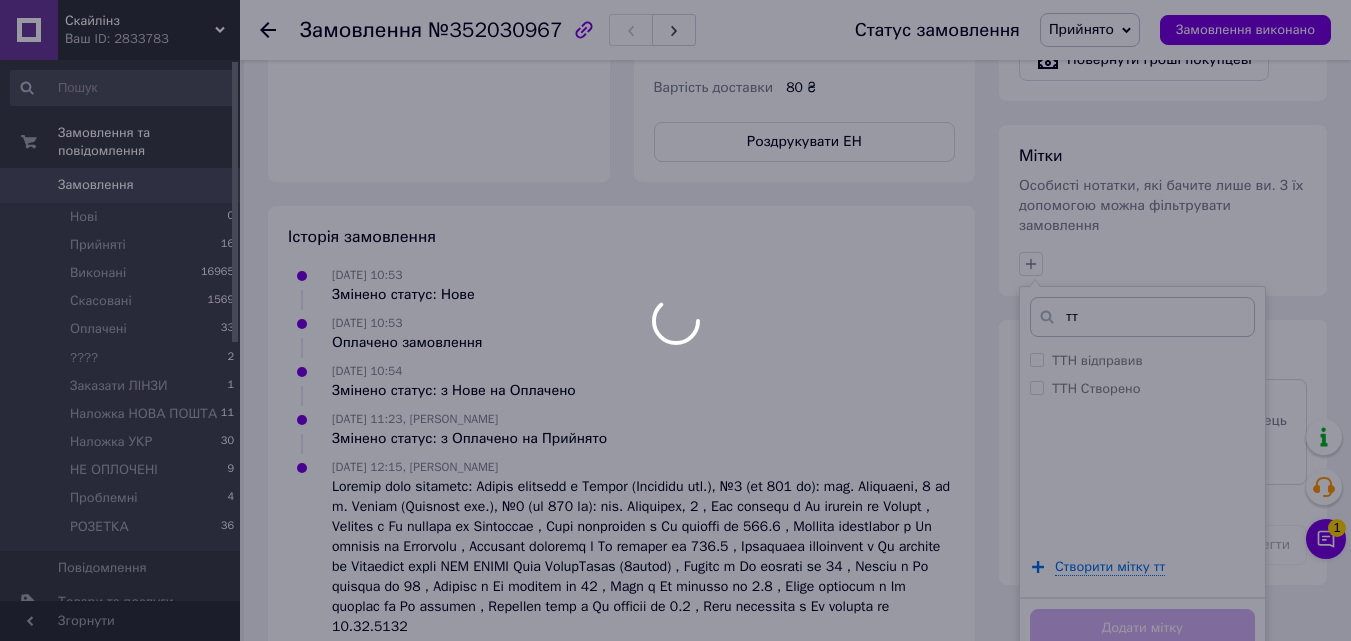 click on "тт" at bounding box center [1142, 317] 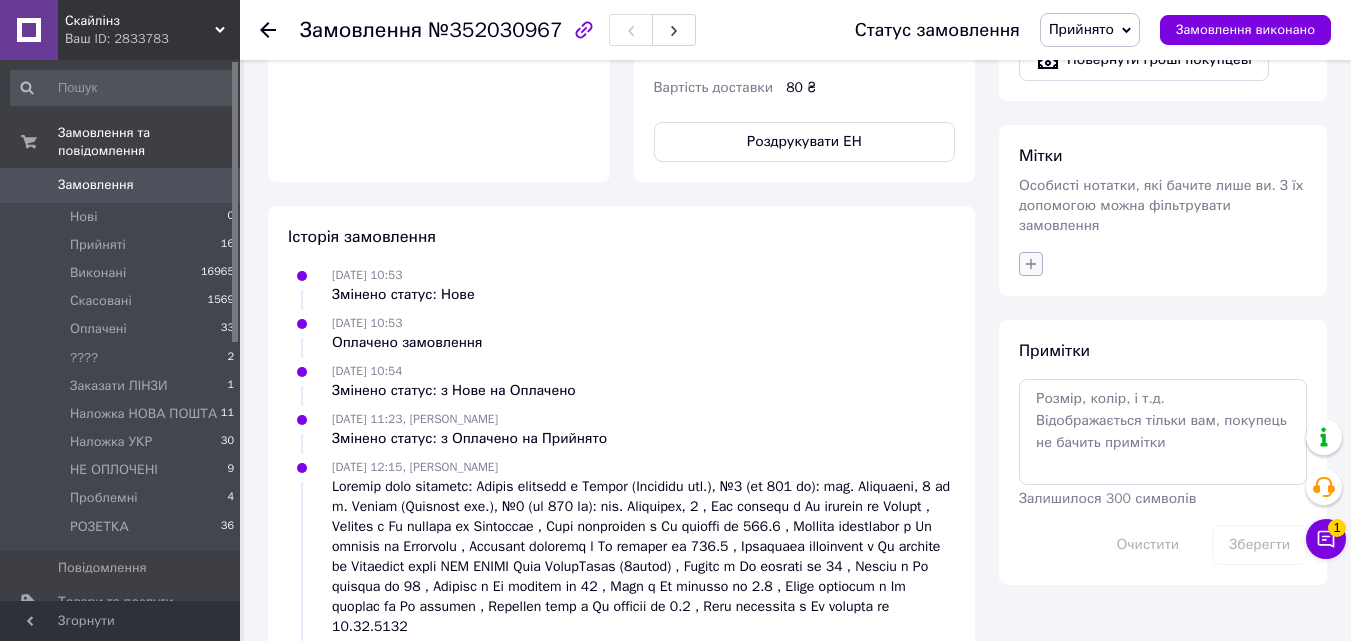 click 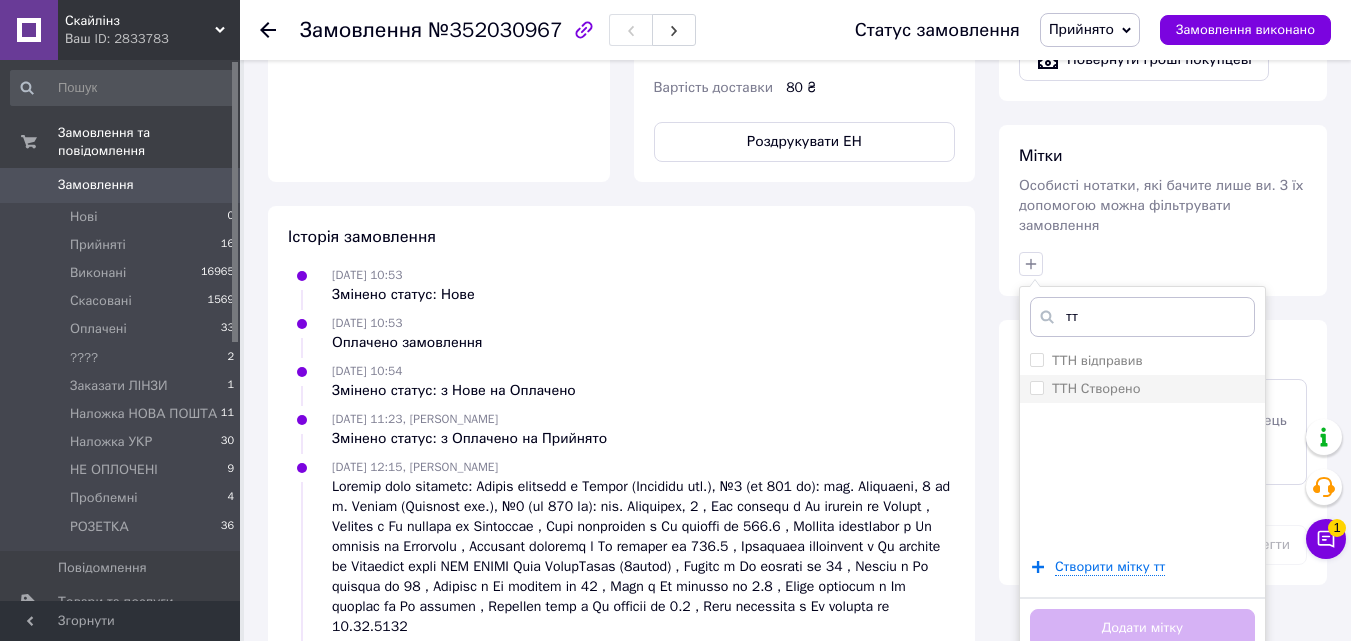 type on "тт" 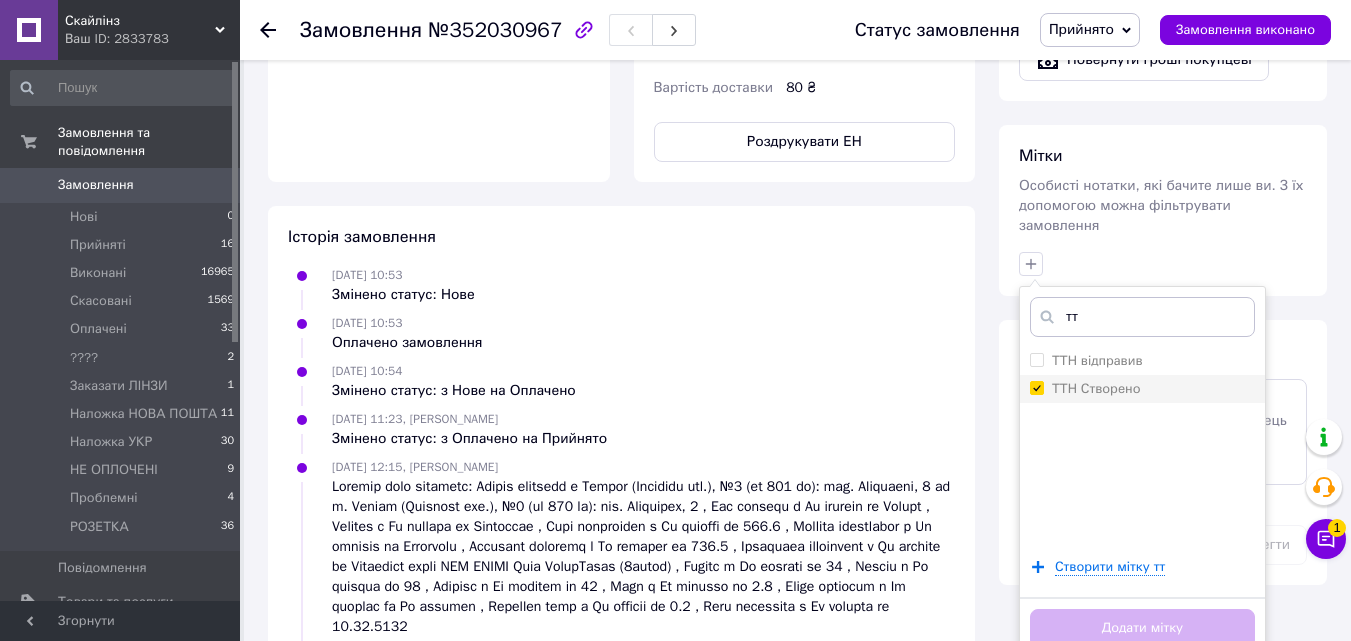 checkbox on "true" 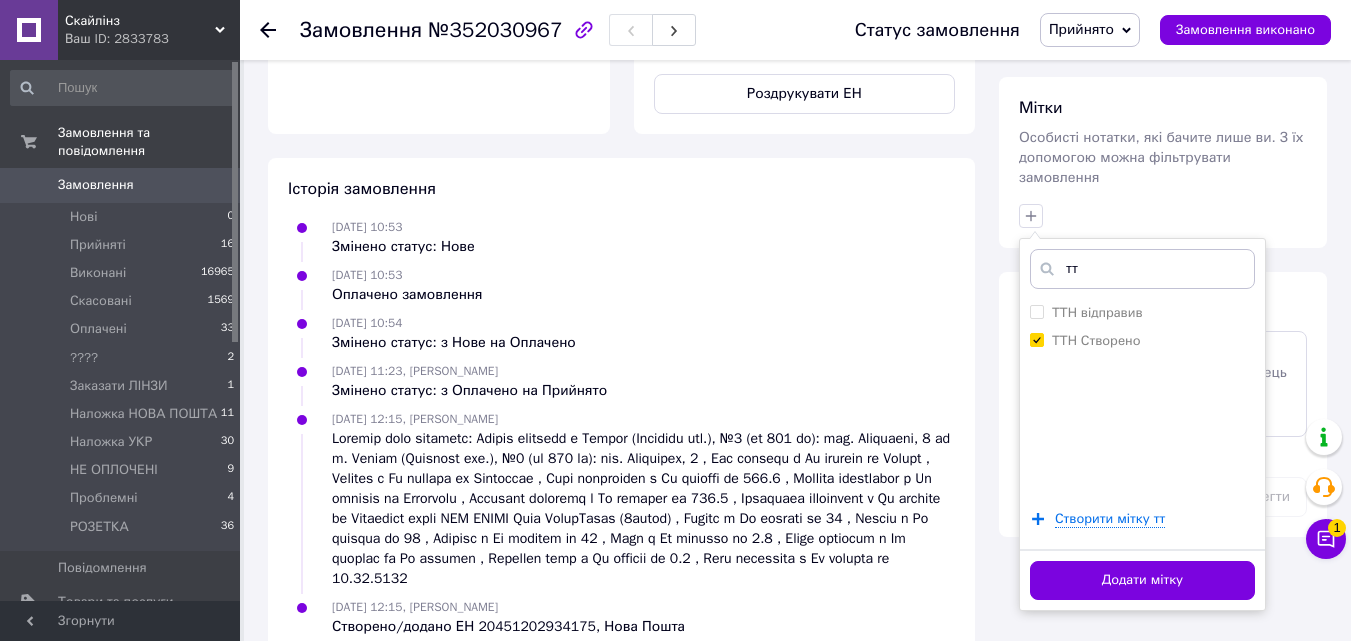 drag, startPoint x: 1123, startPoint y: 554, endPoint x: 1031, endPoint y: 475, distance: 121.264175 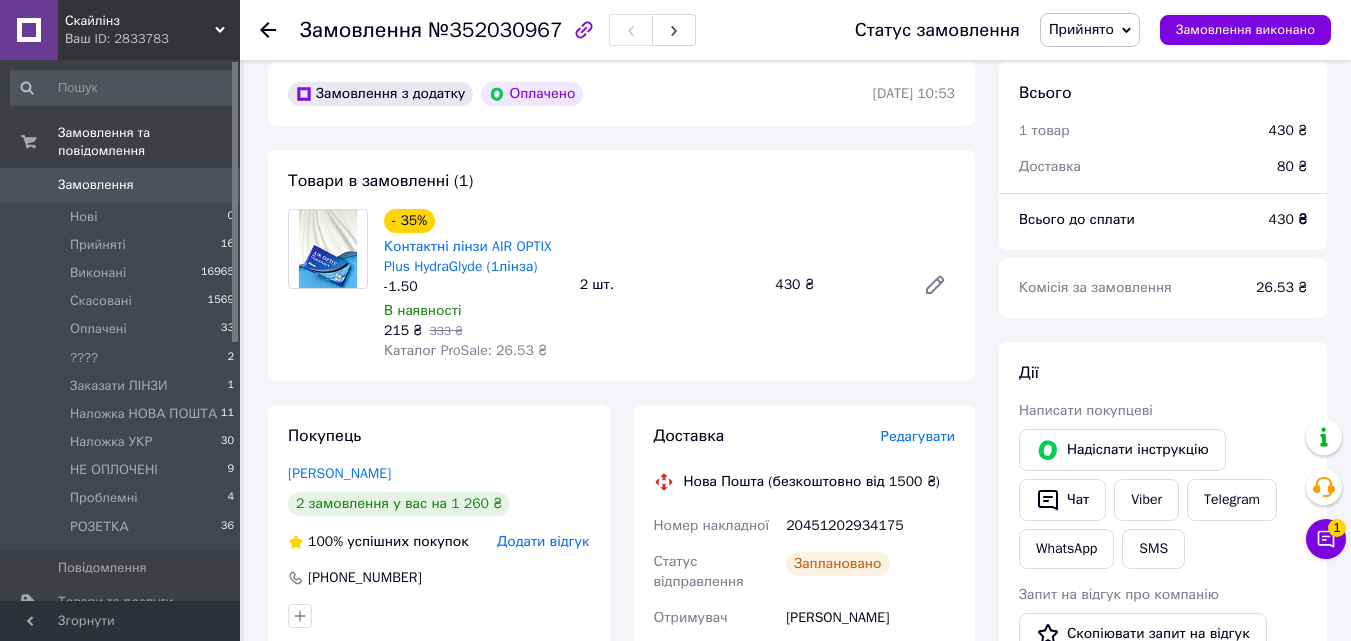 scroll, scrollTop: 0, scrollLeft: 0, axis: both 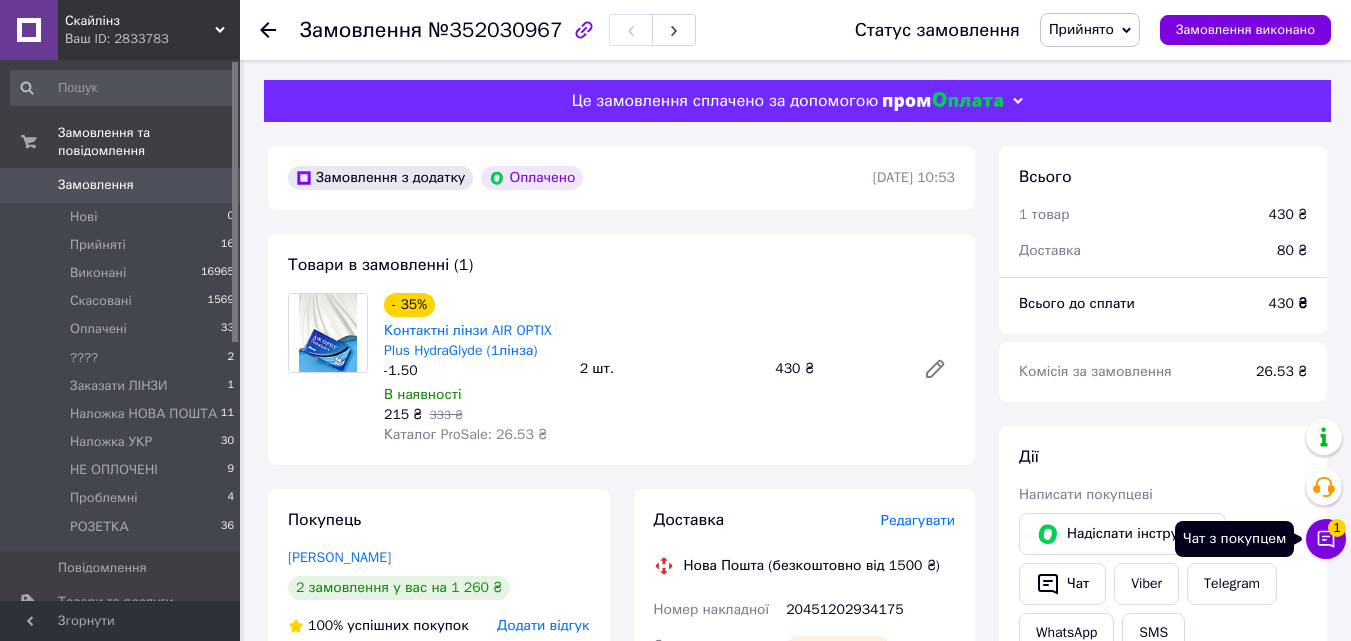 click 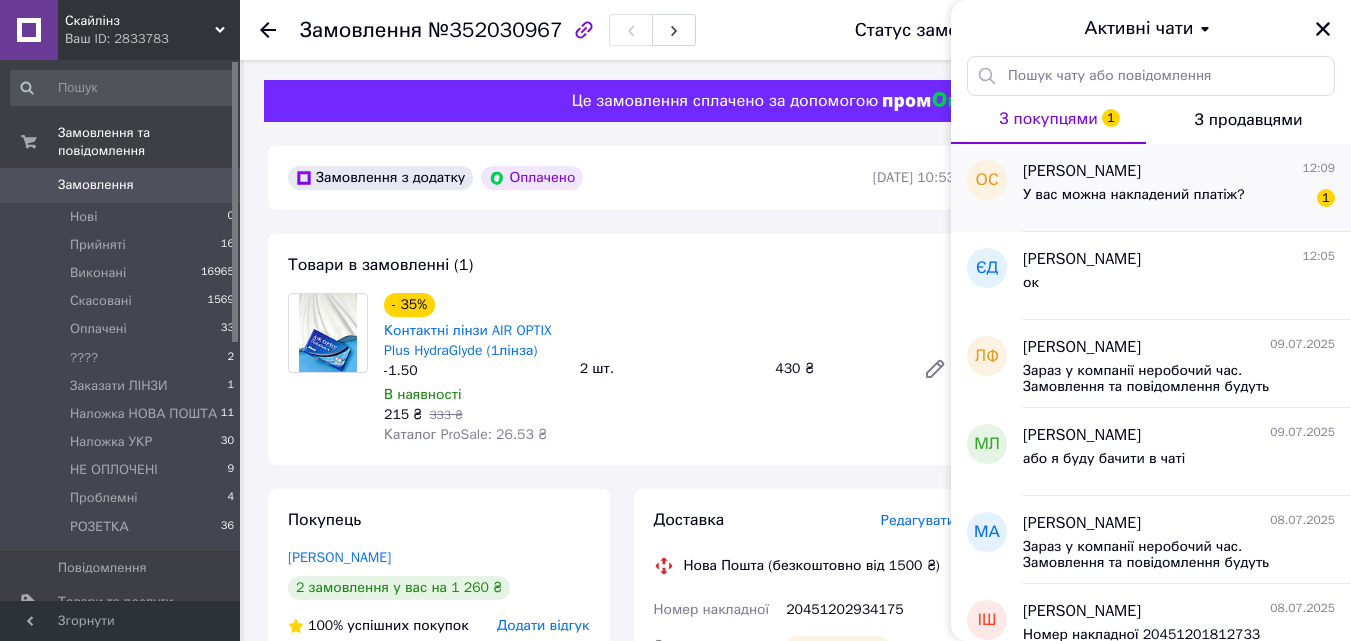 click on "У вас можна накладений платіж?" at bounding box center (1134, 195) 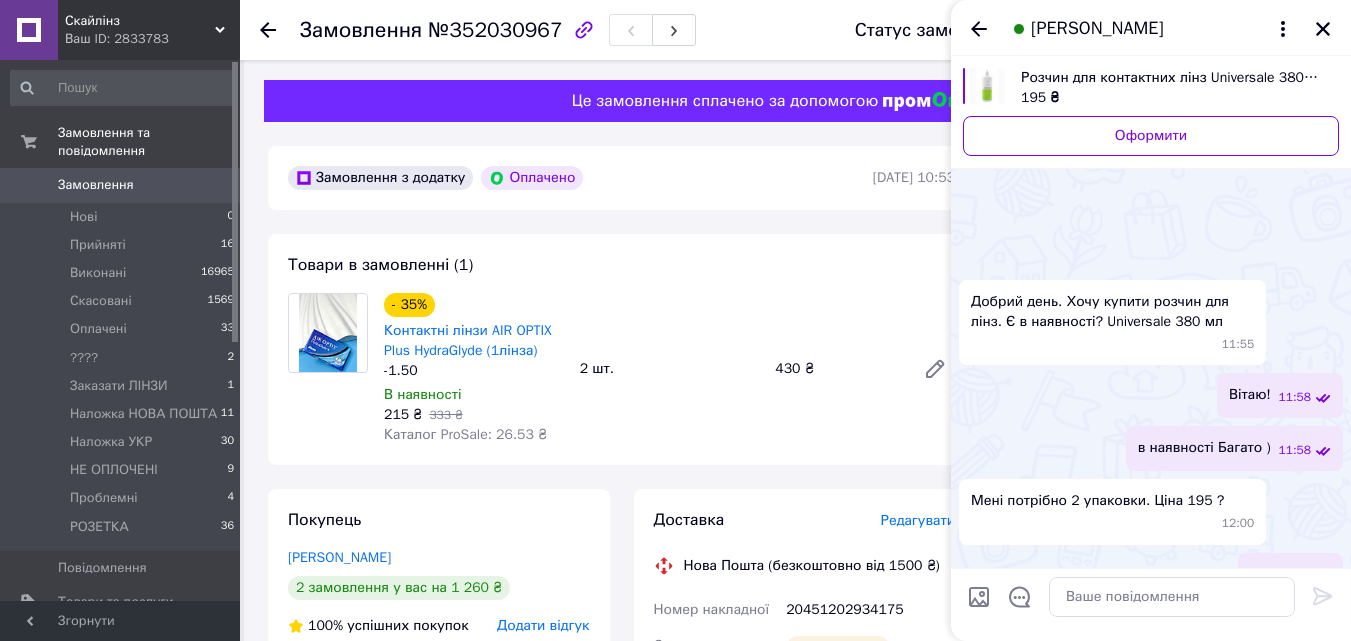 scroll, scrollTop: 107, scrollLeft: 0, axis: vertical 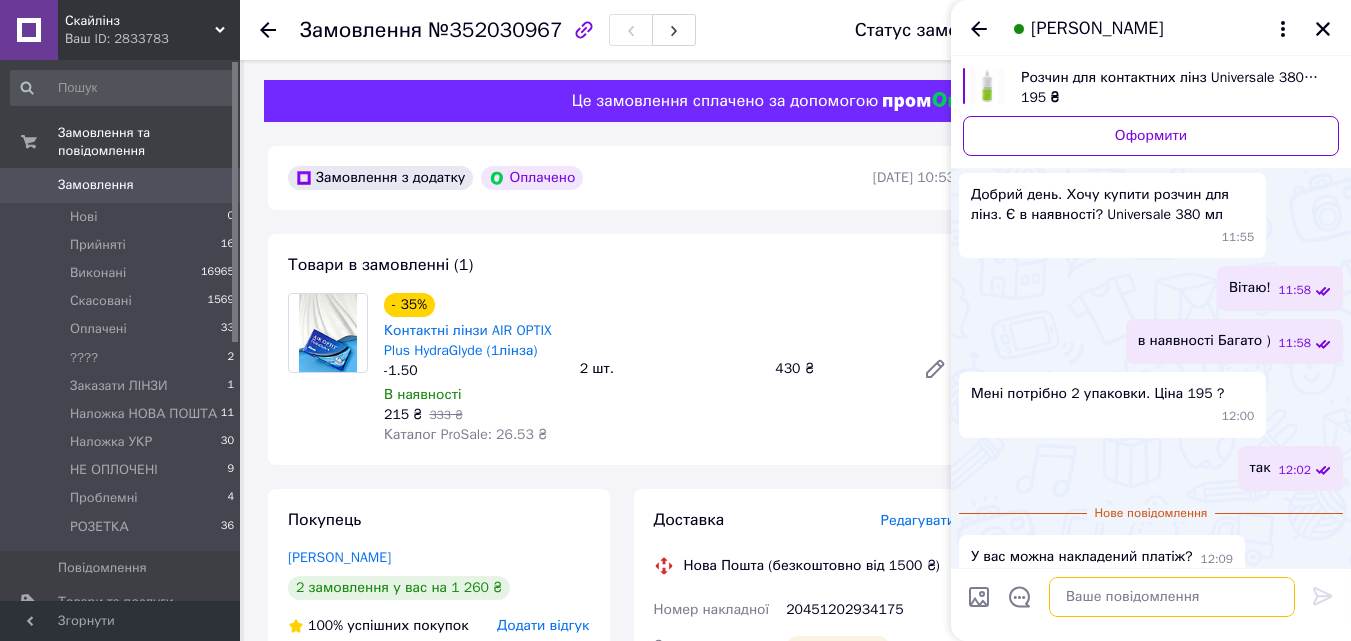 click at bounding box center (1172, 597) 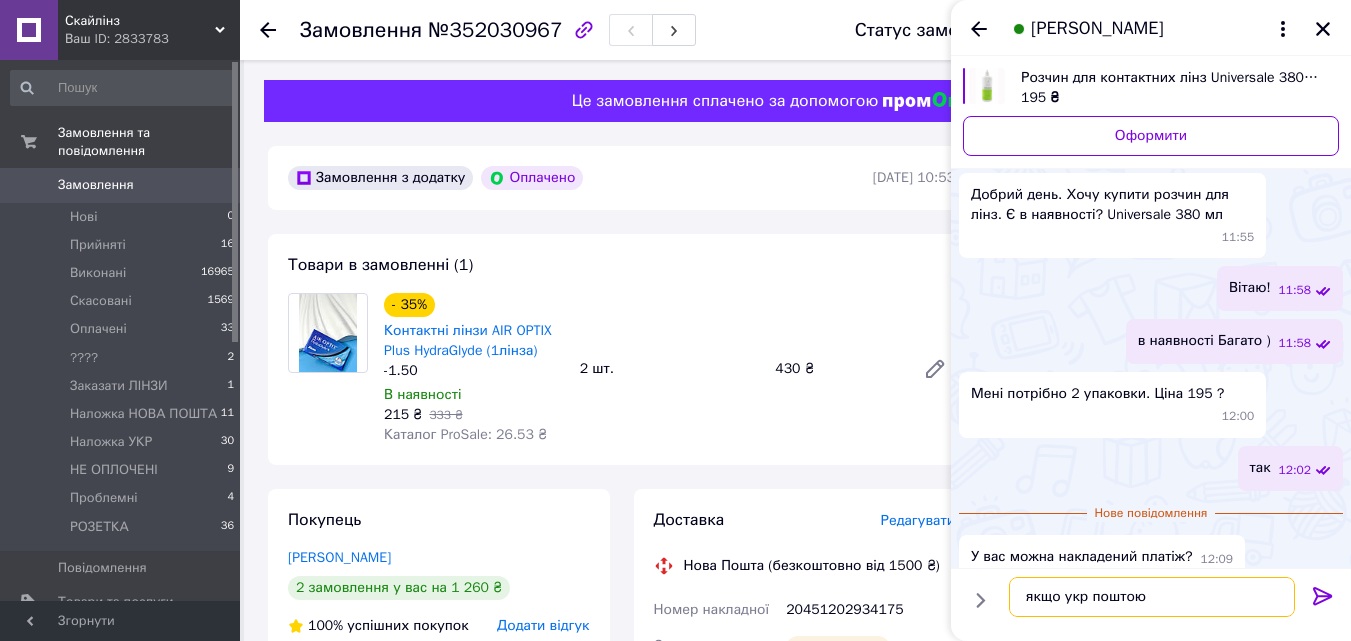 scroll, scrollTop: 12, scrollLeft: 0, axis: vertical 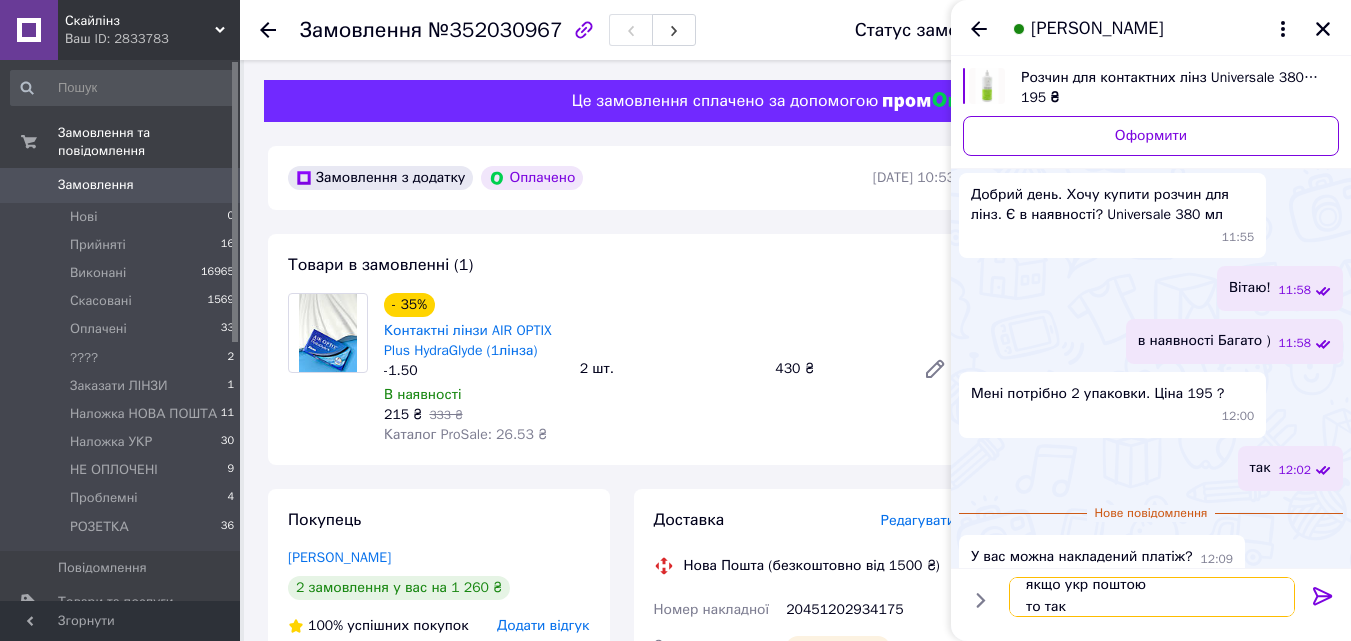 type on "якщо укр поштою
то так" 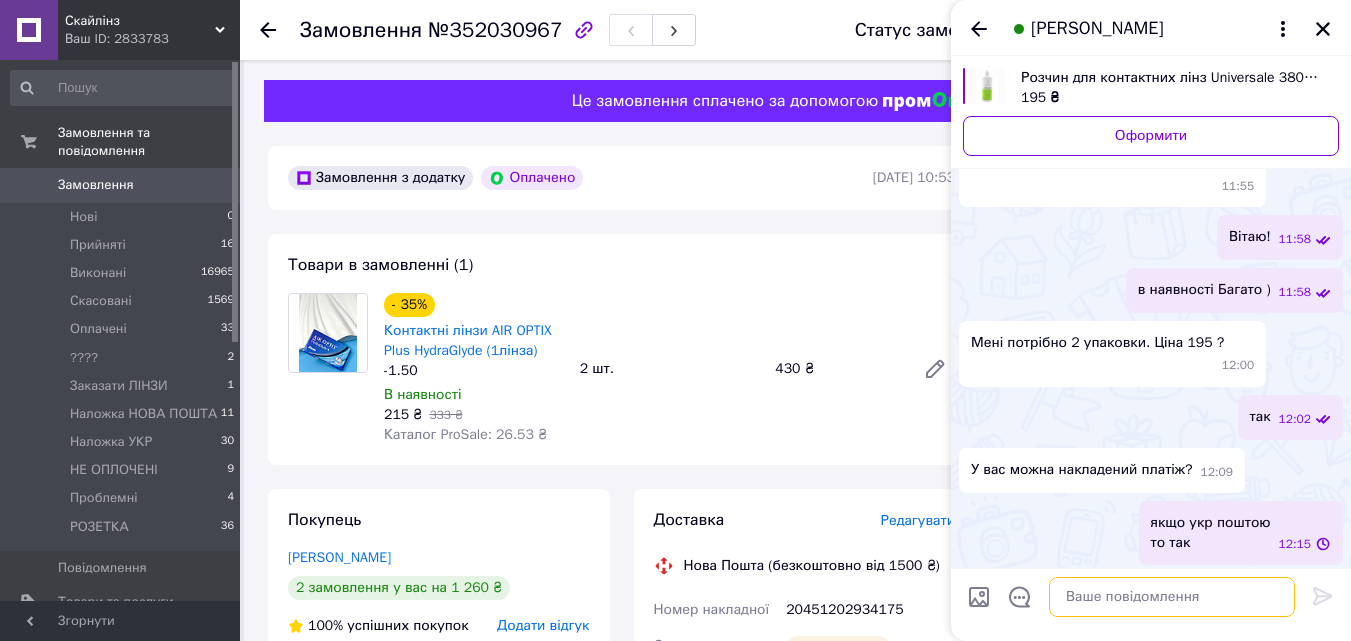 scroll, scrollTop: 0, scrollLeft: 0, axis: both 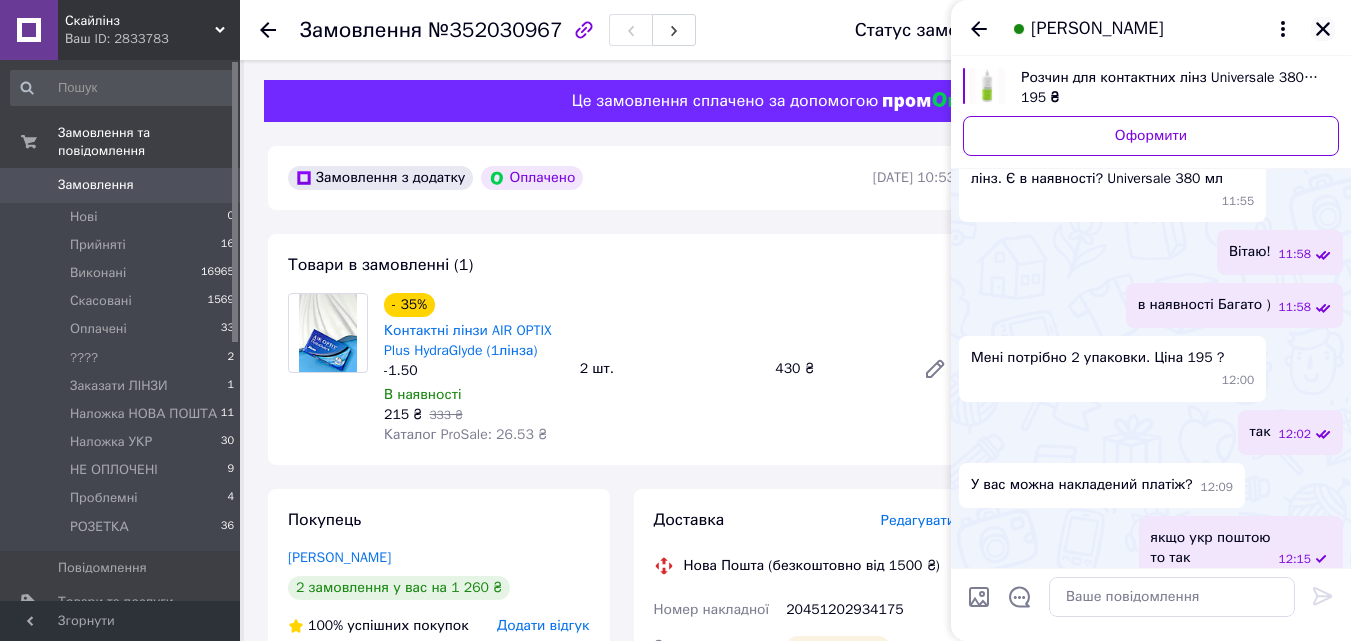 click at bounding box center (1323, 29) 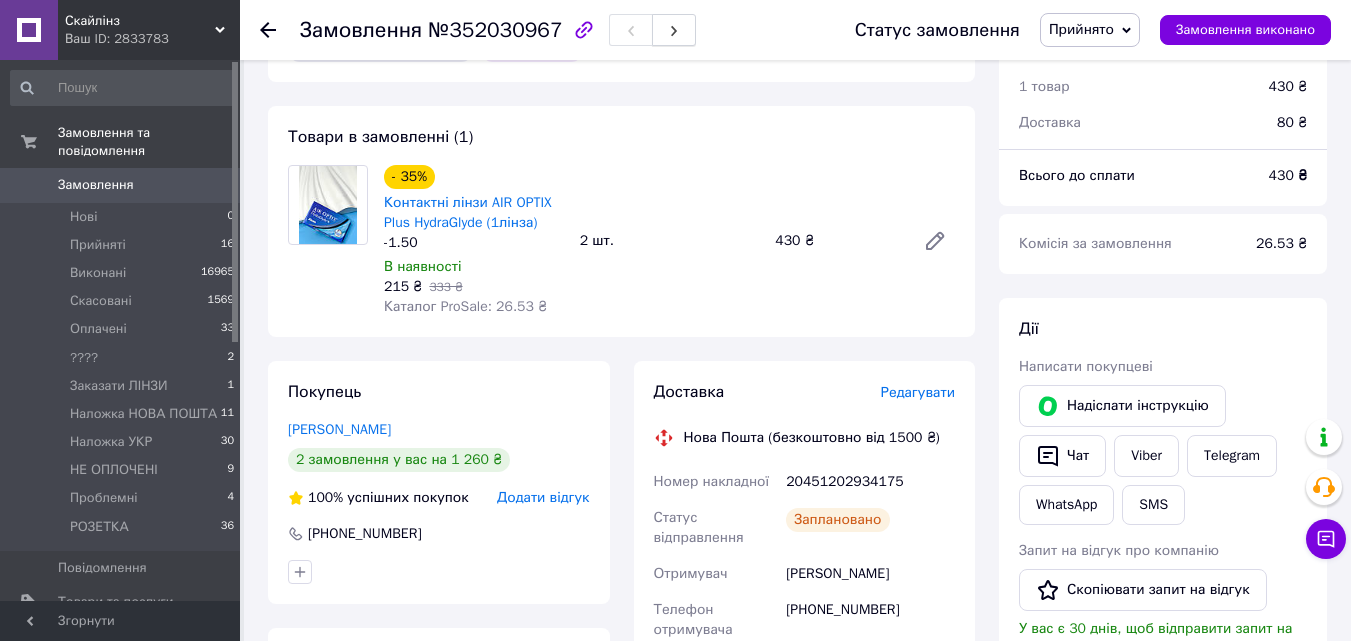 scroll, scrollTop: 0, scrollLeft: 0, axis: both 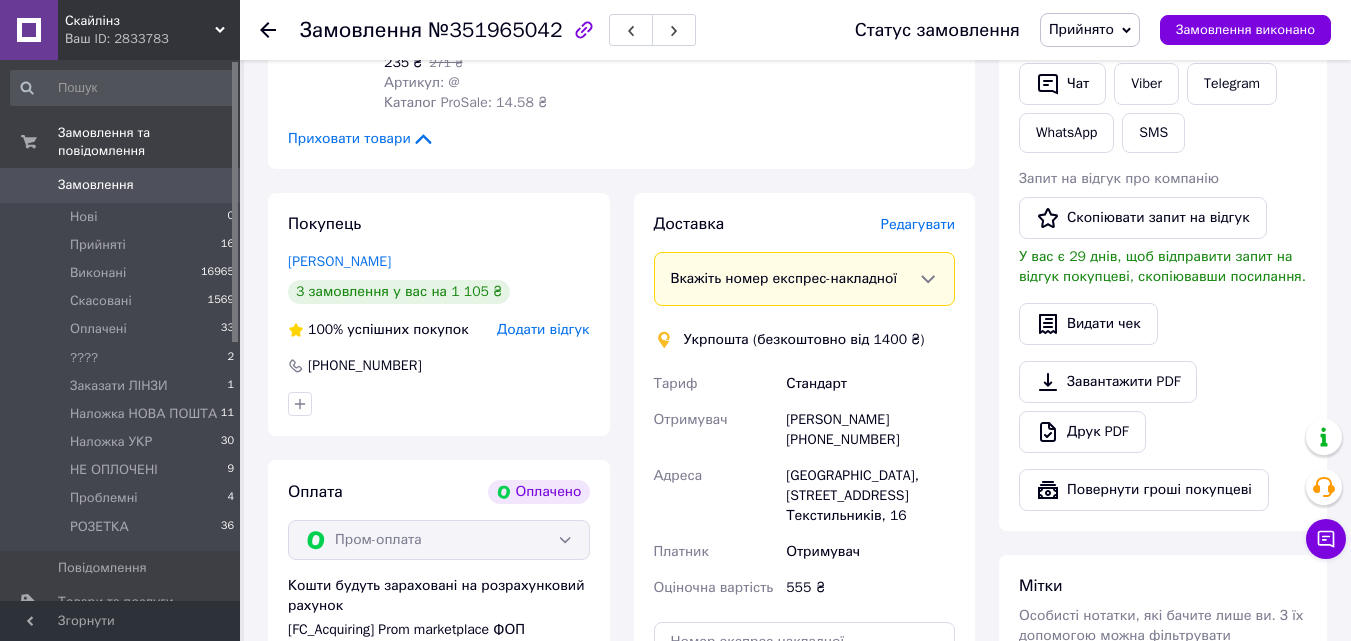 click on "Редагувати" at bounding box center (918, 224) 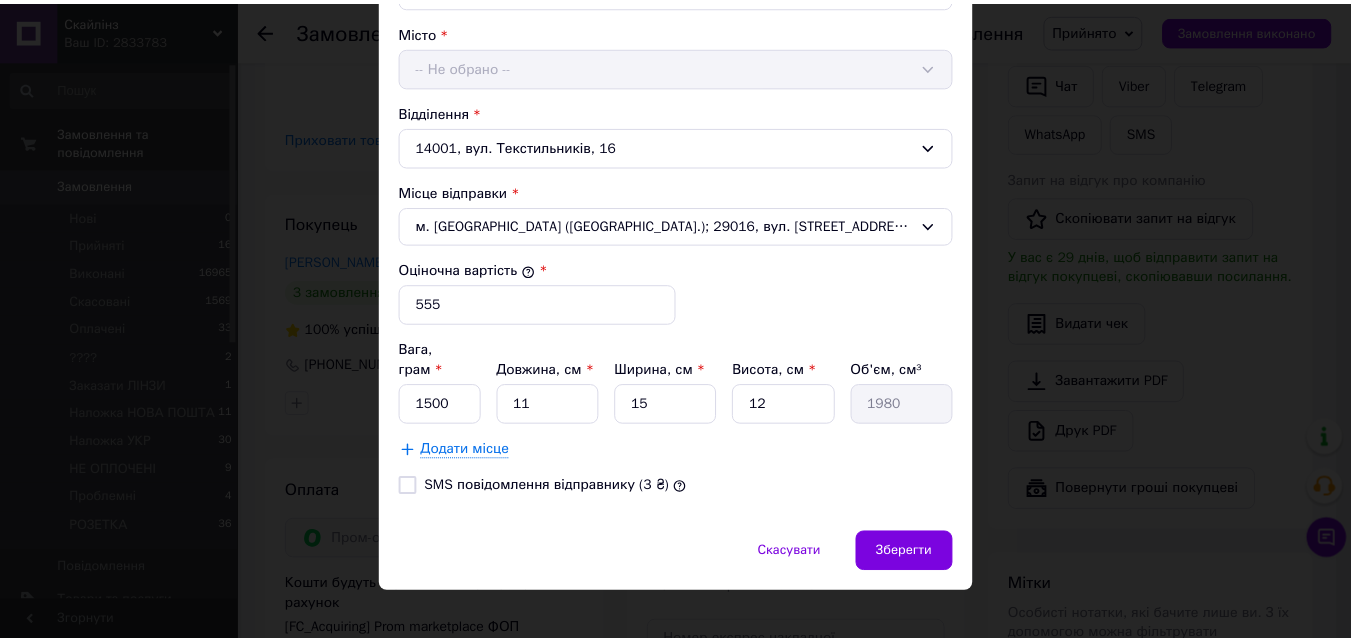 scroll, scrollTop: 610, scrollLeft: 0, axis: vertical 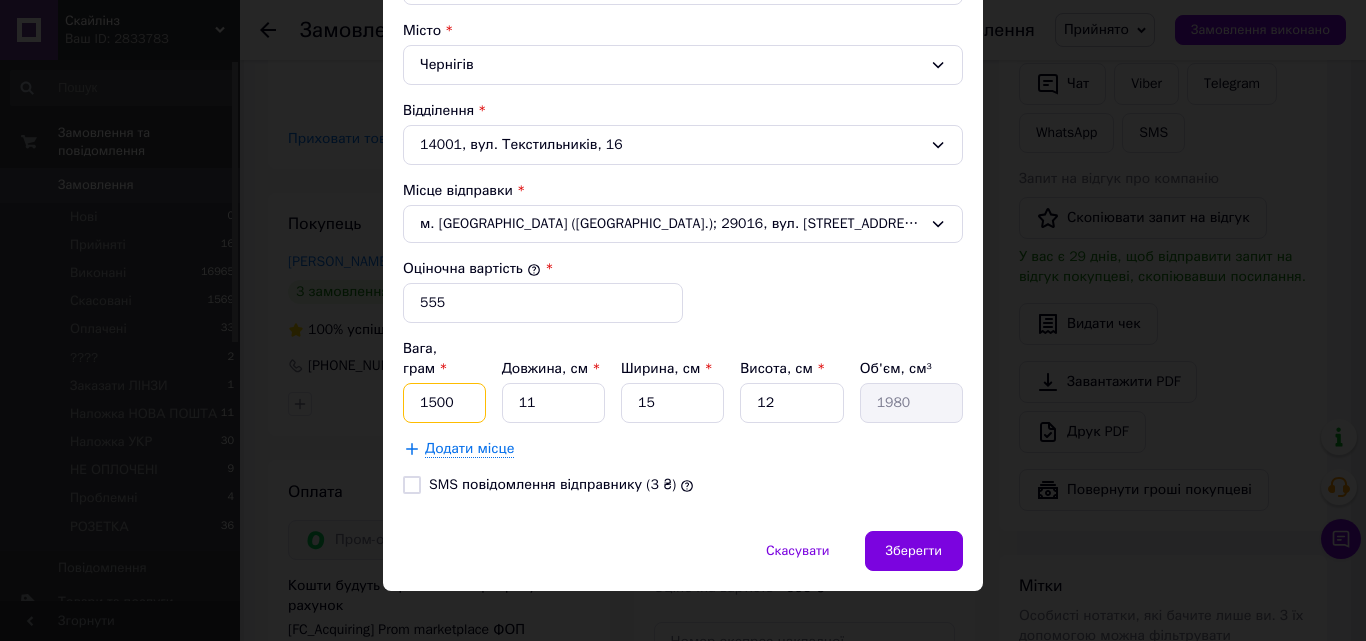 click on "1500" at bounding box center [444, 403] 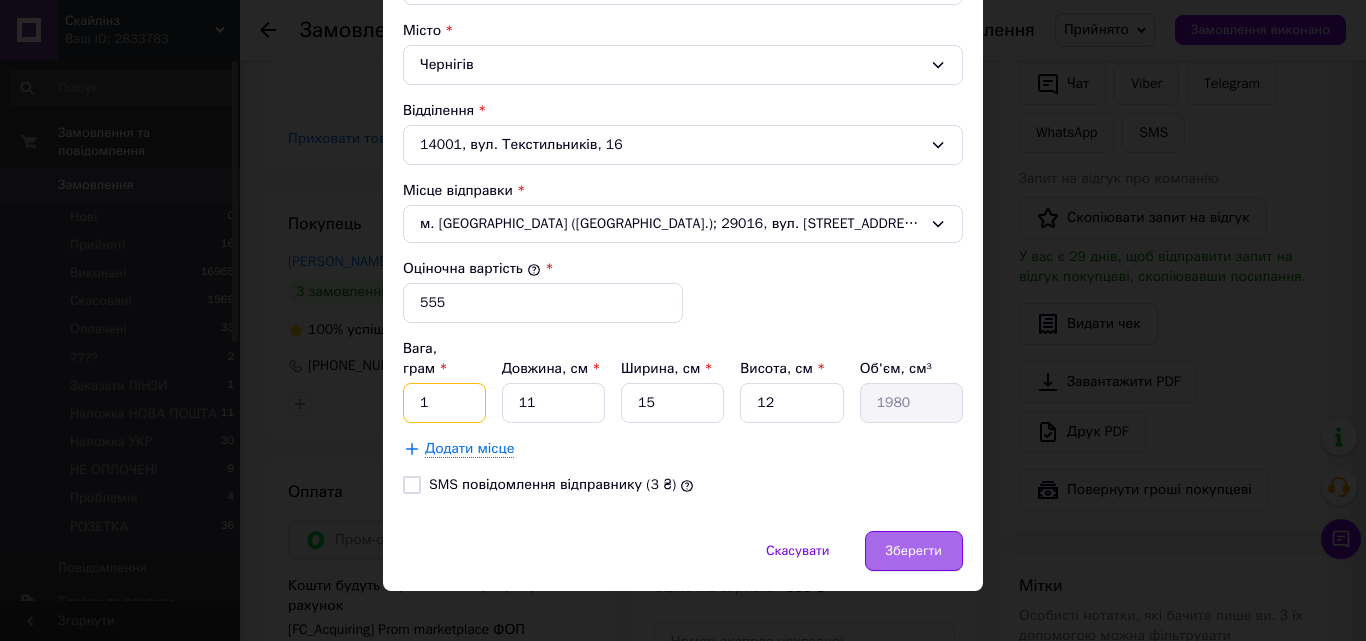 type on "1" 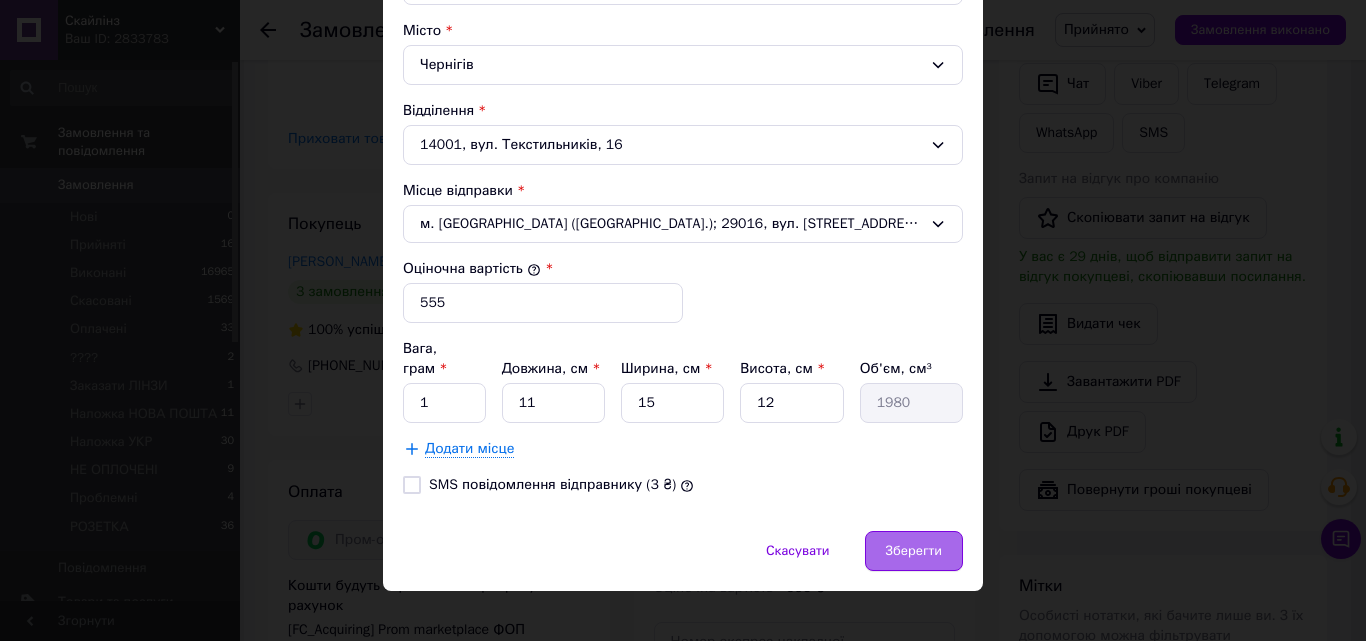 click on "Зберегти" at bounding box center (914, 551) 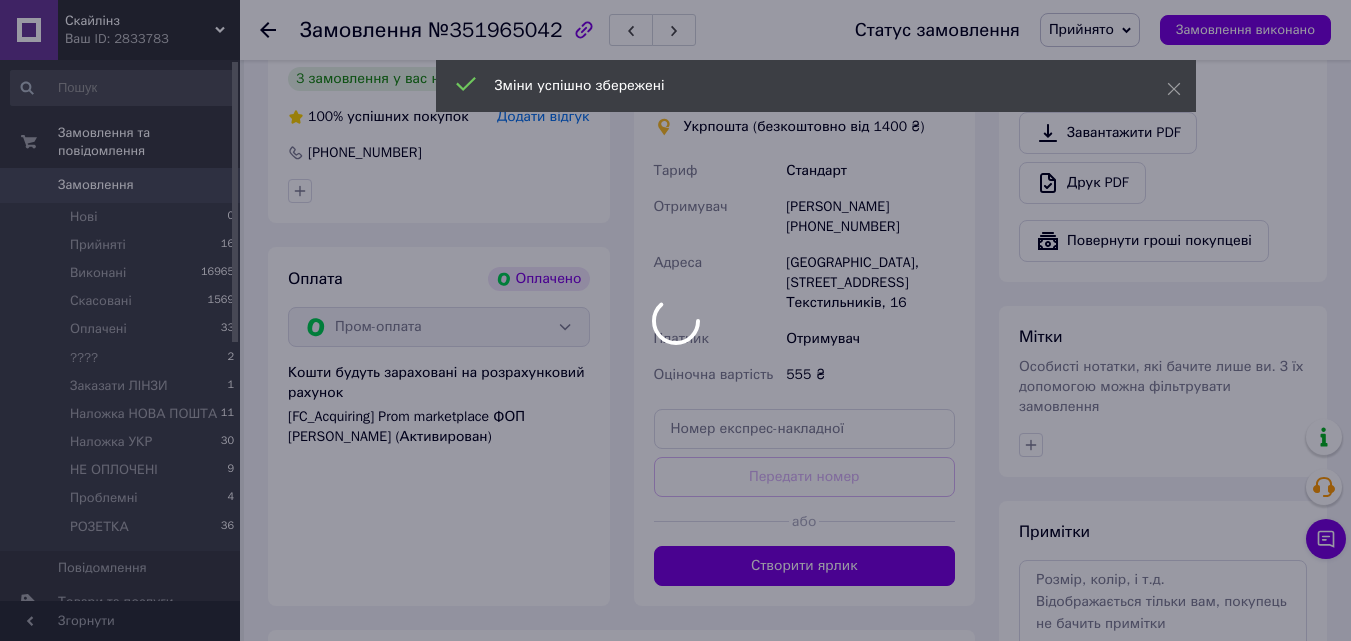 scroll, scrollTop: 1000, scrollLeft: 0, axis: vertical 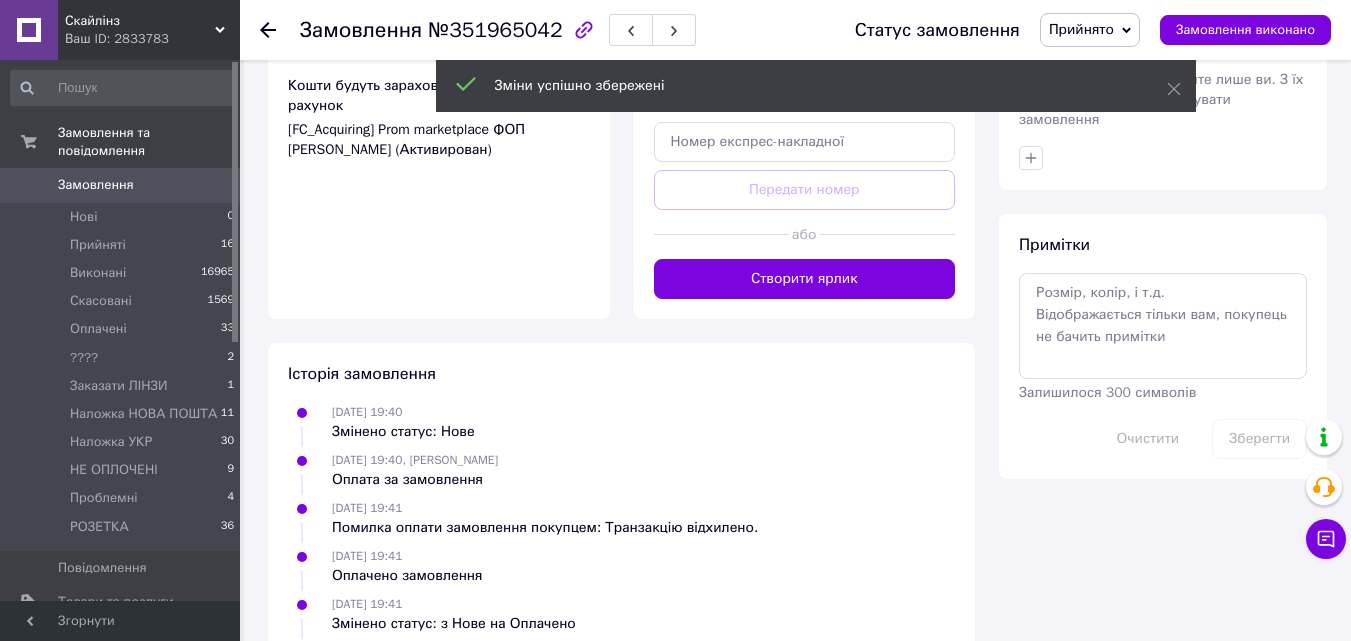 drag, startPoint x: 864, startPoint y: 253, endPoint x: 1036, endPoint y: 157, distance: 196.97716 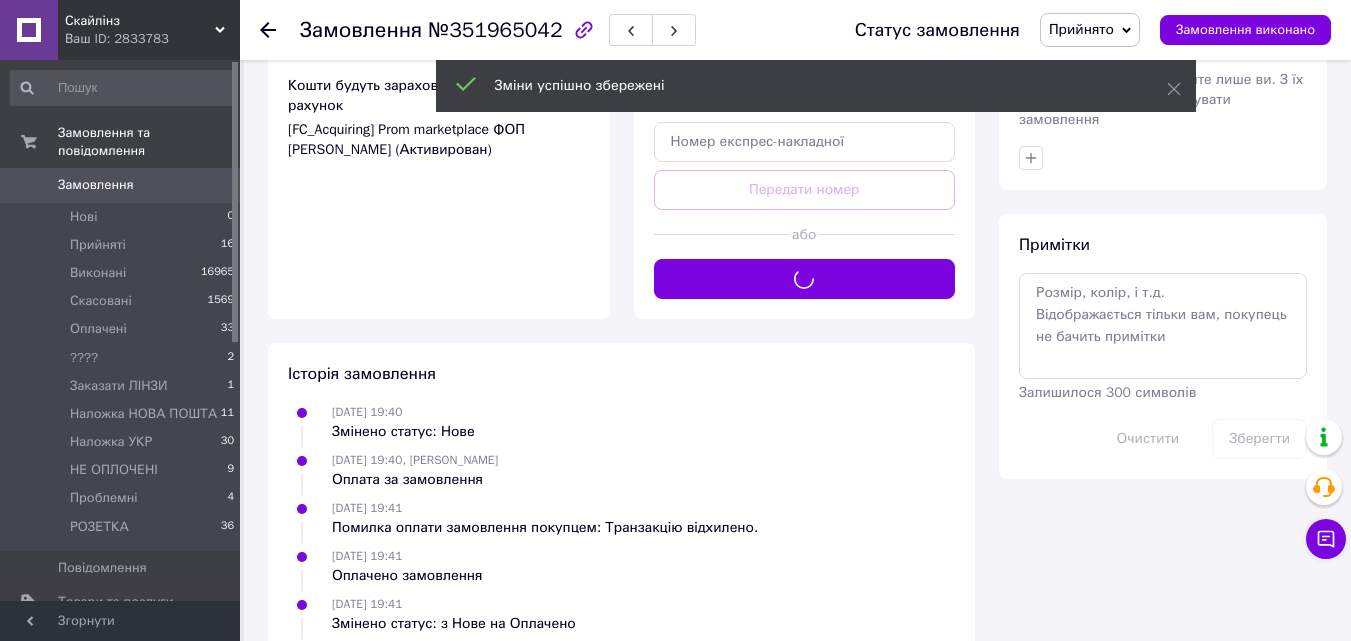 click at bounding box center (1163, 158) 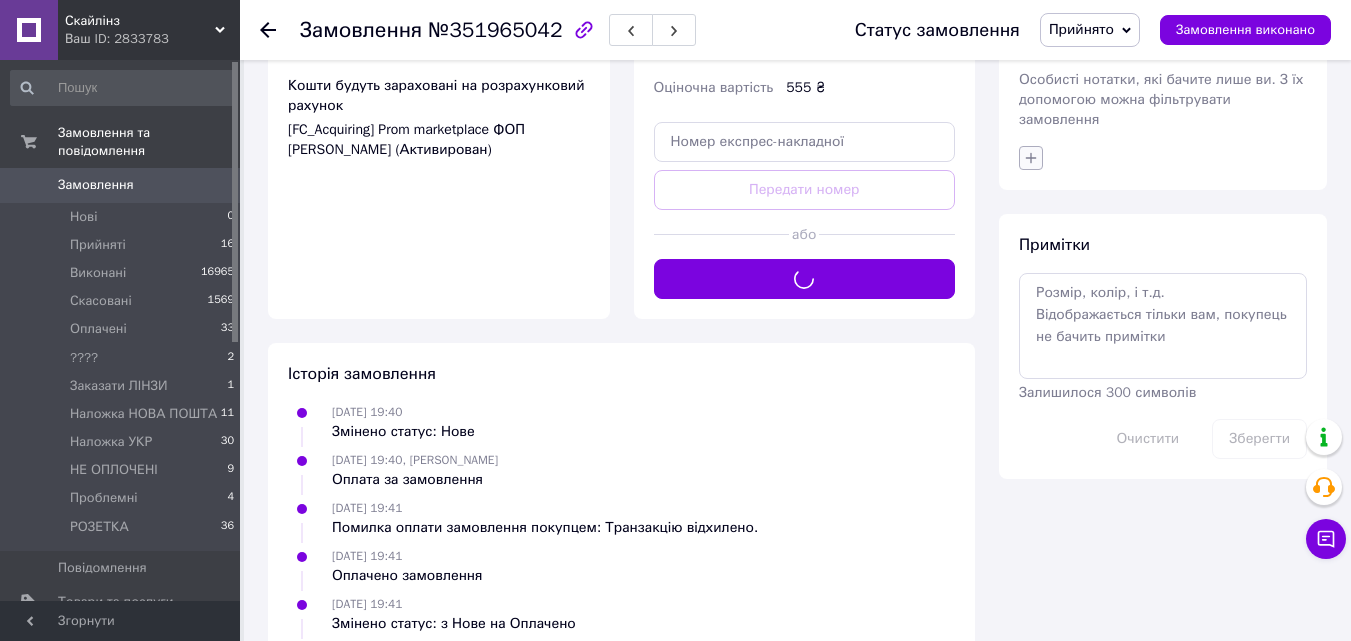 click 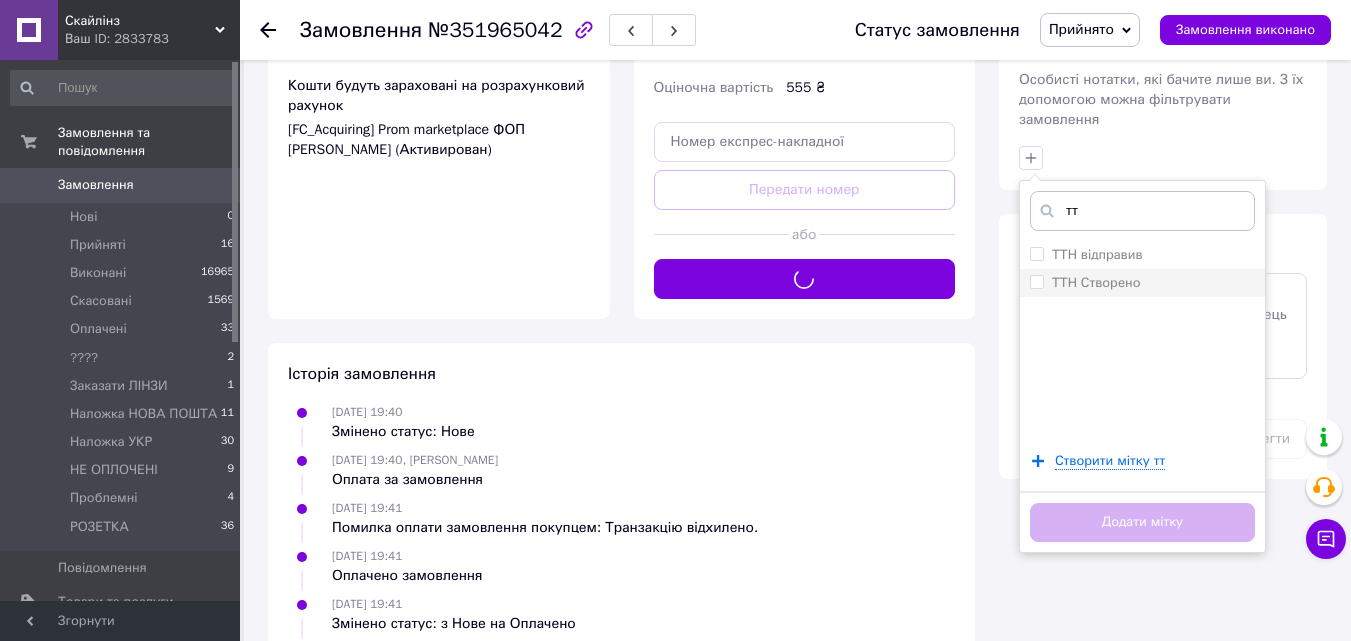 type on "тт" 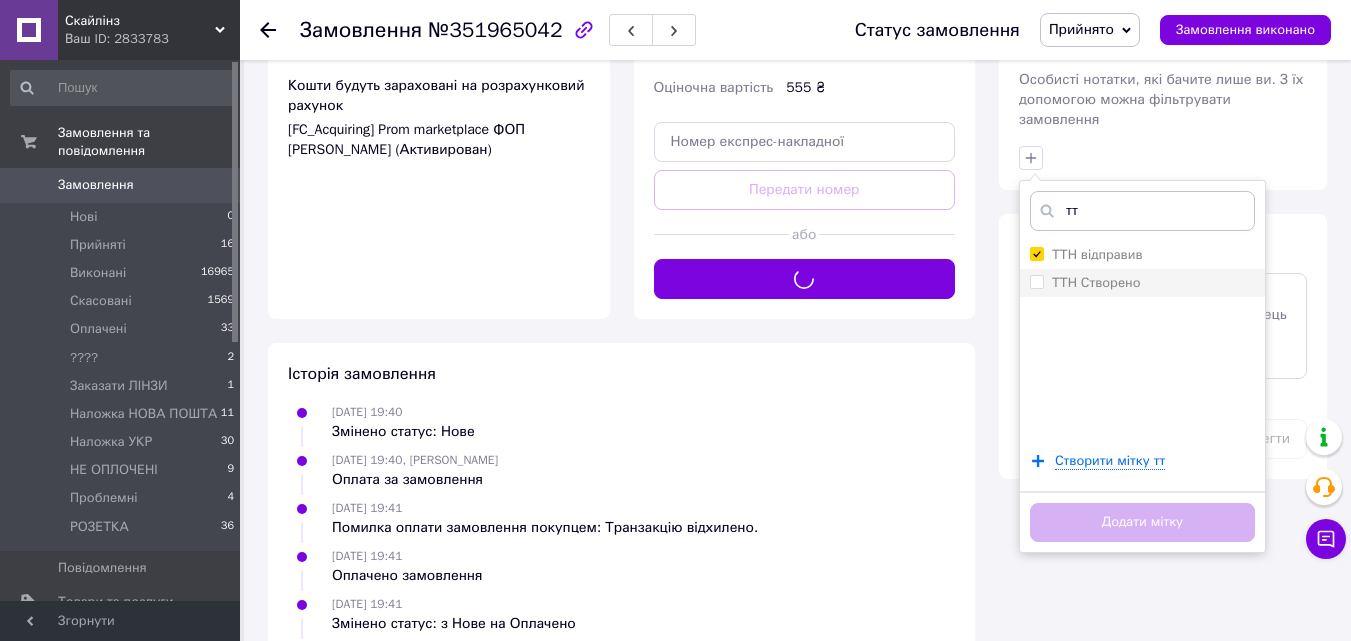 checkbox on "true" 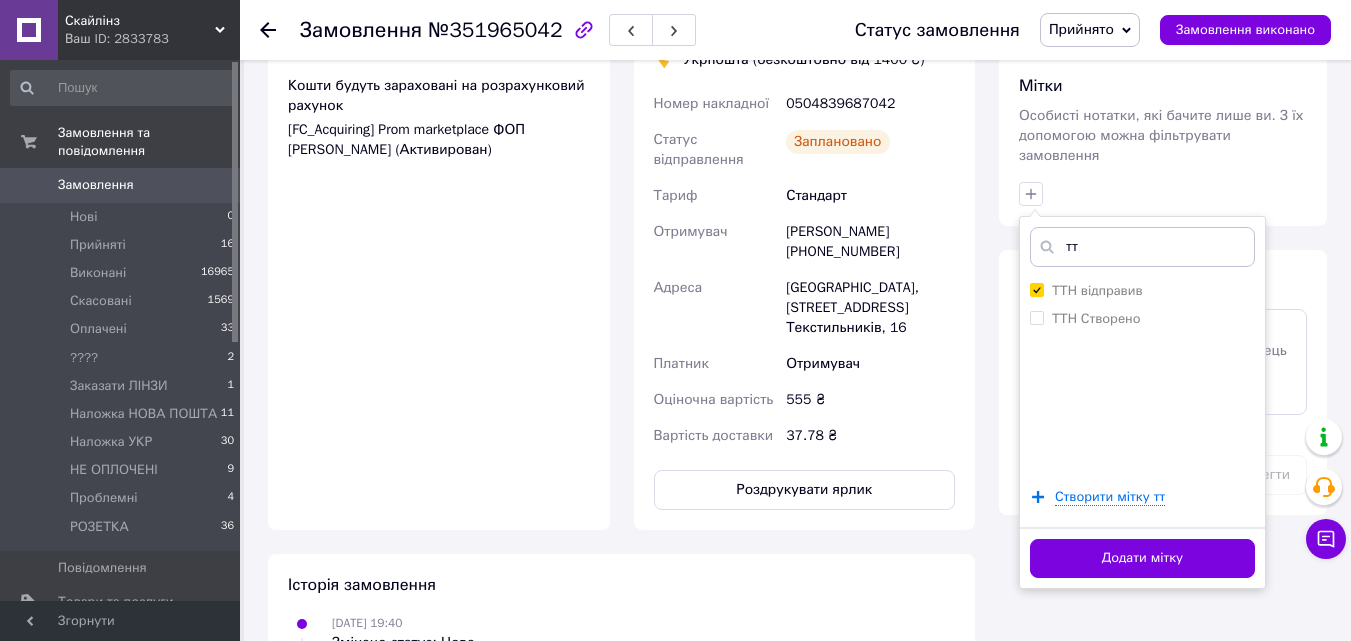 scroll, scrollTop: 1100, scrollLeft: 0, axis: vertical 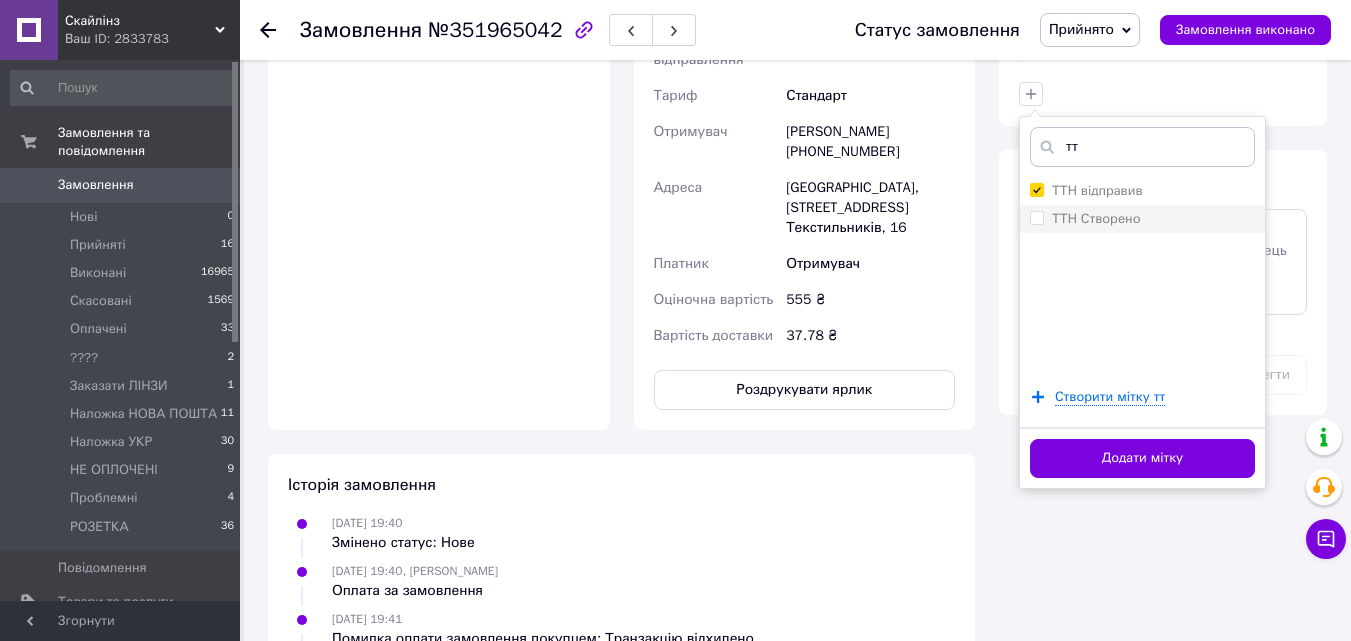 click on "ТТН Створено" at bounding box center [1142, 219] 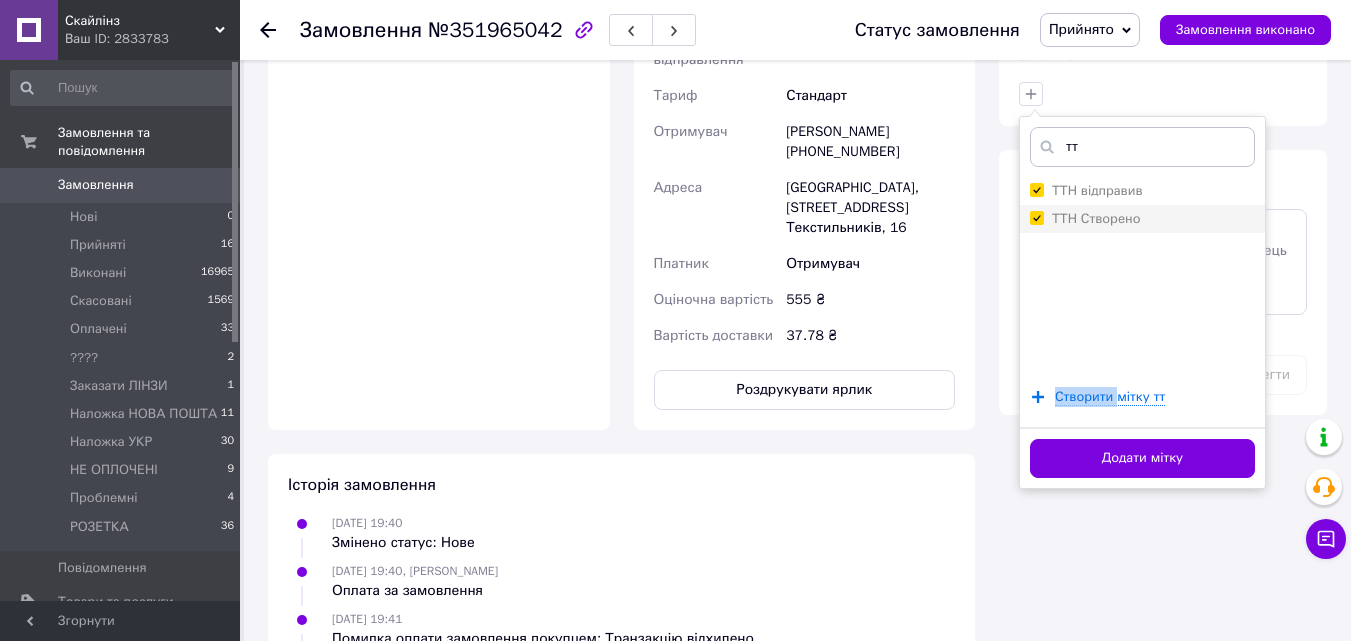 click on "ТТН Створено" at bounding box center [1142, 219] 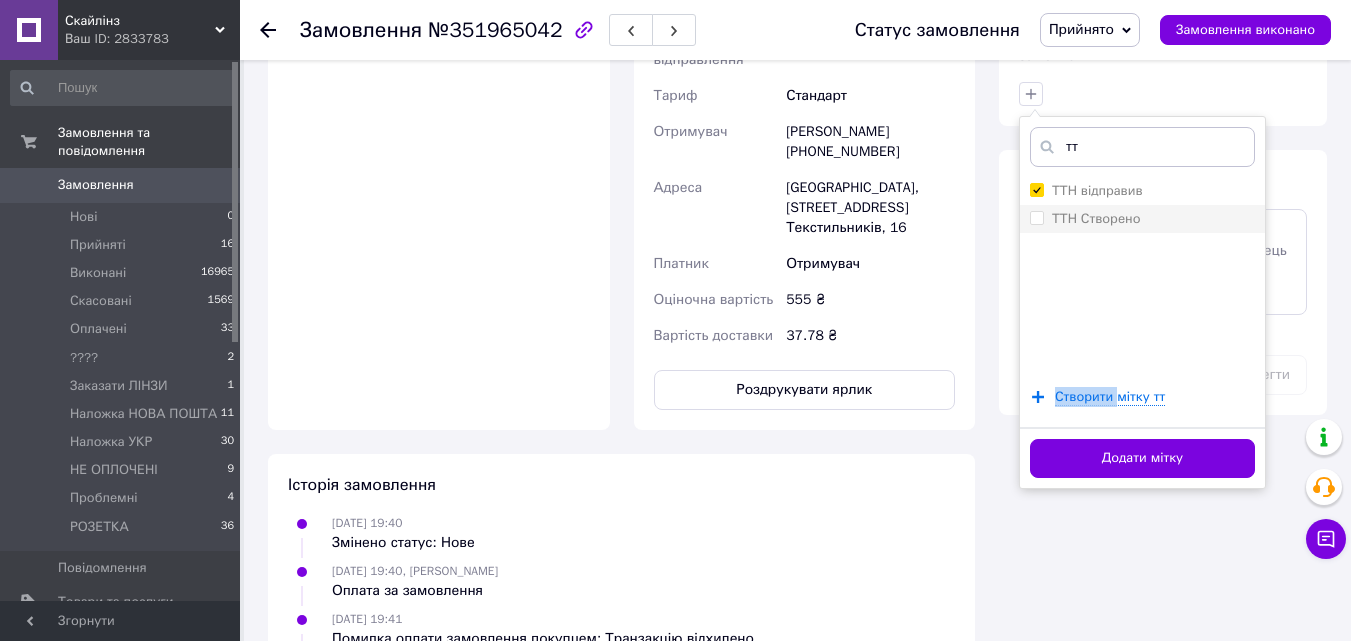 checkbox on "false" 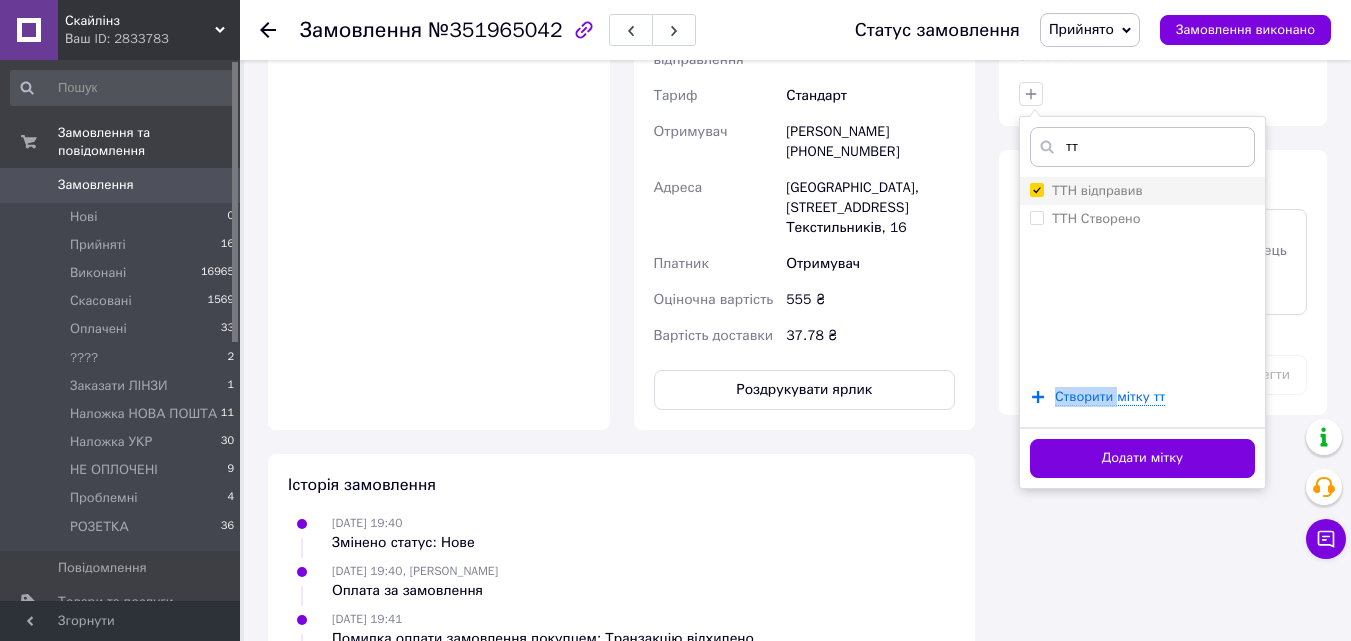 click on "ТТН відправив" at bounding box center [1097, 190] 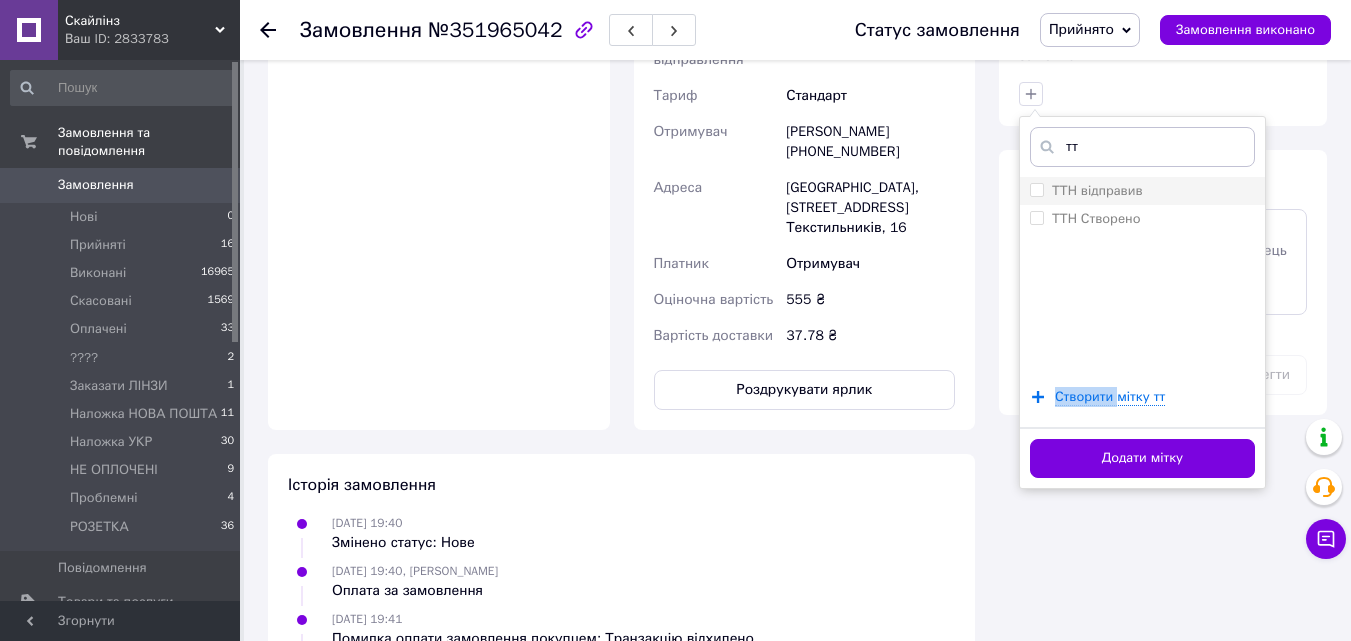 checkbox on "false" 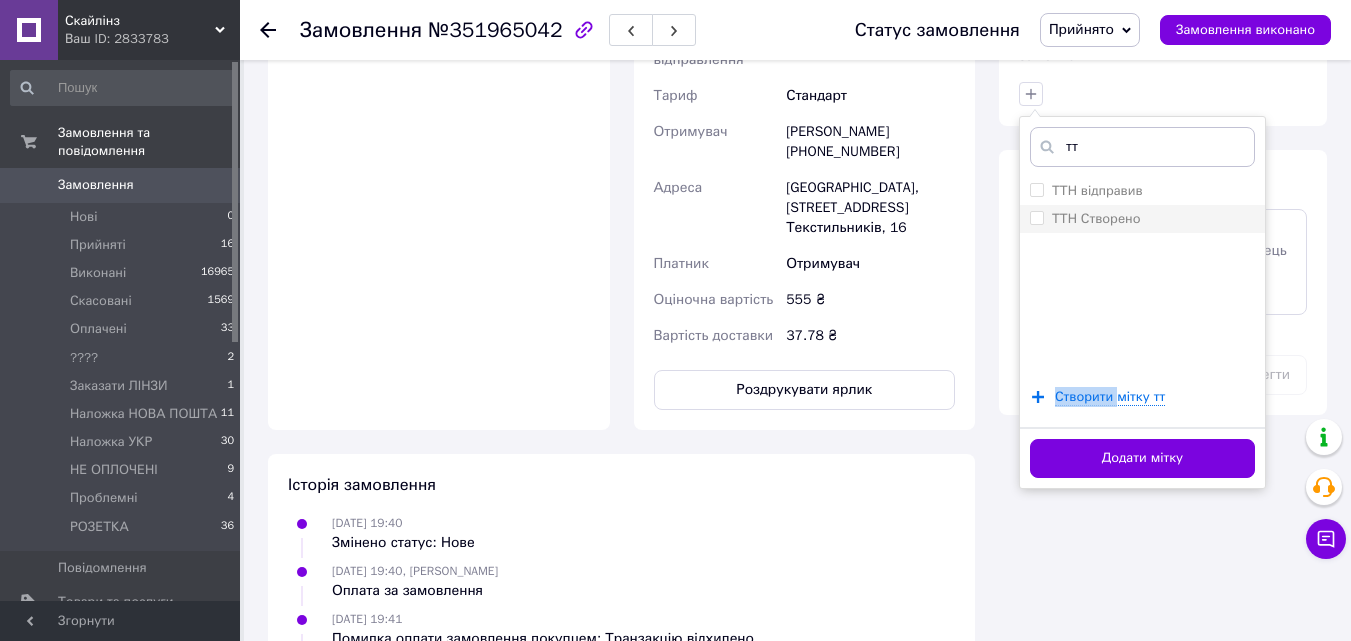 click on "ТТН Створено" at bounding box center (1096, 218) 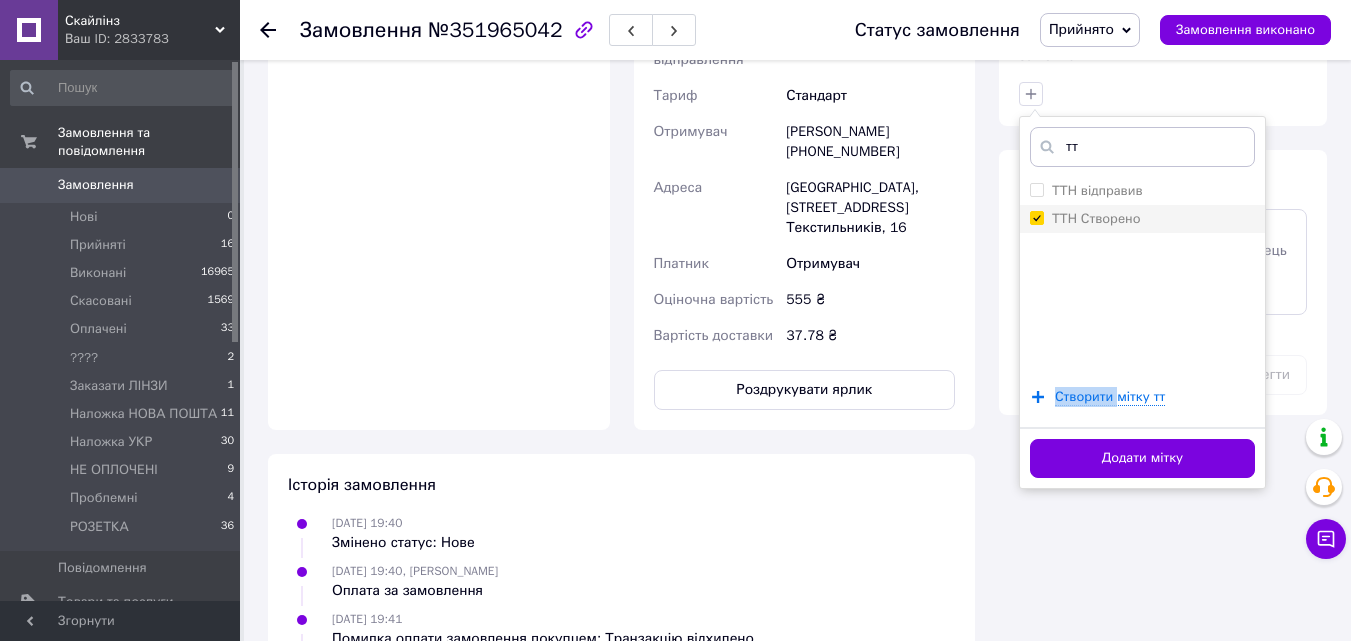 checkbox on "true" 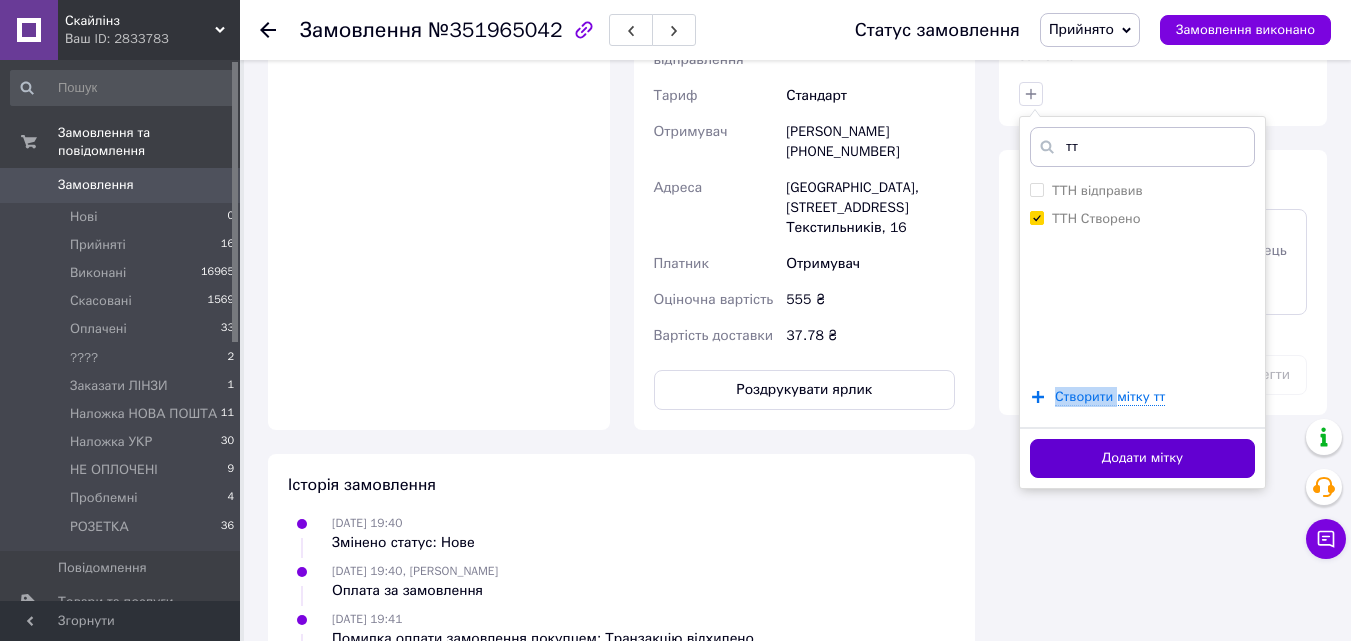 click on "Додати мітку" at bounding box center (1142, 458) 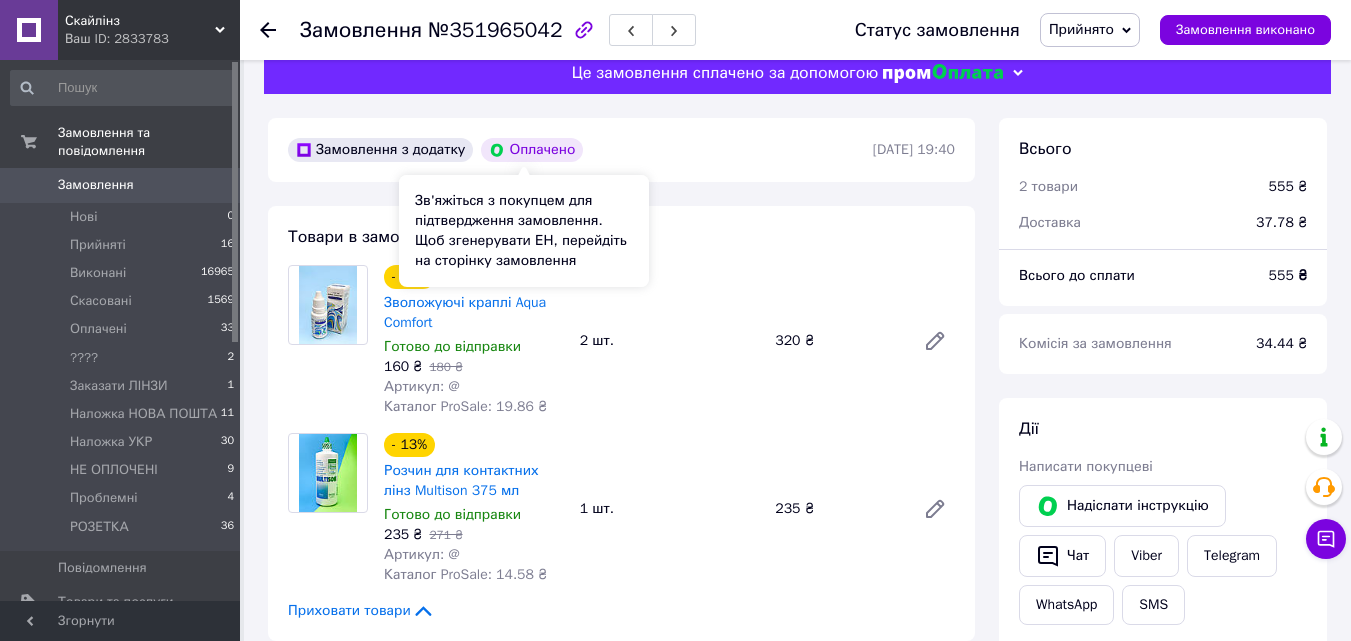 scroll, scrollTop: 0, scrollLeft: 0, axis: both 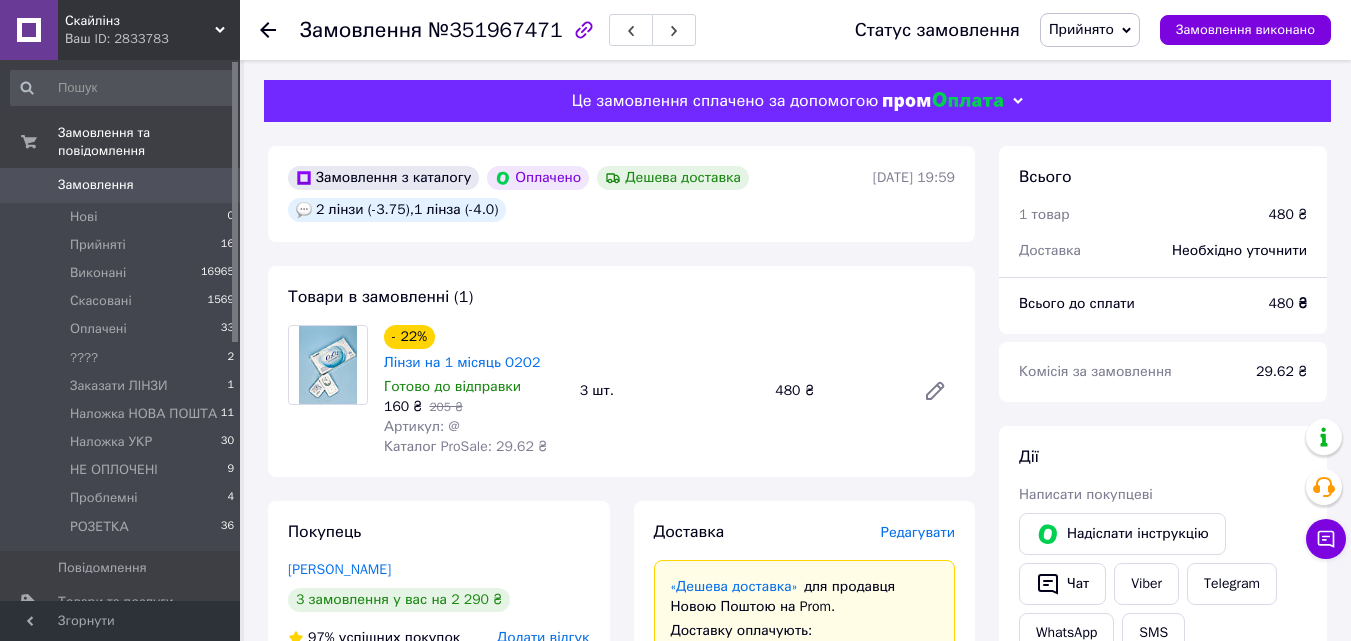 drag, startPoint x: 628, startPoint y: 298, endPoint x: 658, endPoint y: 299, distance: 30.016663 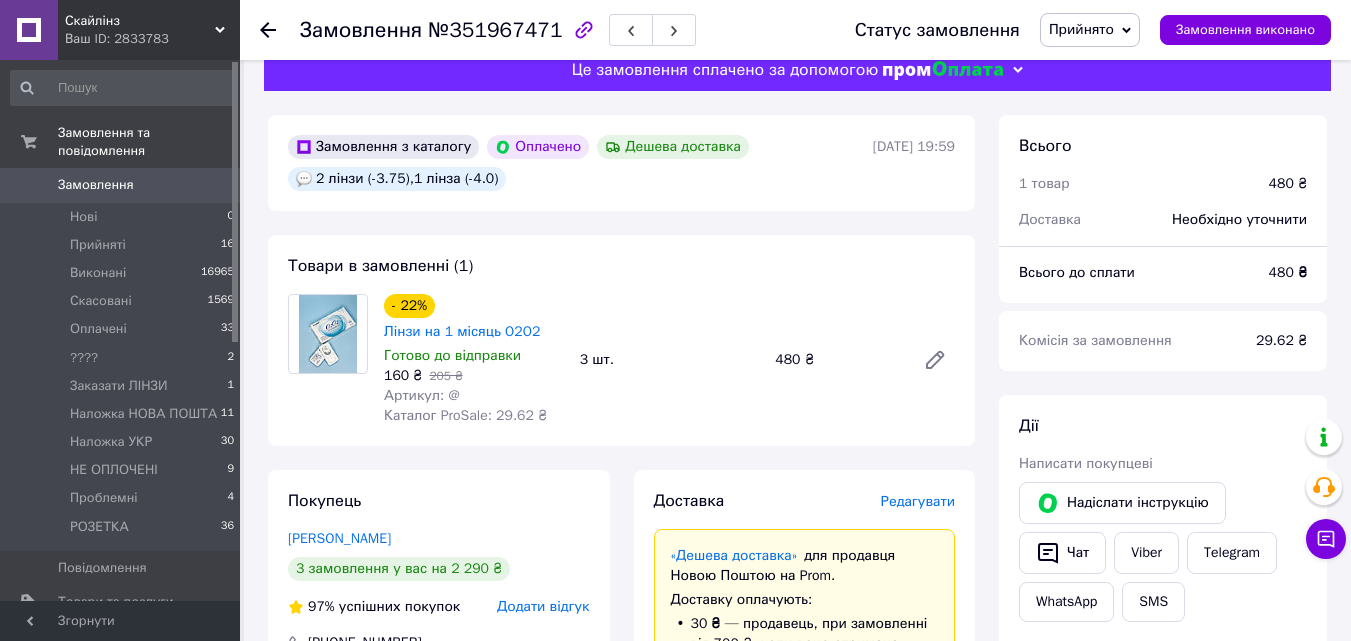 scroll, scrollTop: 0, scrollLeft: 0, axis: both 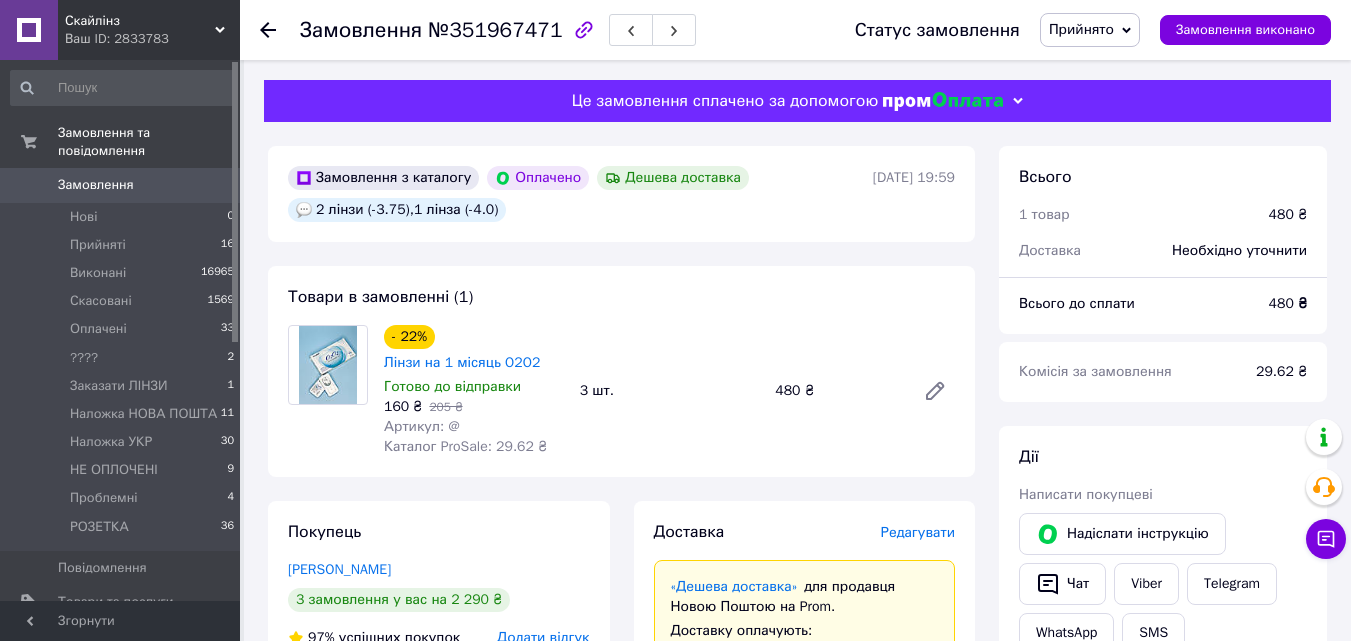 click on "Прийнято" at bounding box center [1081, 29] 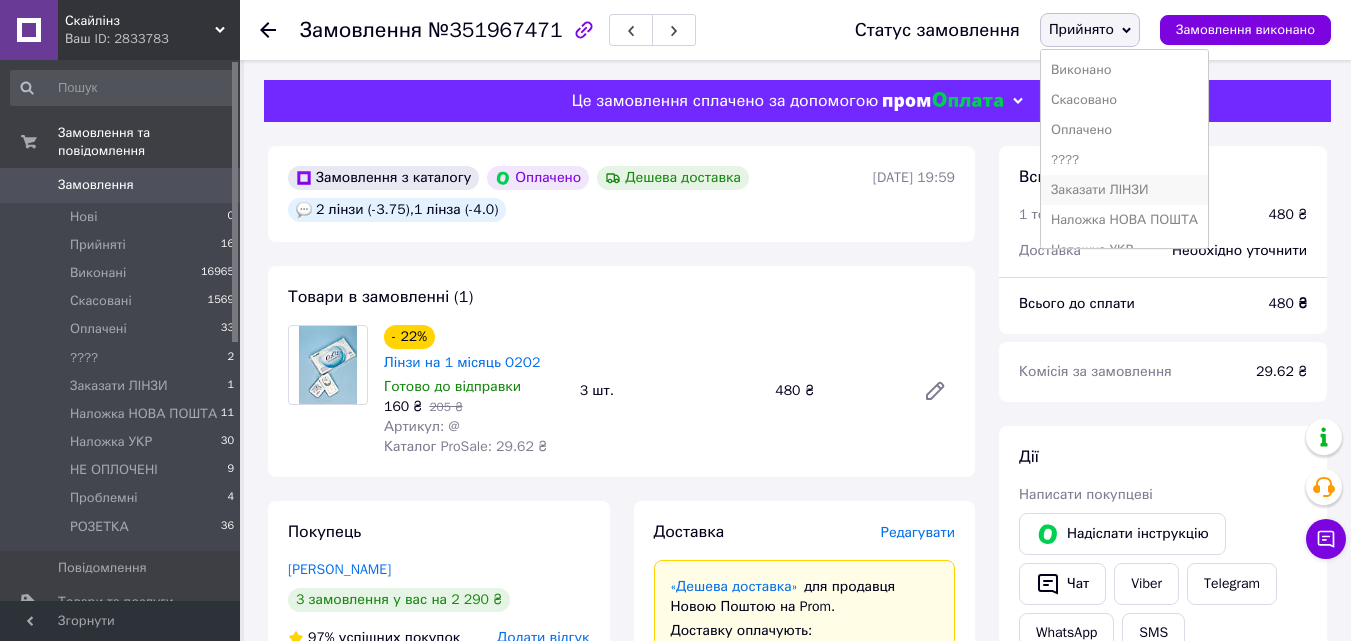 click on "Заказати ЛІНЗИ" at bounding box center [1124, 190] 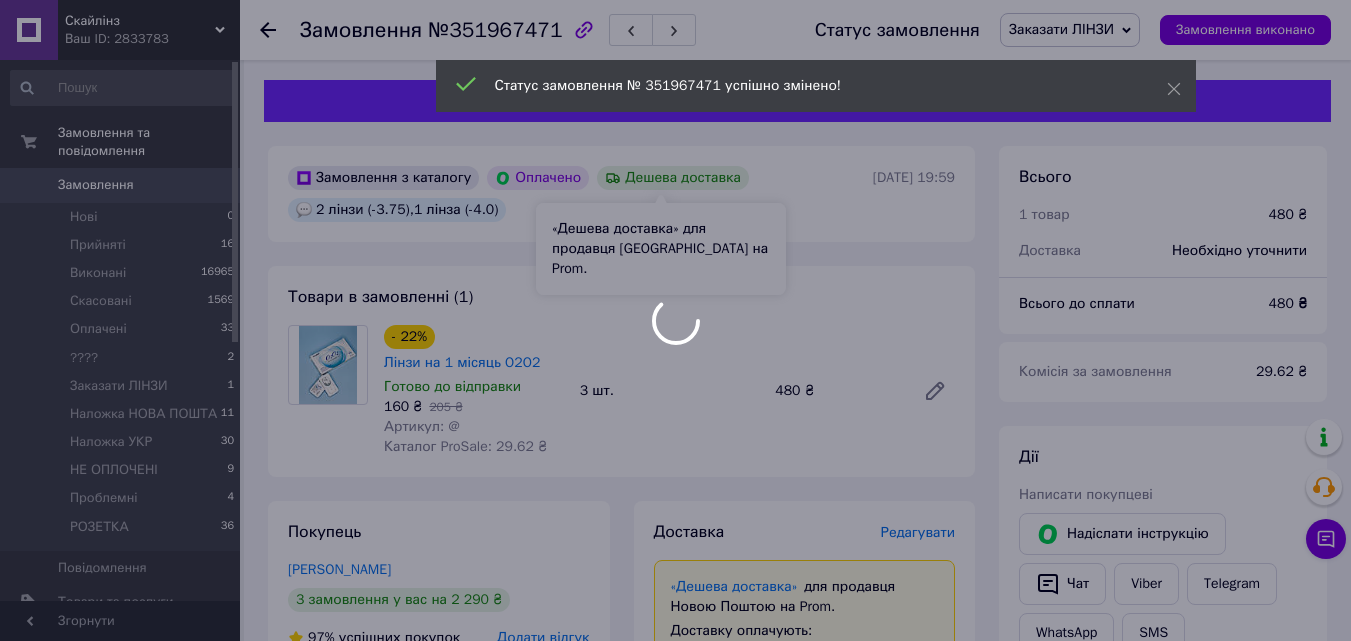 scroll, scrollTop: 300, scrollLeft: 0, axis: vertical 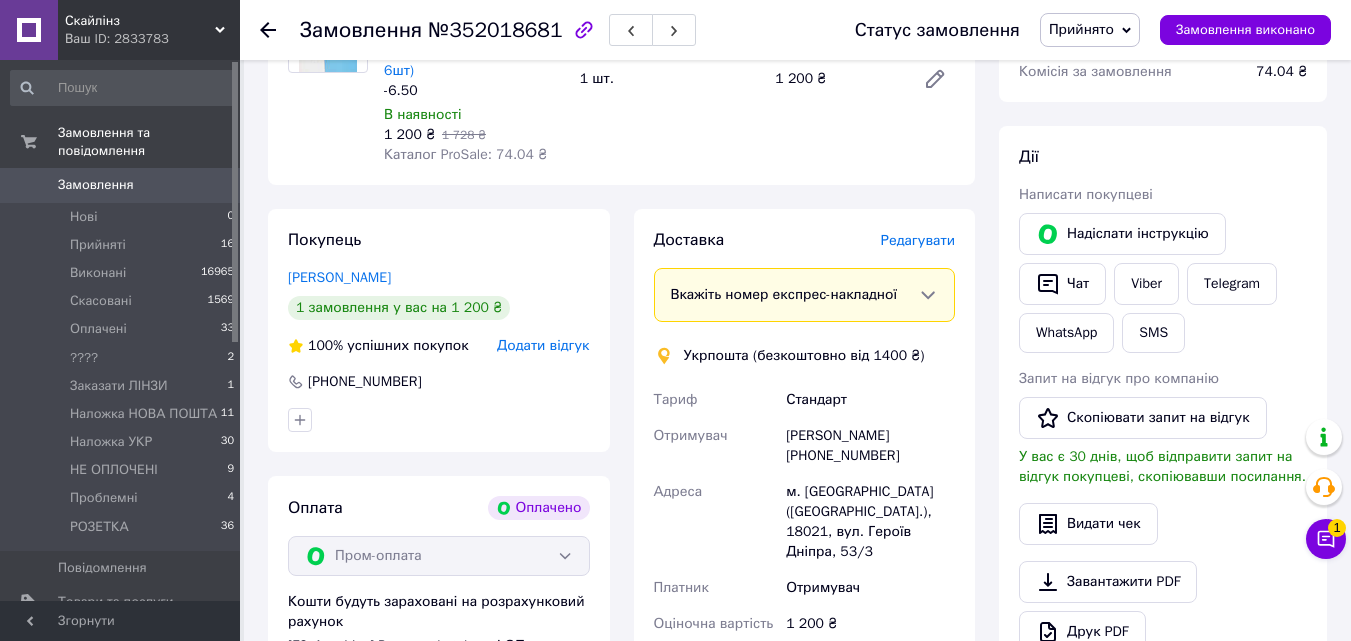 click on "Редагувати" at bounding box center [918, 240] 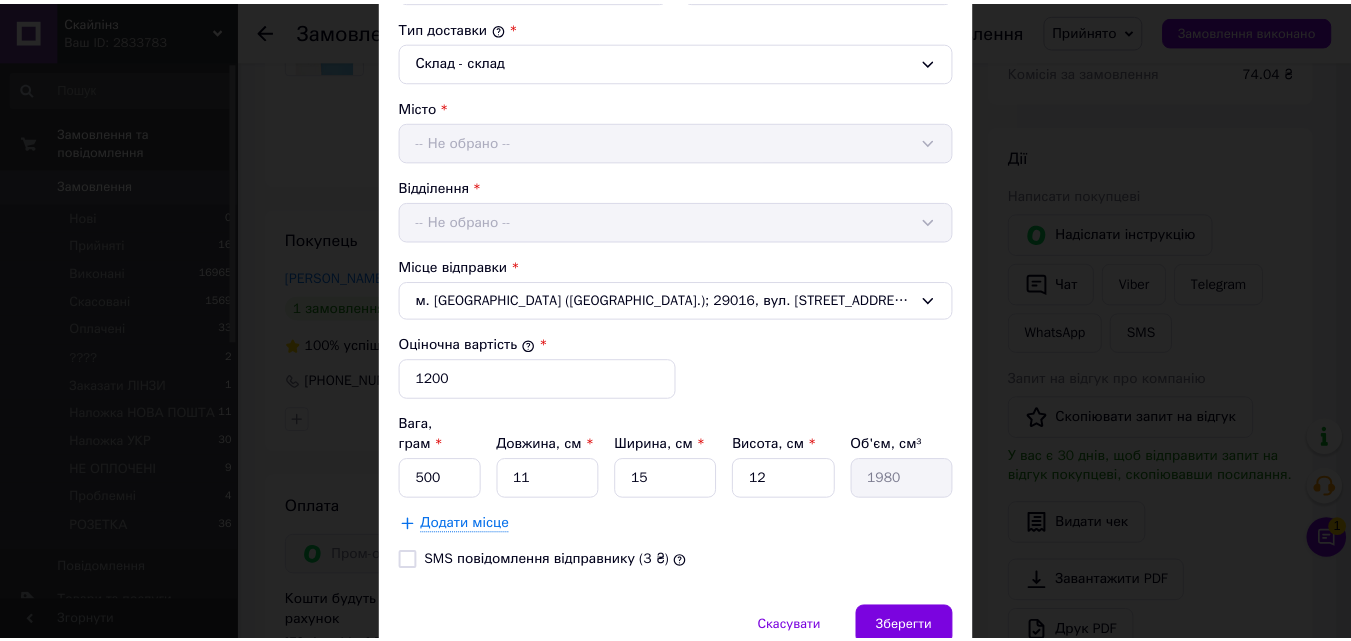 scroll, scrollTop: 610, scrollLeft: 0, axis: vertical 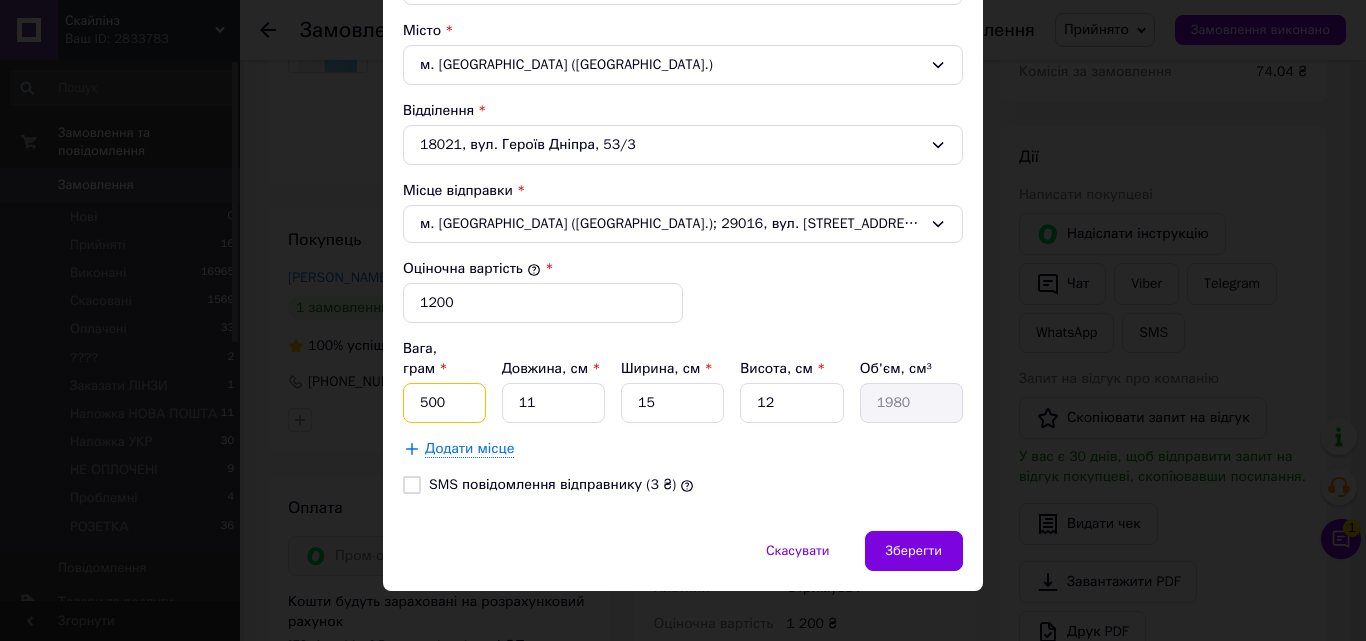 click on "500" at bounding box center [444, 403] 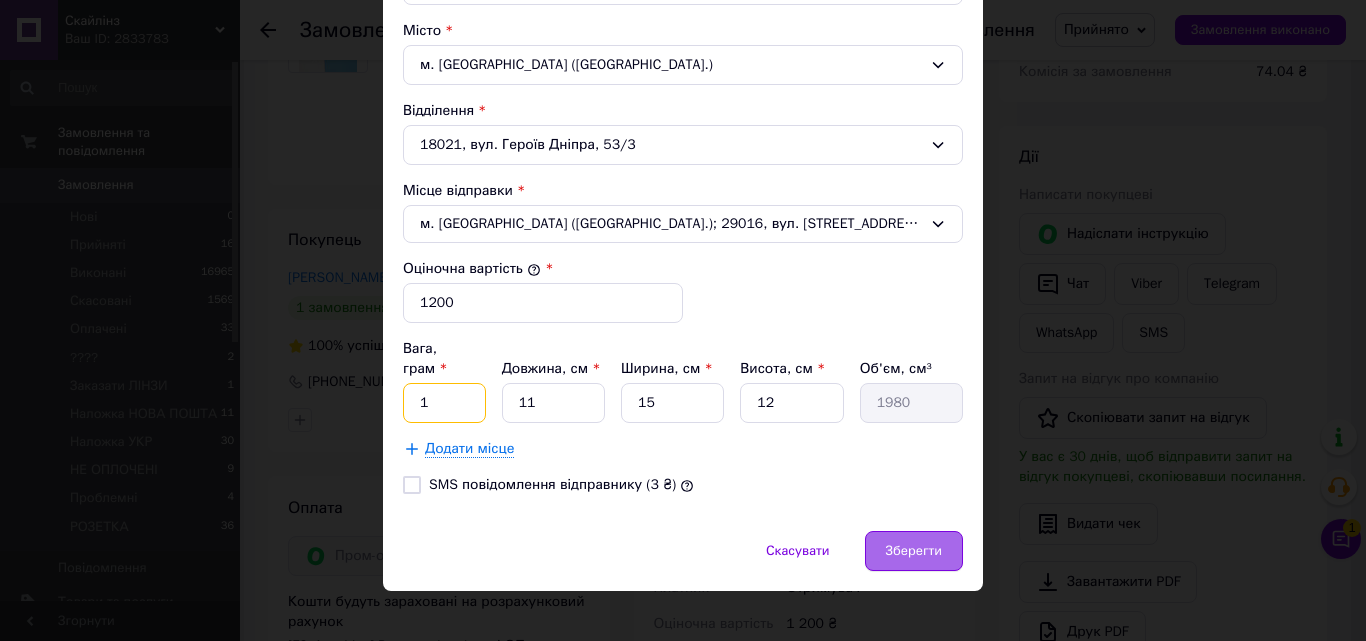 type on "1" 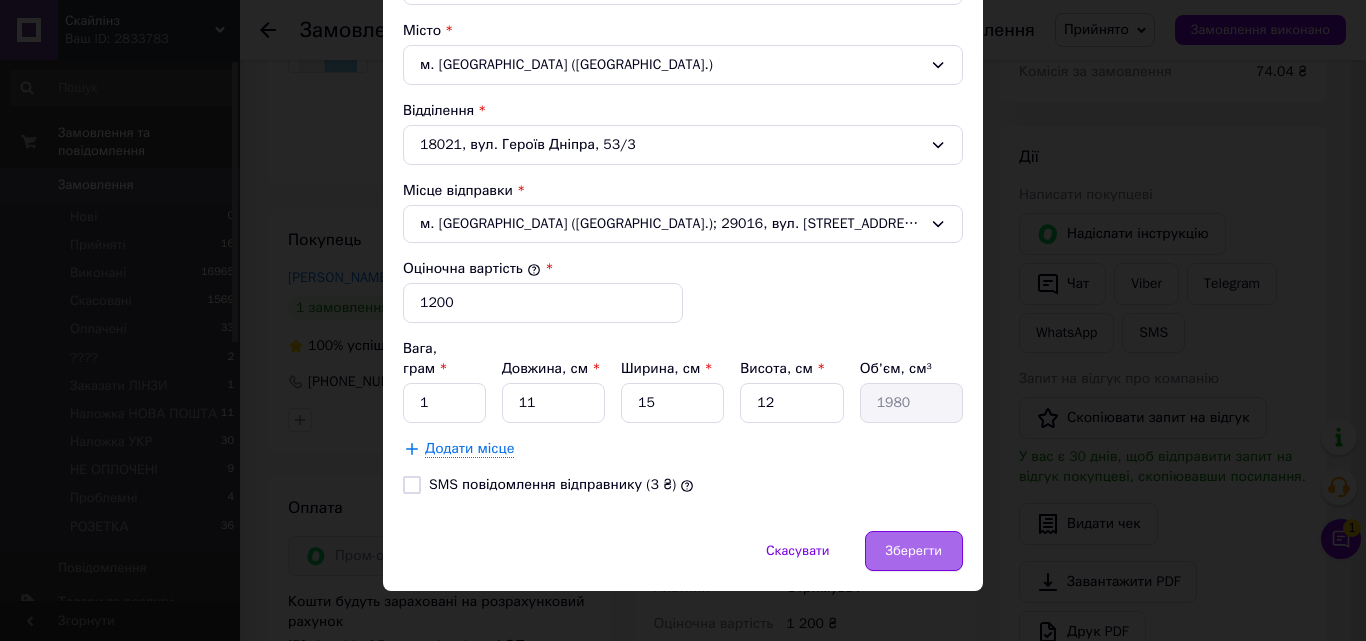 click on "Зберегти" at bounding box center [914, 551] 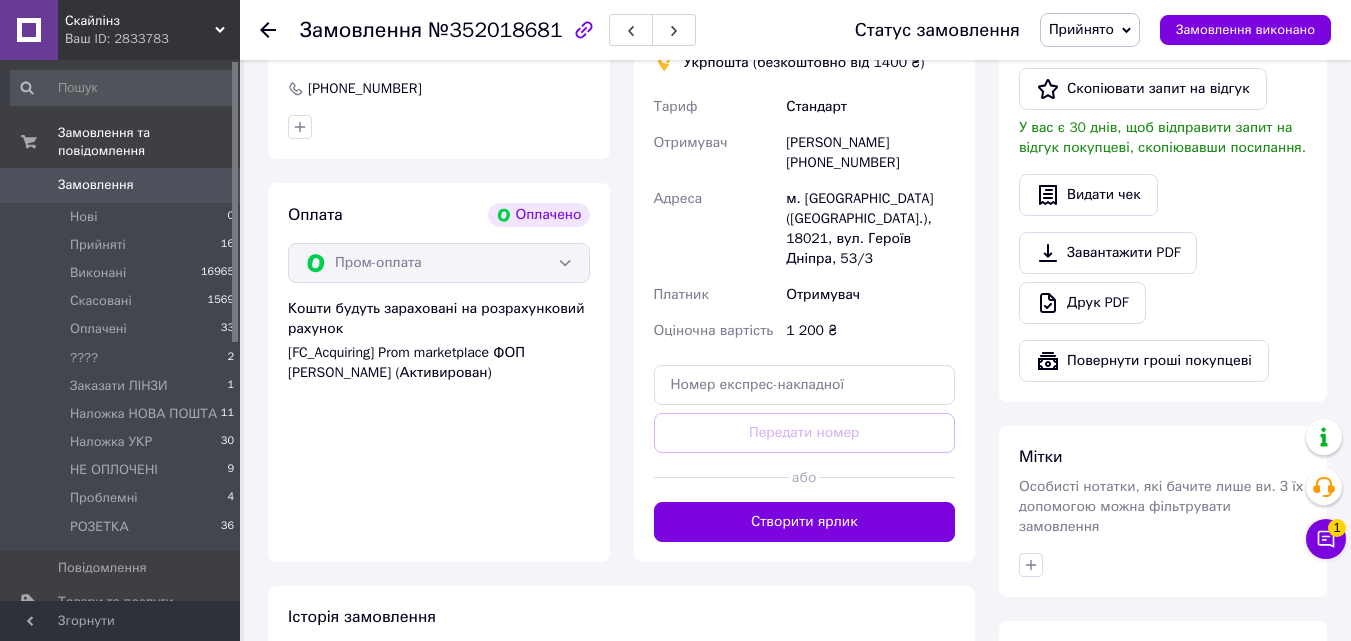 scroll, scrollTop: 600, scrollLeft: 0, axis: vertical 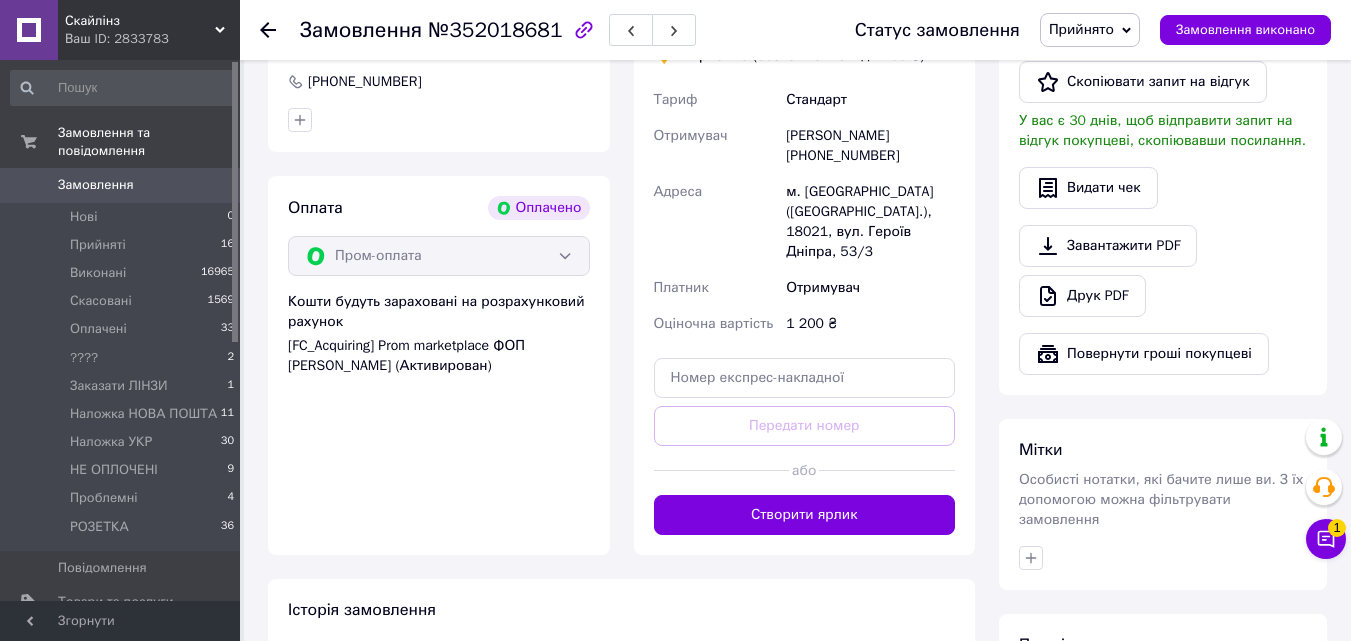 drag, startPoint x: 826, startPoint y: 489, endPoint x: 1036, endPoint y: 504, distance: 210.53503 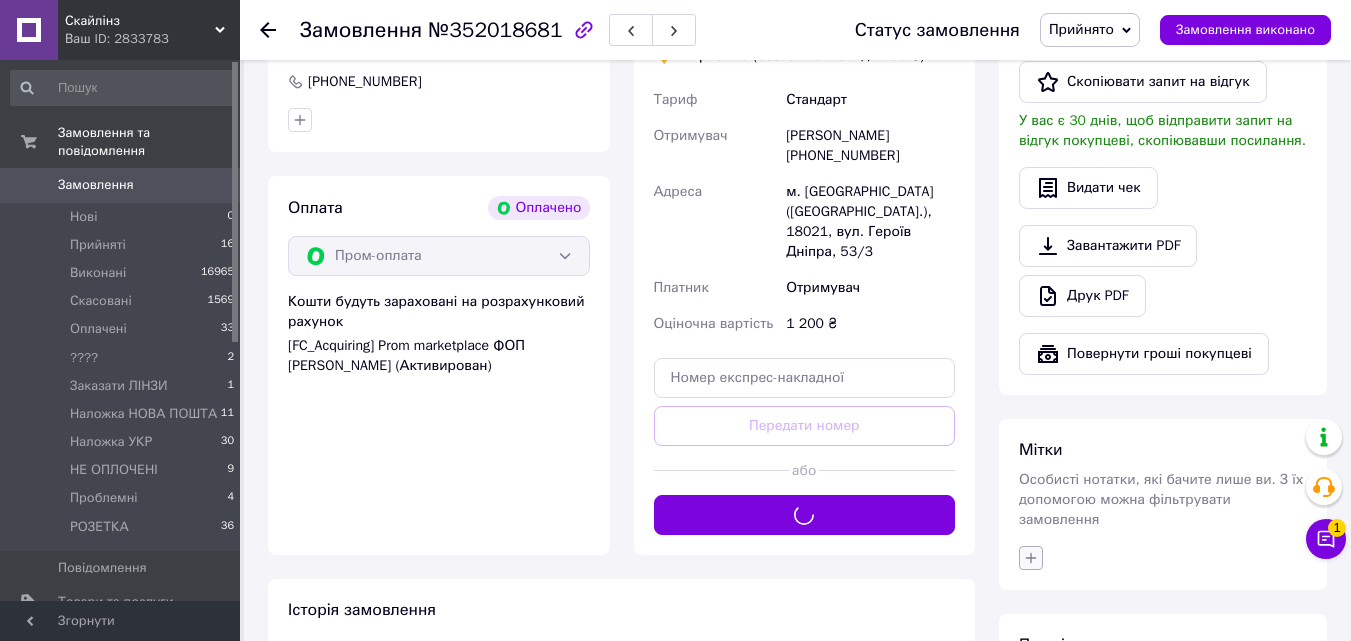 click 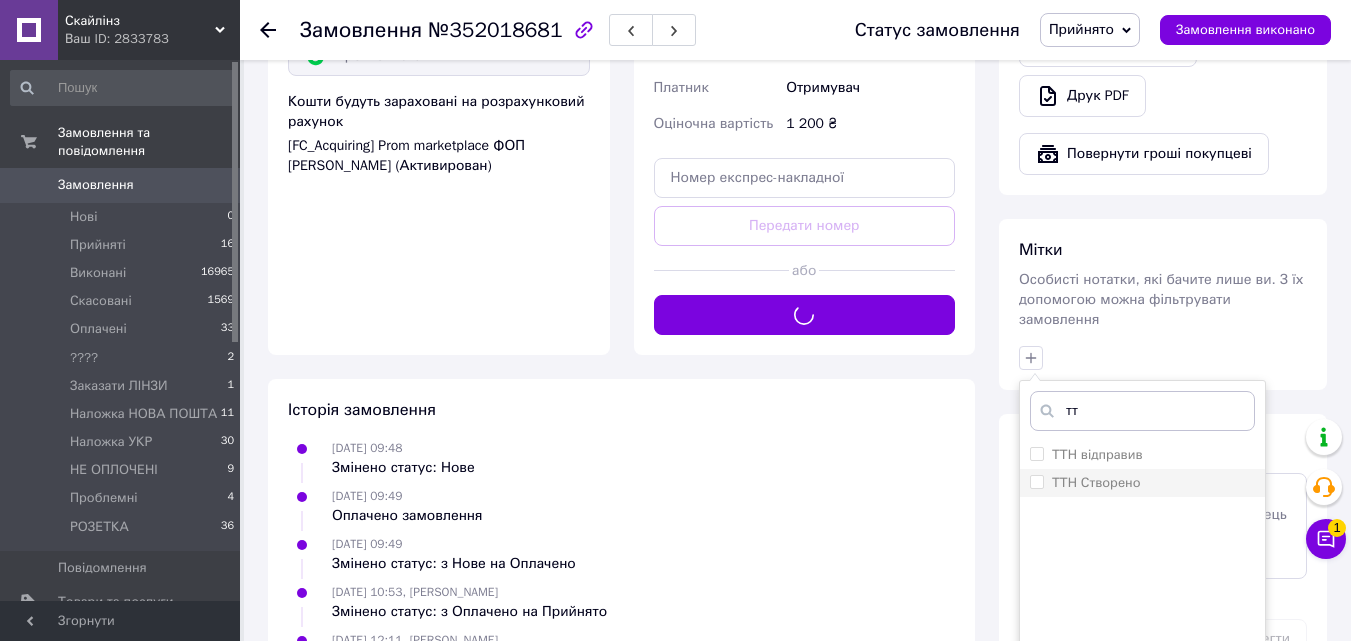 type on "тт" 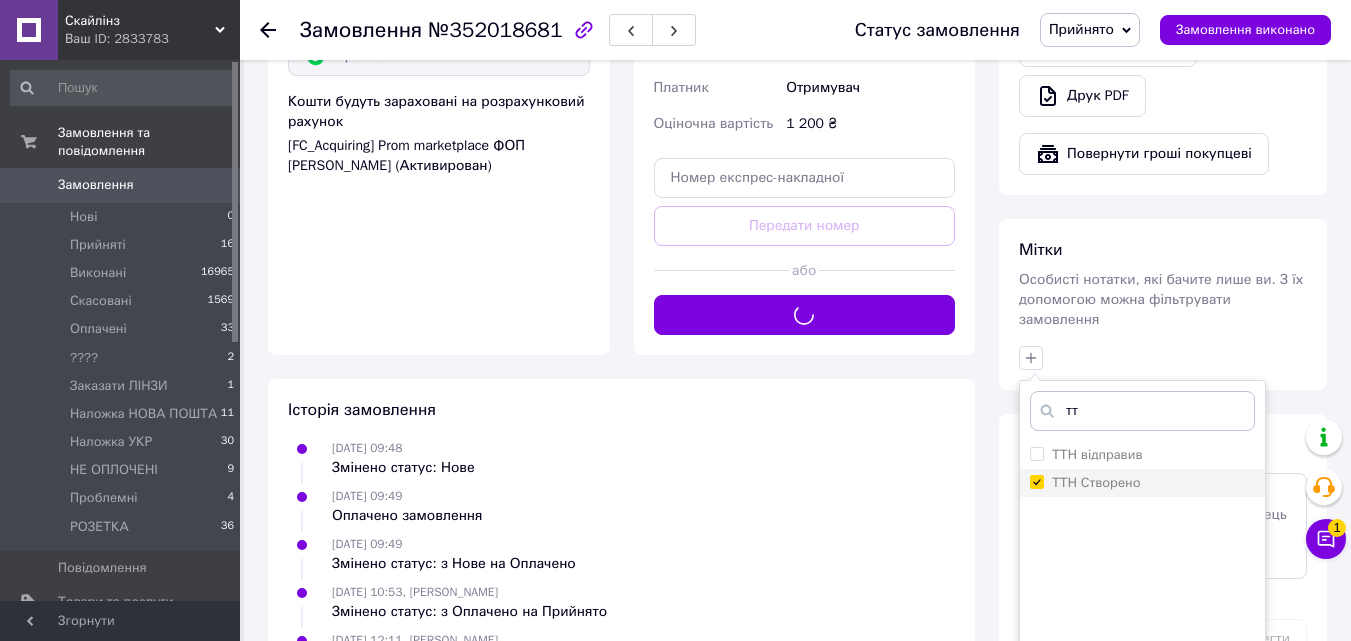 checkbox on "true" 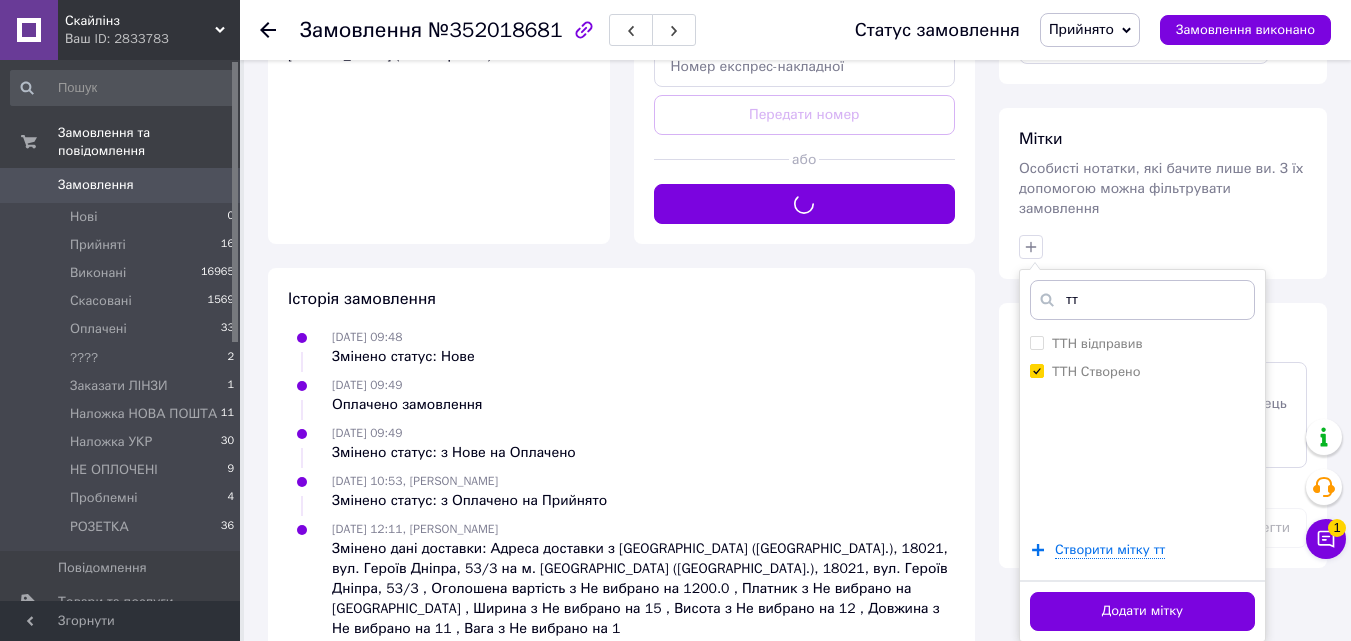 scroll, scrollTop: 913, scrollLeft: 0, axis: vertical 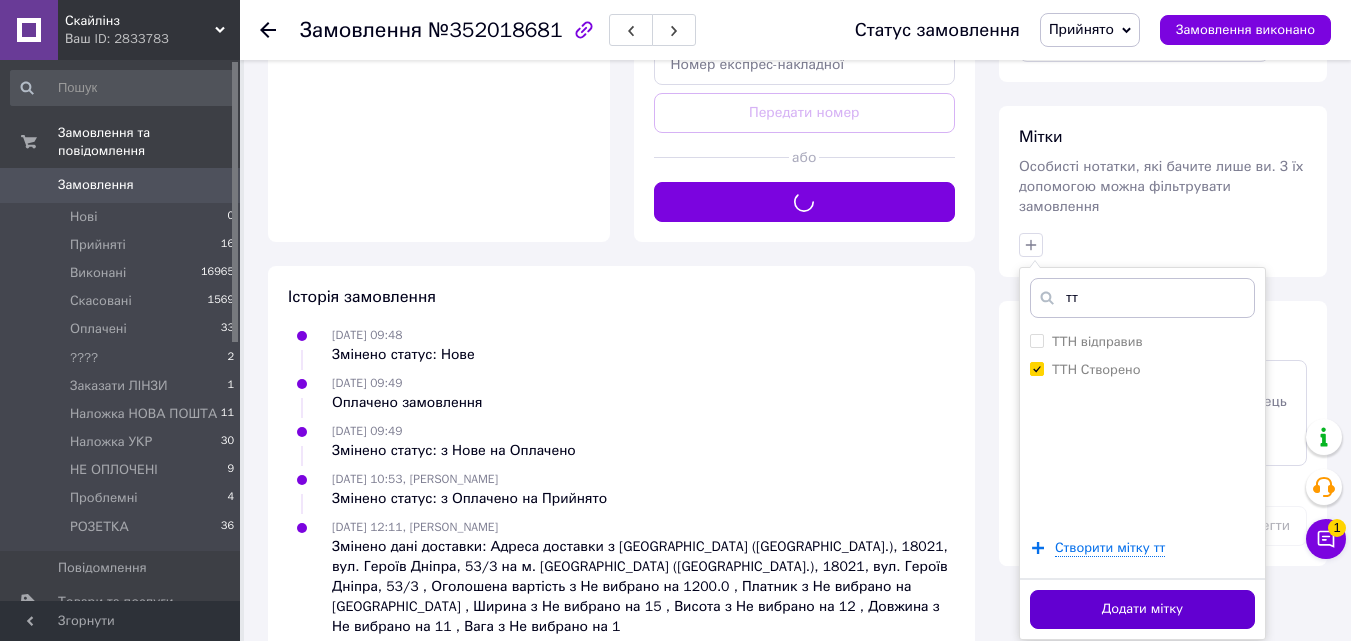 click on "Додати мітку" at bounding box center (1142, 609) 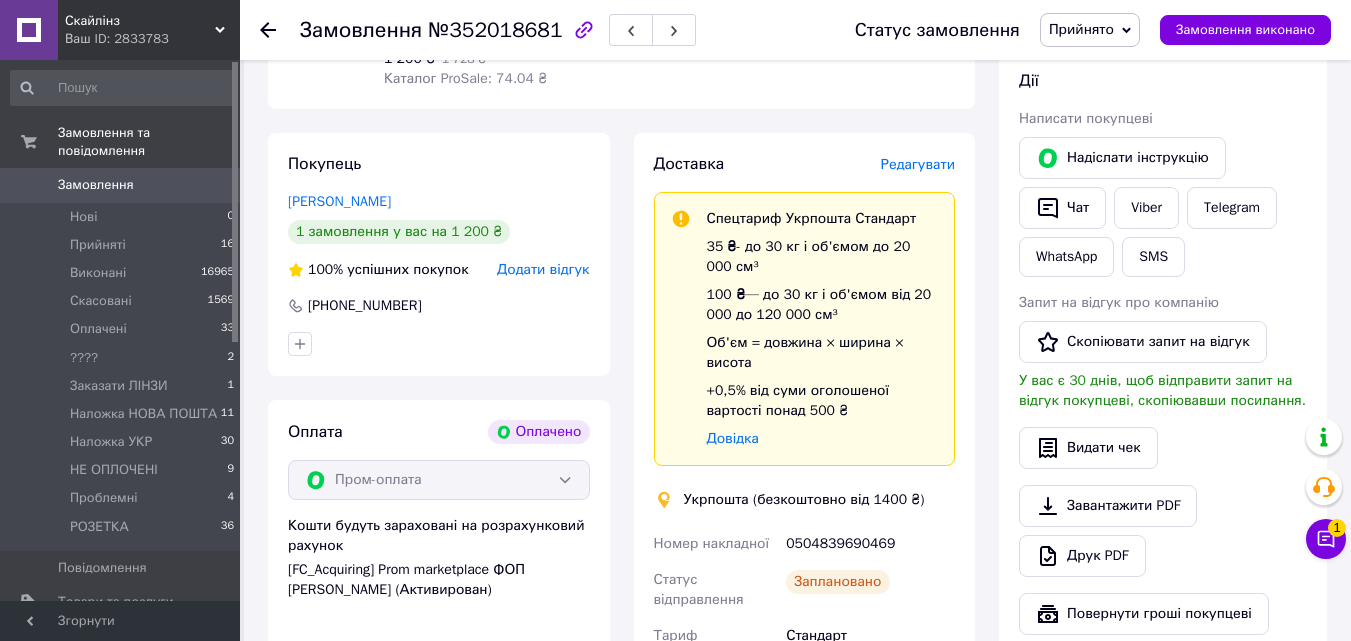 scroll, scrollTop: 213, scrollLeft: 0, axis: vertical 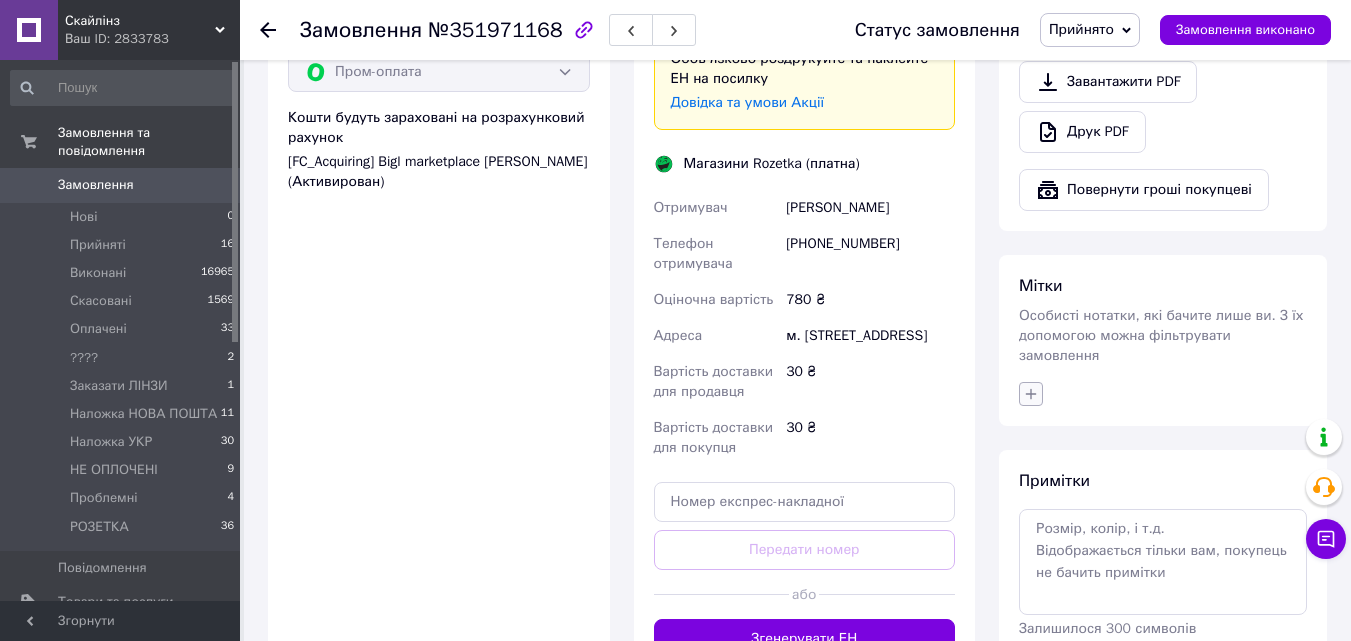 click 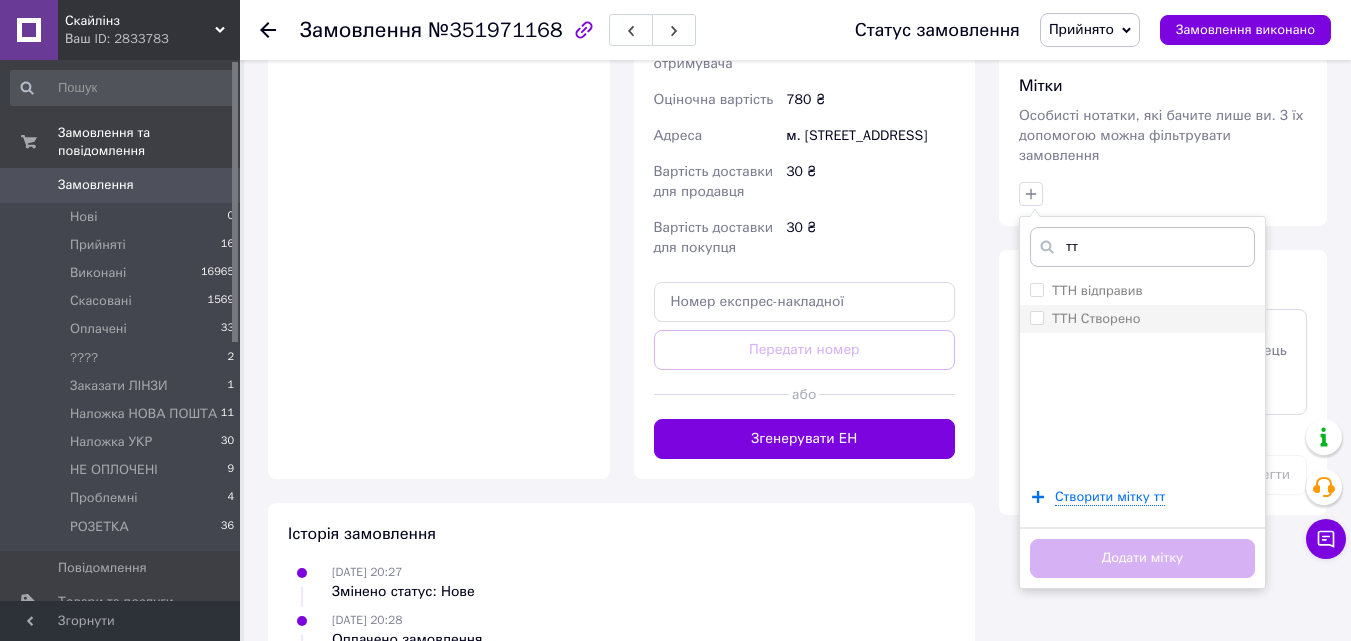 type on "тт" 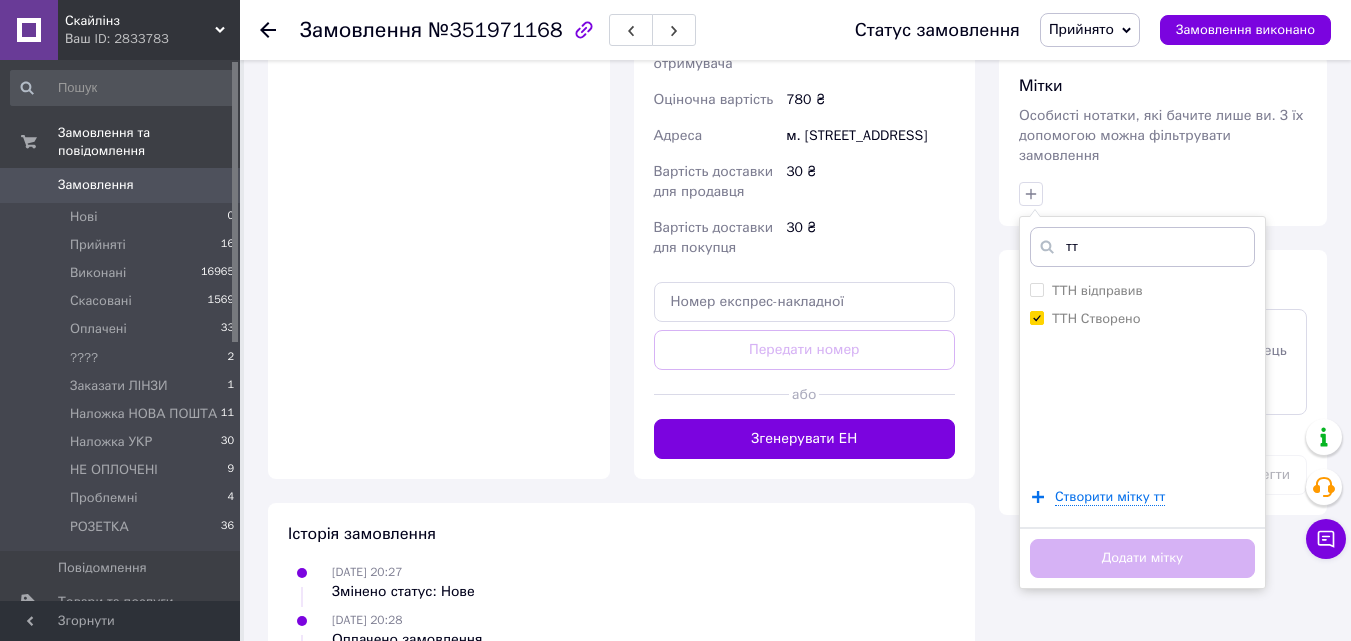 checkbox on "true" 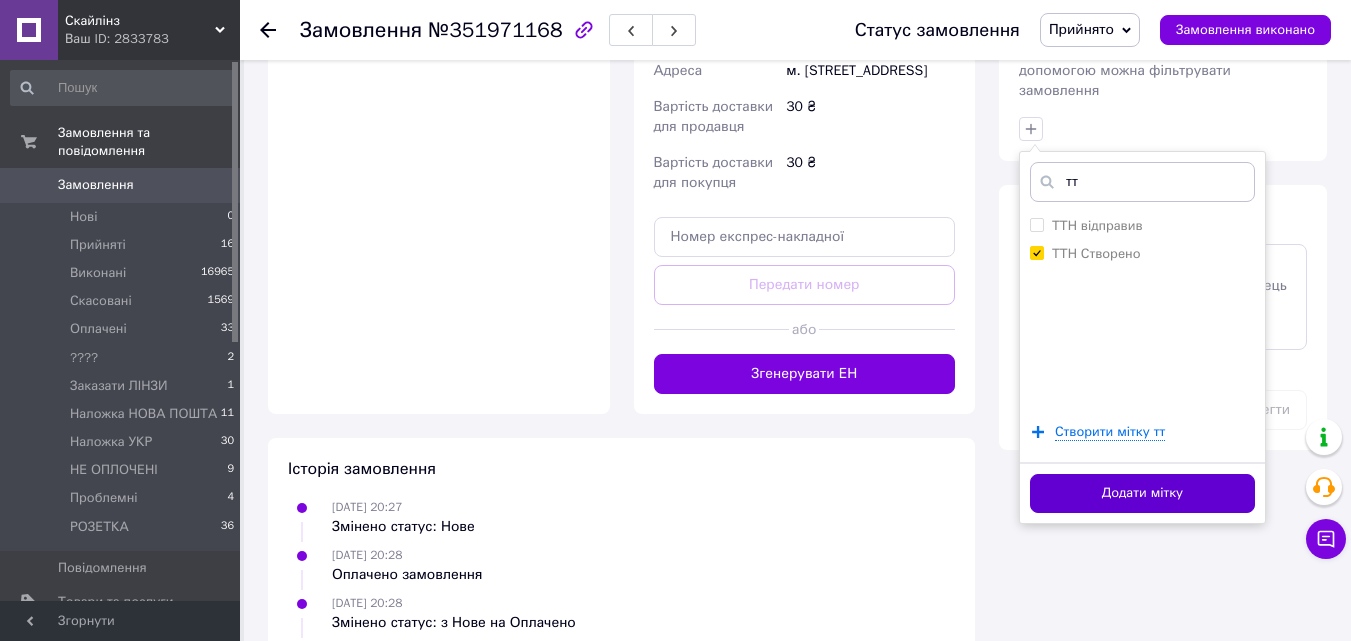 scroll, scrollTop: 1100, scrollLeft: 0, axis: vertical 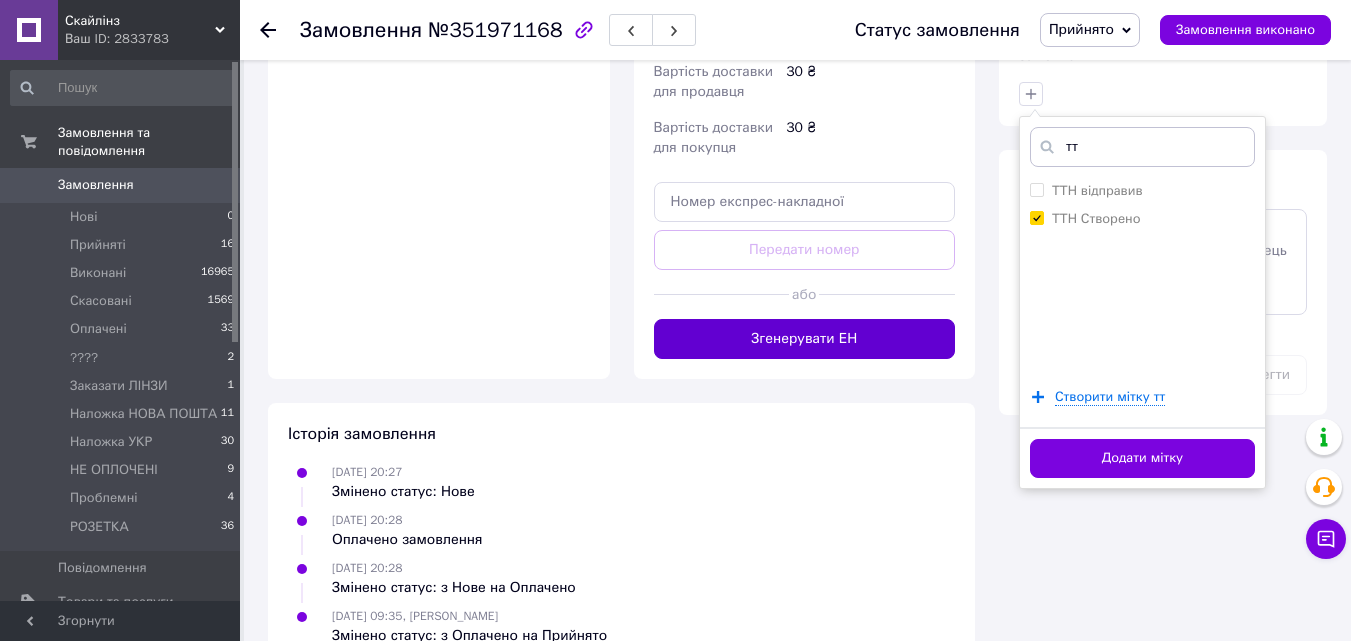 click on "Додати мітку" at bounding box center (1142, 458) 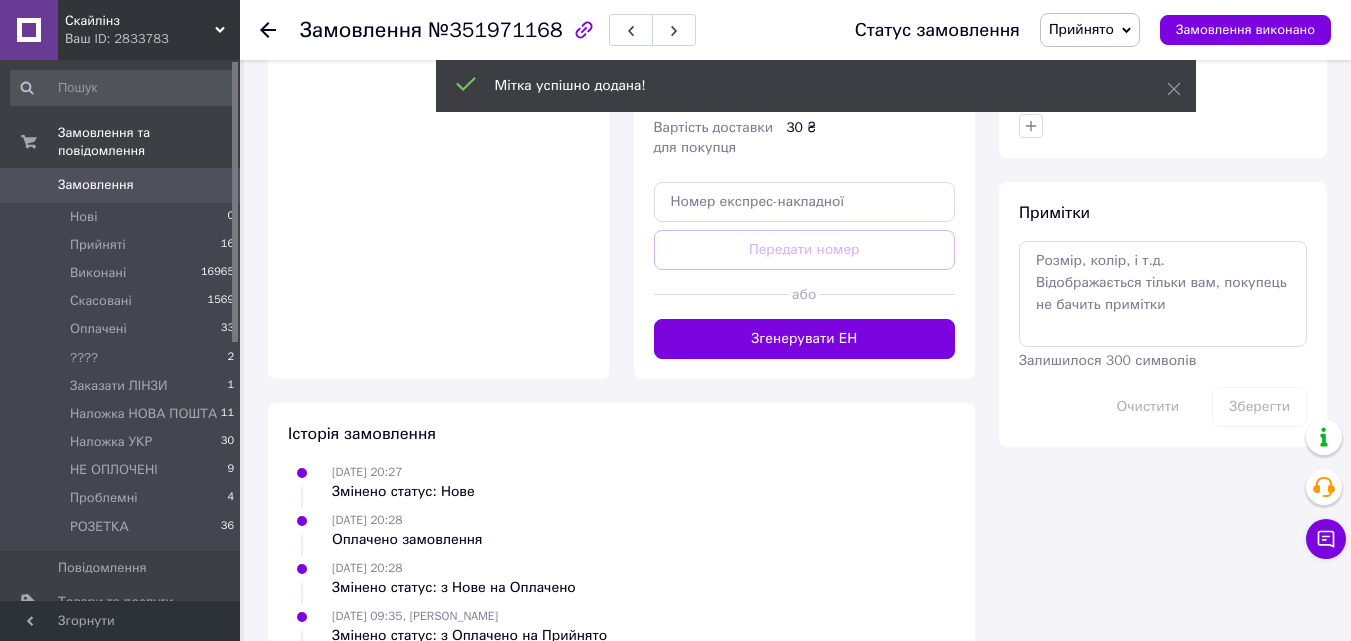 click on "Згенерувати ЕН" at bounding box center [805, 339] 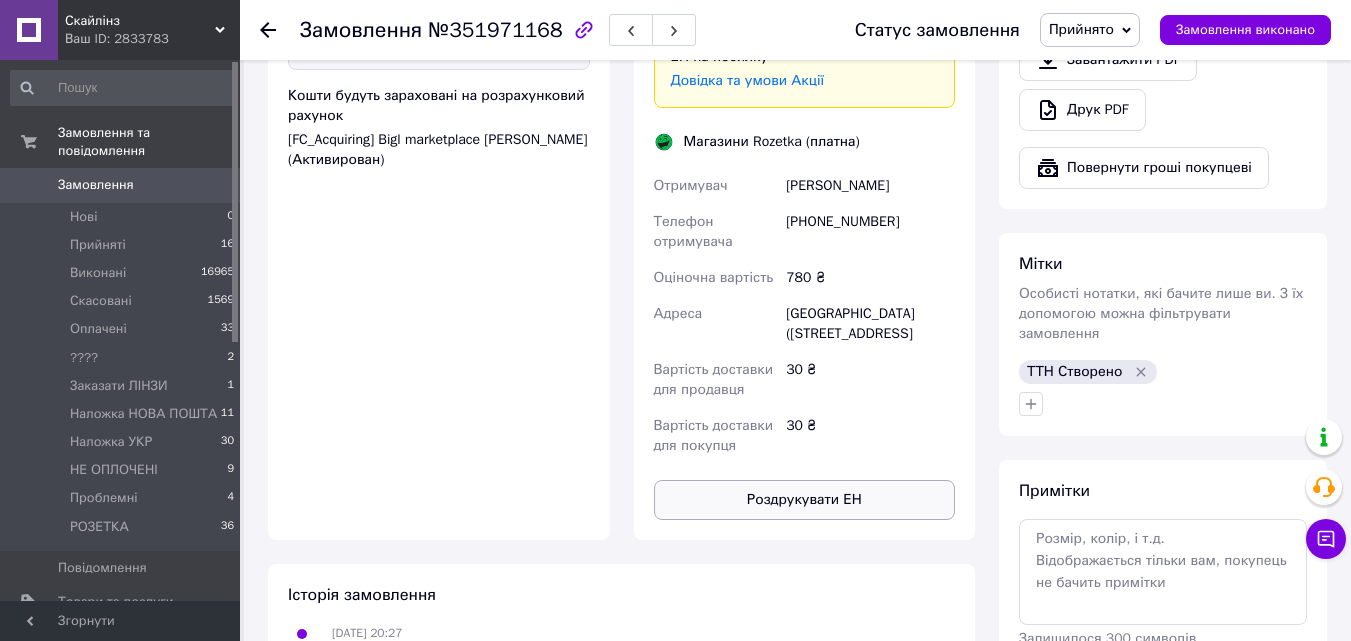 scroll, scrollTop: 1000, scrollLeft: 0, axis: vertical 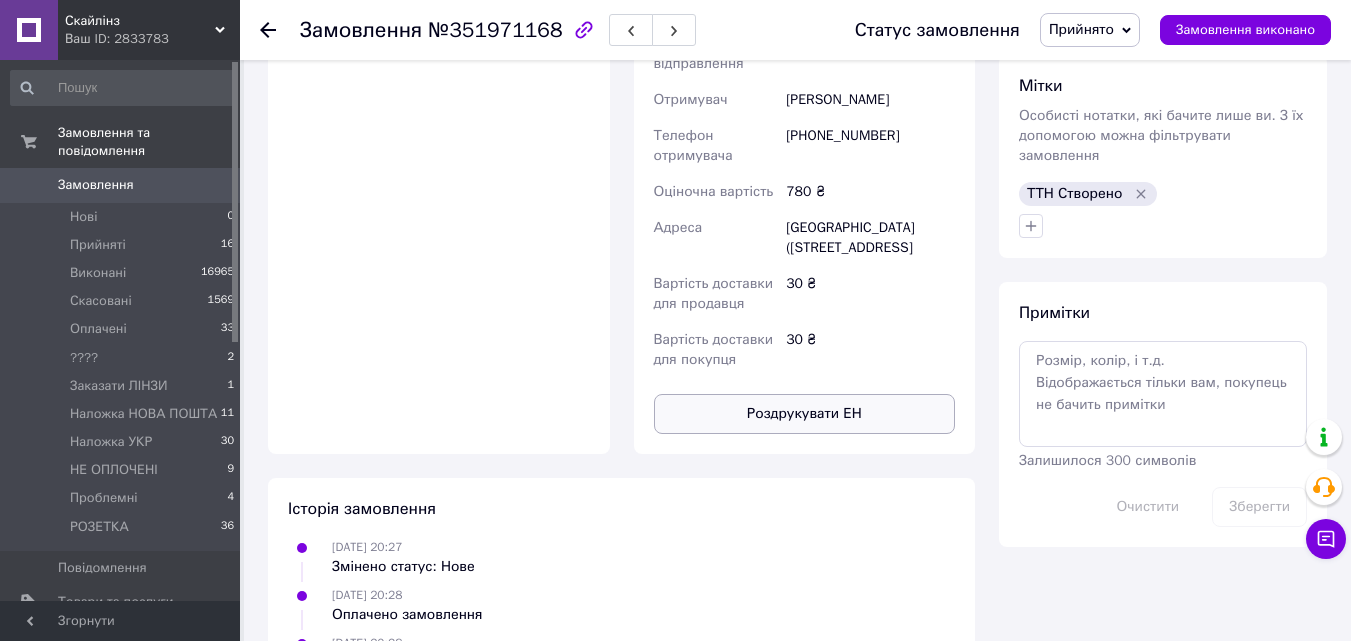 click on "Роздрукувати ЕН" at bounding box center (805, 414) 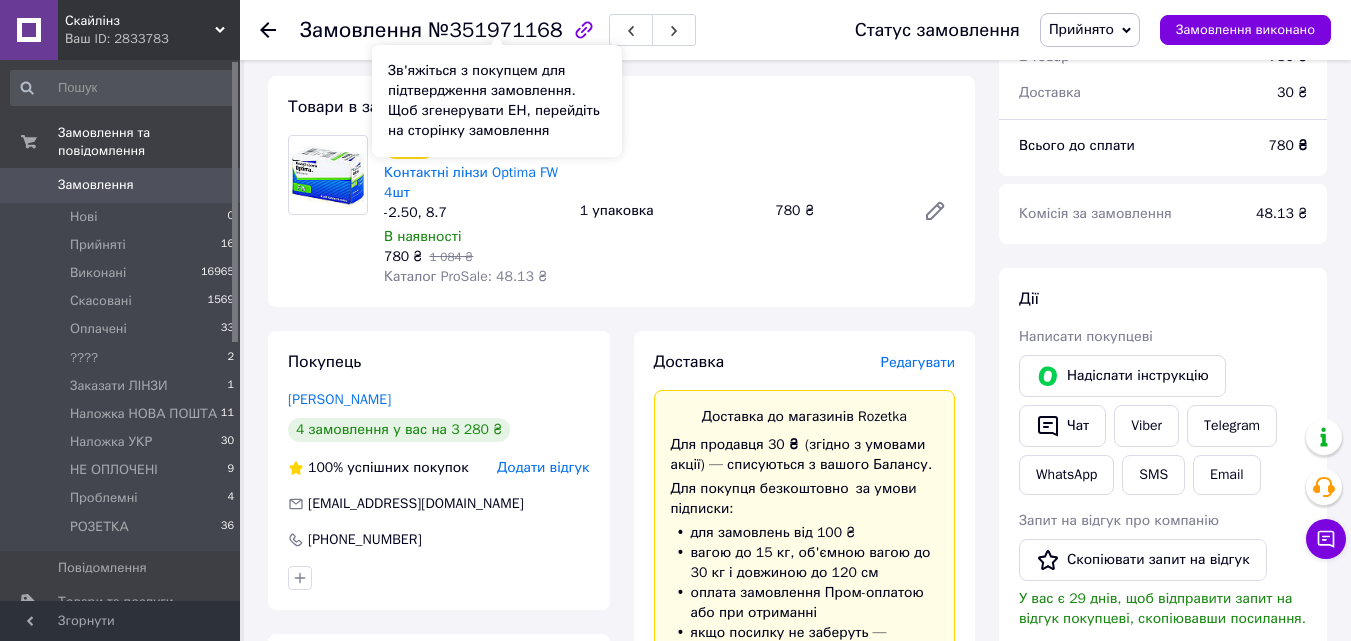 scroll, scrollTop: 0, scrollLeft: 0, axis: both 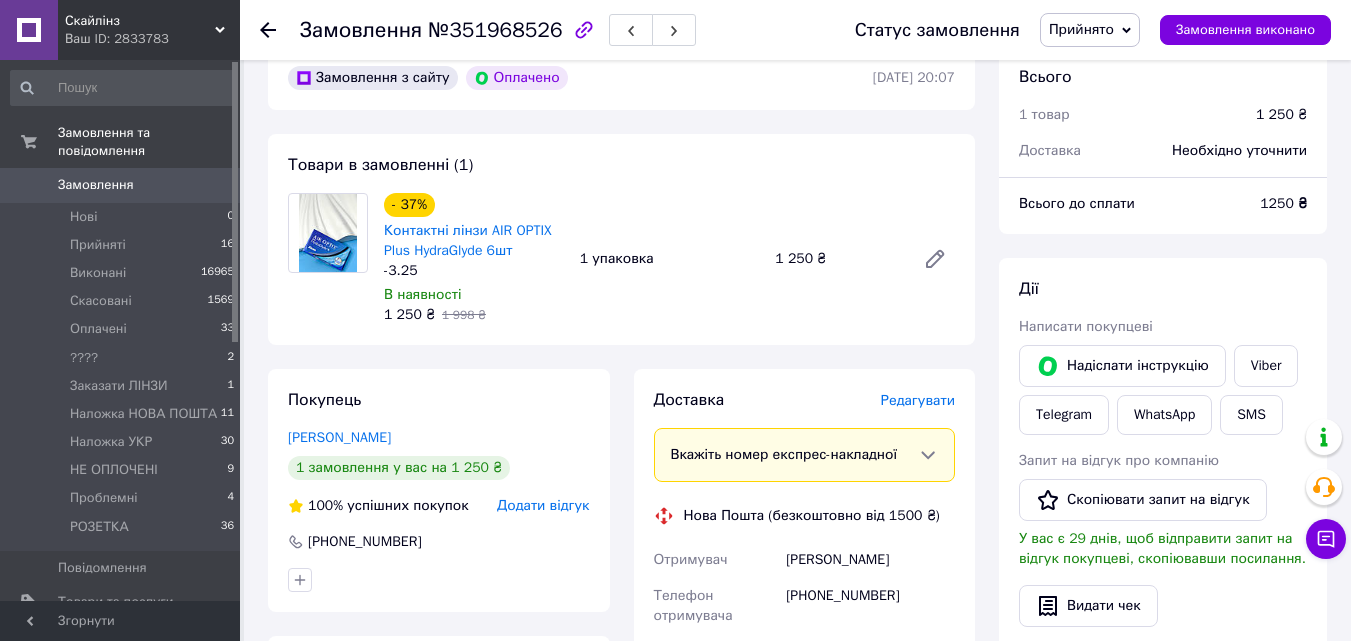 click on "Редагувати" at bounding box center [918, 400] 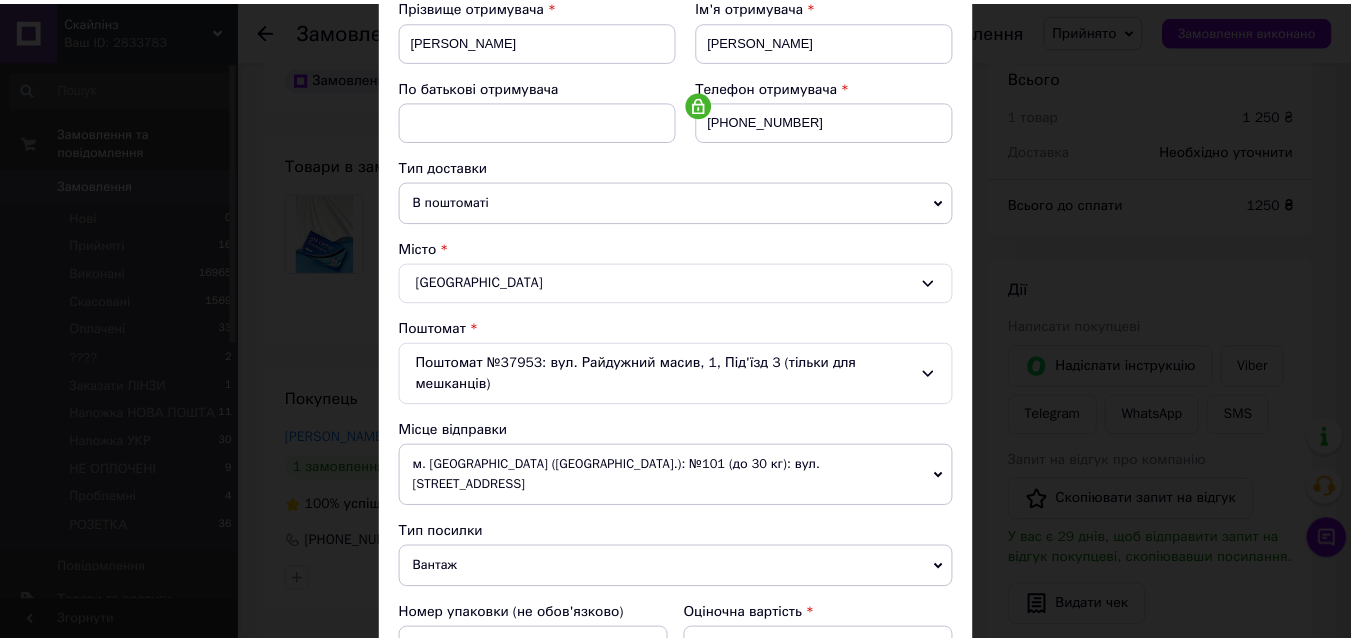 scroll, scrollTop: 687, scrollLeft: 0, axis: vertical 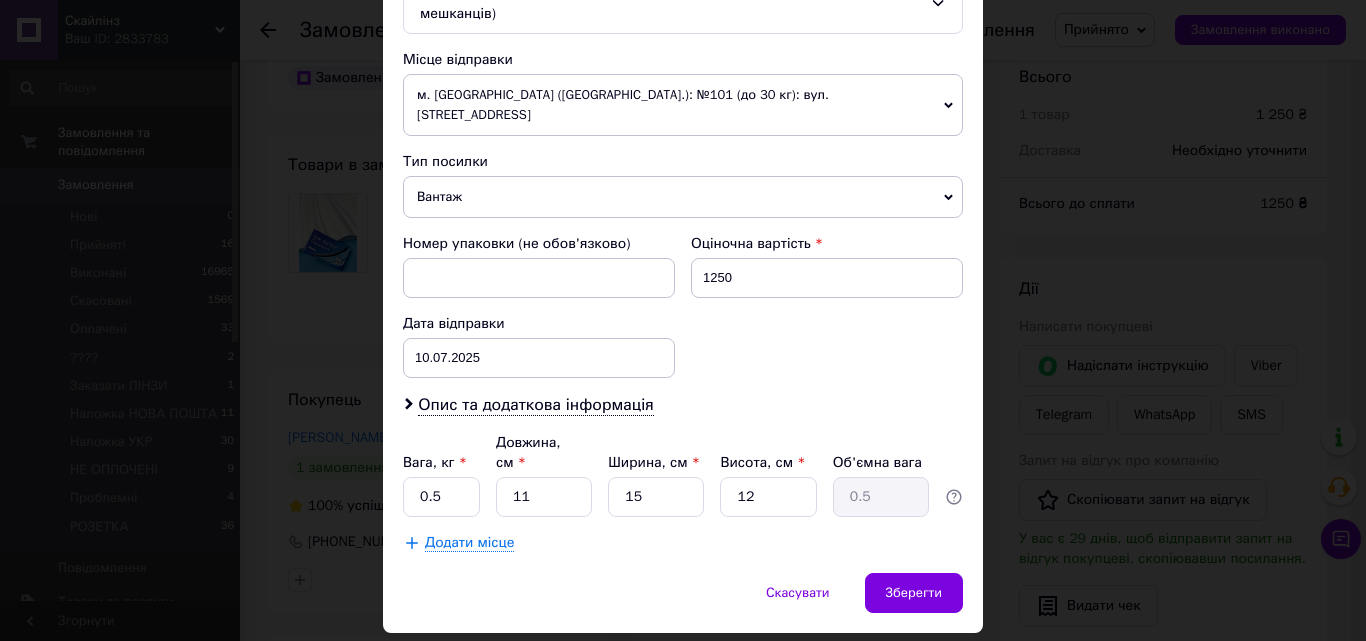 click on "× Редагування доставки Спосіб доставки Нова Пошта (безкоштовно від 1500 ₴) Платник Отримувач Відправник Прізвище отримувача [PERSON_NAME] Ім'я отримувача [PERSON_NAME] батькові отримувача Телефон отримувача [PHONE_NUMBER] Тип доставки В поштоматі У відділенні Кур'єром Місто Одеса Поштомат Поштомат №37953: вул. Райдужний масив, 1, Під'їзд 3 (тільки для мешканців) Місце відправки м. [GEOGRAPHIC_DATA] ([GEOGRAPHIC_DATA].): №101 (до 30 кг): вул. Зелена, 115Б Немає збігів. Спробуйте змінити умови пошуку Додати ще місце відправки Тип посилки Вантаж Документи Номер упаковки (не обов'язково) 1250 [DATE]" at bounding box center [683, 320] 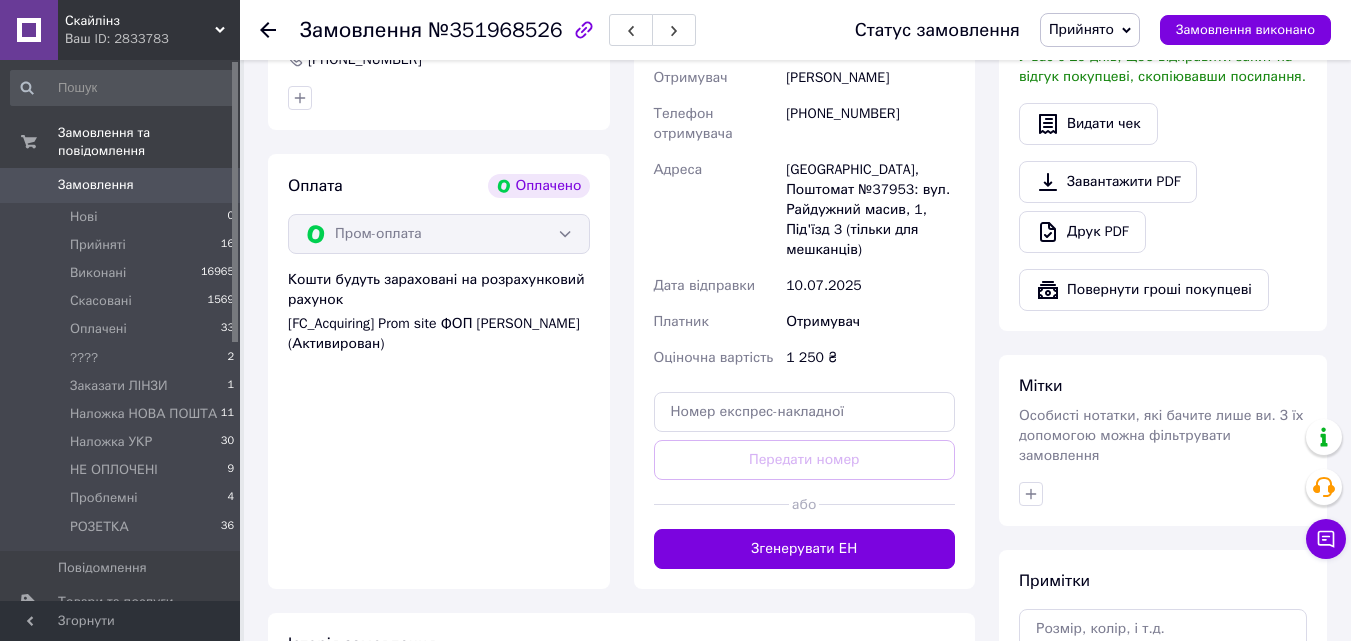 scroll, scrollTop: 600, scrollLeft: 0, axis: vertical 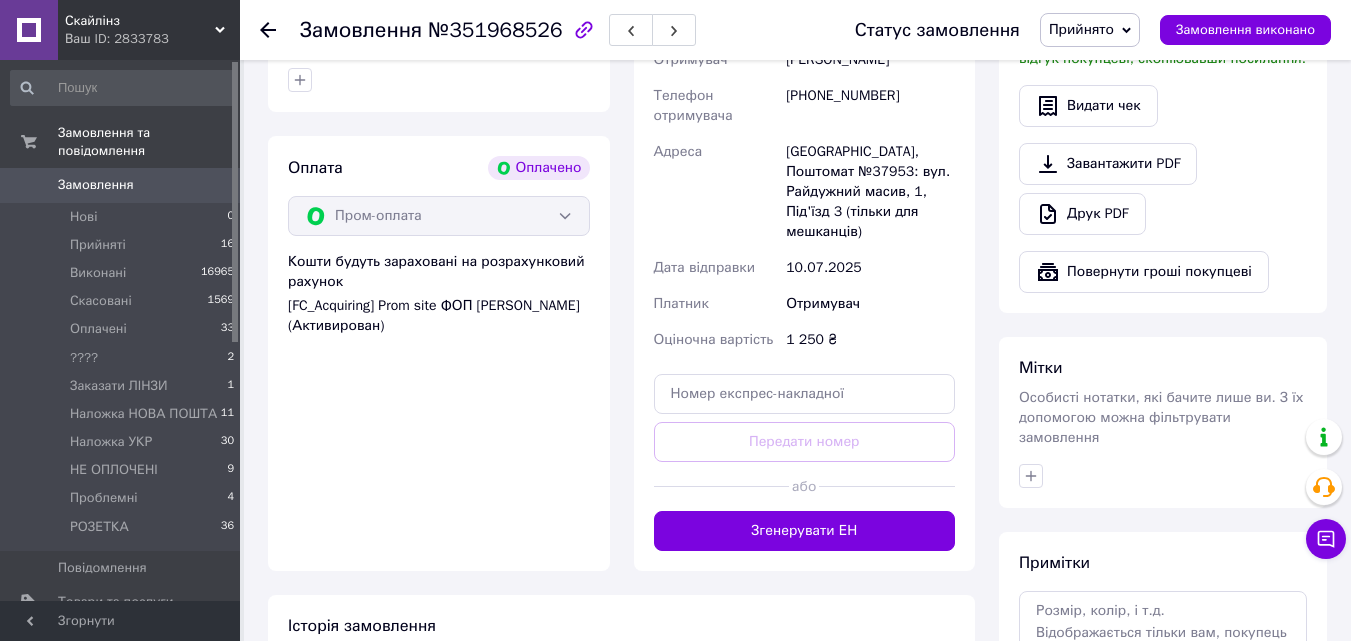 drag, startPoint x: 793, startPoint y: 511, endPoint x: 812, endPoint y: 511, distance: 19 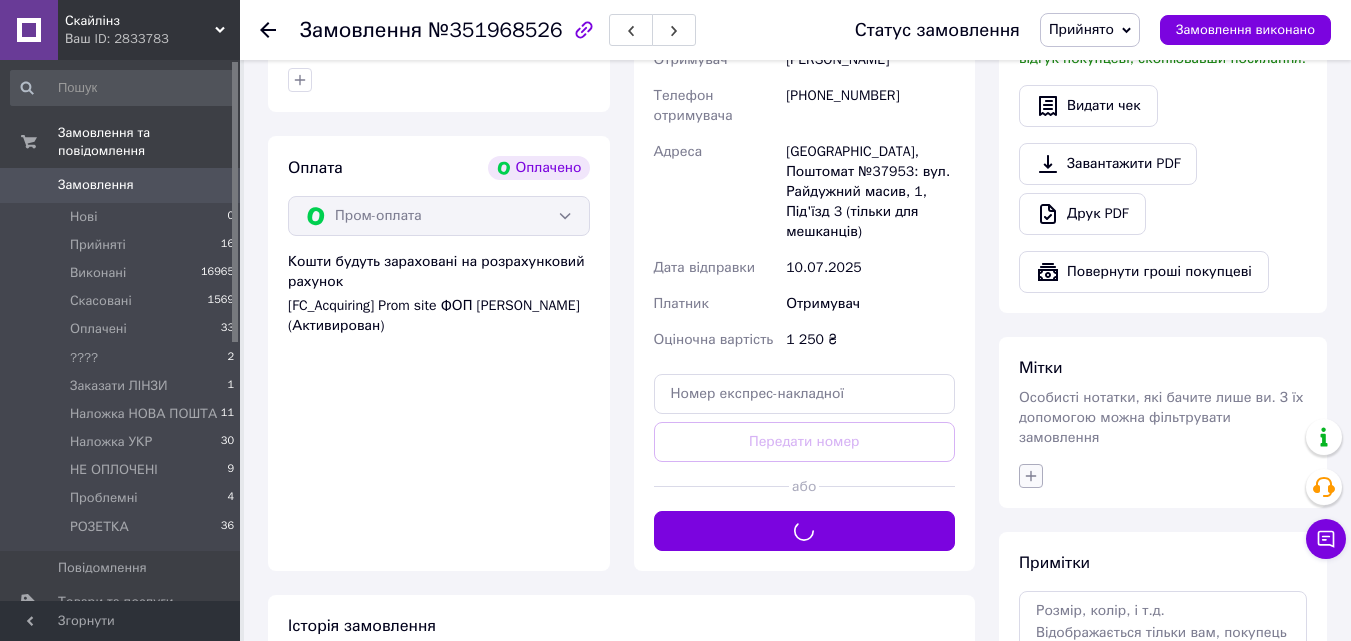 click at bounding box center [1031, 476] 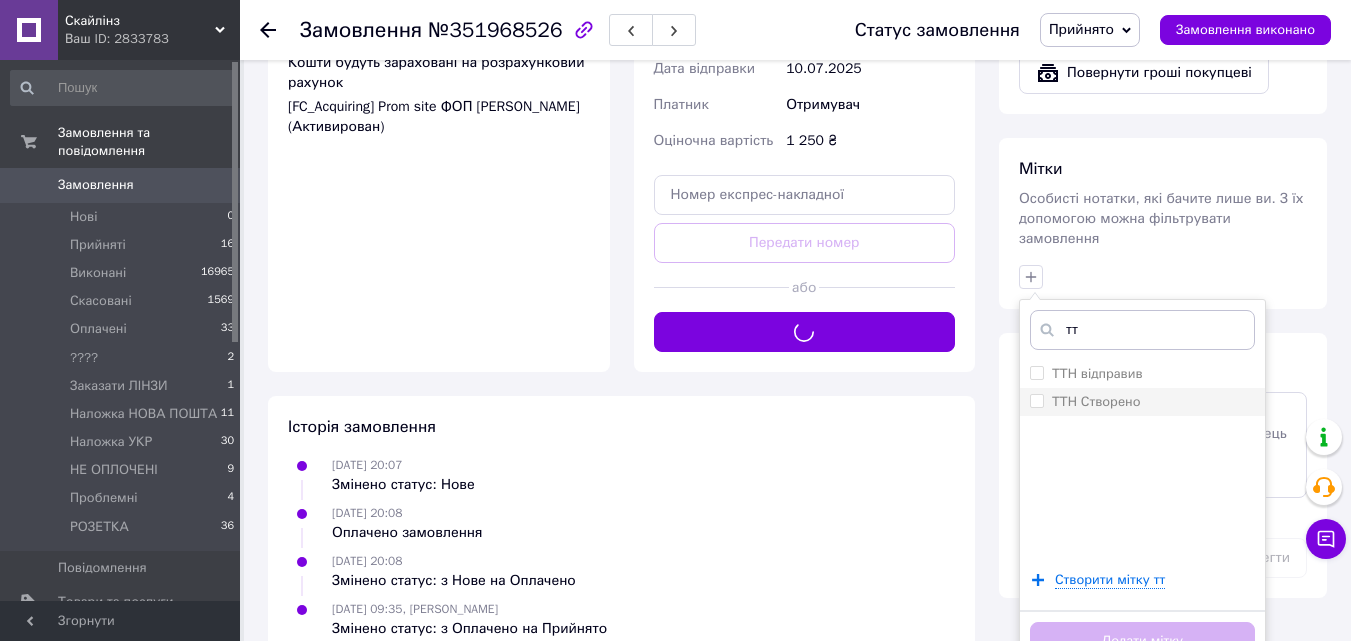 scroll, scrollTop: 800, scrollLeft: 0, axis: vertical 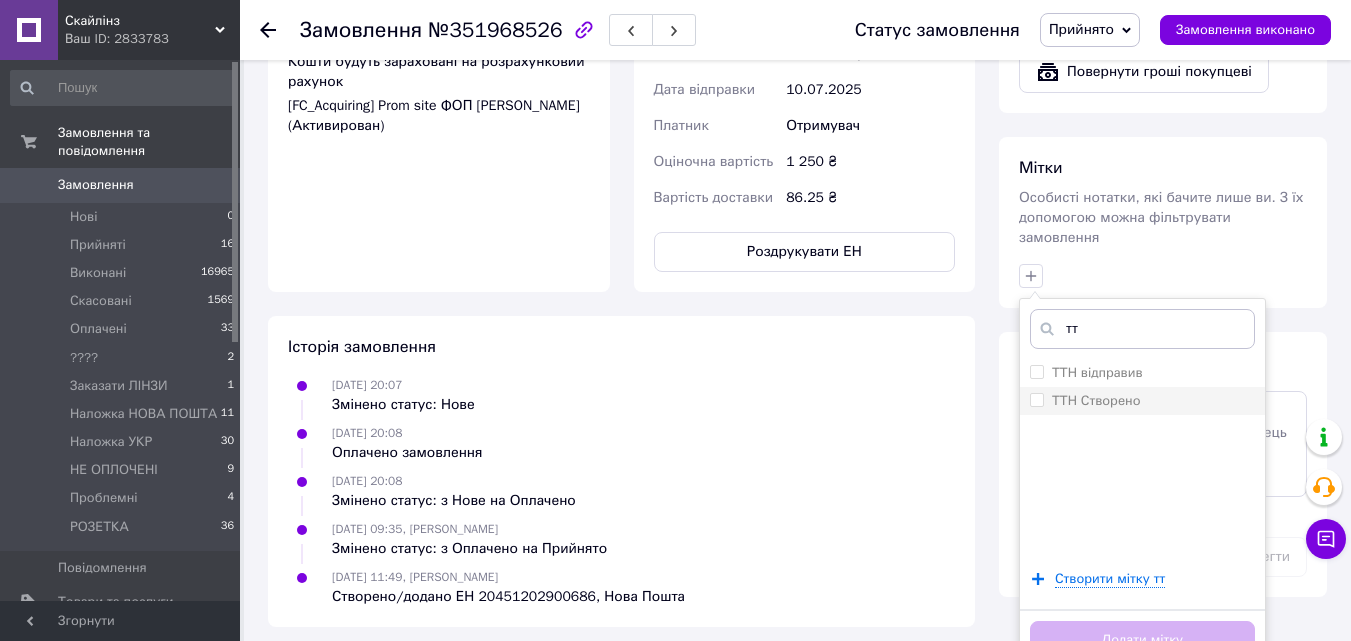 type on "тт" 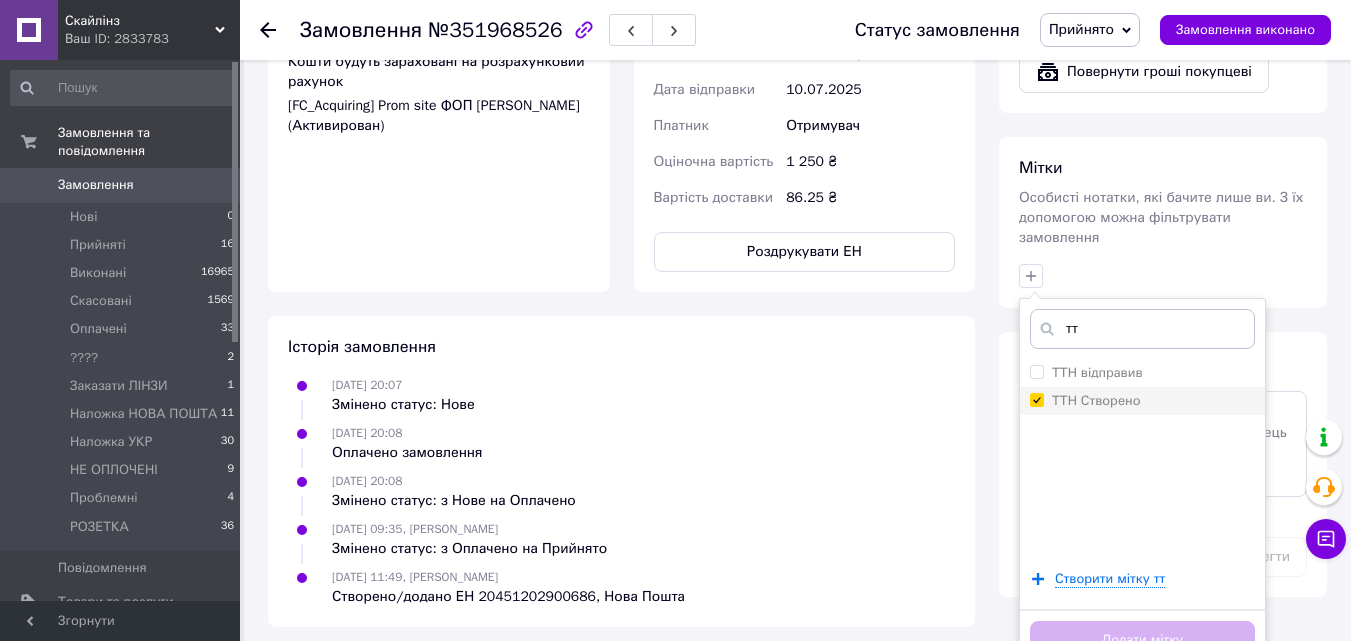 checkbox on "true" 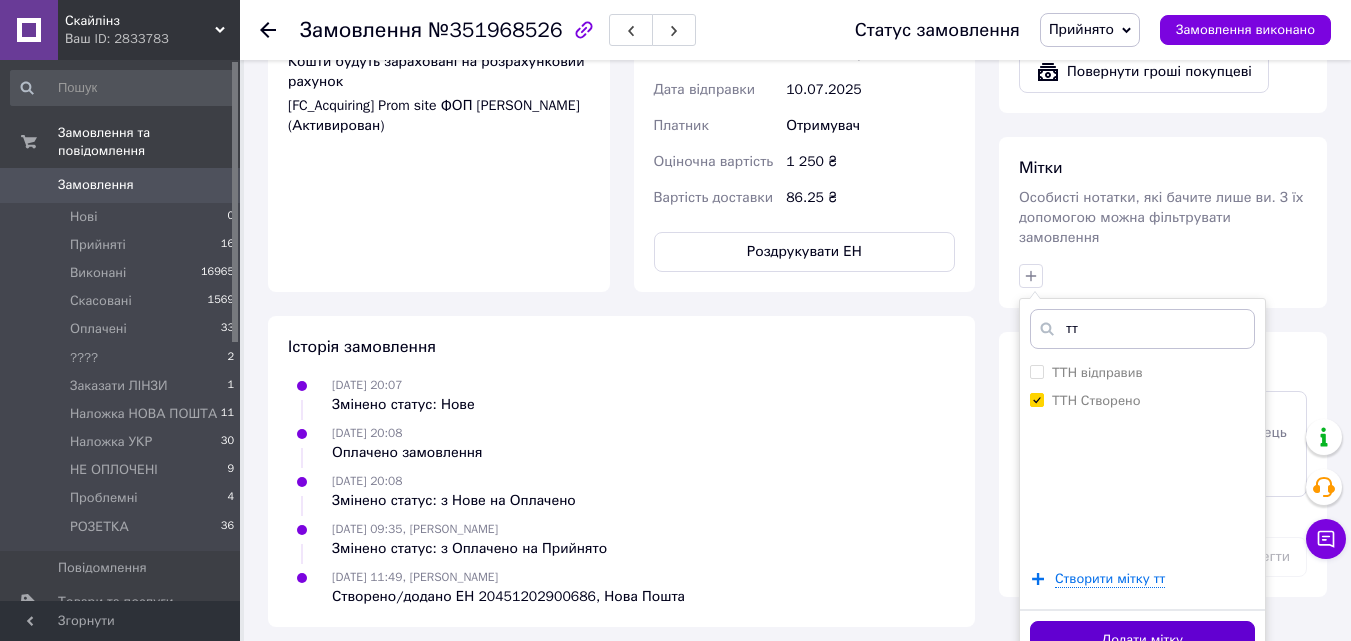click on "Додати мітку" at bounding box center [1142, 640] 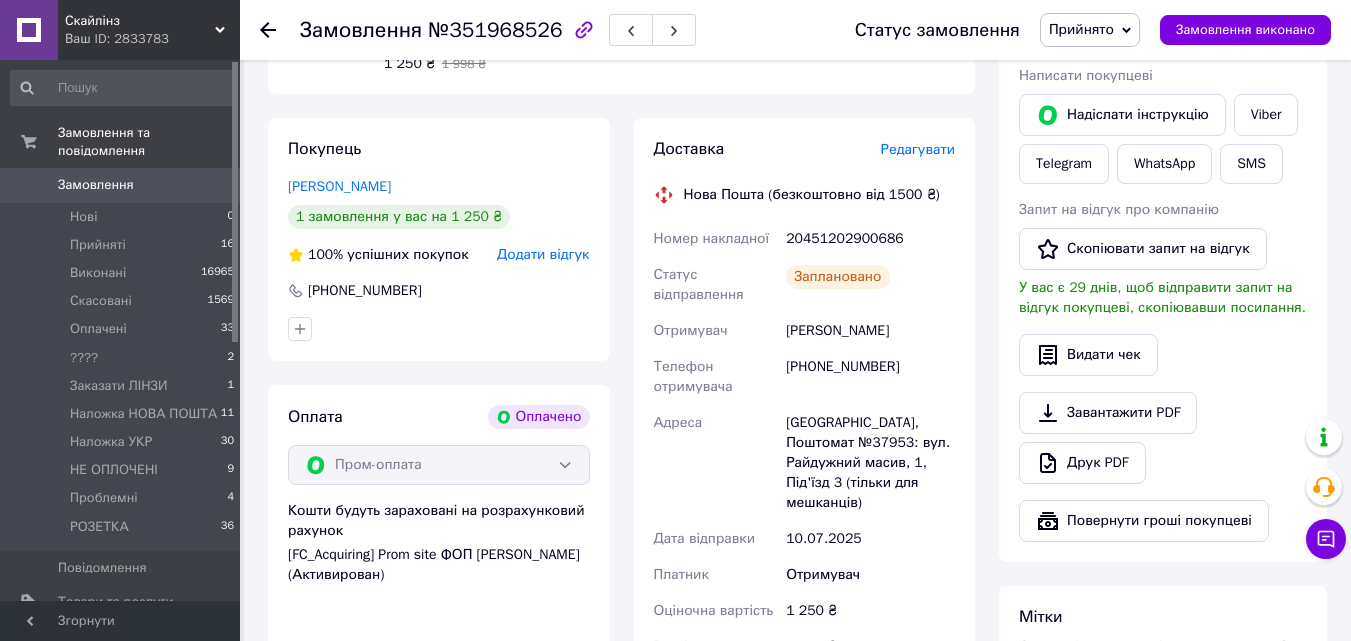 scroll, scrollTop: 100, scrollLeft: 0, axis: vertical 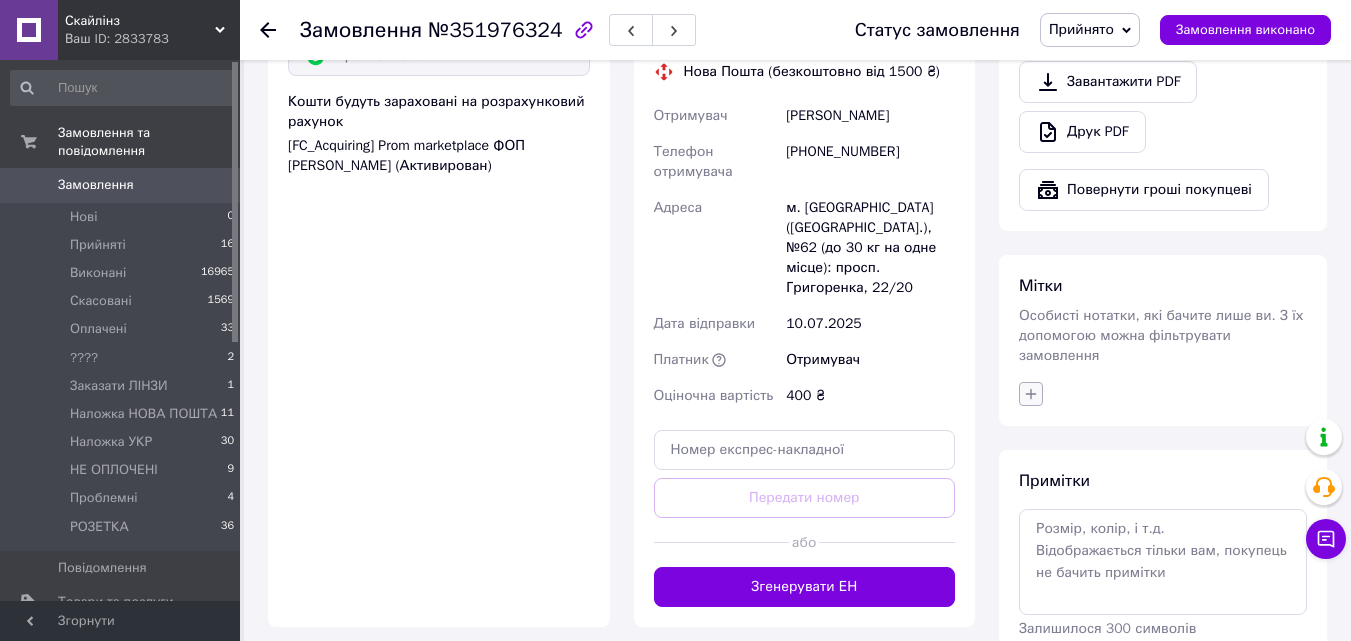 click 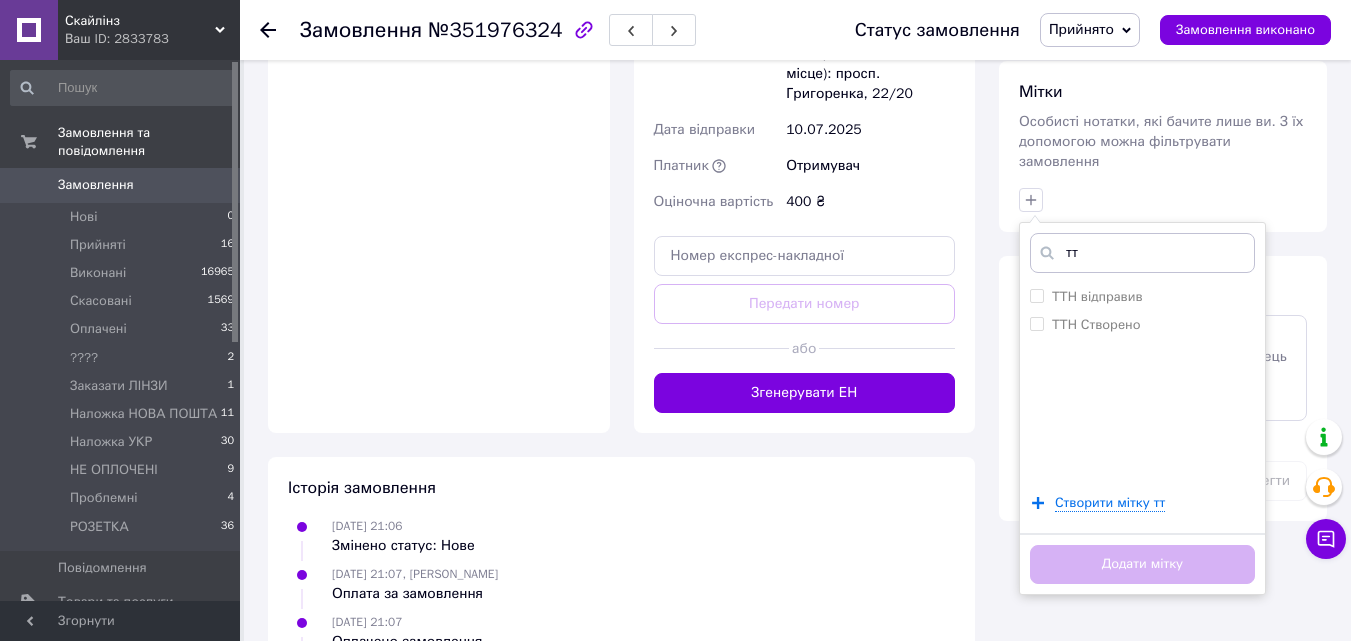 scroll, scrollTop: 1000, scrollLeft: 0, axis: vertical 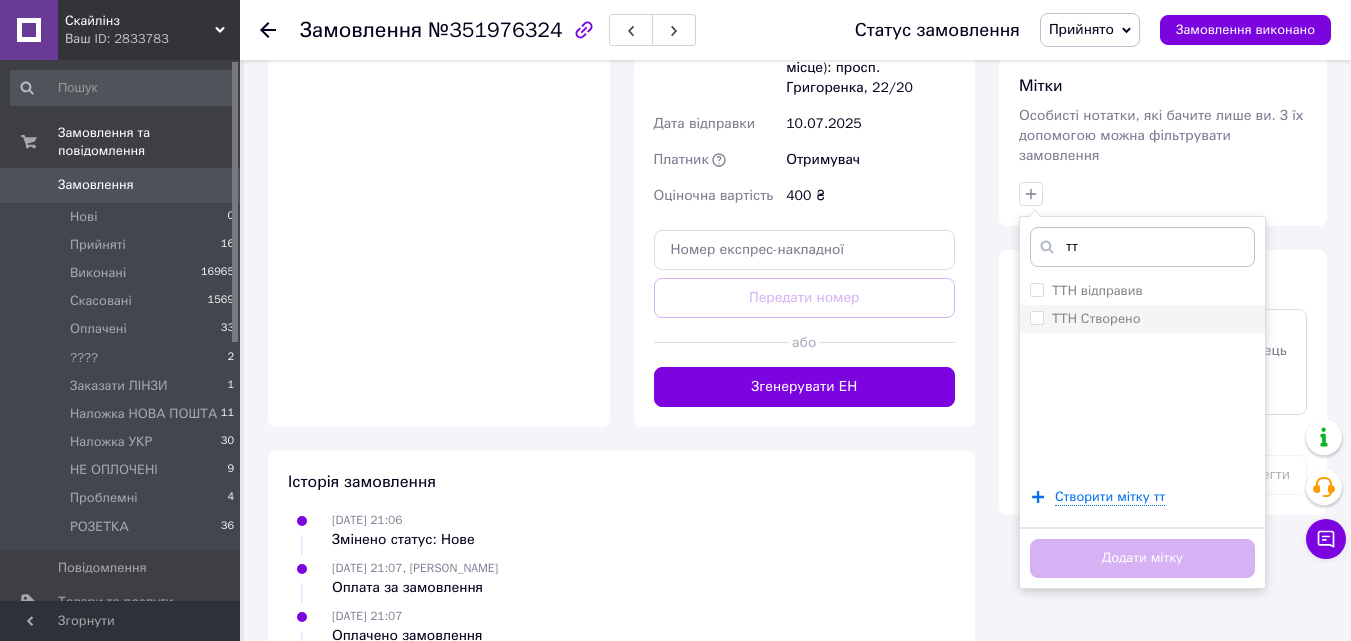 type on "тт" 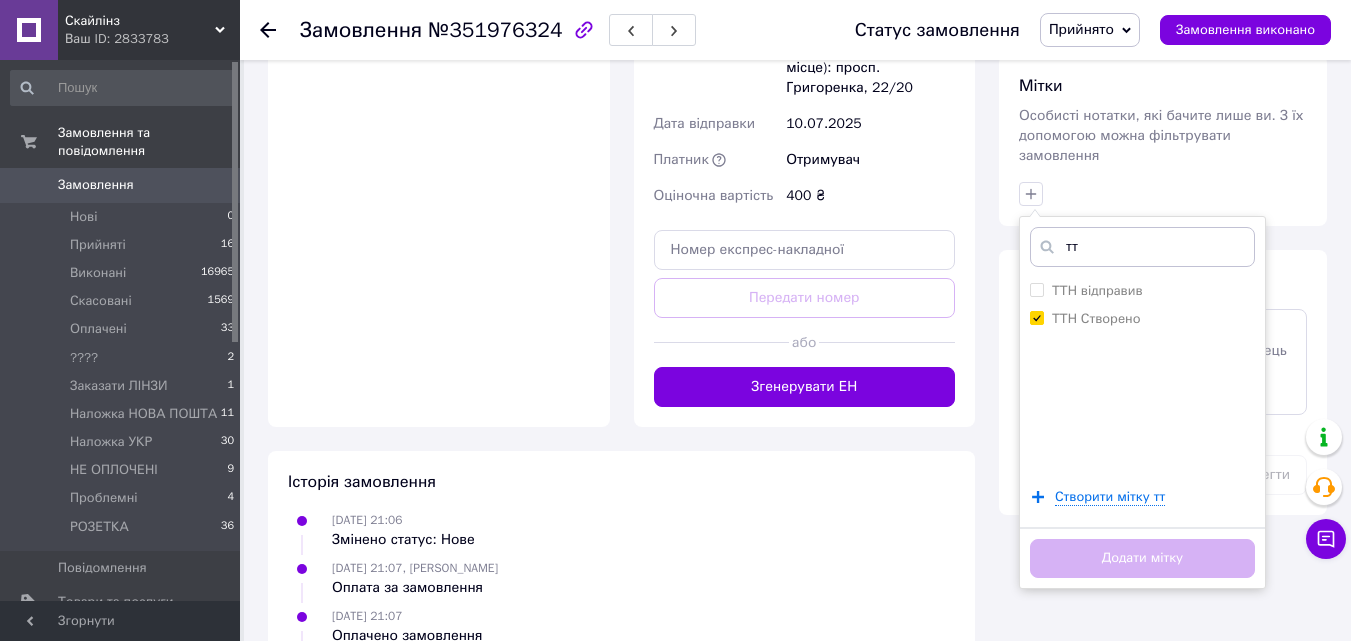 checkbox on "true" 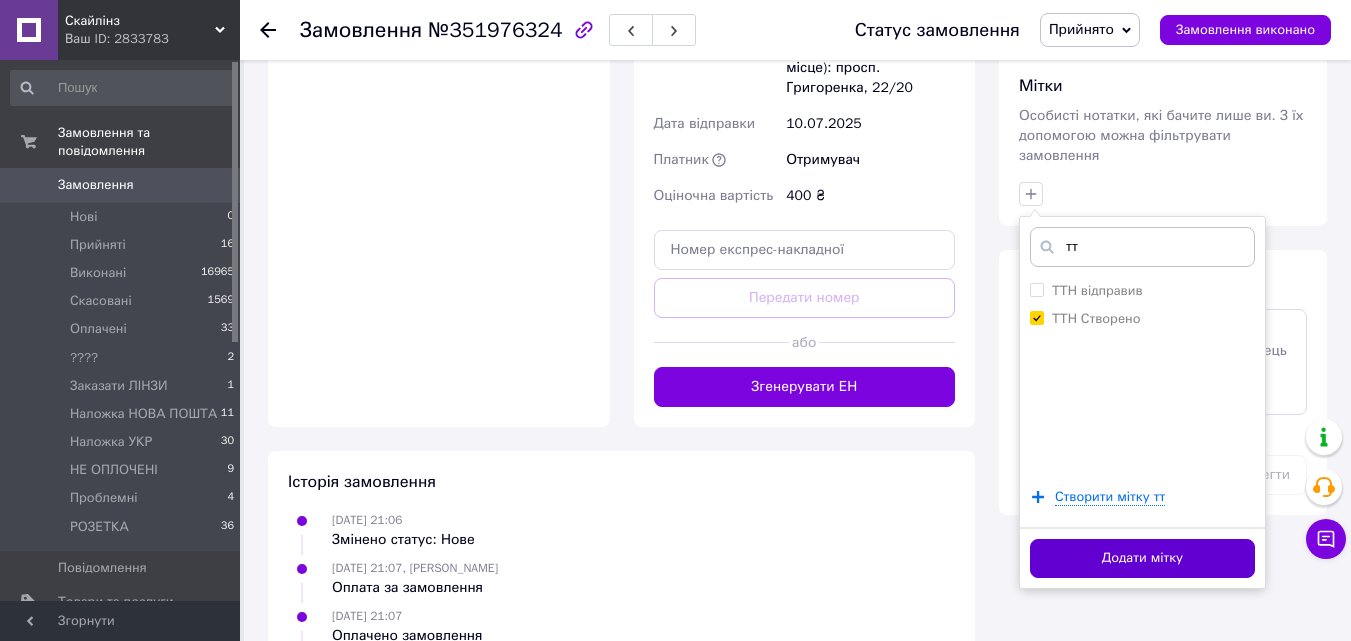click on "Додати мітку" at bounding box center [1142, 558] 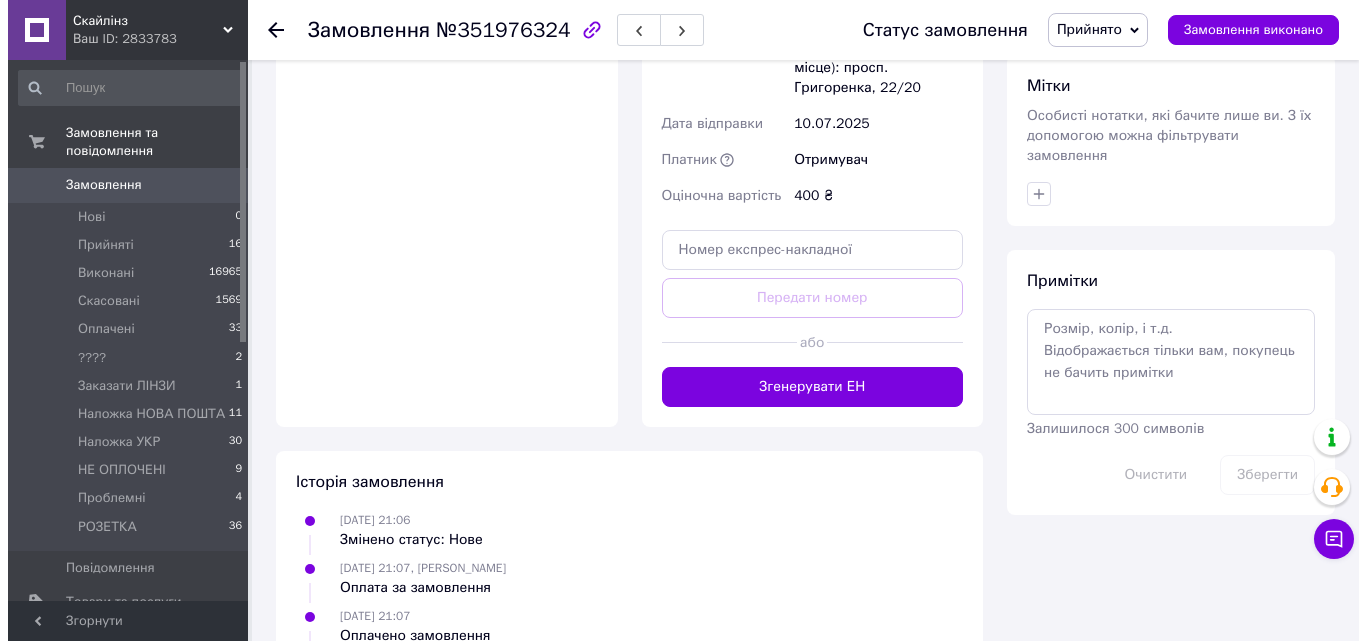 scroll, scrollTop: 400, scrollLeft: 0, axis: vertical 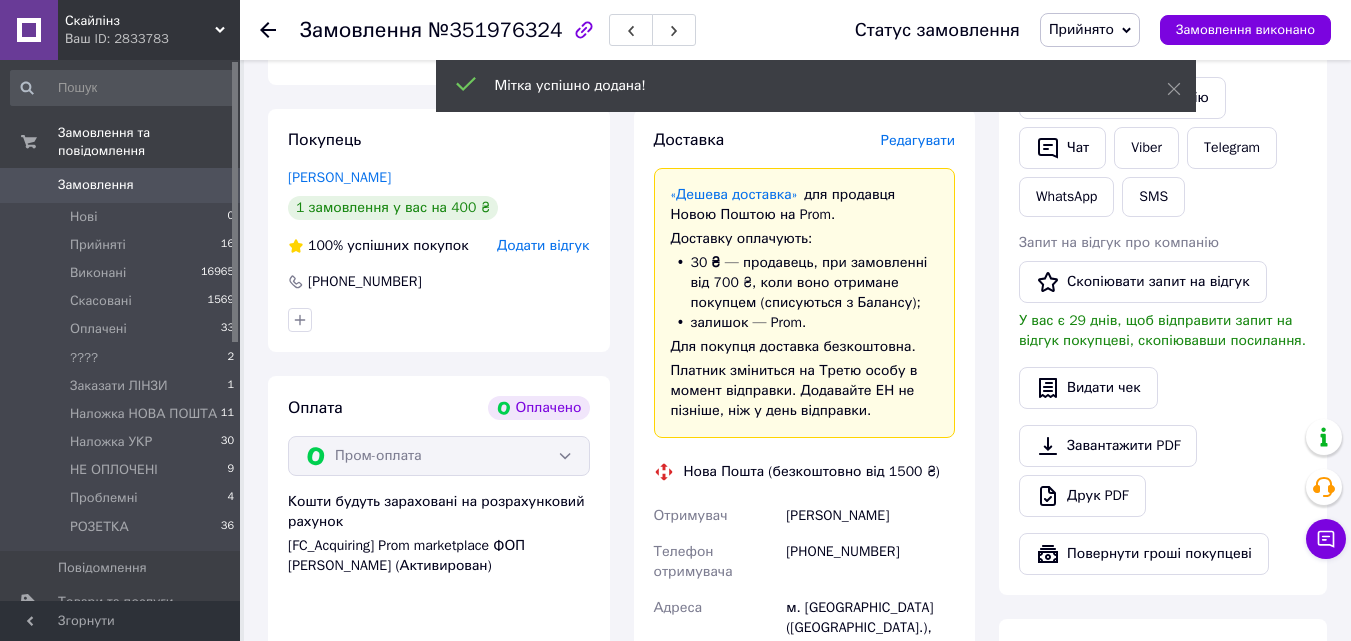 click on "Редагувати" at bounding box center (918, 140) 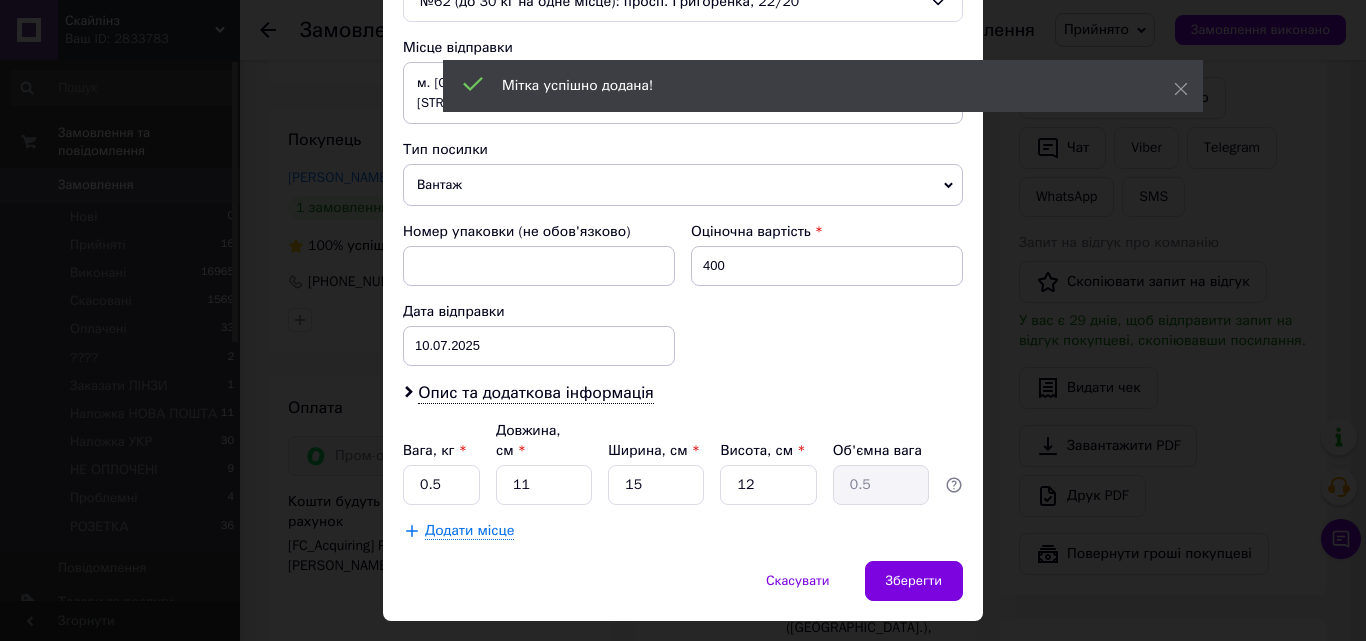 scroll, scrollTop: 687, scrollLeft: 0, axis: vertical 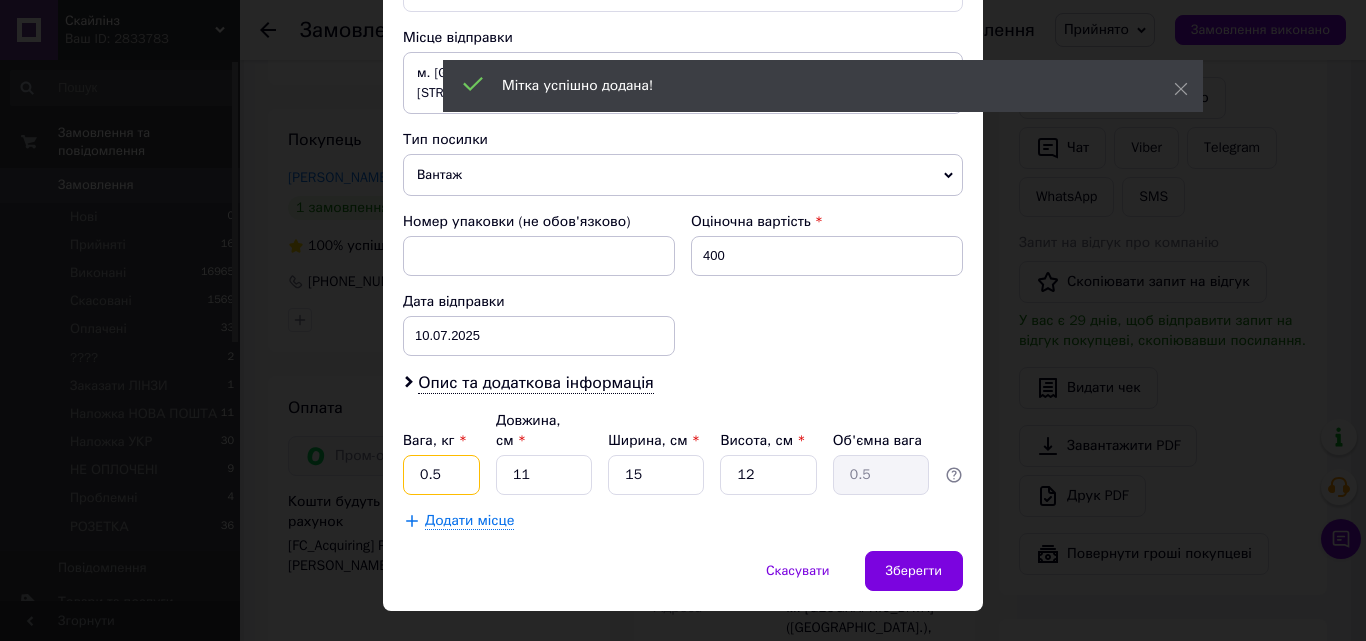 click on "0.5" at bounding box center [441, 475] 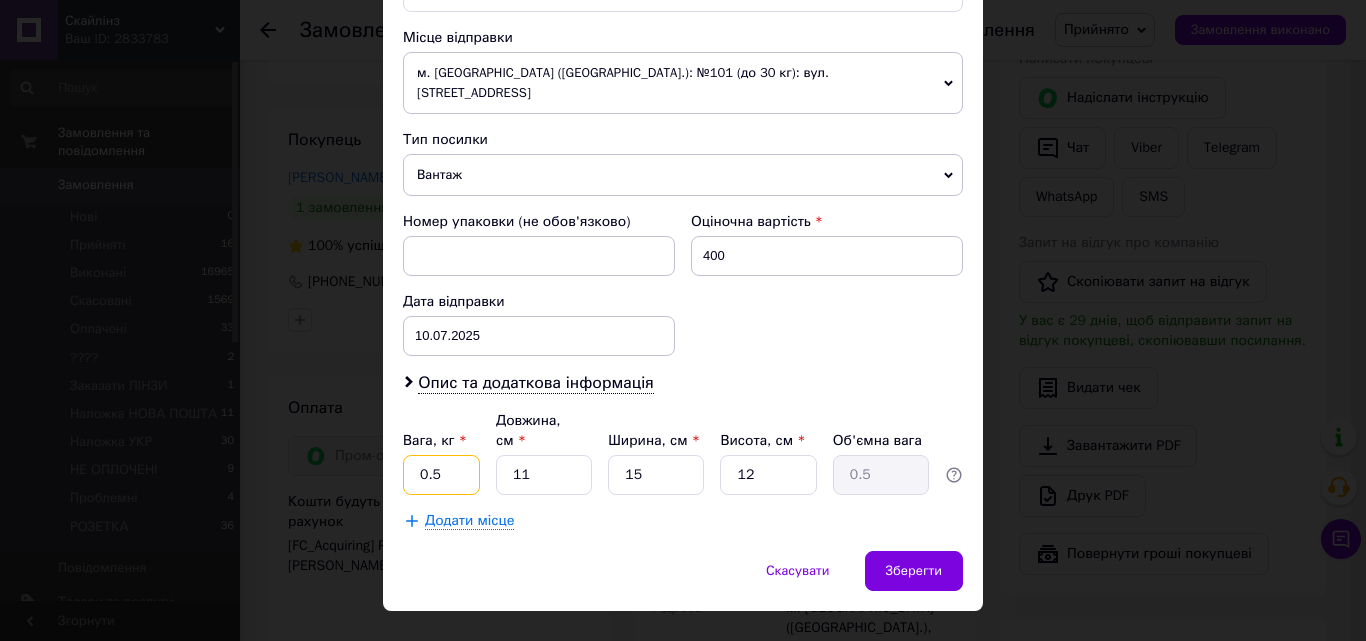 click on "0.5" at bounding box center (441, 475) 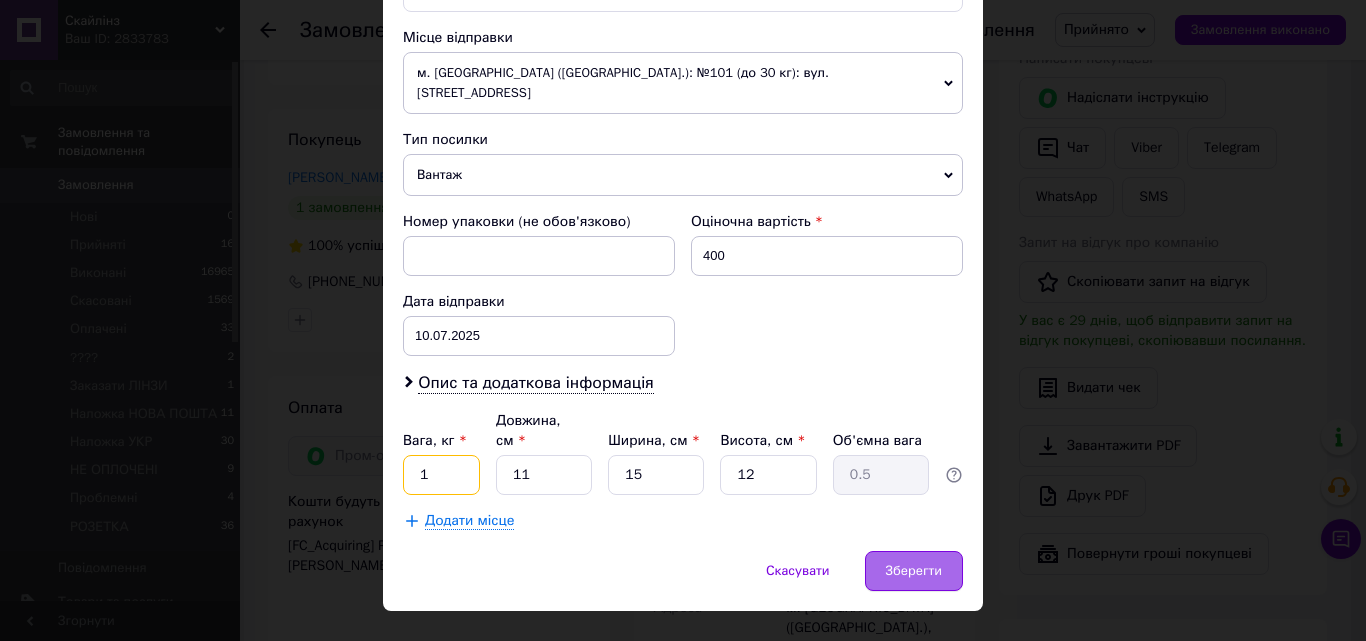 type on "1" 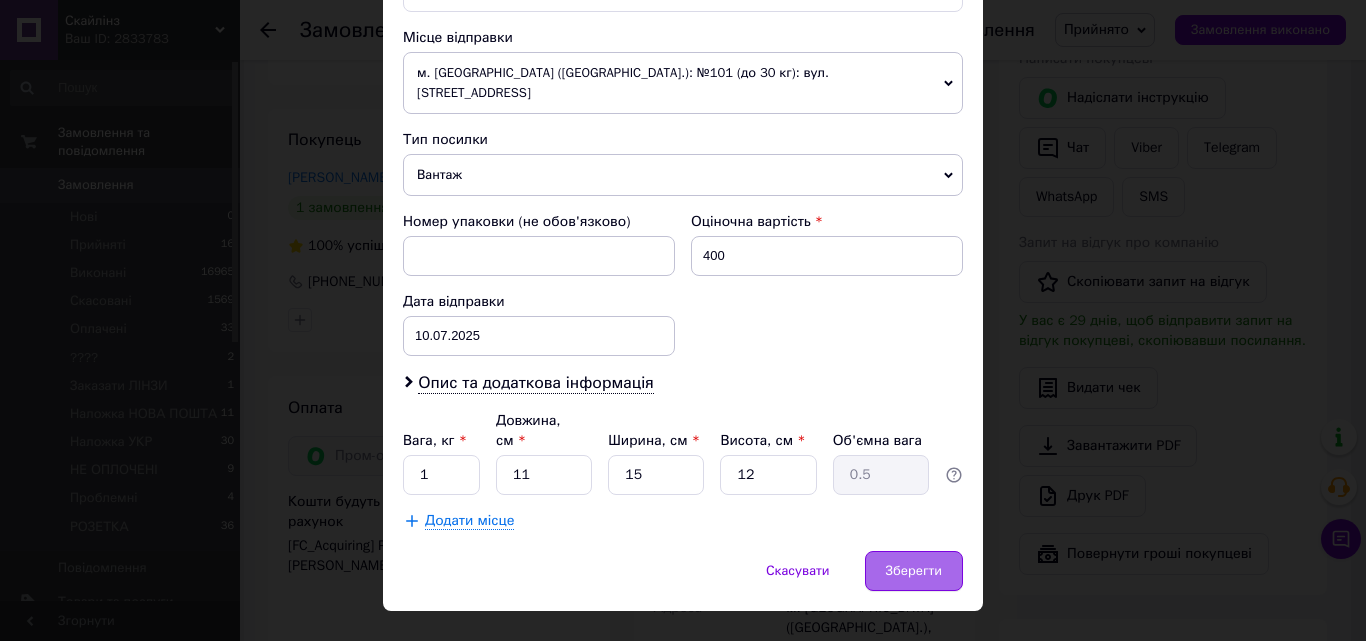 click on "Зберегти" at bounding box center (914, 571) 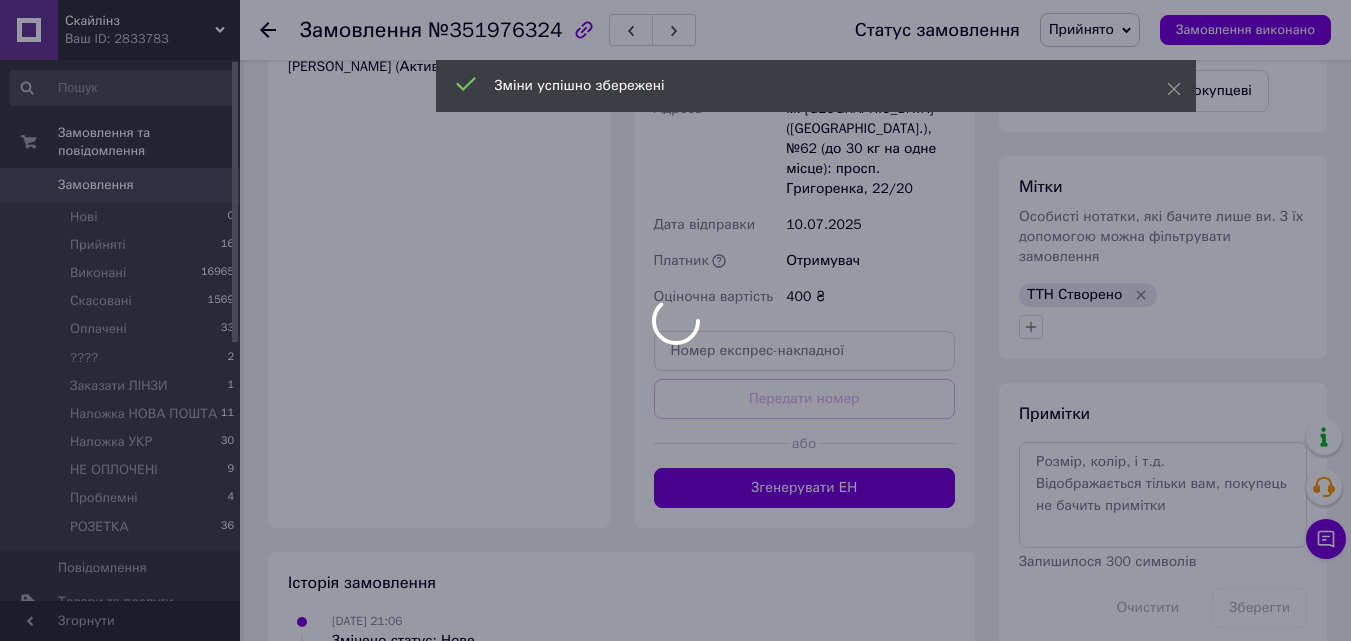 scroll, scrollTop: 900, scrollLeft: 0, axis: vertical 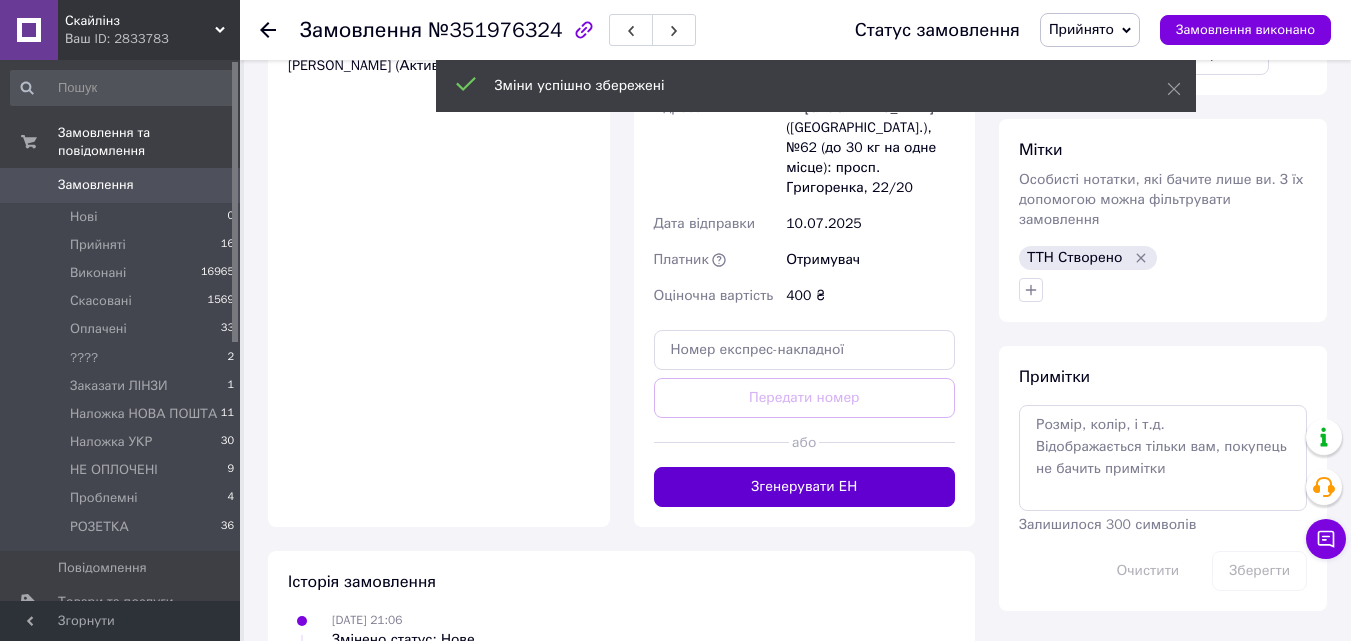 click on "Згенерувати ЕН" at bounding box center [805, 487] 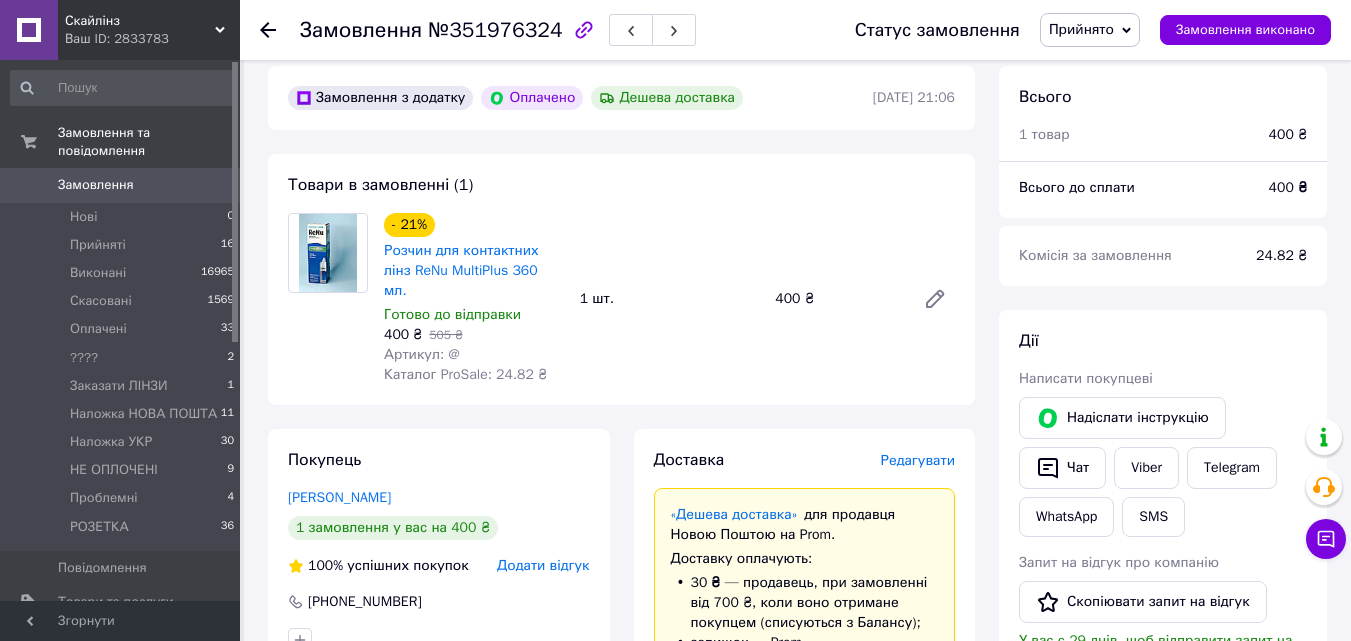 scroll, scrollTop: 0, scrollLeft: 0, axis: both 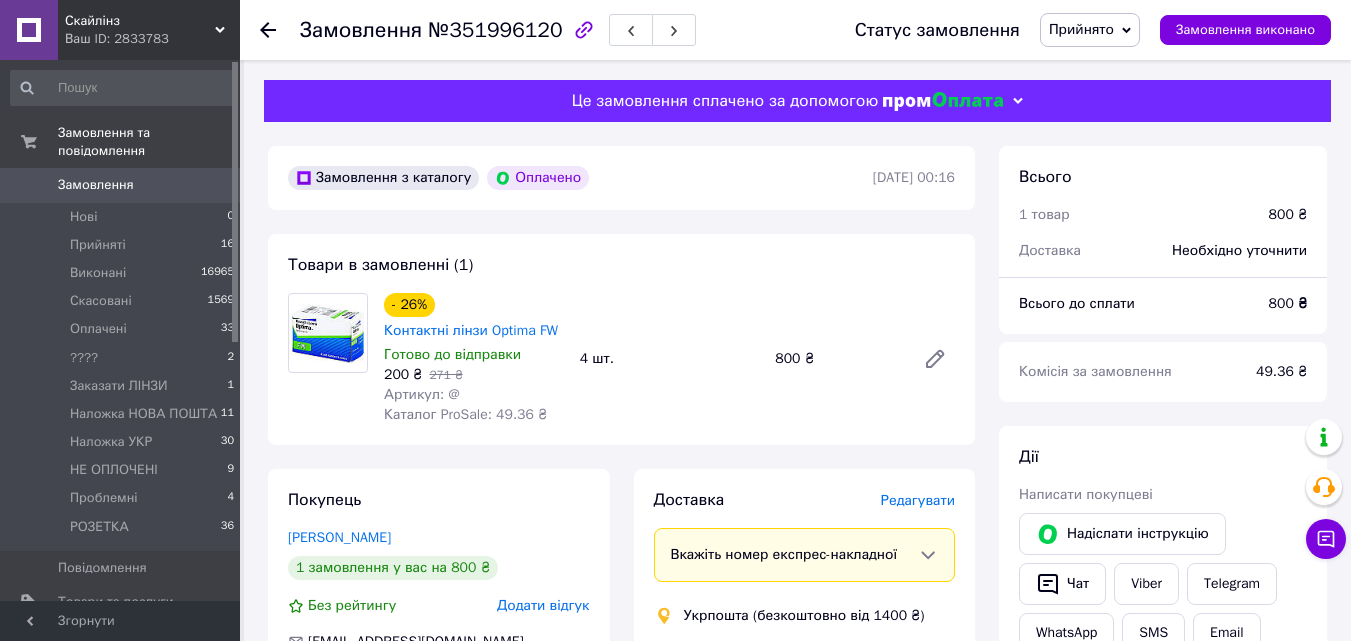 click on "Товари в замовленні (1) - 26% Контактні лінзи Optima FW Готово до відправки 200 ₴   271 ₴ Артикул: @ Каталог ProSale: 49.36 ₴  4 шт. 800 ₴" at bounding box center (621, 339) 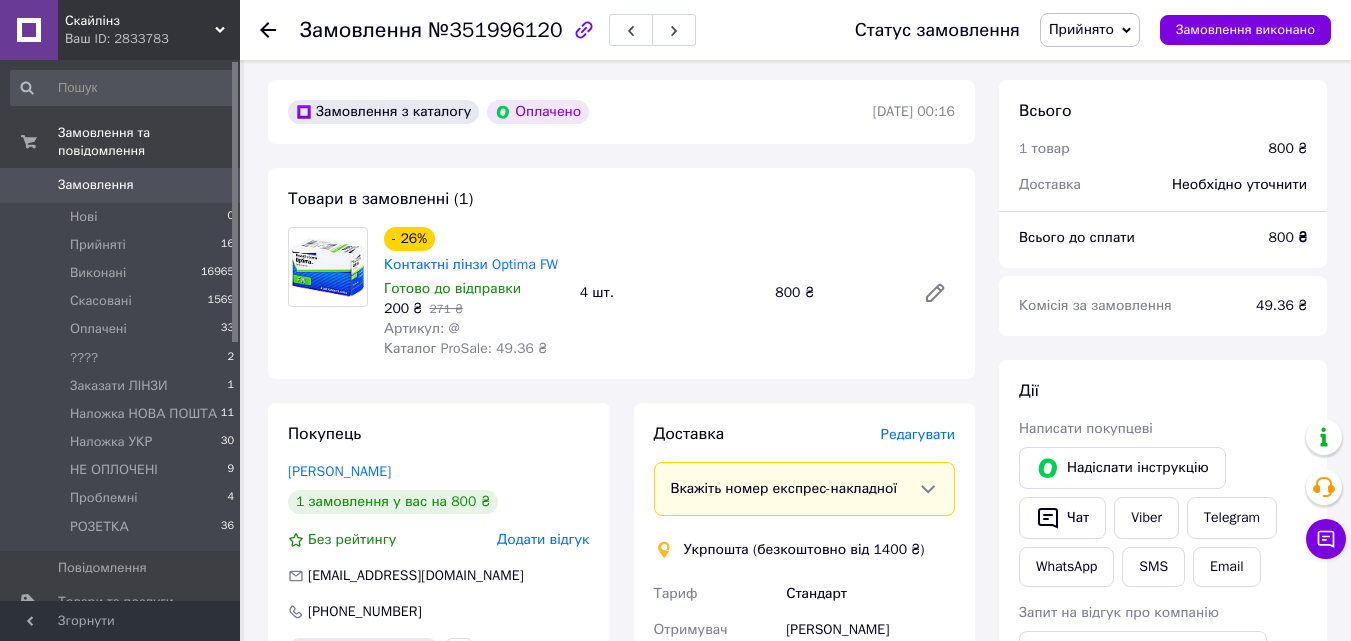 scroll, scrollTop: 200, scrollLeft: 0, axis: vertical 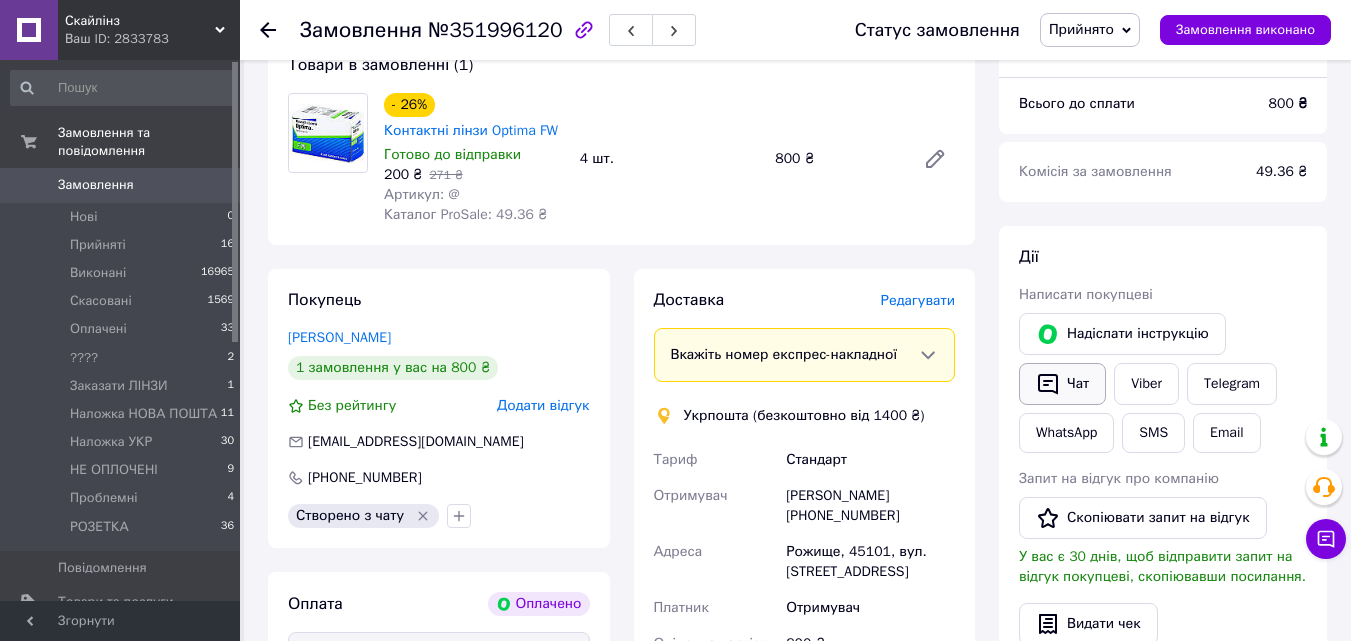 click 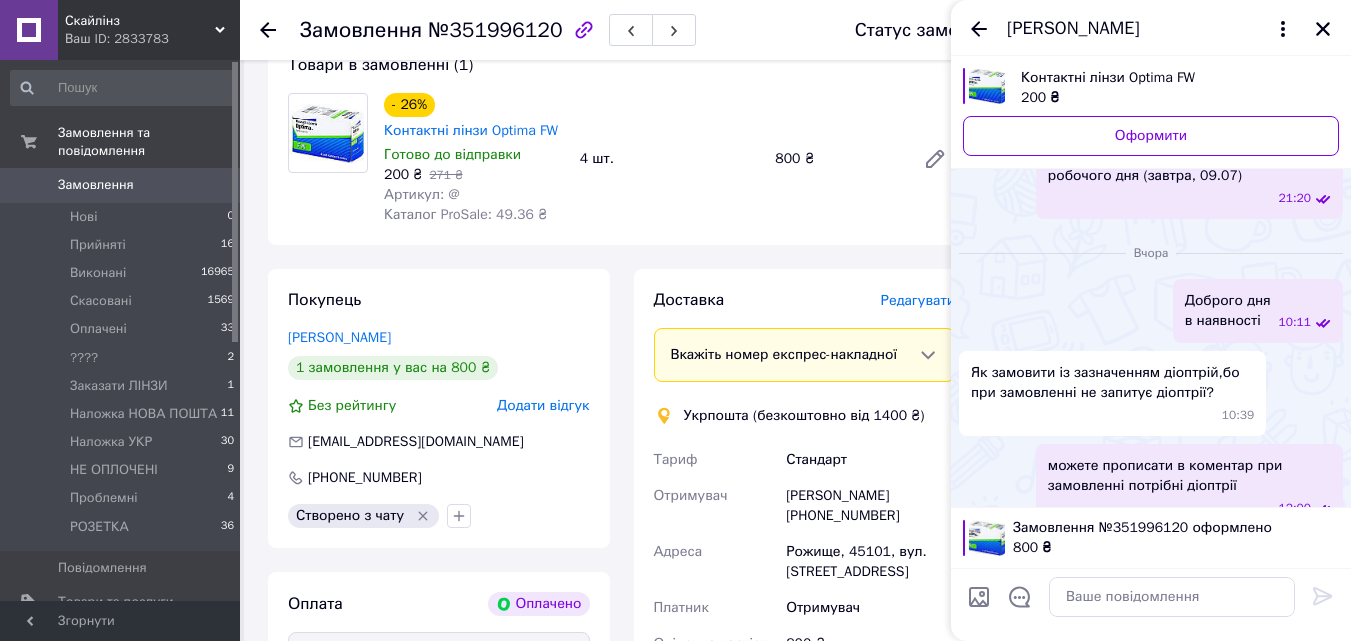 scroll, scrollTop: 332, scrollLeft: 0, axis: vertical 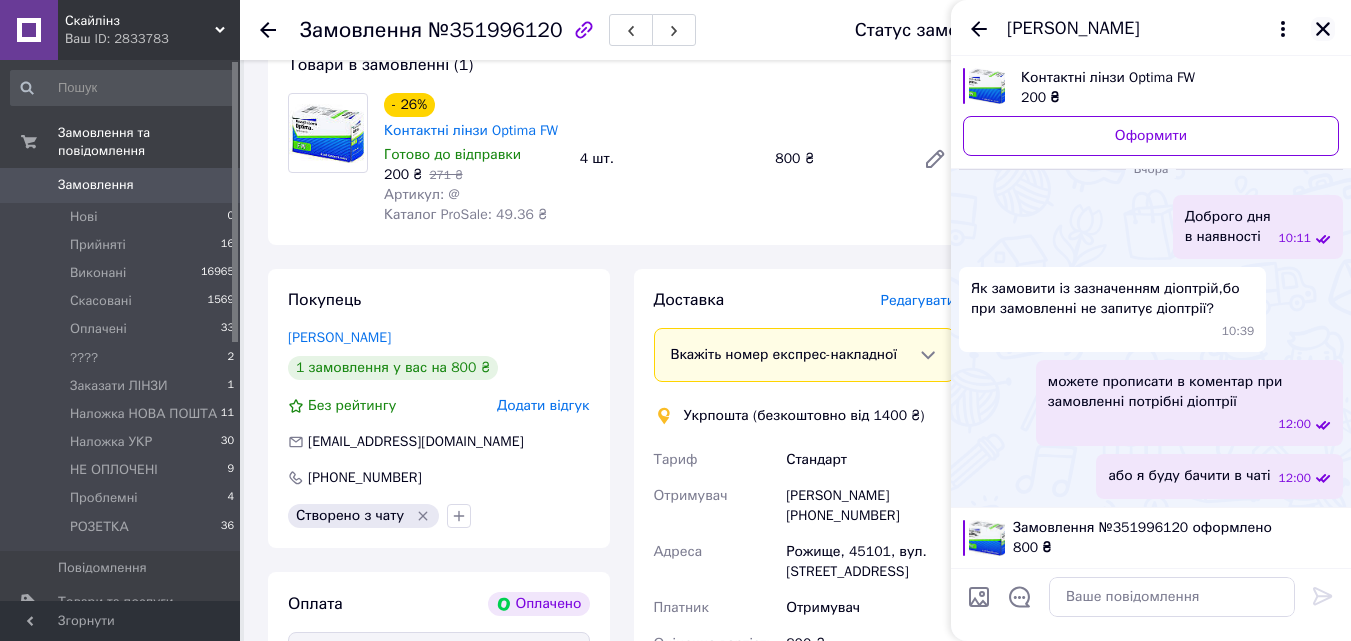 click 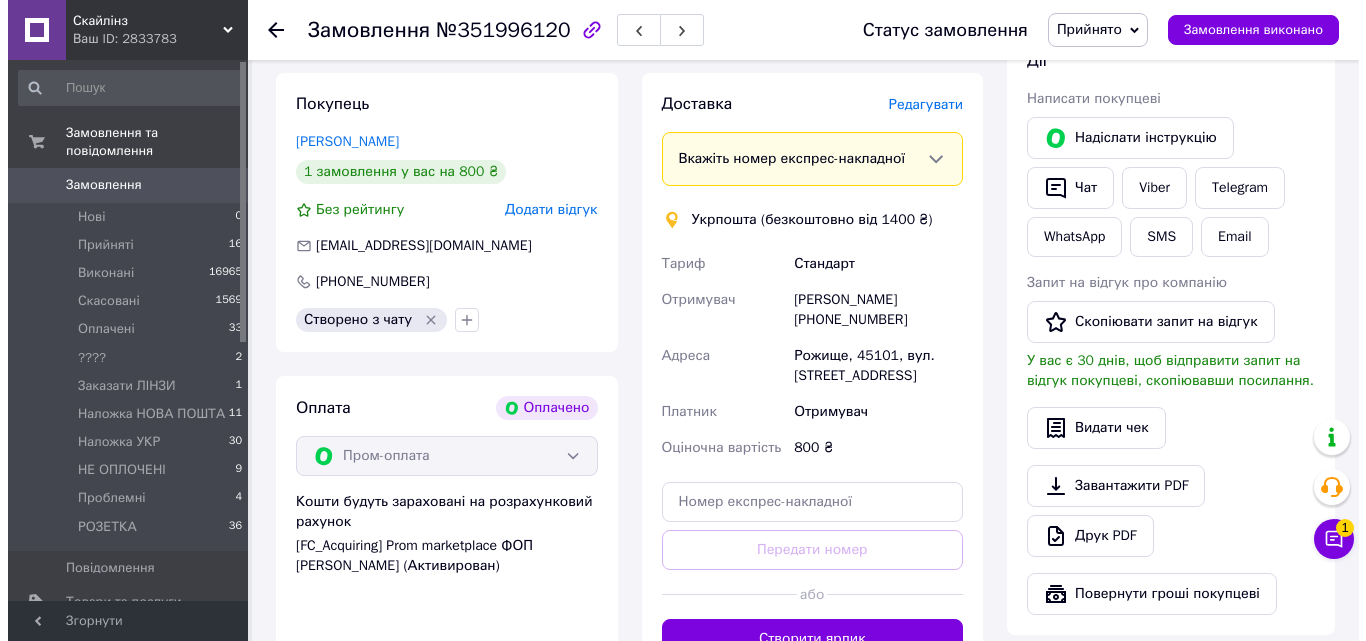 scroll, scrollTop: 400, scrollLeft: 0, axis: vertical 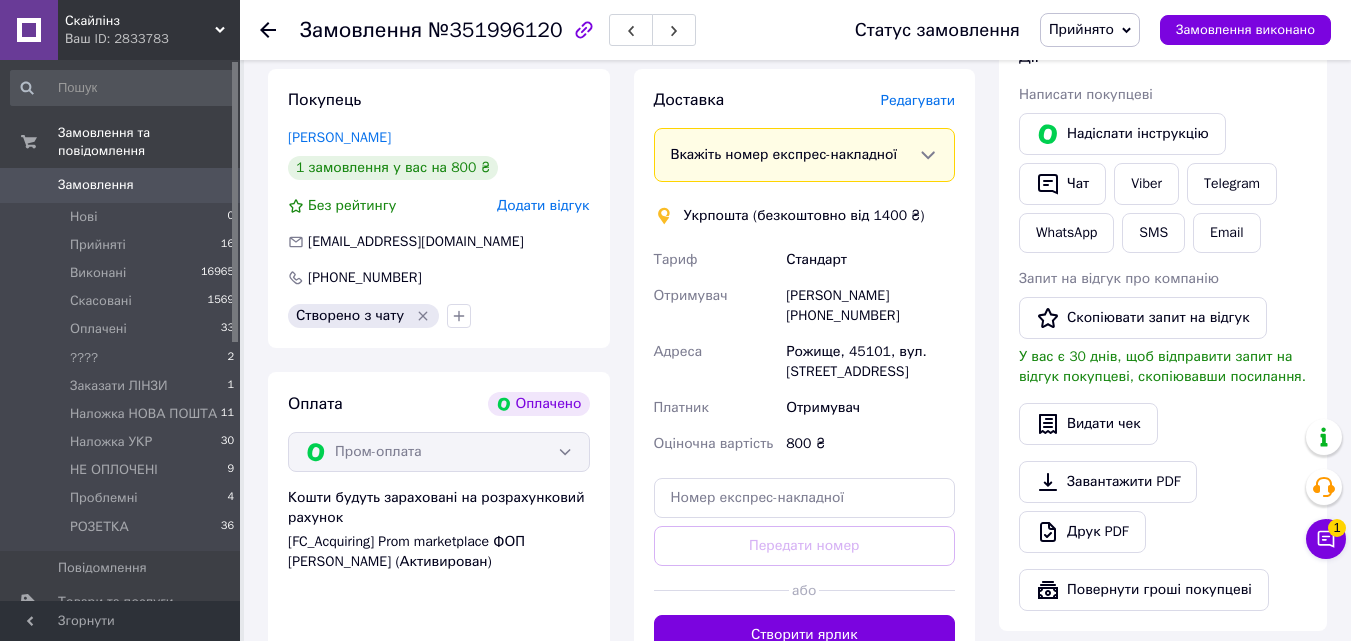 click on "Редагувати" at bounding box center (918, 100) 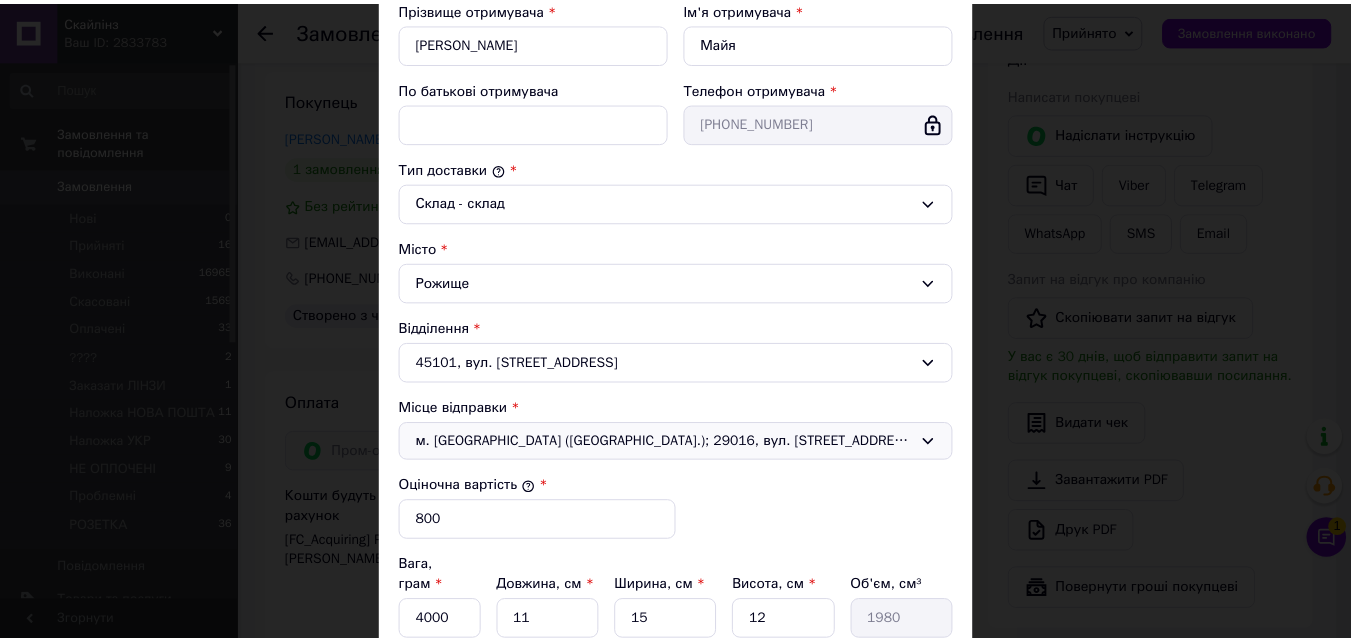 scroll, scrollTop: 600, scrollLeft: 0, axis: vertical 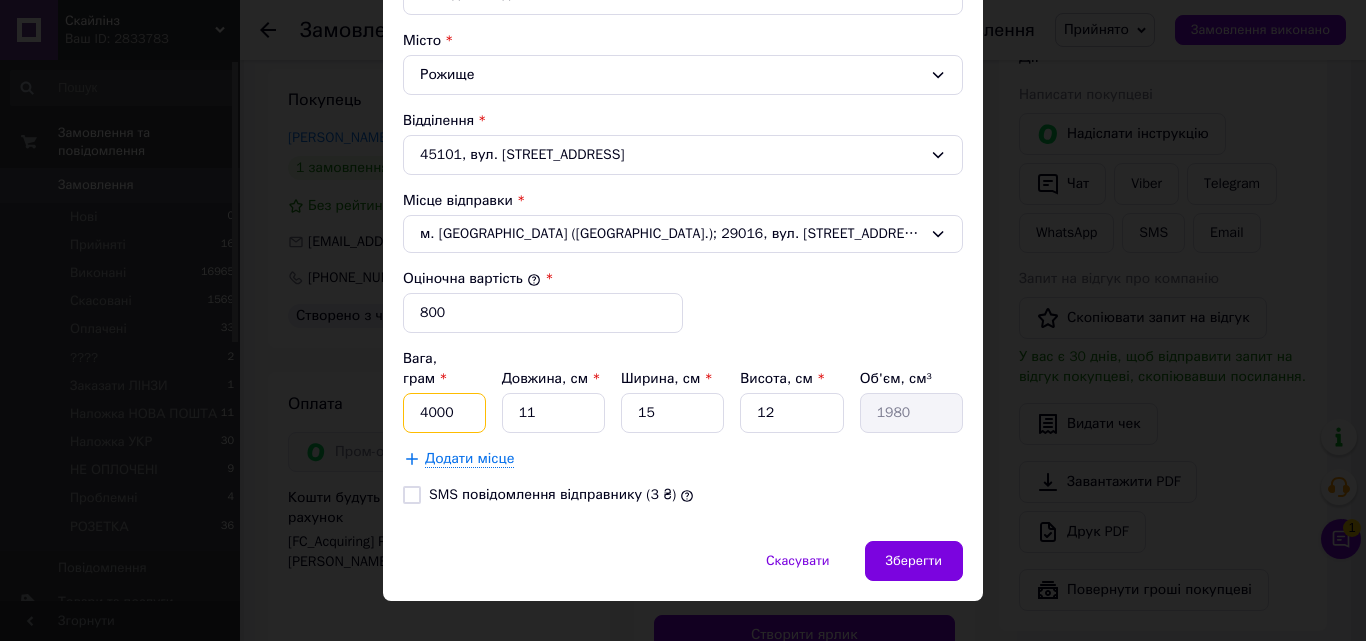 click on "4000" at bounding box center [444, 413] 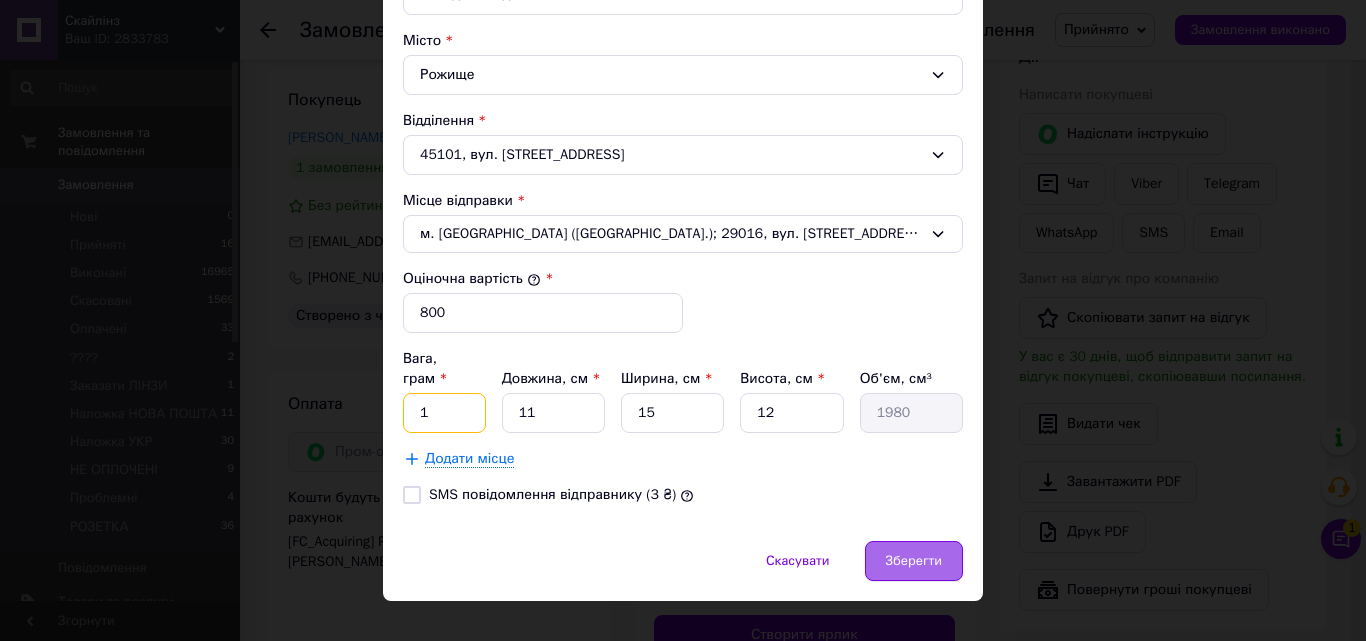 type on "1" 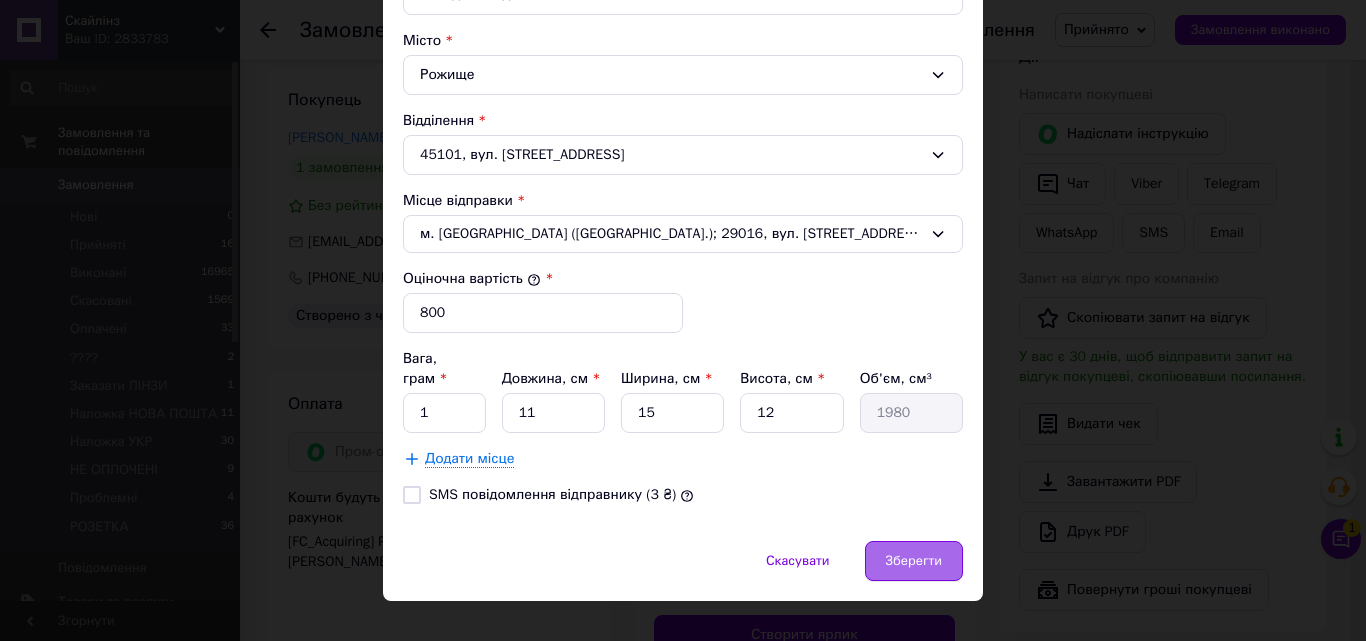 click on "Зберегти" at bounding box center (914, 561) 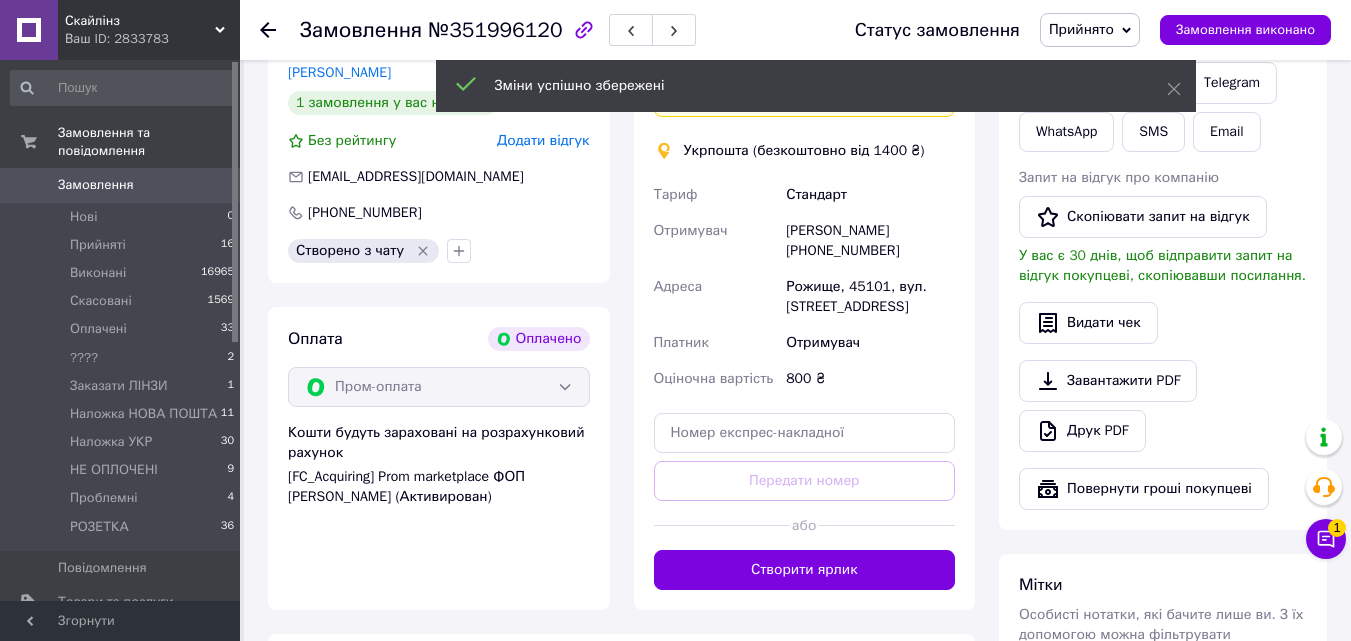 scroll, scrollTop: 700, scrollLeft: 0, axis: vertical 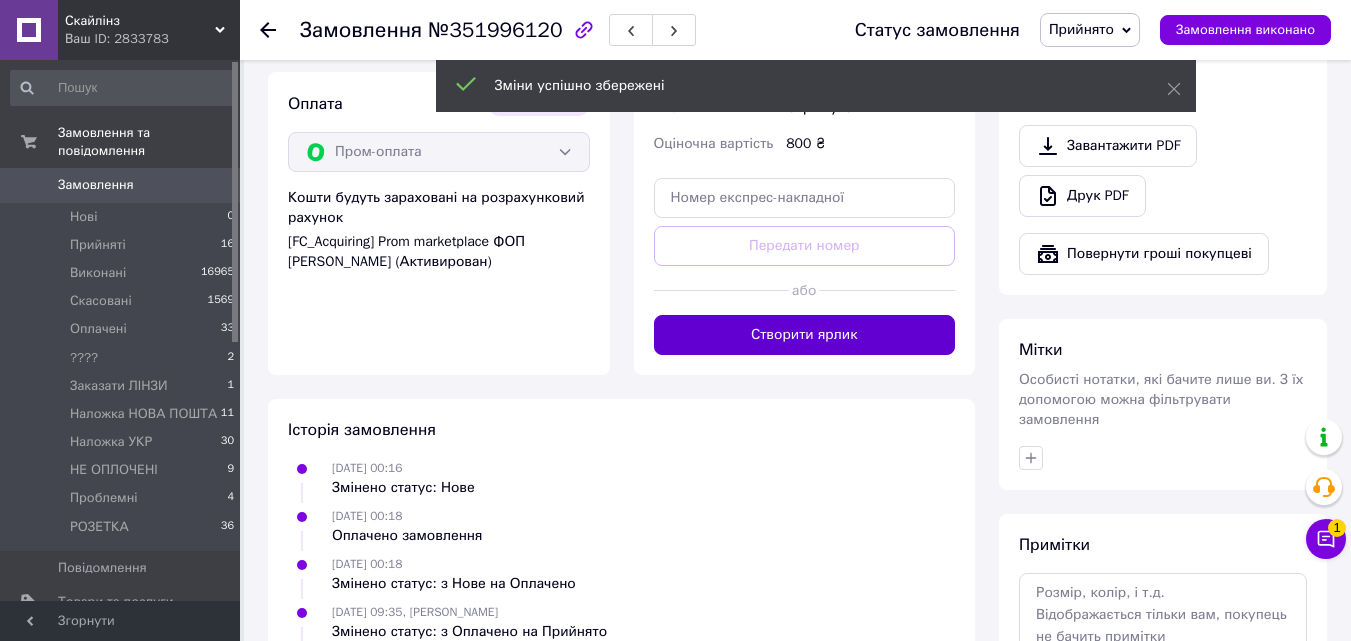 click on "Створити ярлик" at bounding box center [805, 335] 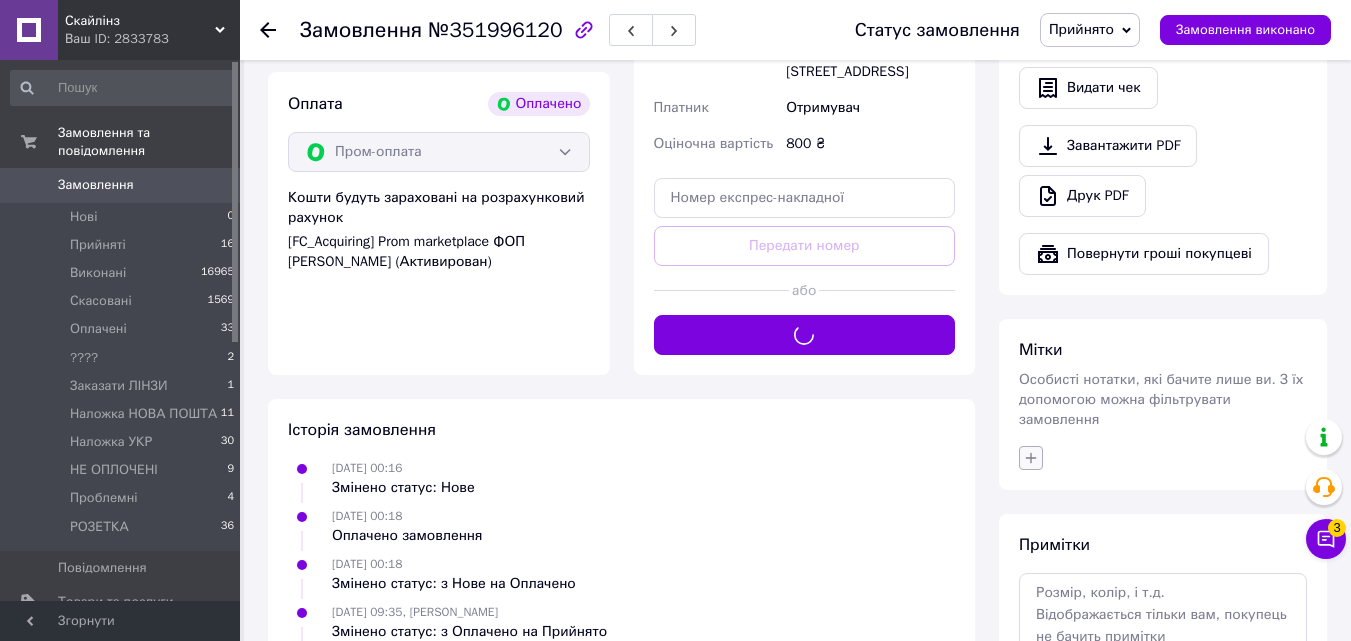 click 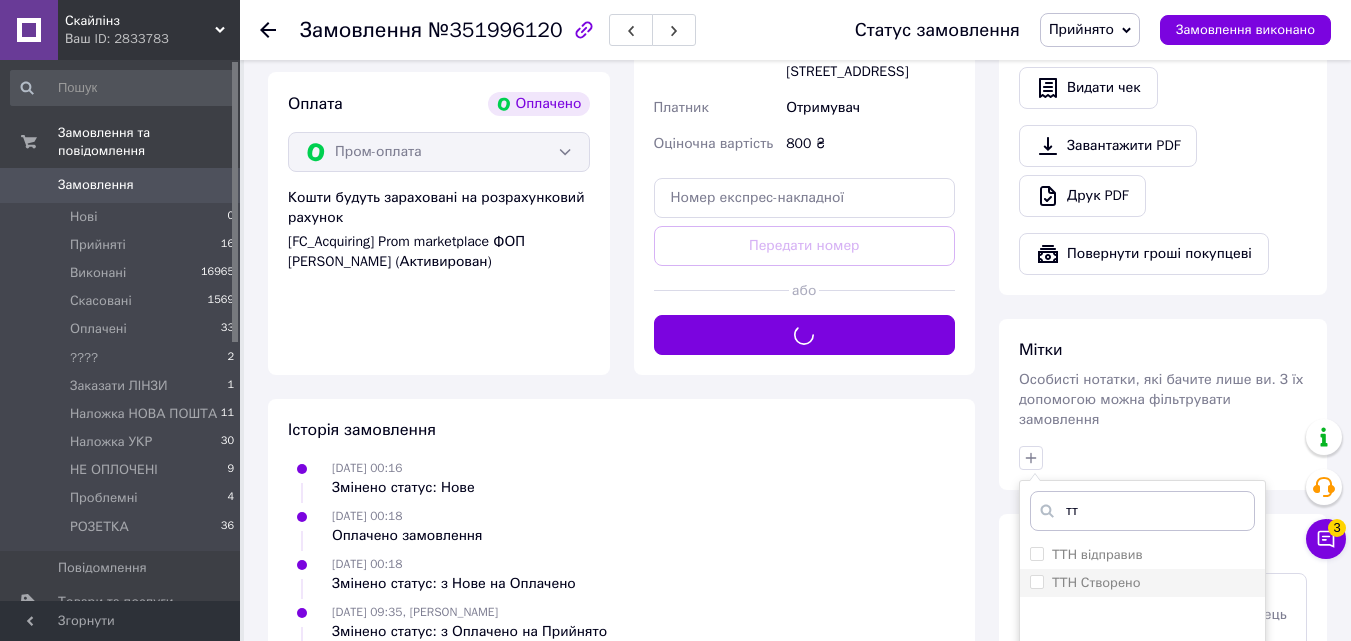 type on "тт" 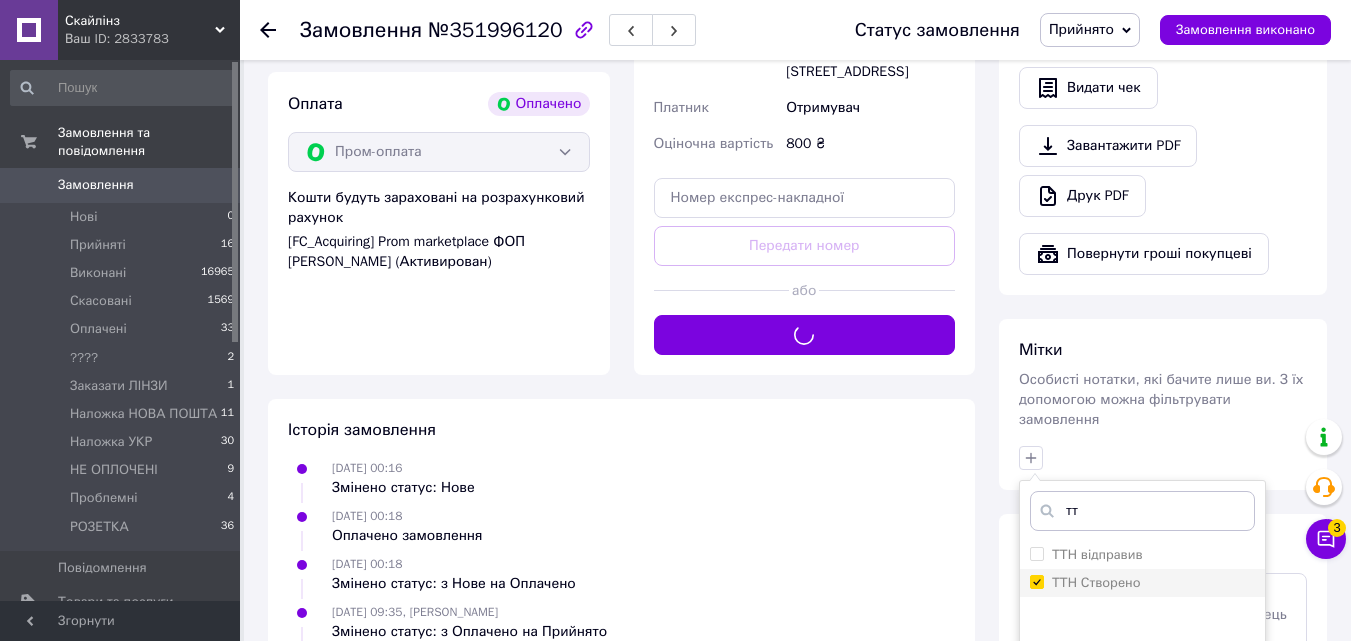 checkbox on "true" 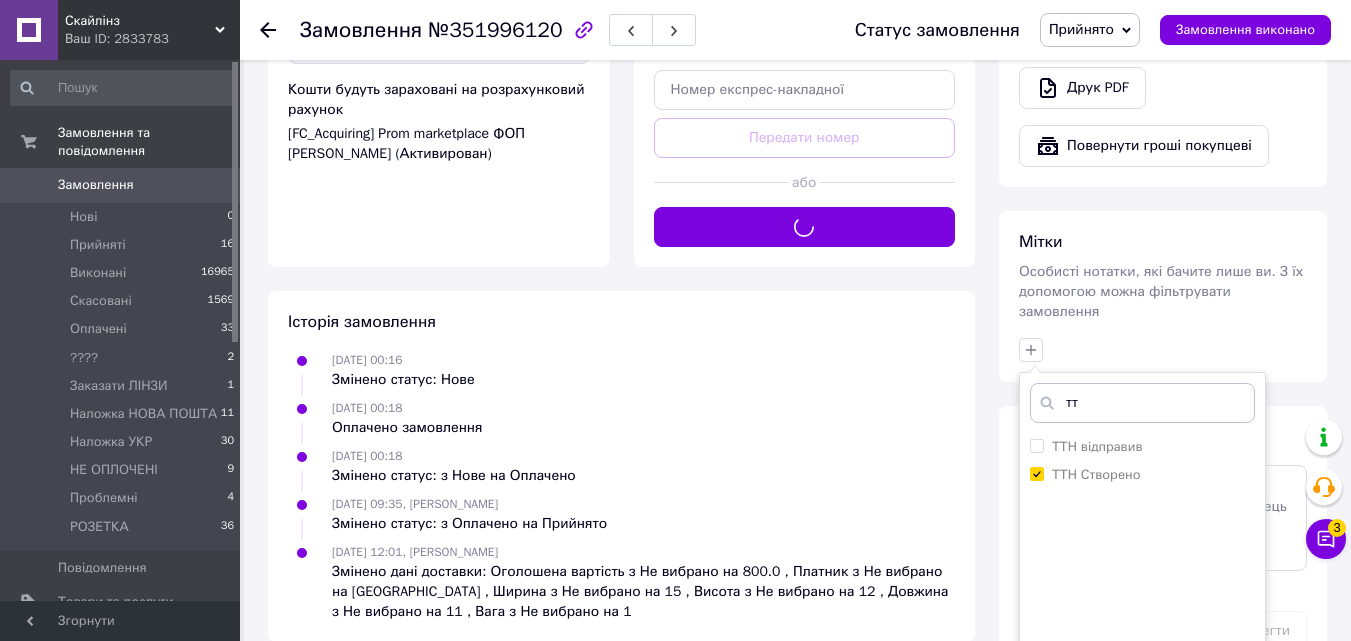 scroll, scrollTop: 892, scrollLeft: 0, axis: vertical 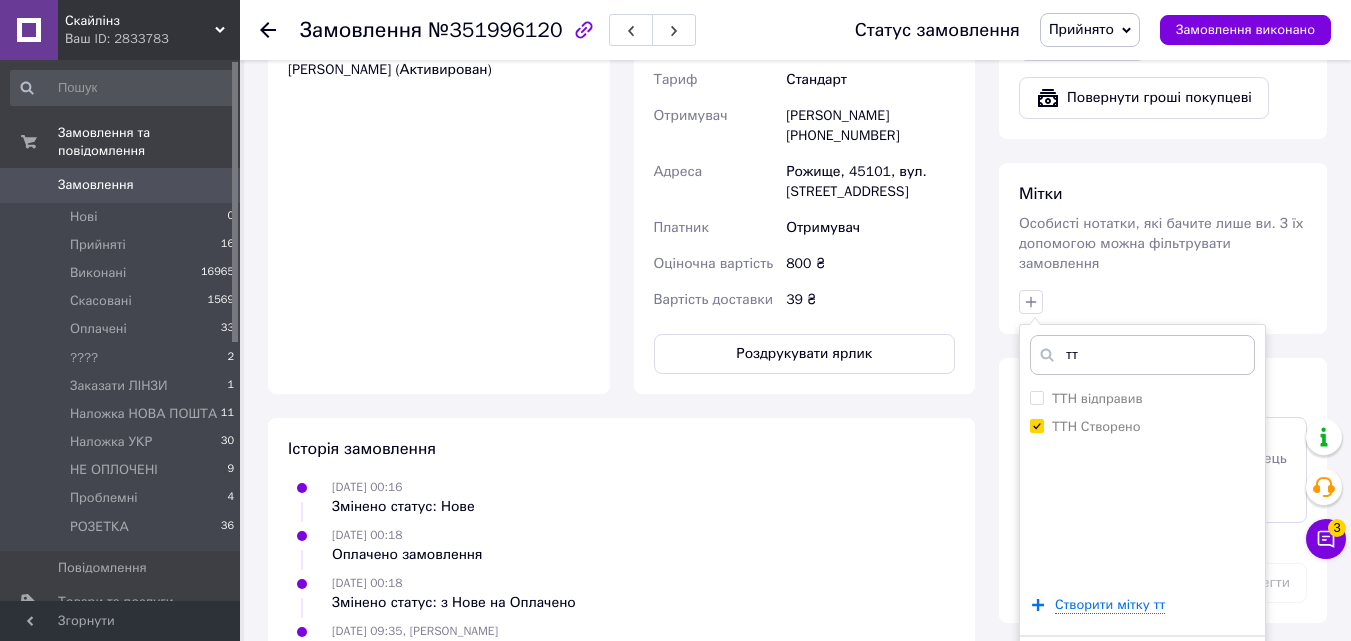 click on "Додати мітку" at bounding box center (1142, 666) 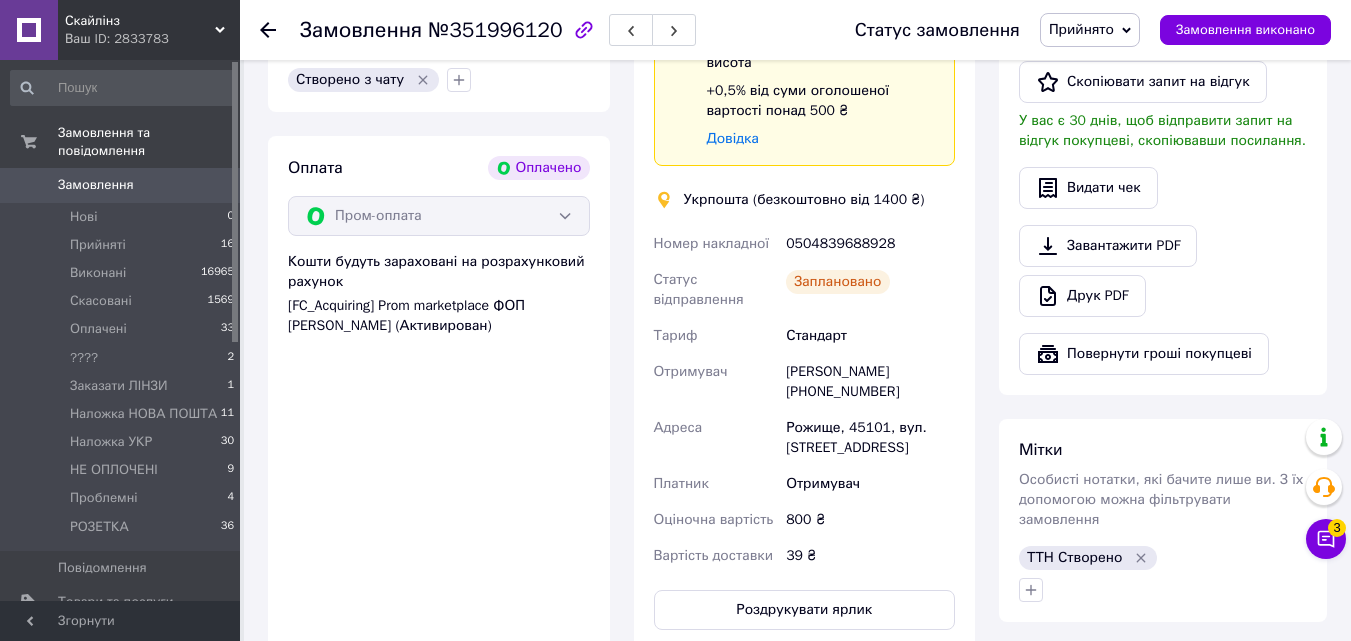 scroll, scrollTop: 100, scrollLeft: 0, axis: vertical 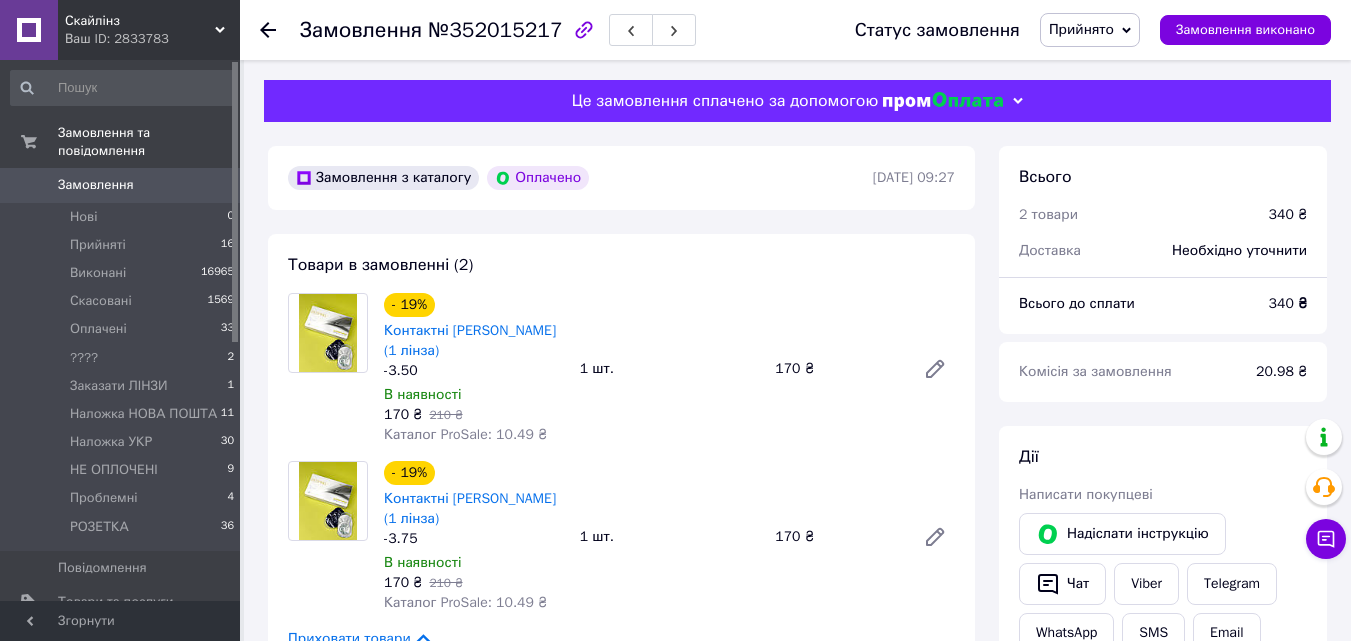 click on "Товари в замовленні (2) - 19% Контактні Лінзи Respiro (1 лінза) -3.50 В наявності 170 ₴   210 ₴ Каталог ProSale: 10.49 ₴  1 шт. 170 ₴ - 19% Контактні Лінзи Respiro (1 лінза) -3.75 В наявності 170 ₴   210 ₴ Каталог ProSale: 10.49 ₴  1 шт. 170 ₴ Приховати товари" at bounding box center [621, 451] 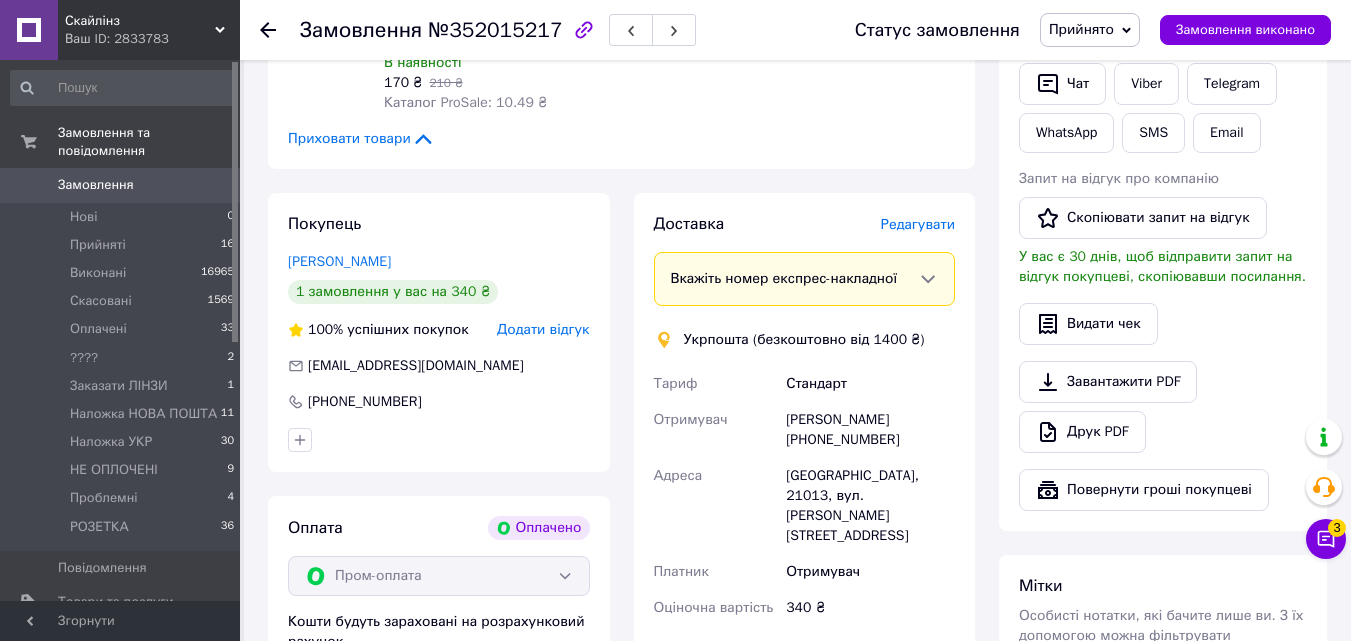 scroll, scrollTop: 0, scrollLeft: 0, axis: both 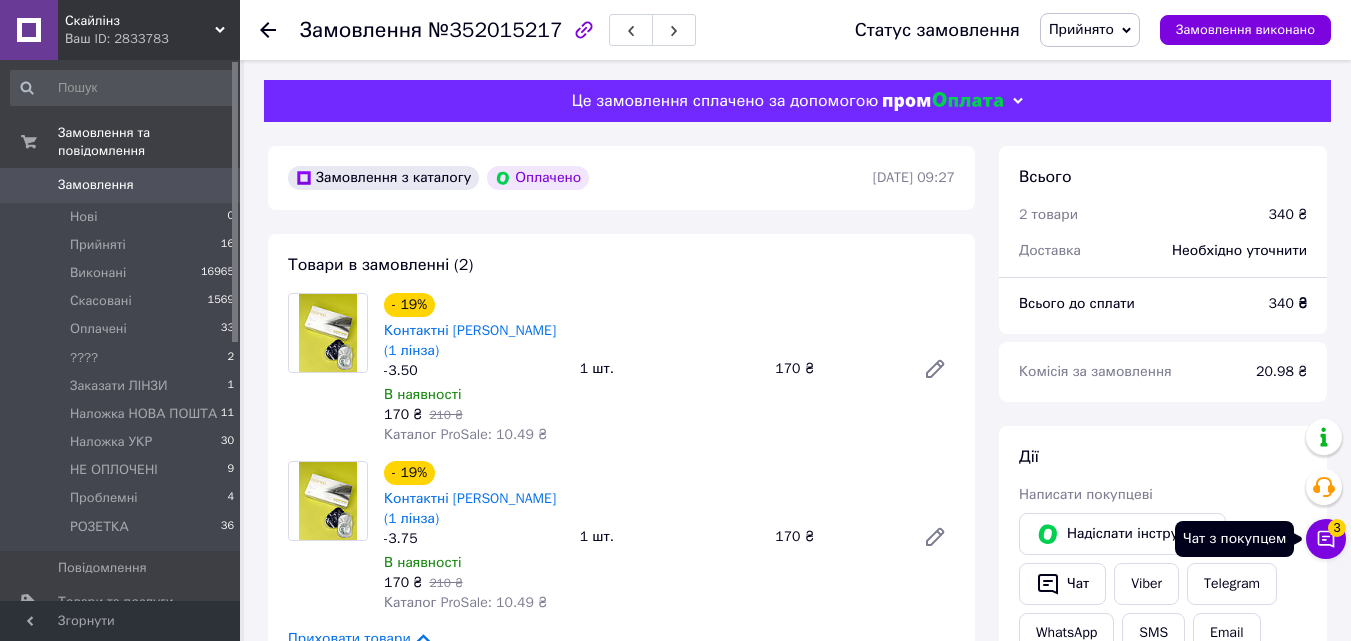 click on "Чат з покупцем 3" at bounding box center [1326, 539] 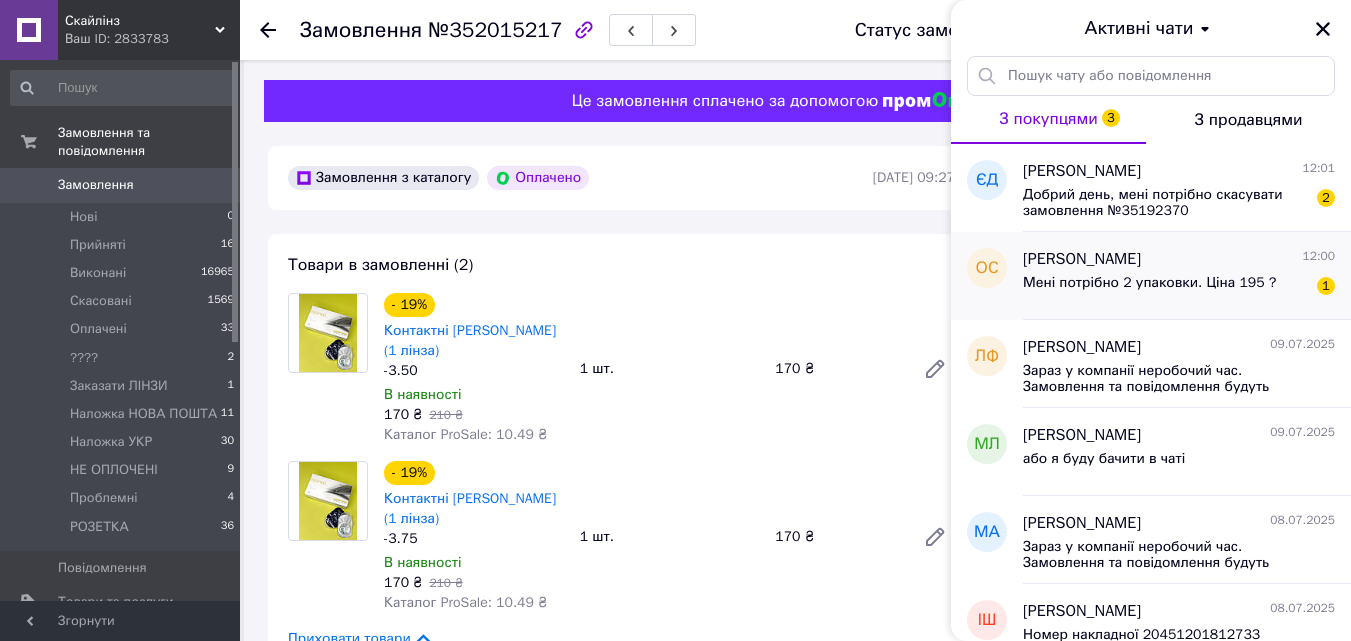 click on "Мені потрібно 2 упаковки. Ціна 195 ?" at bounding box center (1149, 283) 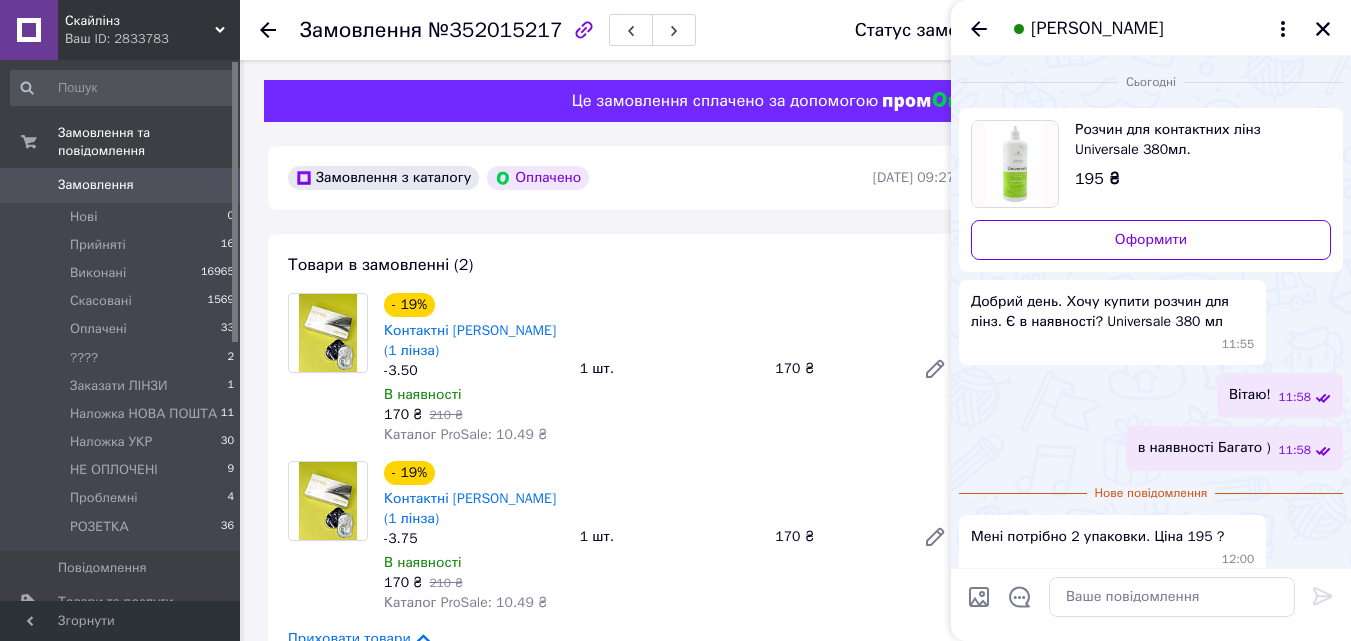 scroll, scrollTop: 1, scrollLeft: 0, axis: vertical 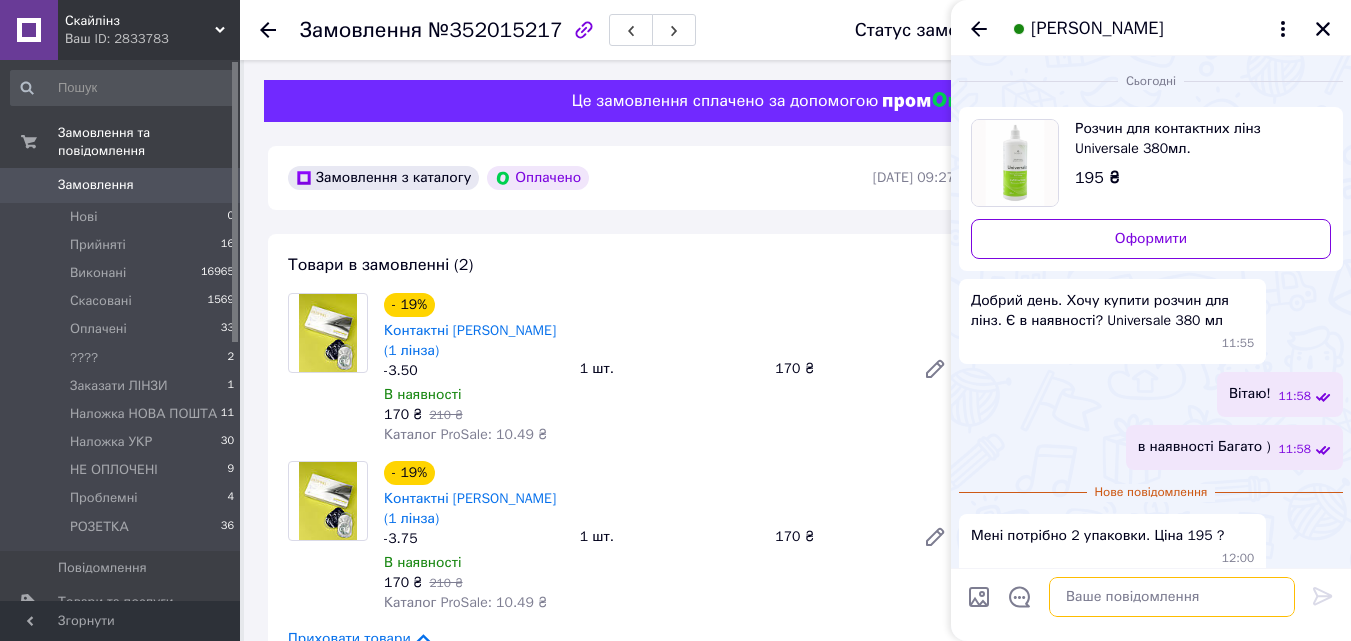 click at bounding box center [1172, 597] 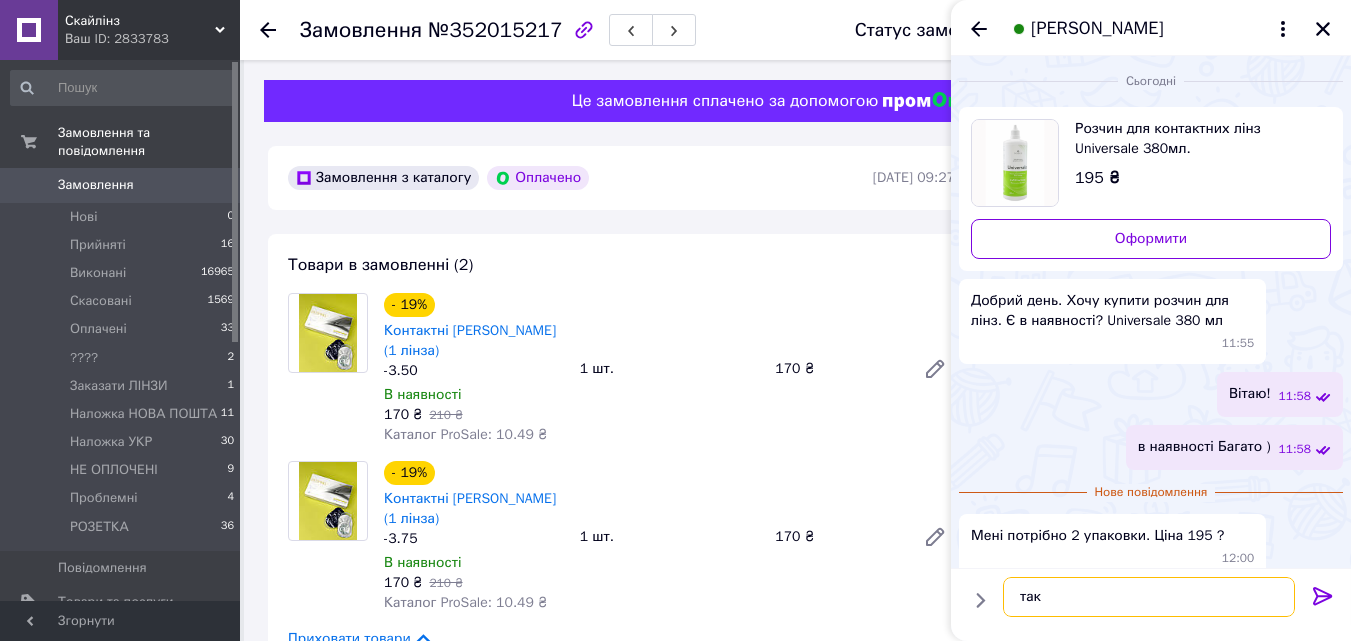 type on "так" 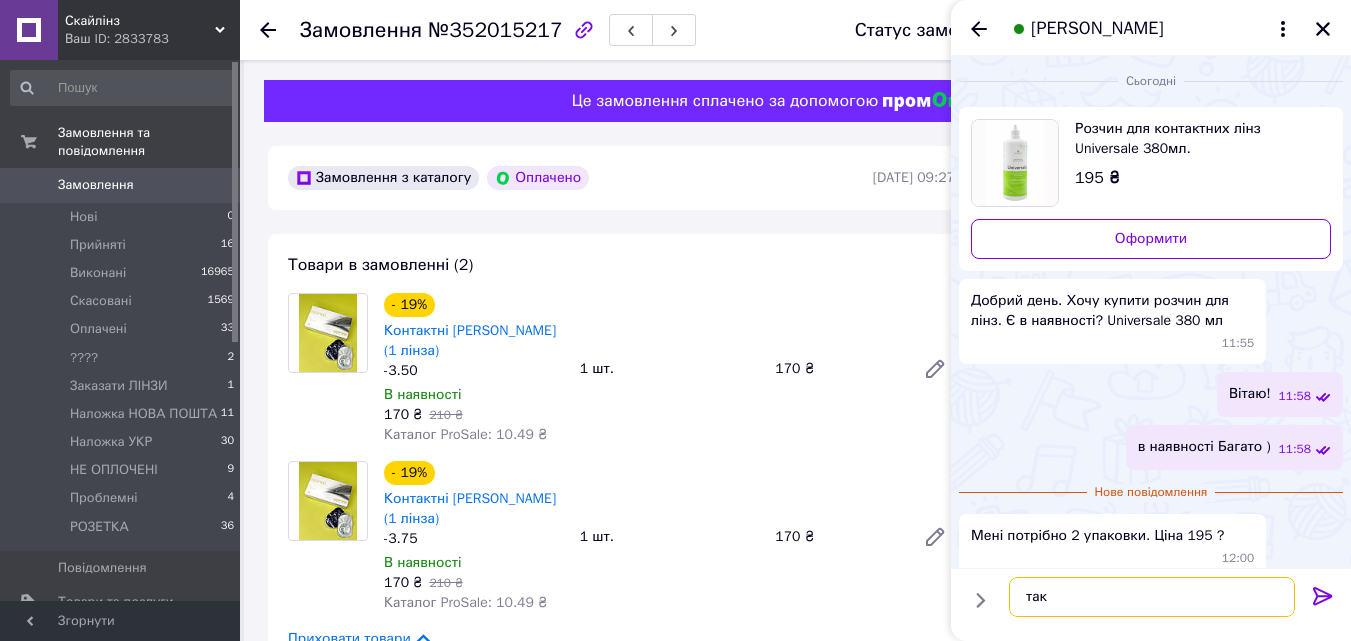 type 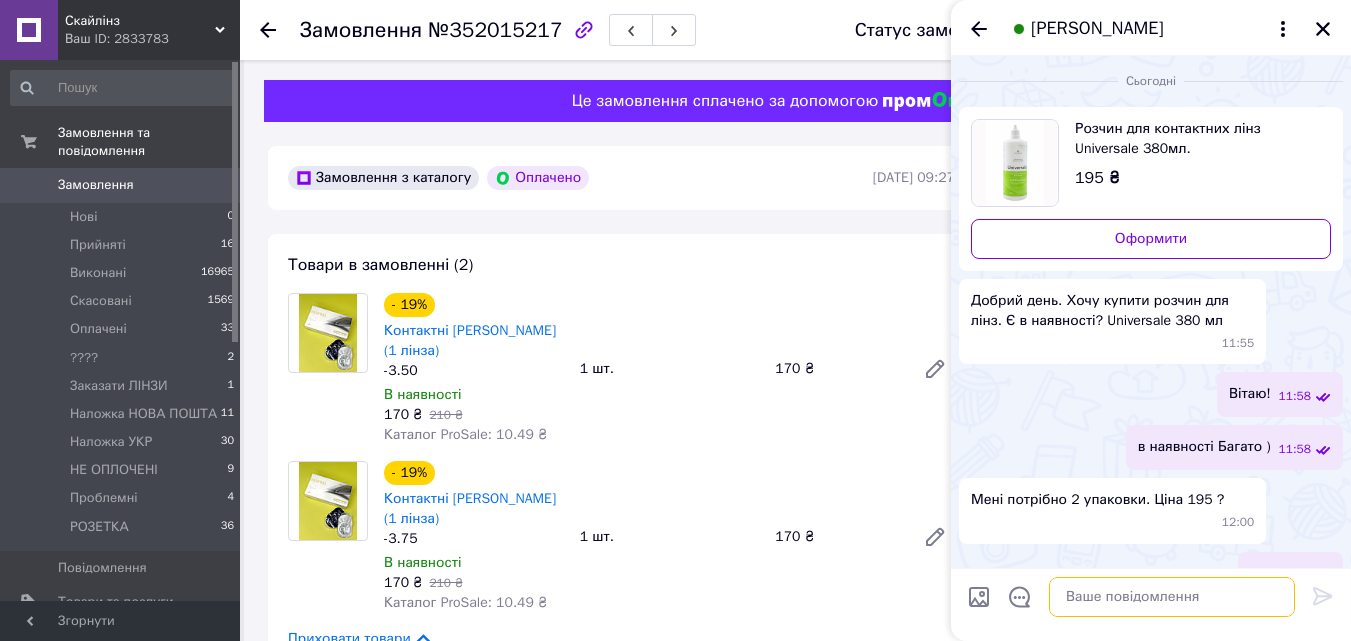 scroll, scrollTop: 18, scrollLeft: 0, axis: vertical 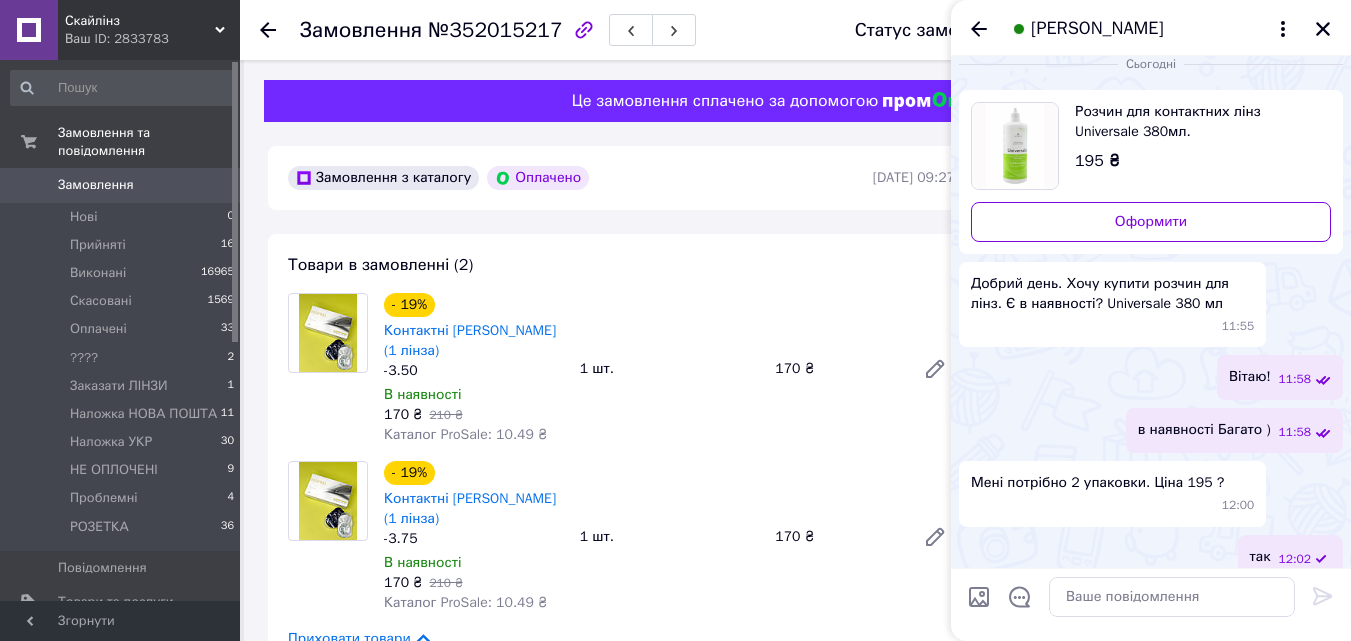 click on "[PERSON_NAME]" at bounding box center (1151, 28) 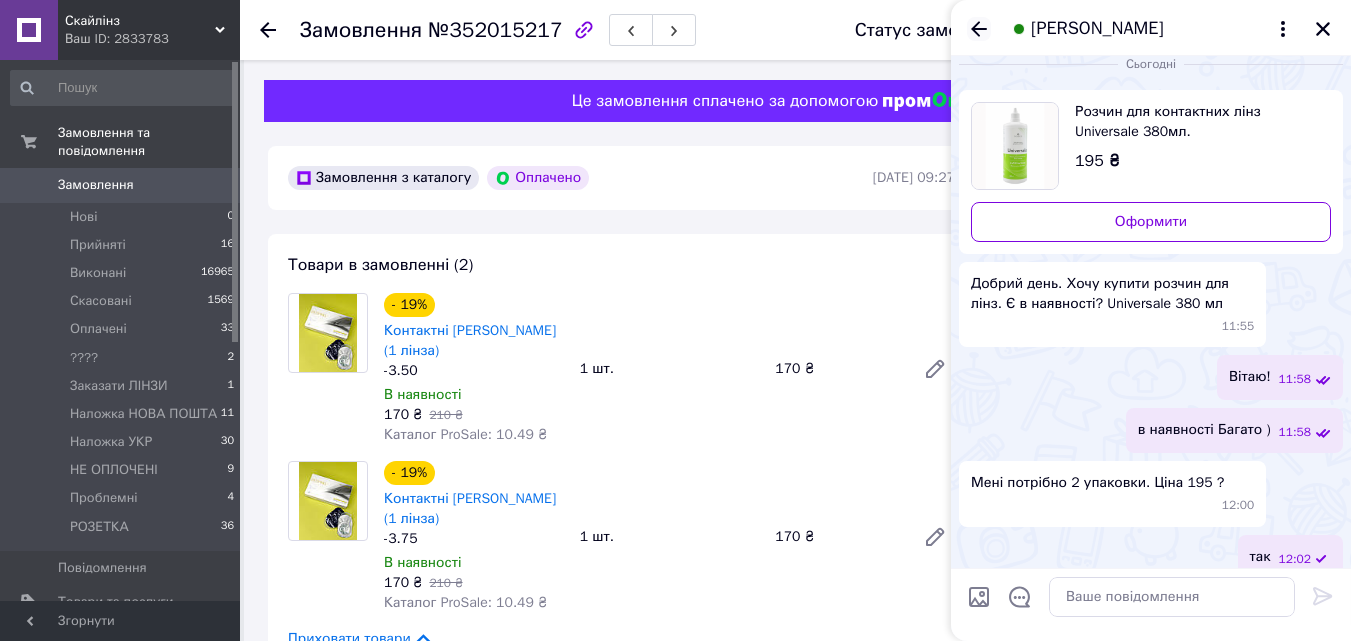 click 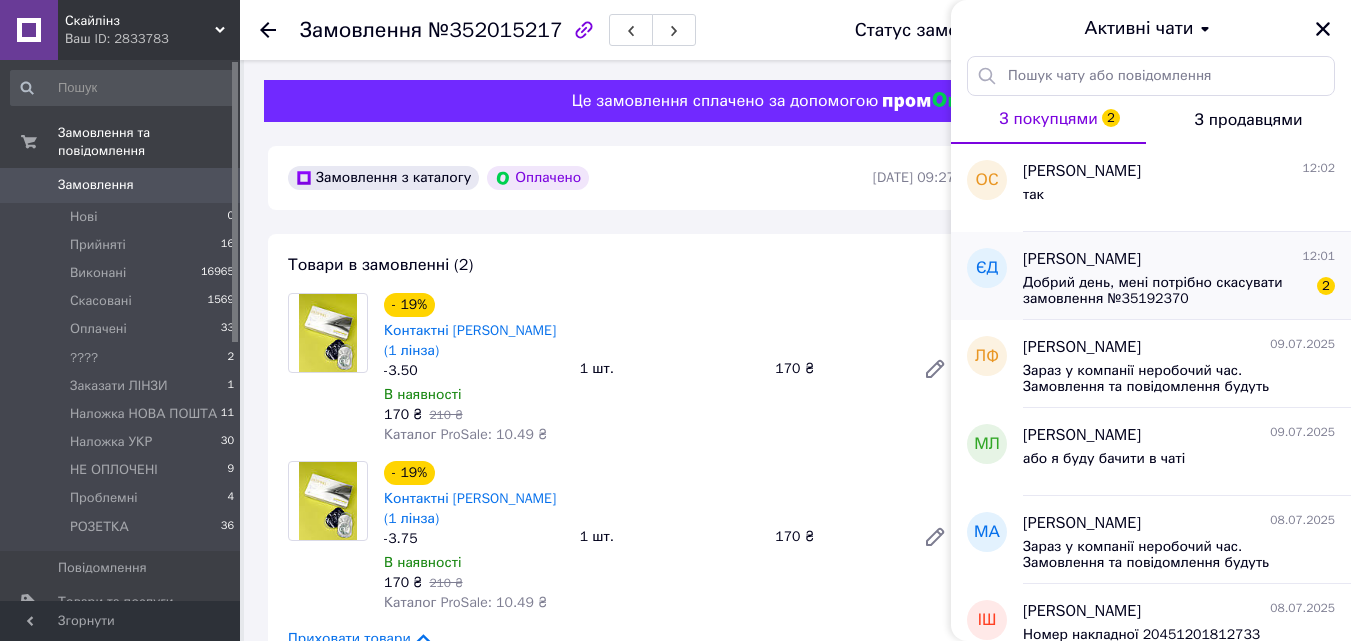 click on "Добрий день, мені потрібно скасувати замовлення №35192370" at bounding box center [1165, 291] 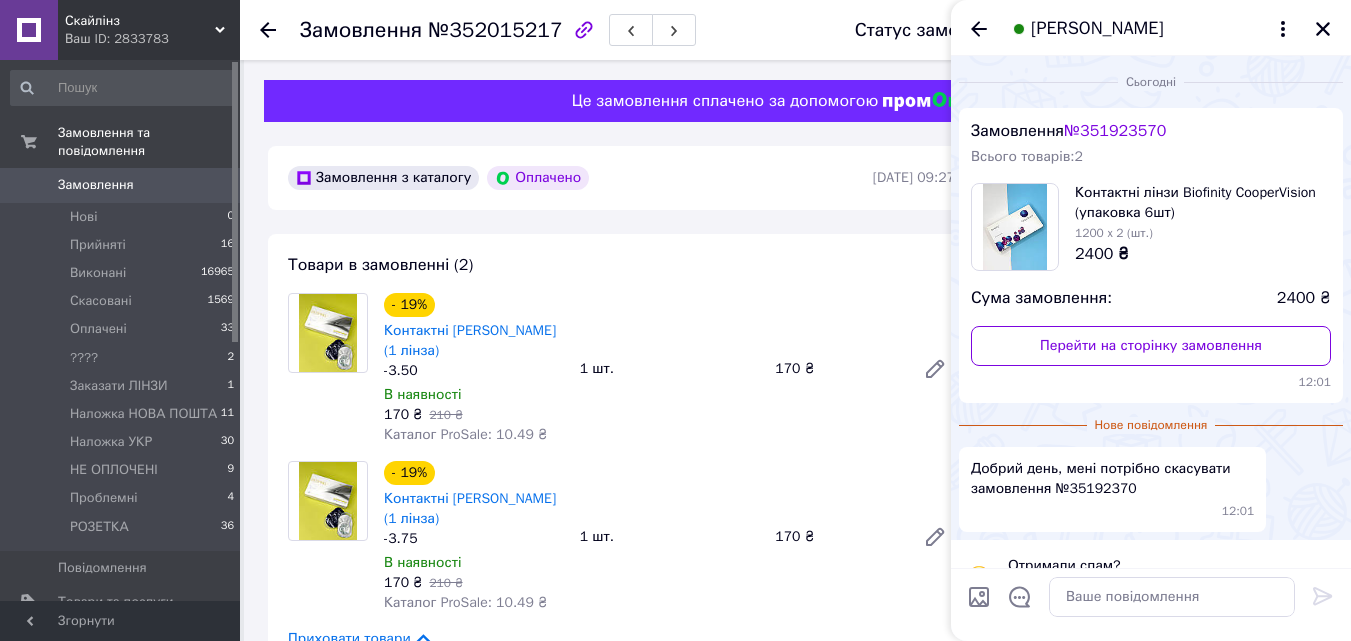 scroll, scrollTop: 45, scrollLeft: 0, axis: vertical 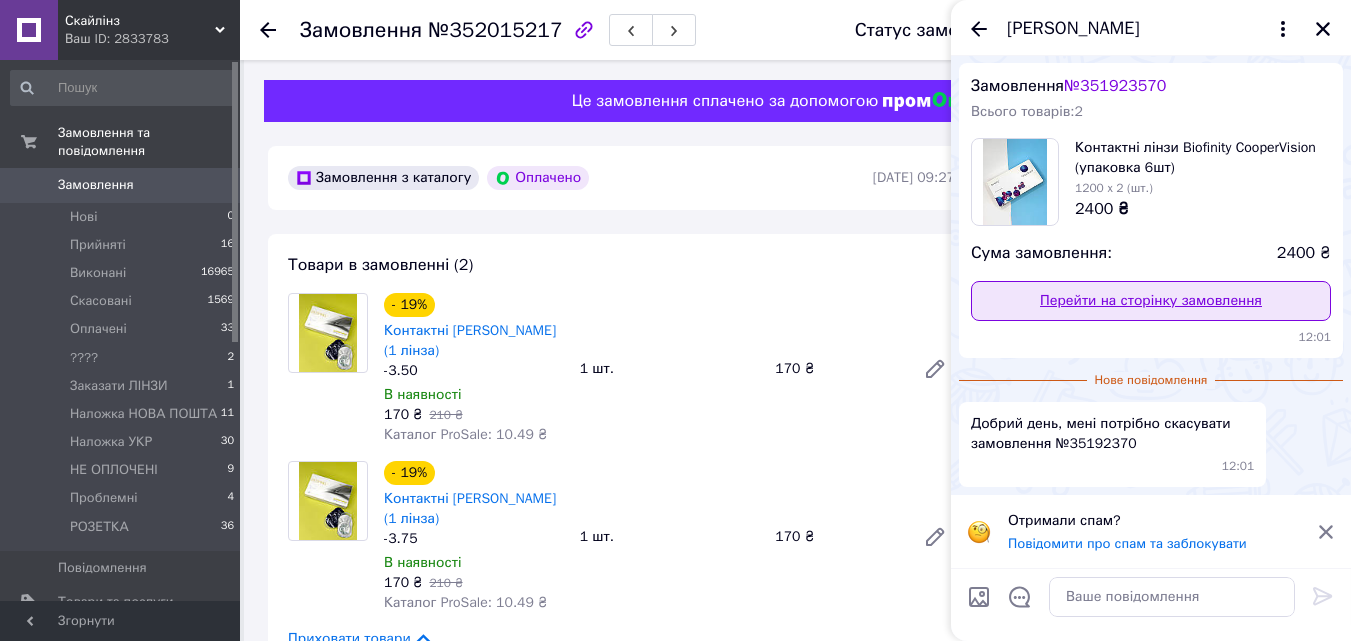click on "Замовлення  № 351923570 Всього товарів:  2 Контактні лінзи Biofinity CooperVision (упаковка 6шт) 1200 x 2 (шт.) 2400 ₴ Сума замовлення: 2400 ₴ Перейти на сторінку замовлення 12:01" at bounding box center (1151, 210) 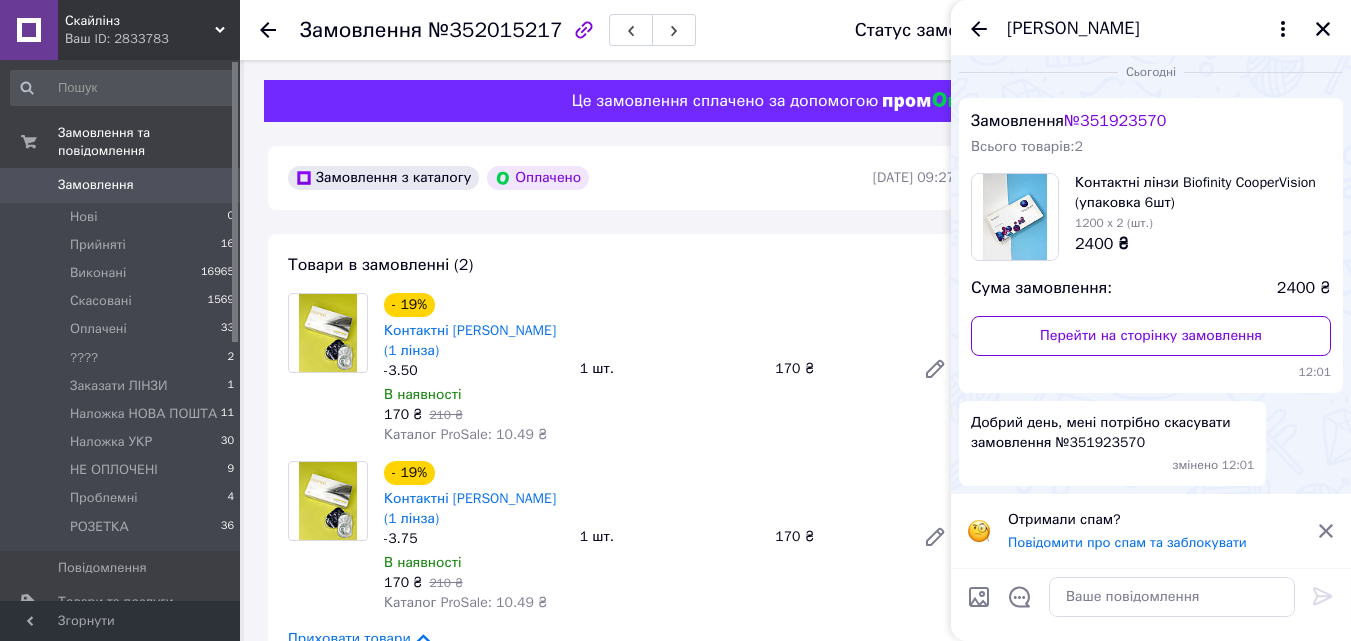 scroll, scrollTop: 9, scrollLeft: 0, axis: vertical 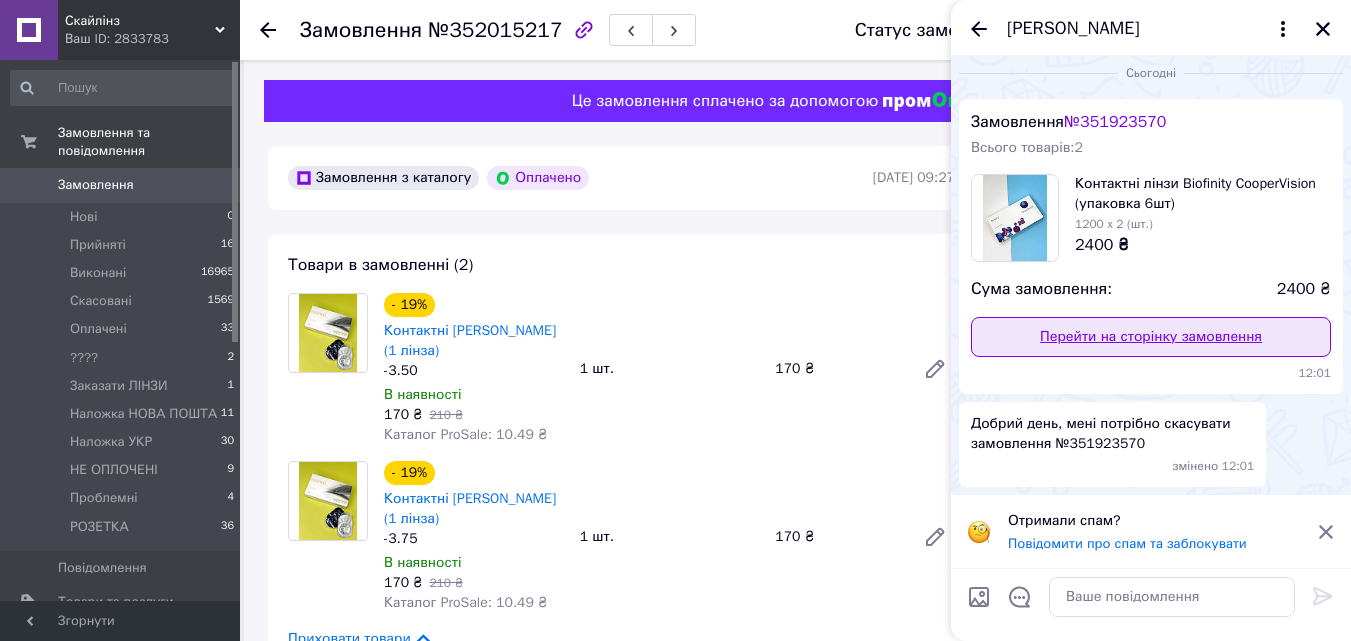 click on "Перейти на сторінку замовлення" at bounding box center [1151, 337] 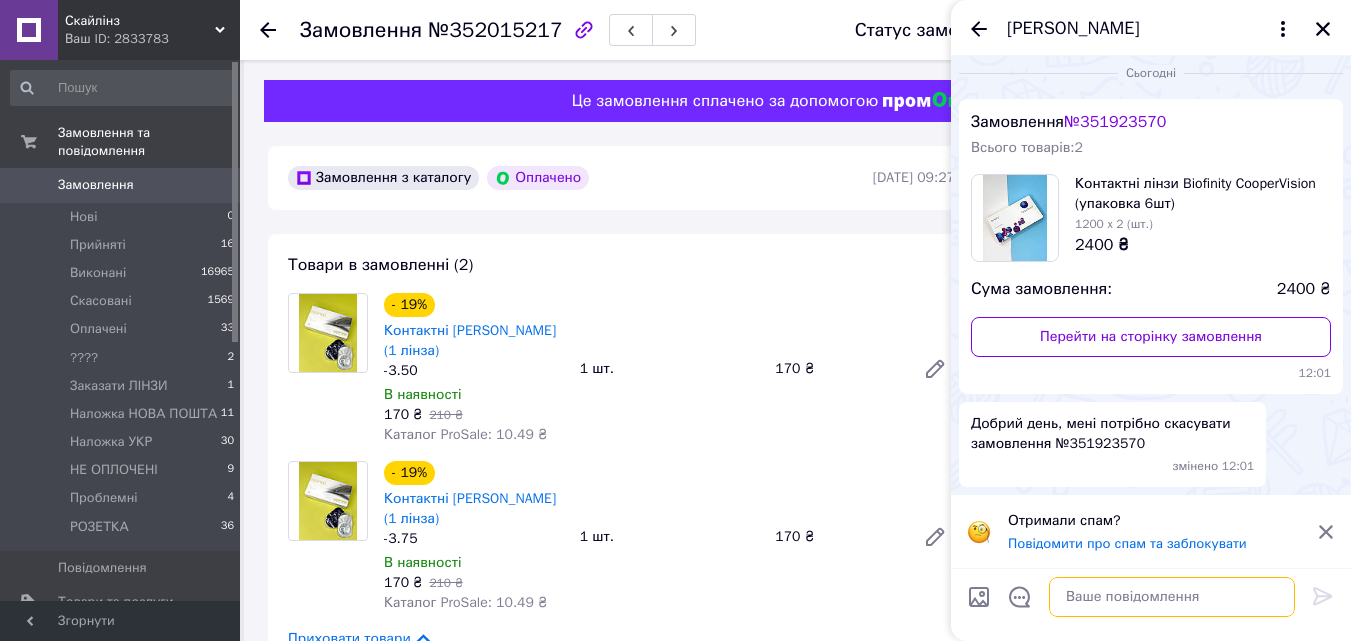click at bounding box center (1172, 597) 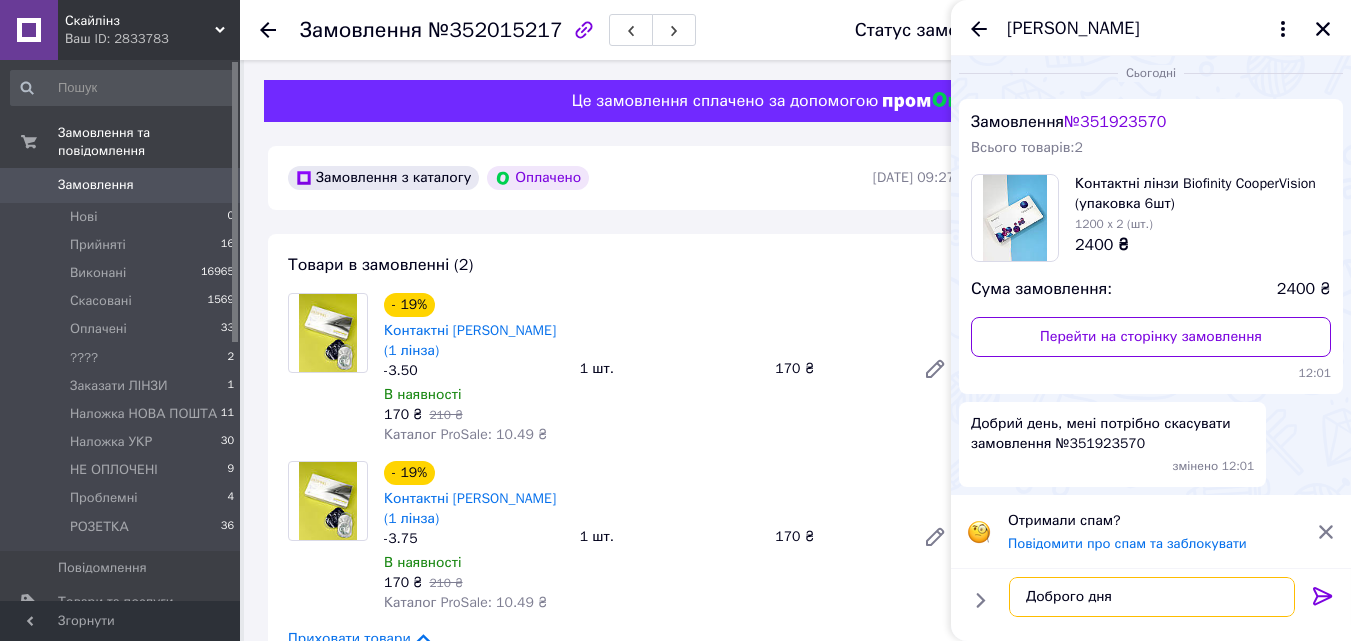 type on "Доброго дня" 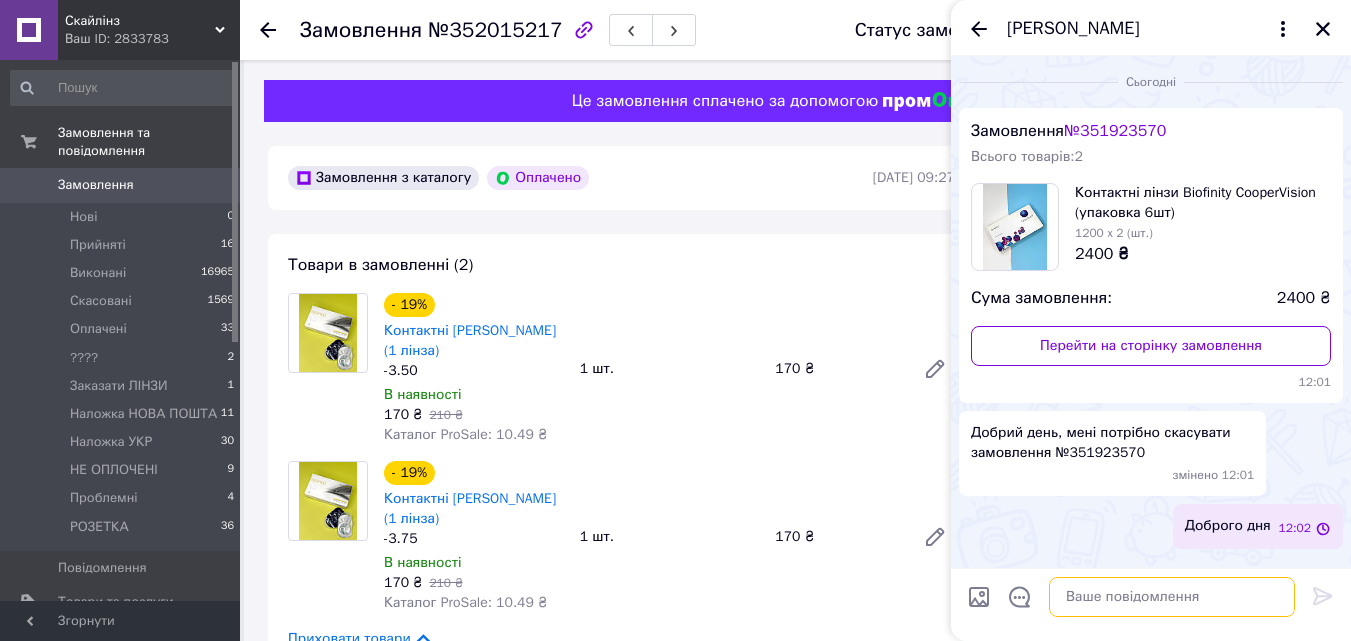 scroll, scrollTop: 0, scrollLeft: 0, axis: both 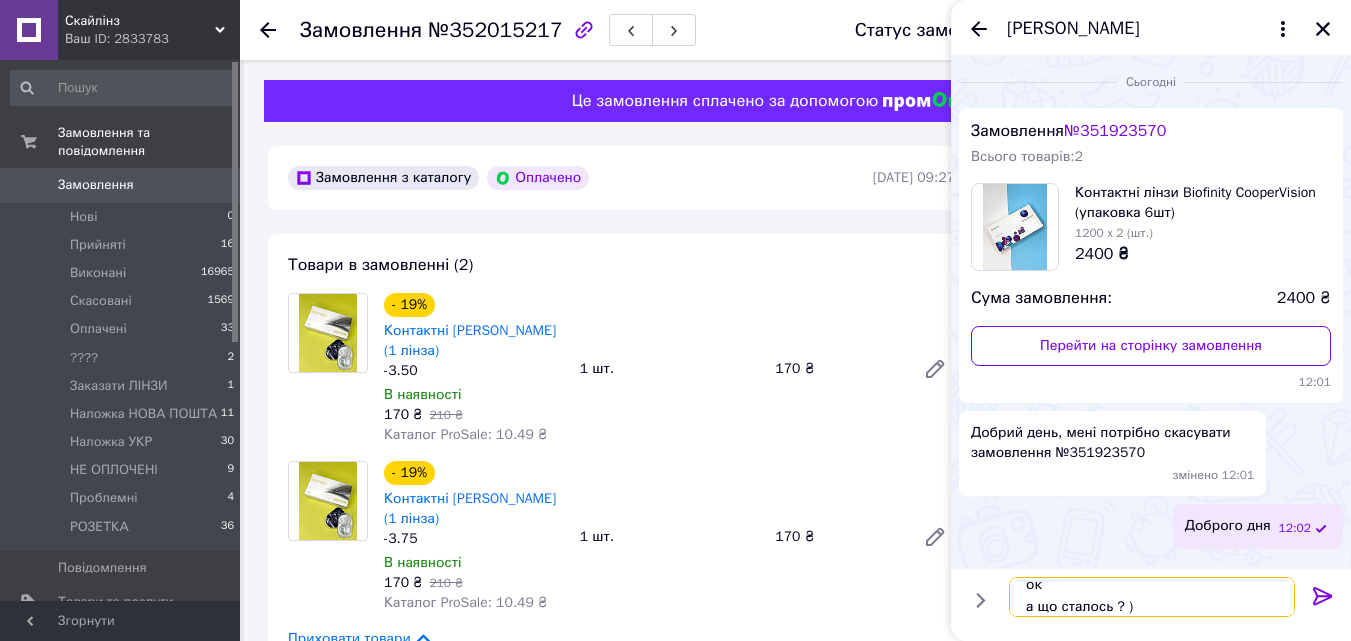 type on "ок
а що сталось ? )" 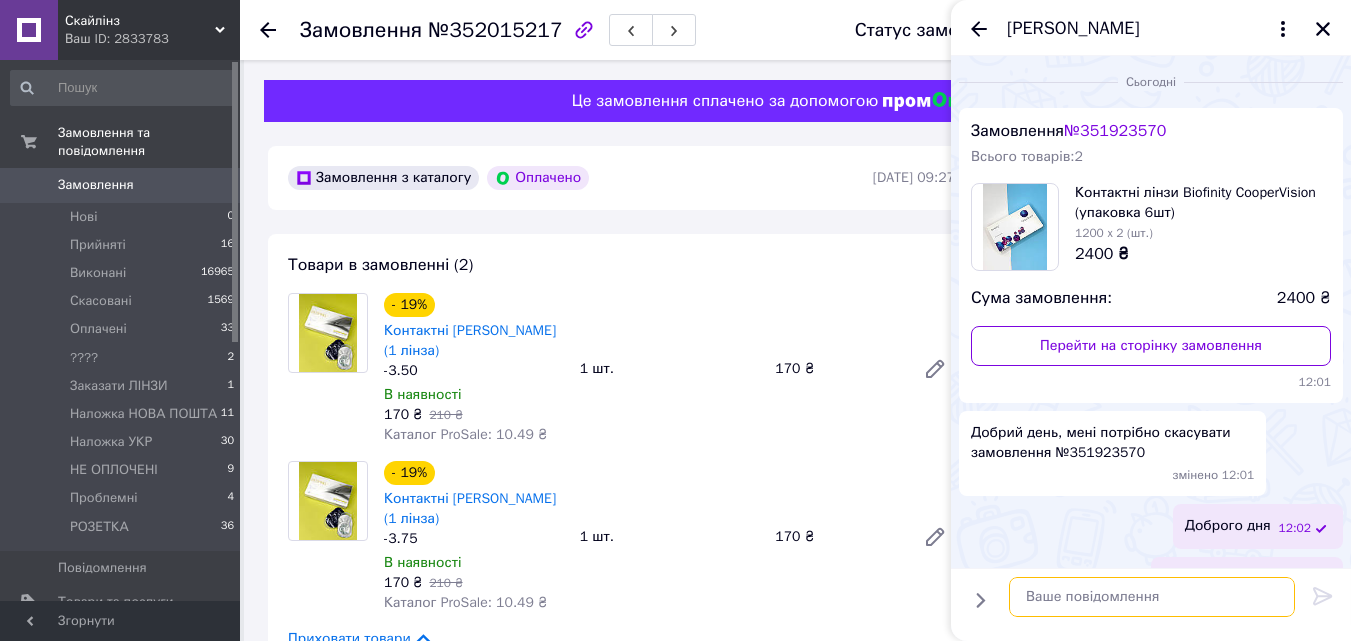 scroll, scrollTop: 0, scrollLeft: 0, axis: both 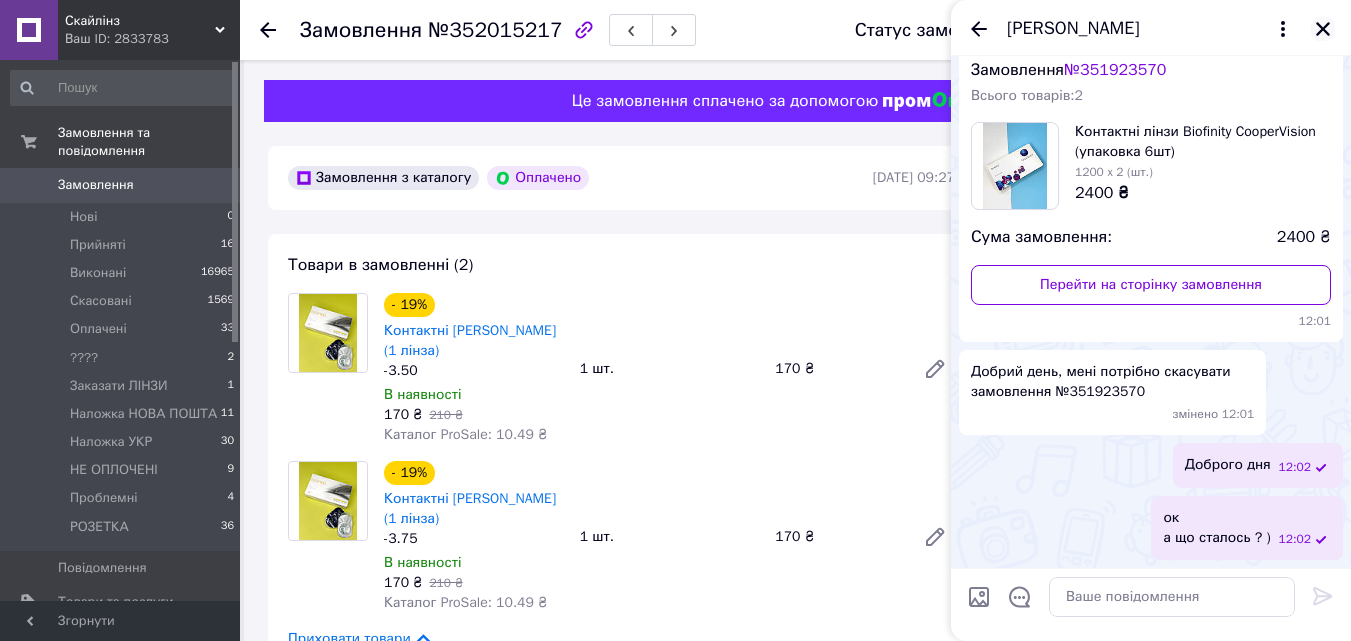 click 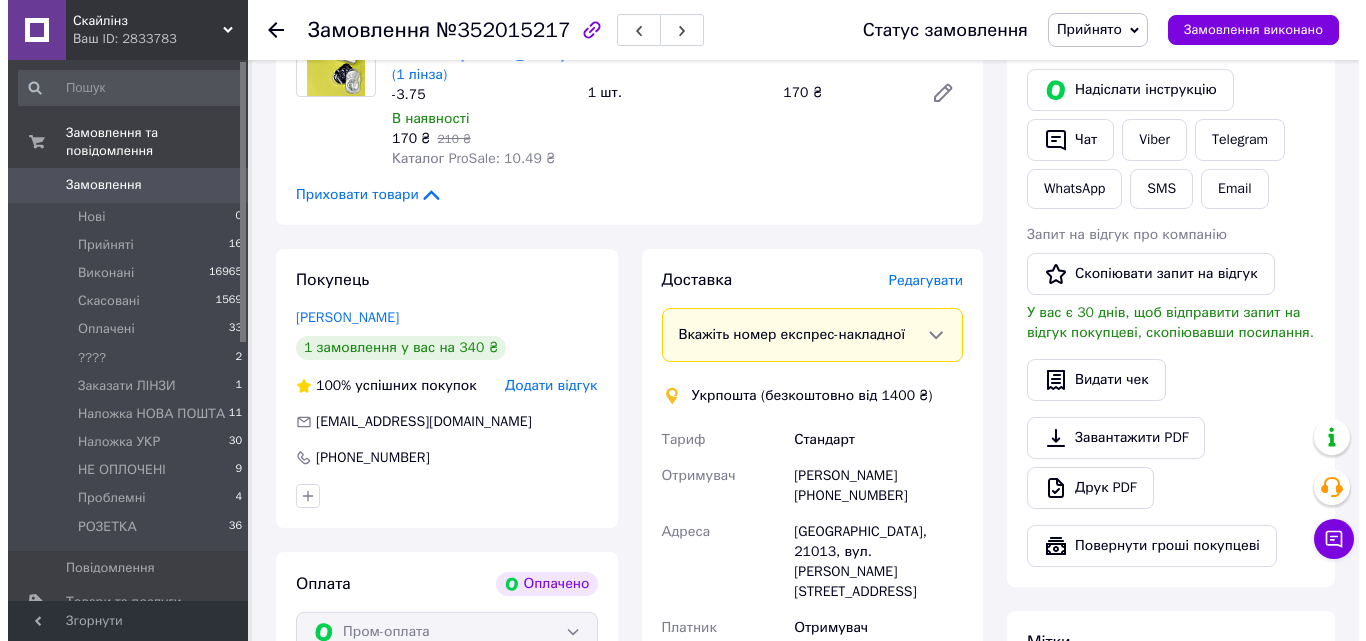scroll, scrollTop: 500, scrollLeft: 0, axis: vertical 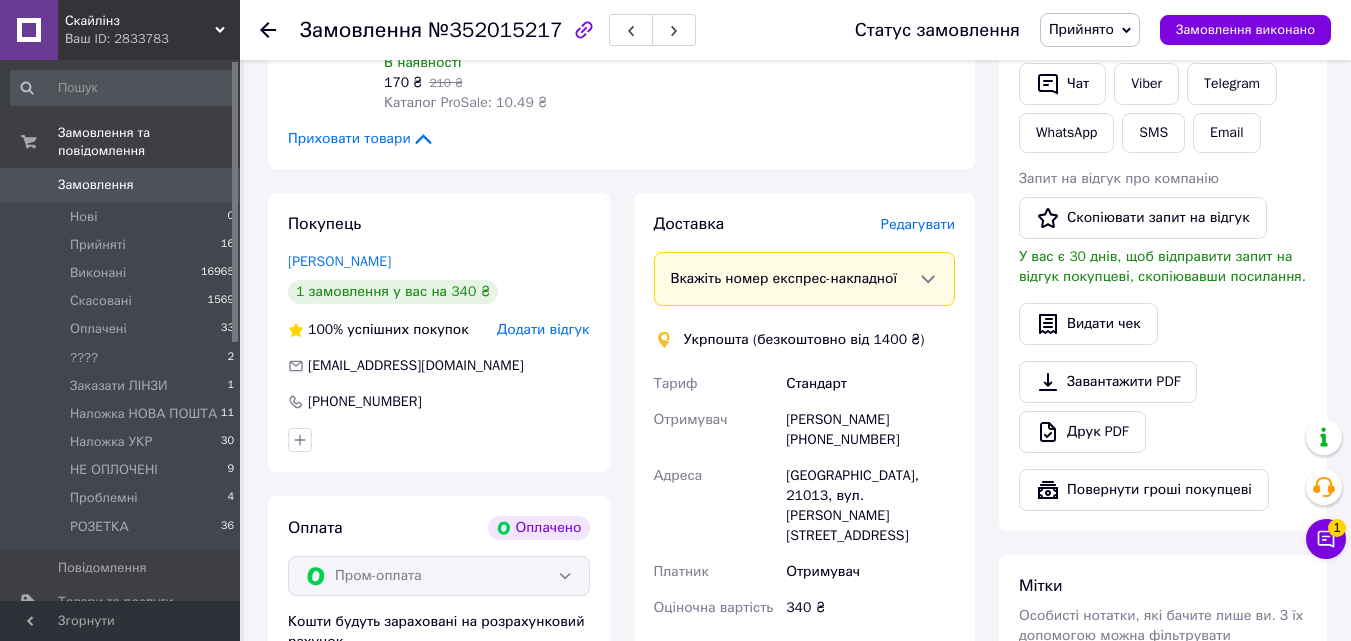 click on "Редагувати" at bounding box center (918, 224) 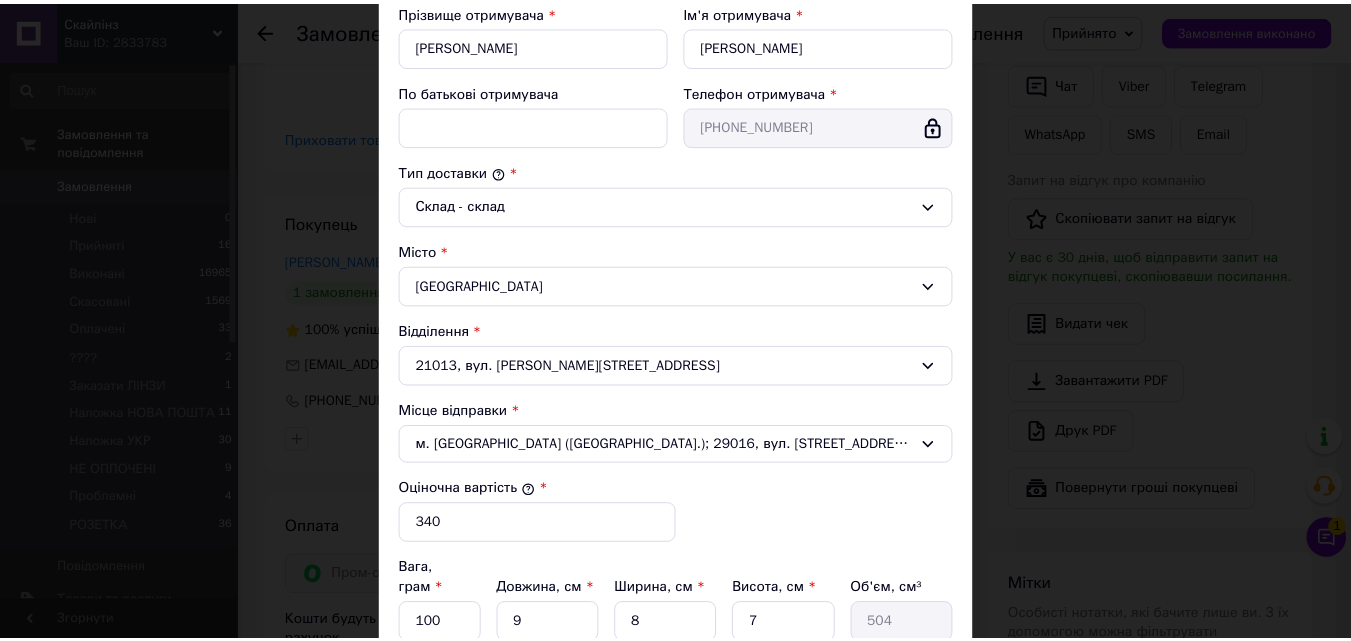 scroll, scrollTop: 610, scrollLeft: 0, axis: vertical 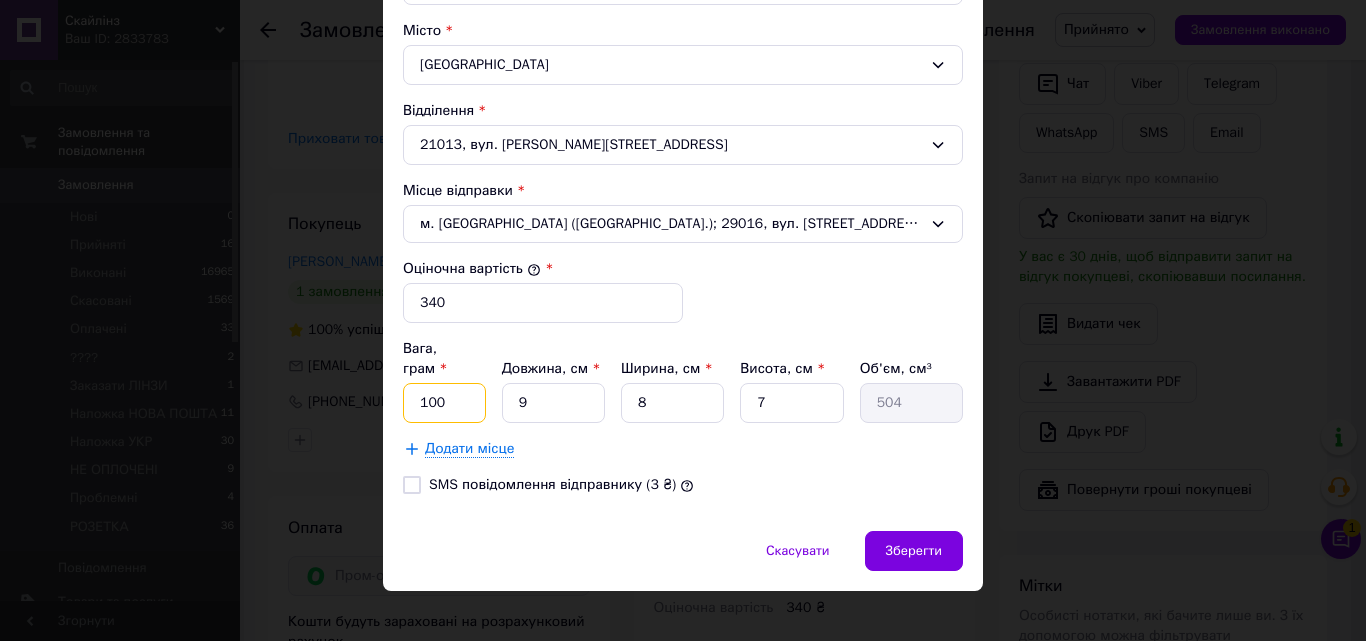 click on "100" at bounding box center [444, 403] 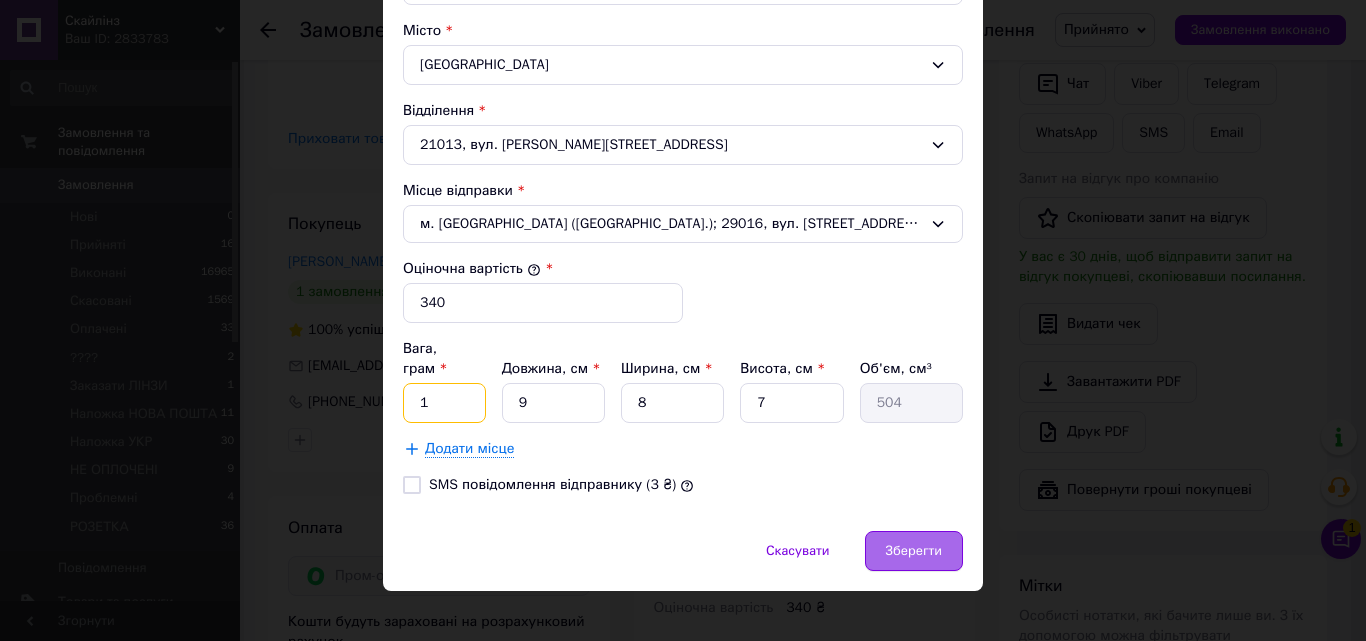 type on "1" 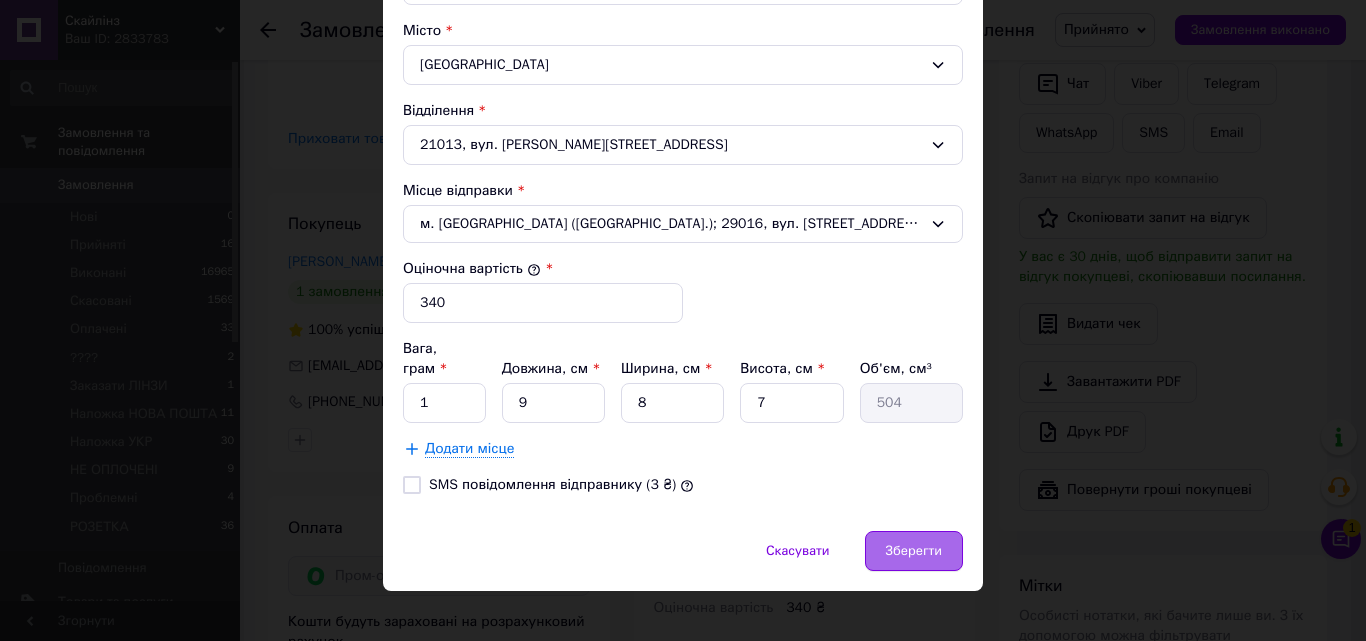 click on "Зберегти" at bounding box center [914, 551] 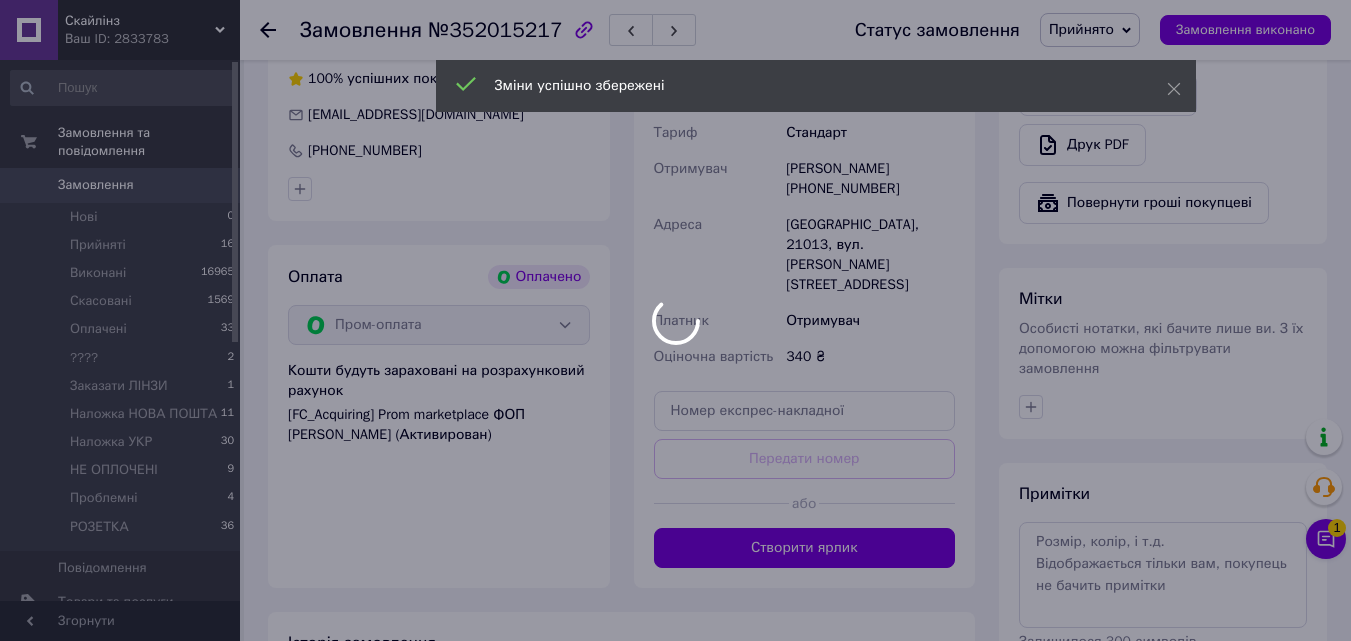 scroll, scrollTop: 900, scrollLeft: 0, axis: vertical 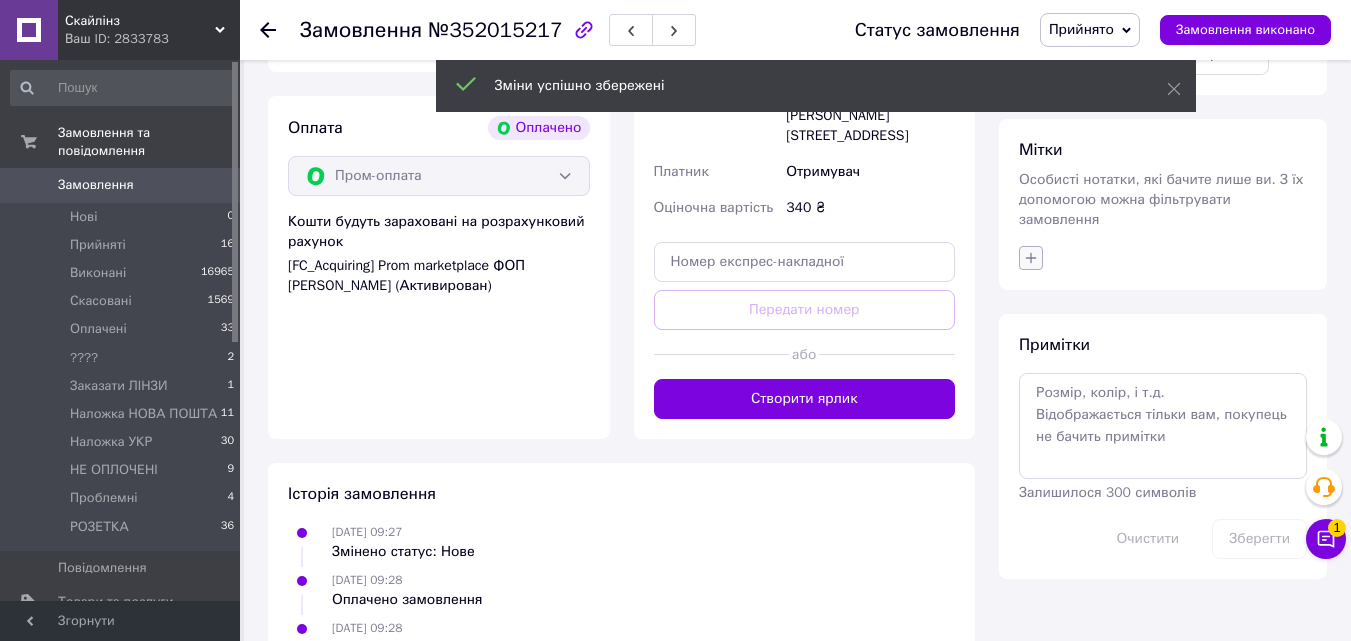click 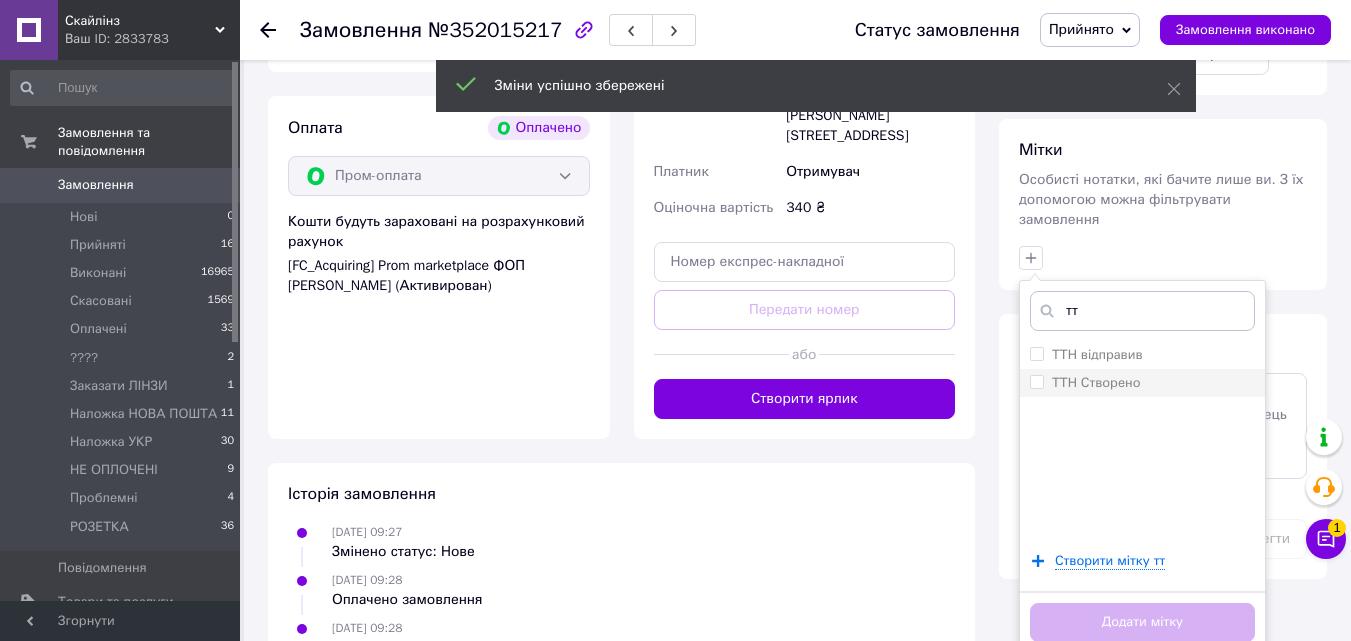 type on "тт" 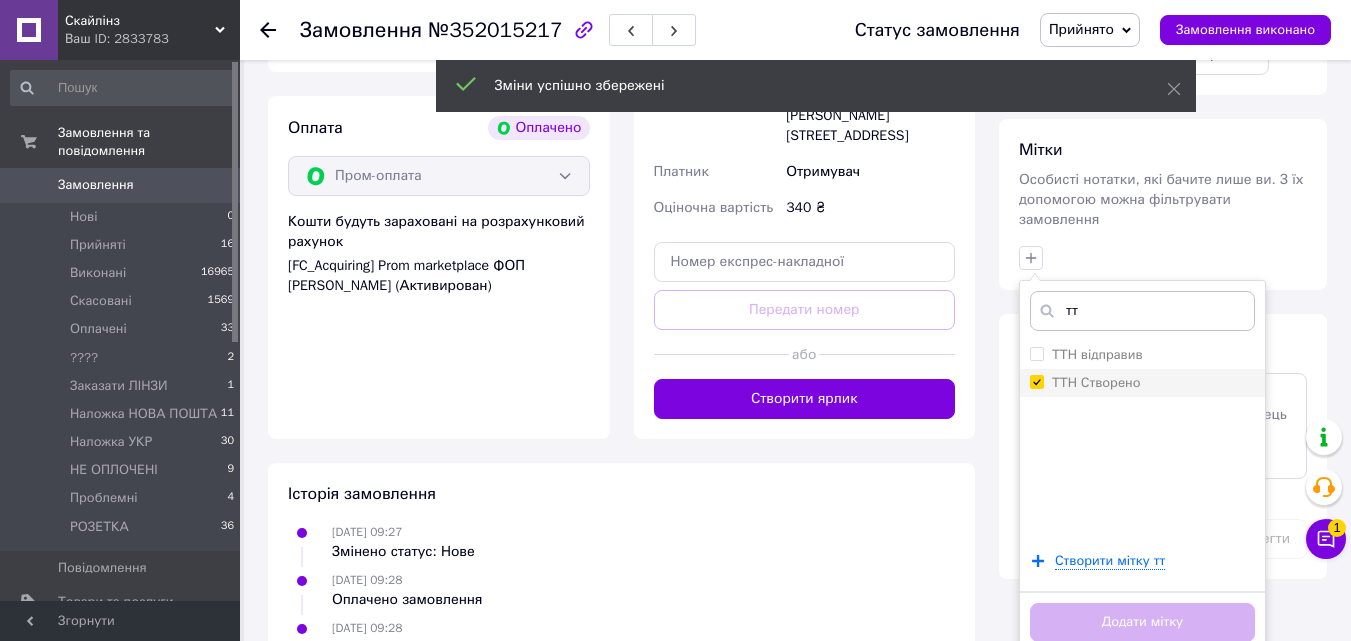 checkbox on "true" 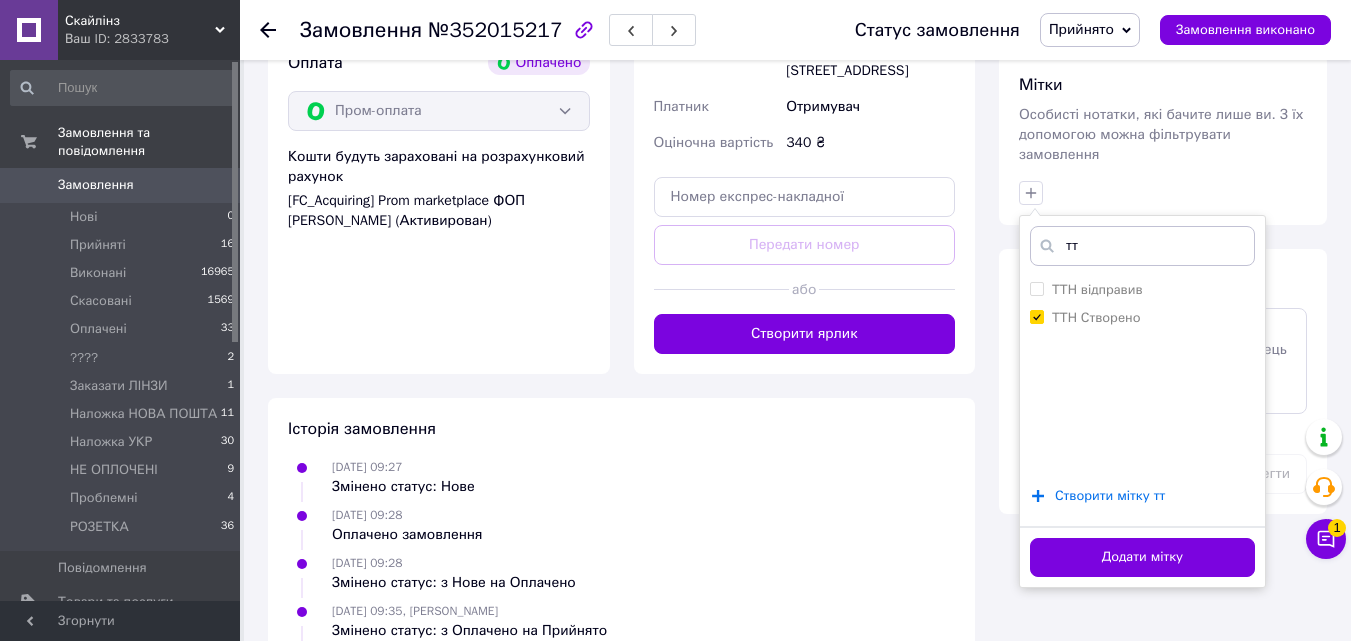 scroll, scrollTop: 1000, scrollLeft: 0, axis: vertical 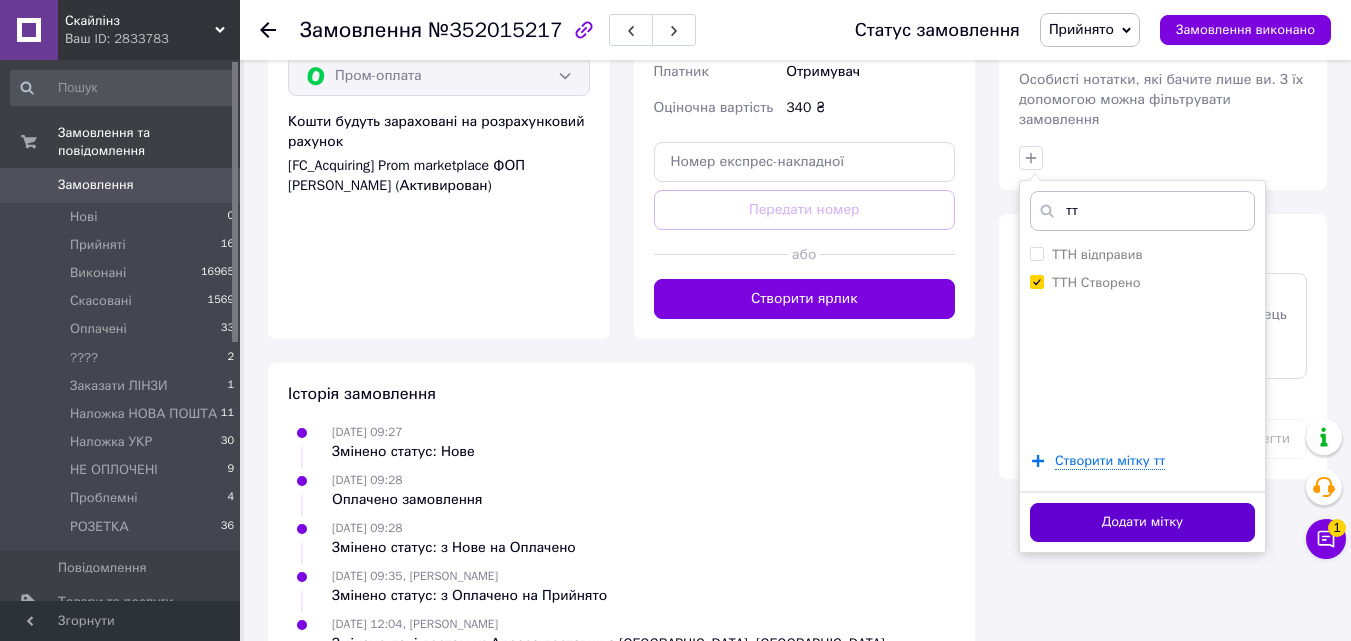 click on "Додати мітку" at bounding box center (1142, 522) 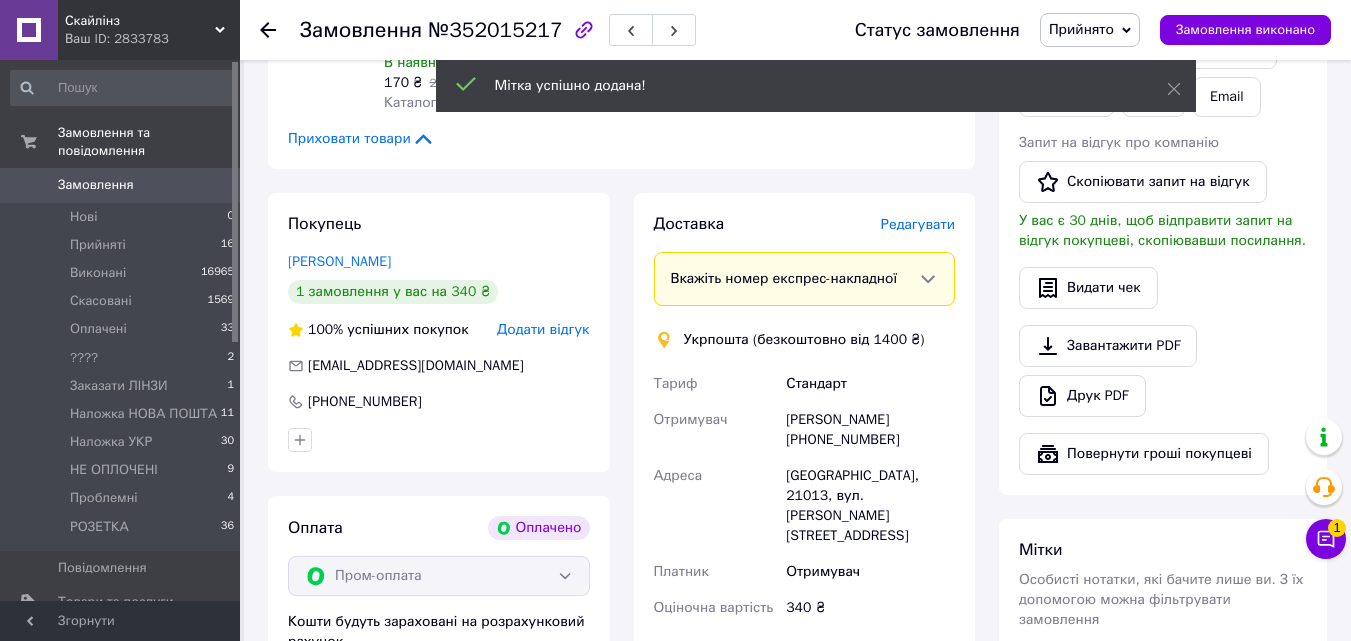 scroll, scrollTop: 800, scrollLeft: 0, axis: vertical 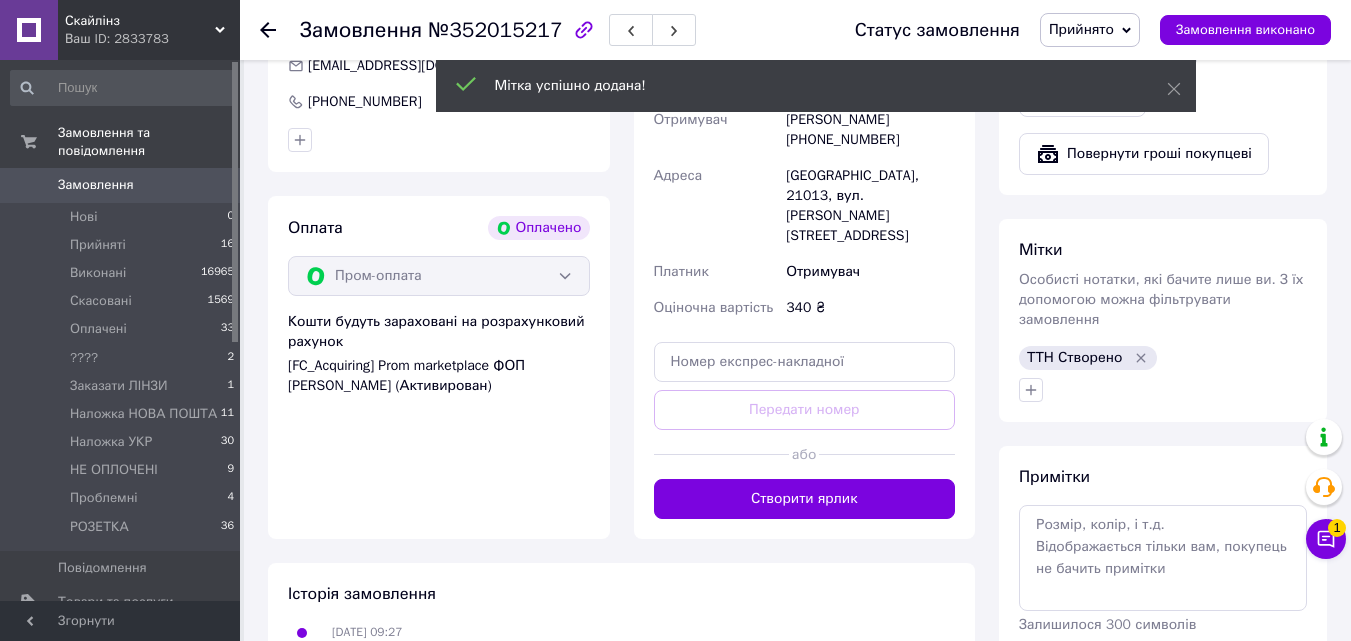 click on "Створити ярлик" at bounding box center (805, 499) 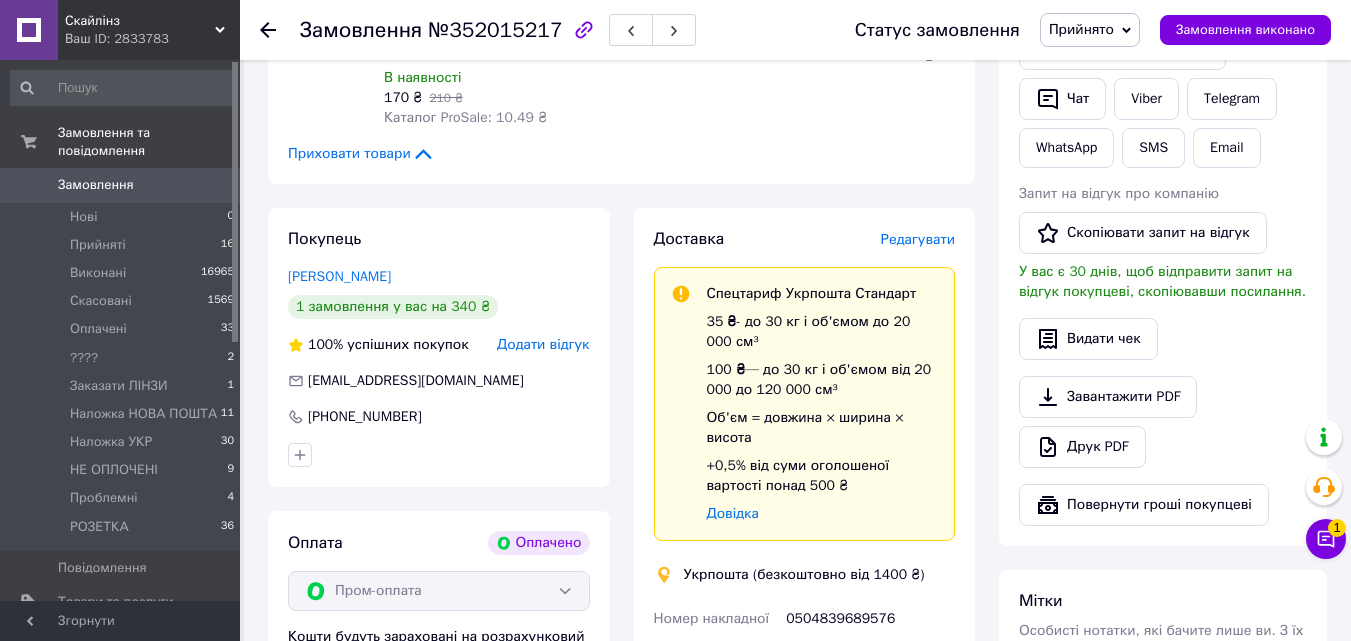 scroll, scrollTop: 300, scrollLeft: 0, axis: vertical 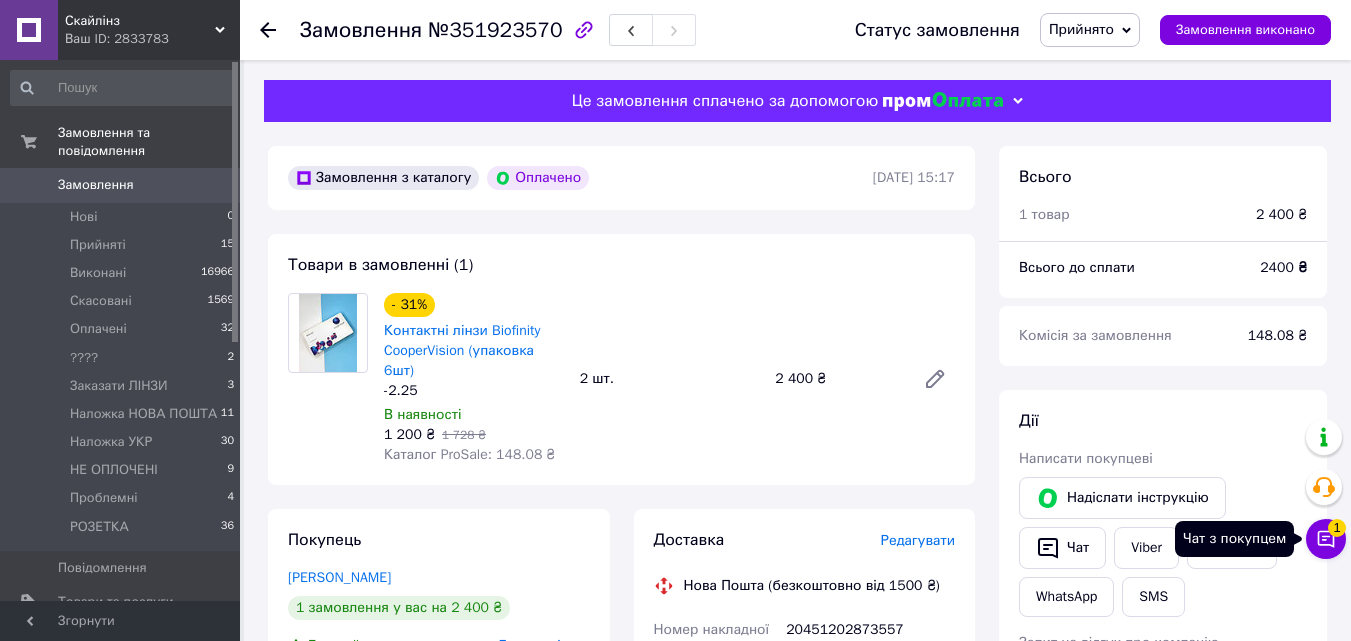 click 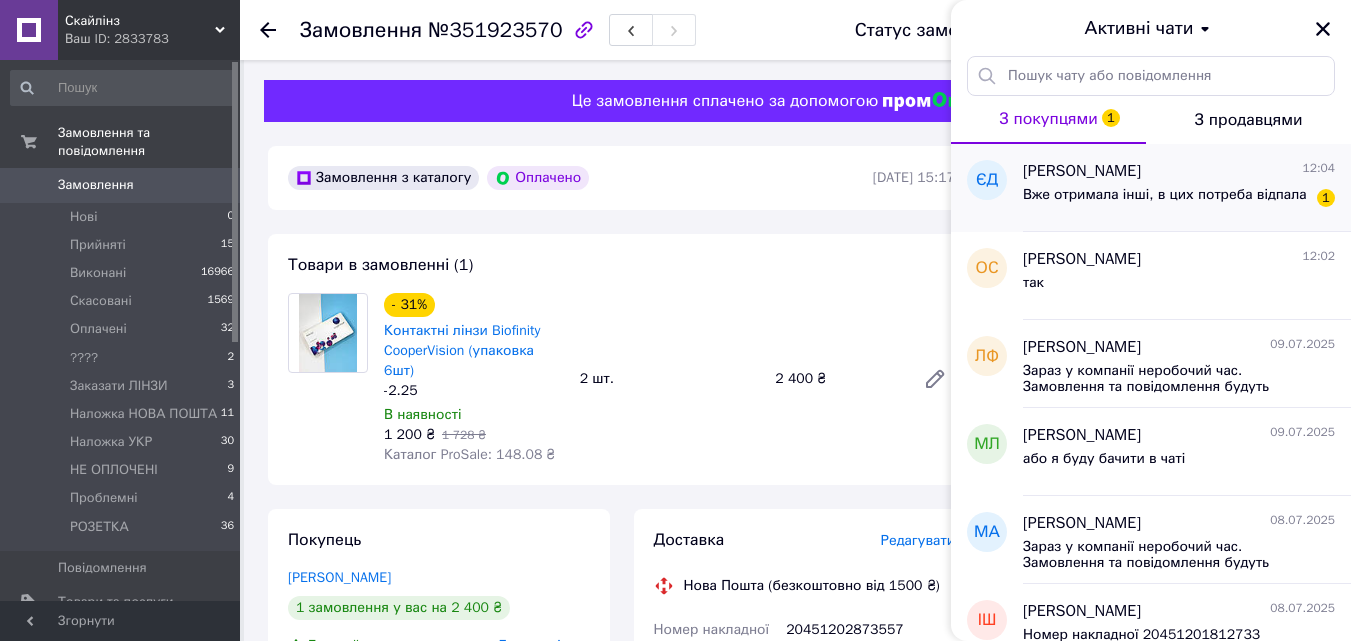 click on "[PERSON_NAME] 12:04 Вже отримала інші, в цих потреба відпала 1" at bounding box center [1187, 188] 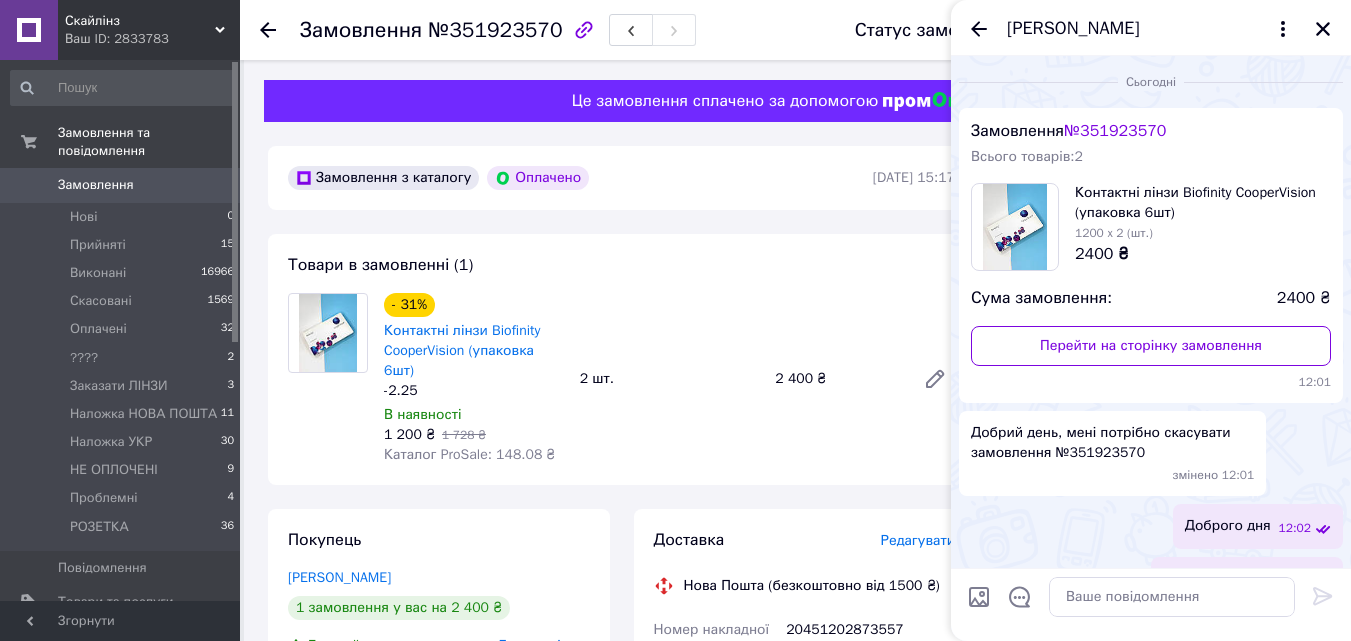 scroll, scrollTop: 170, scrollLeft: 0, axis: vertical 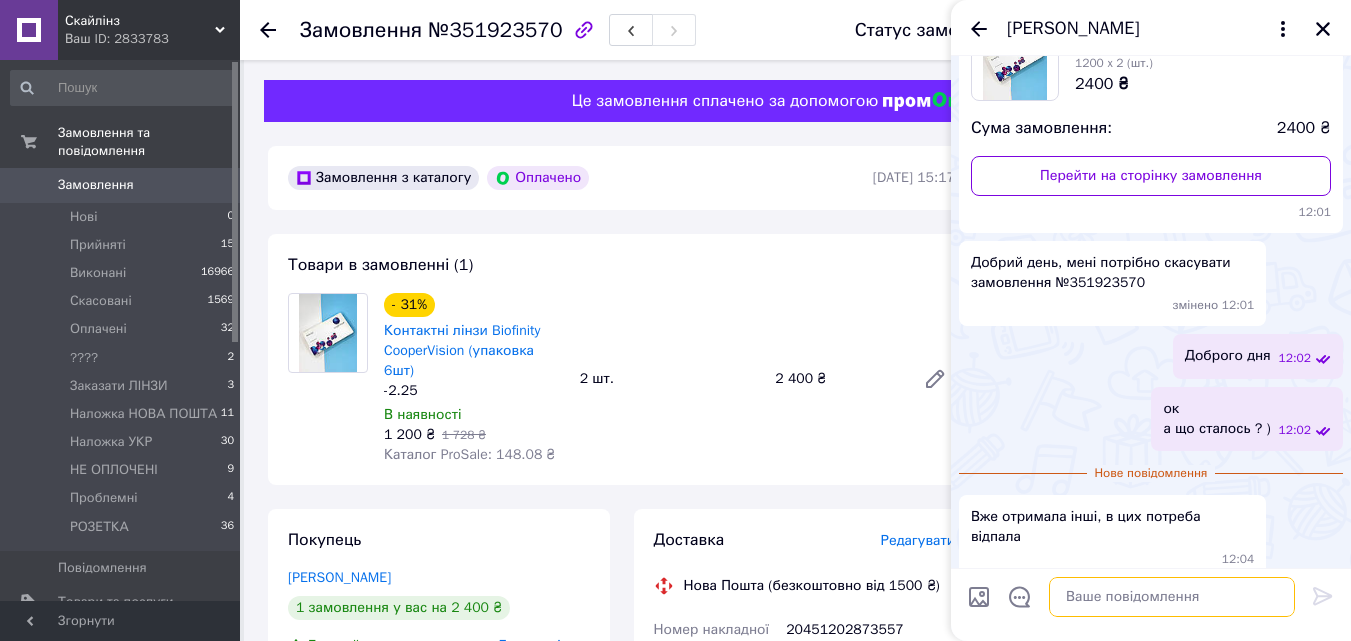 click at bounding box center (1172, 597) 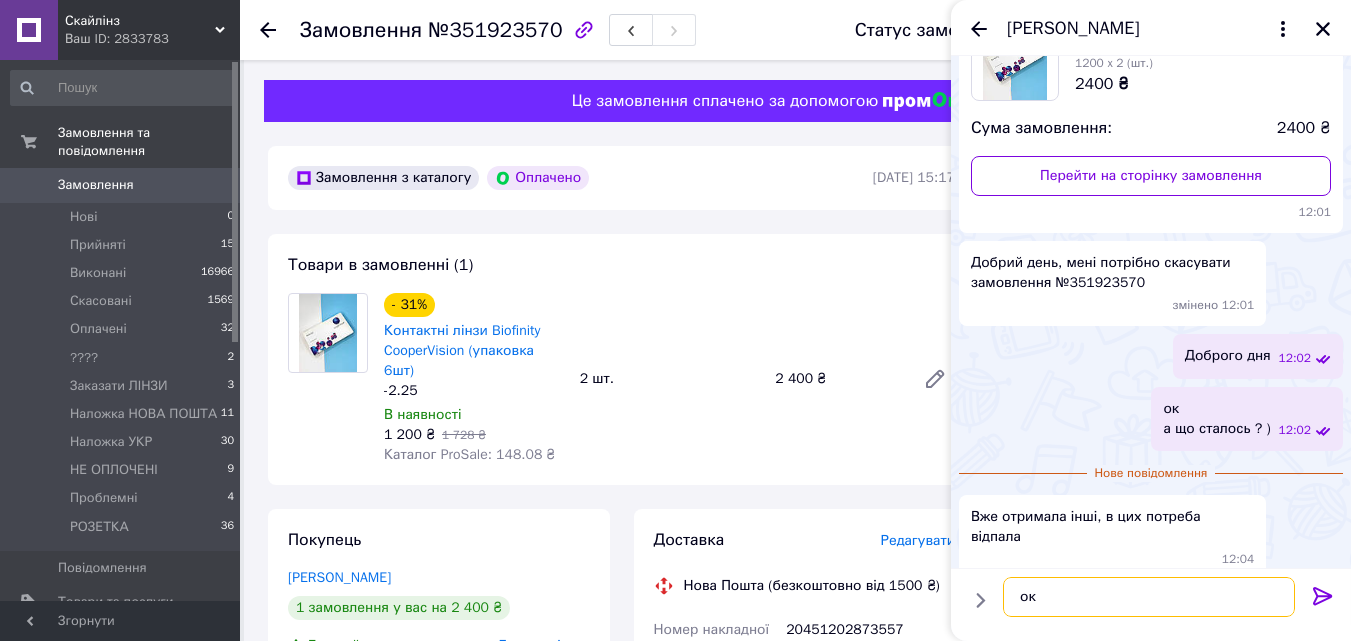 type on "ок" 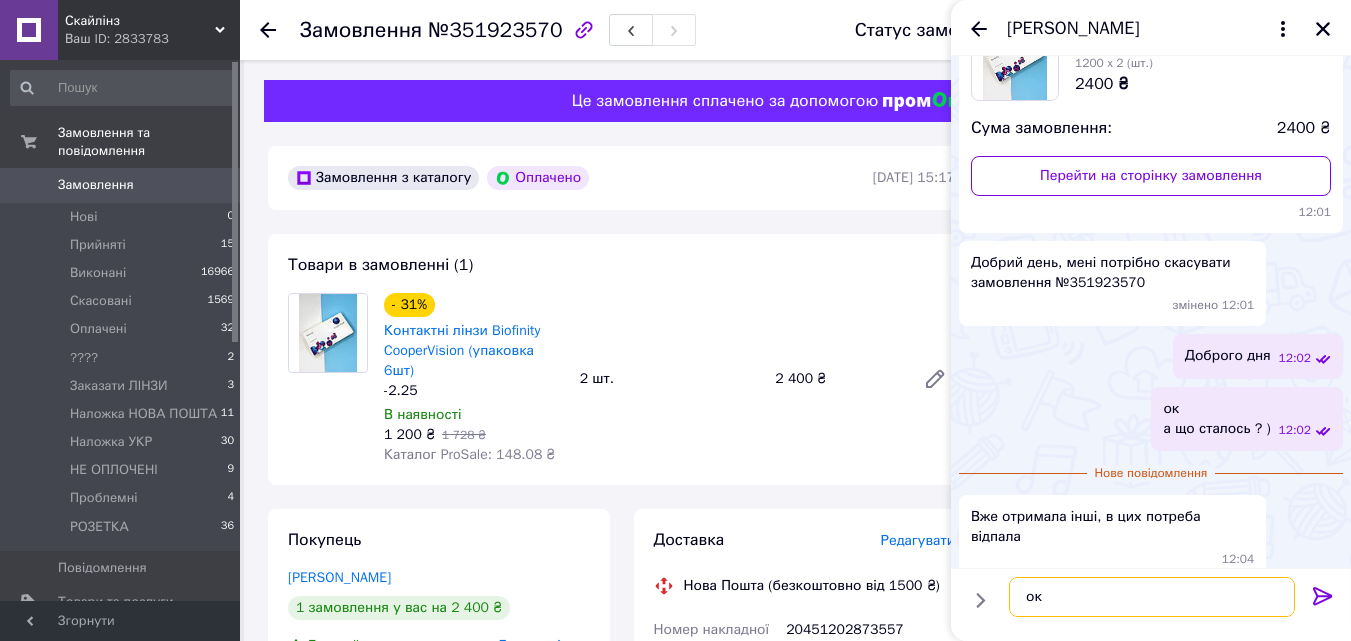 type 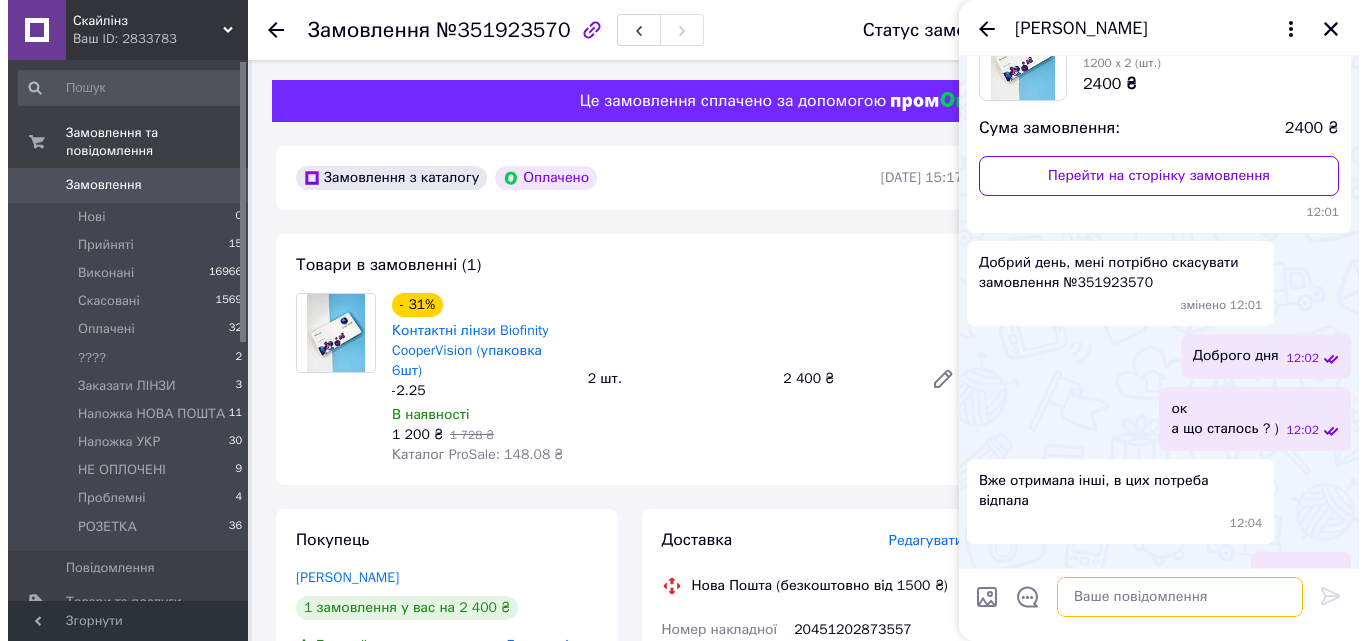 scroll, scrollTop: 187, scrollLeft: 0, axis: vertical 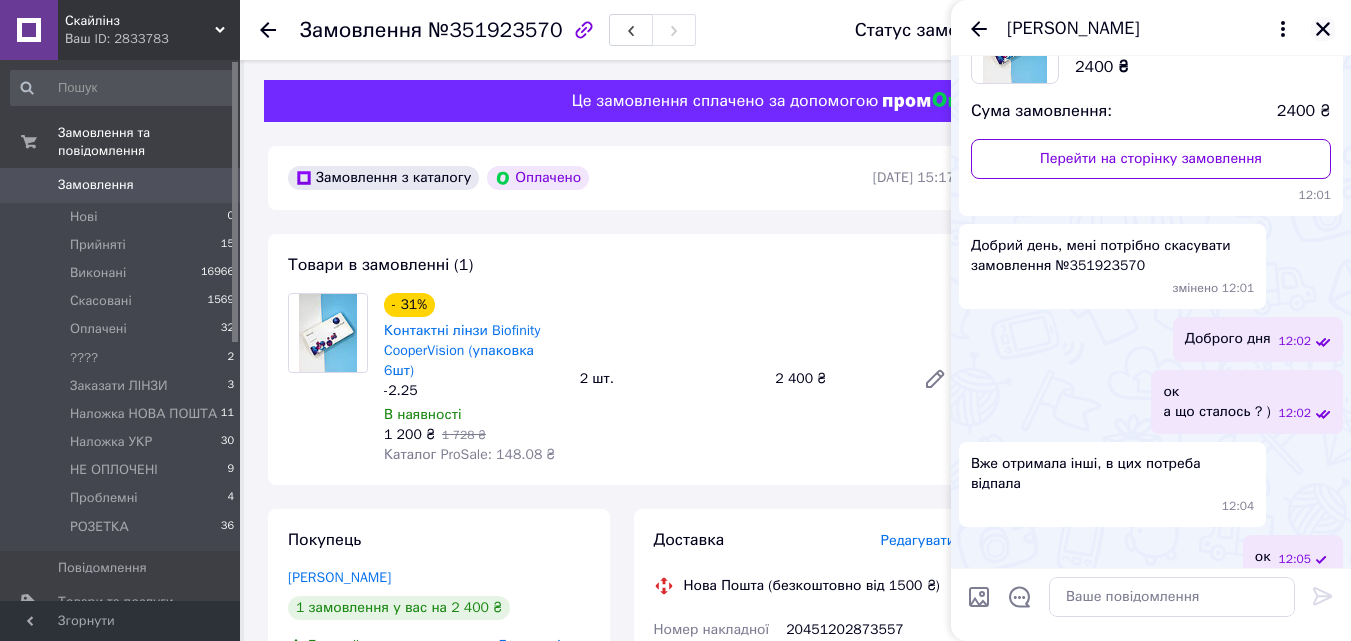 click 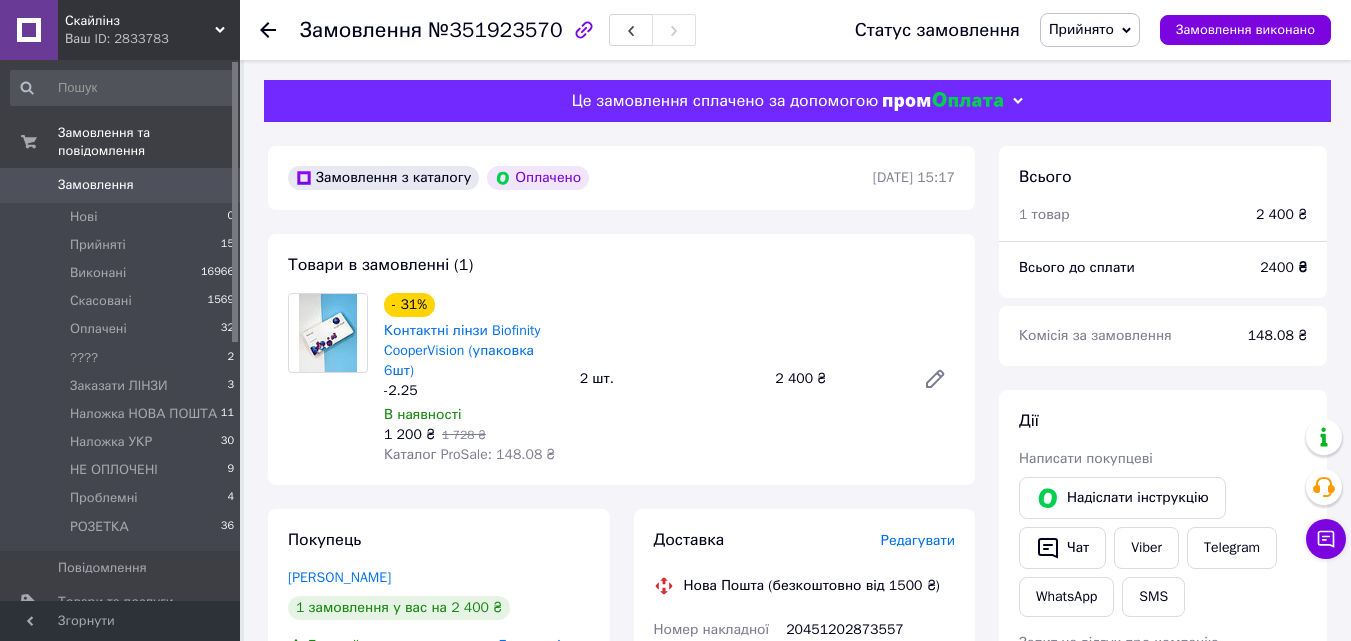 click on "Прийнято" at bounding box center [1081, 29] 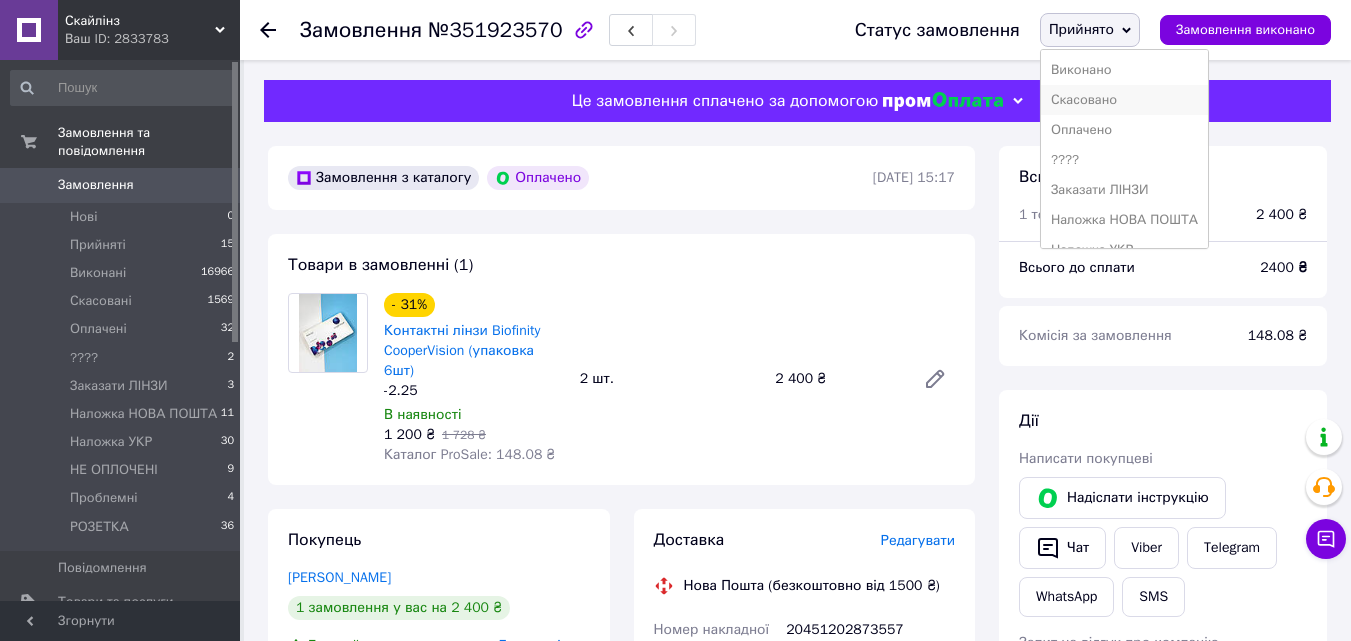 click on "Скасовано" at bounding box center [1124, 100] 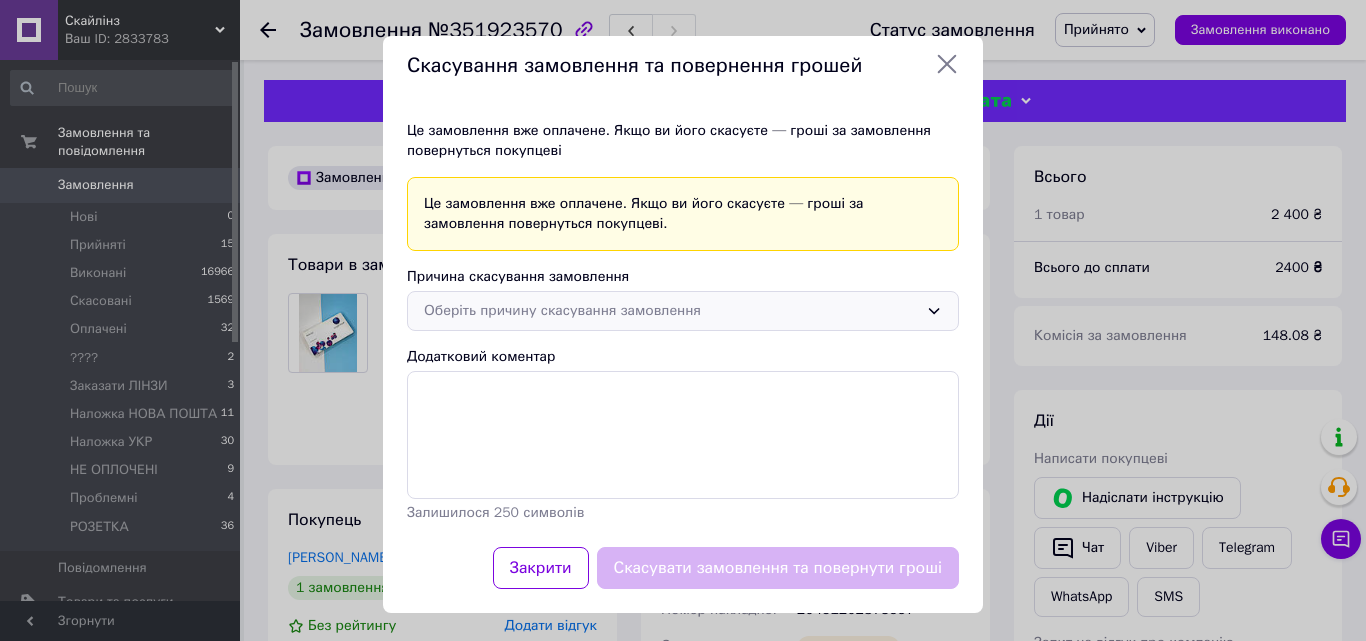 click on "Оберіть причину скасування замовлення" at bounding box center (671, 311) 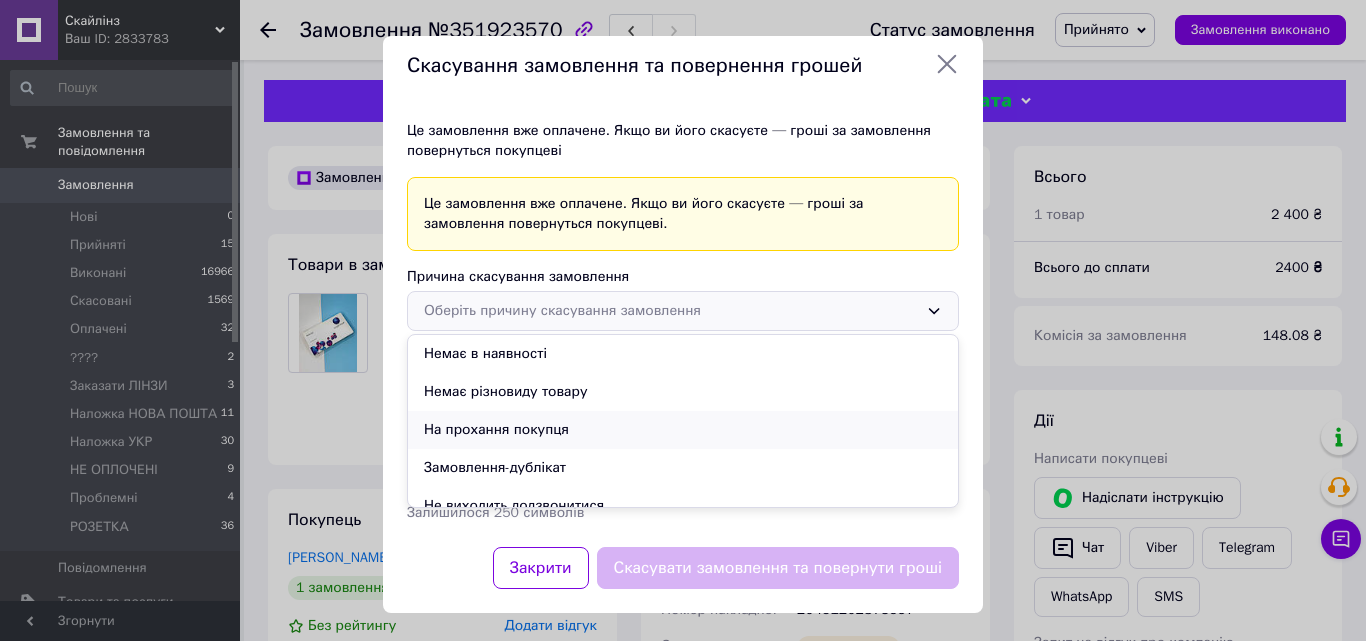 click on "На прохання покупця" at bounding box center (683, 430) 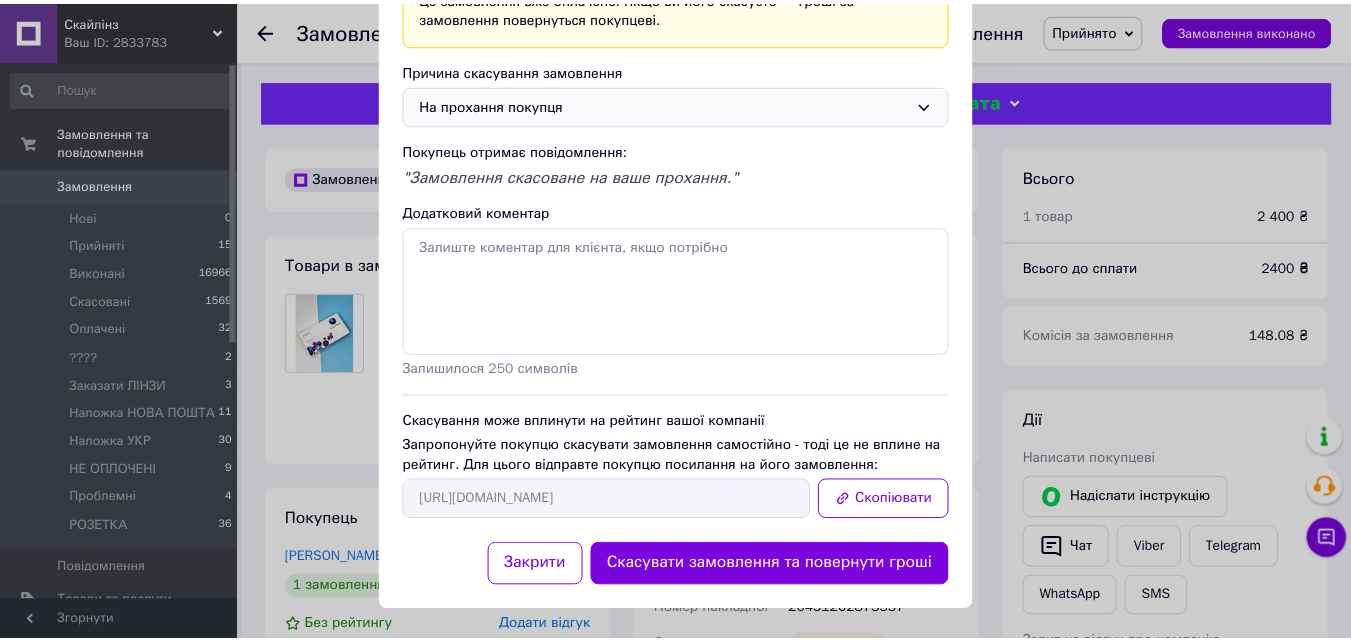 scroll, scrollTop: 212, scrollLeft: 0, axis: vertical 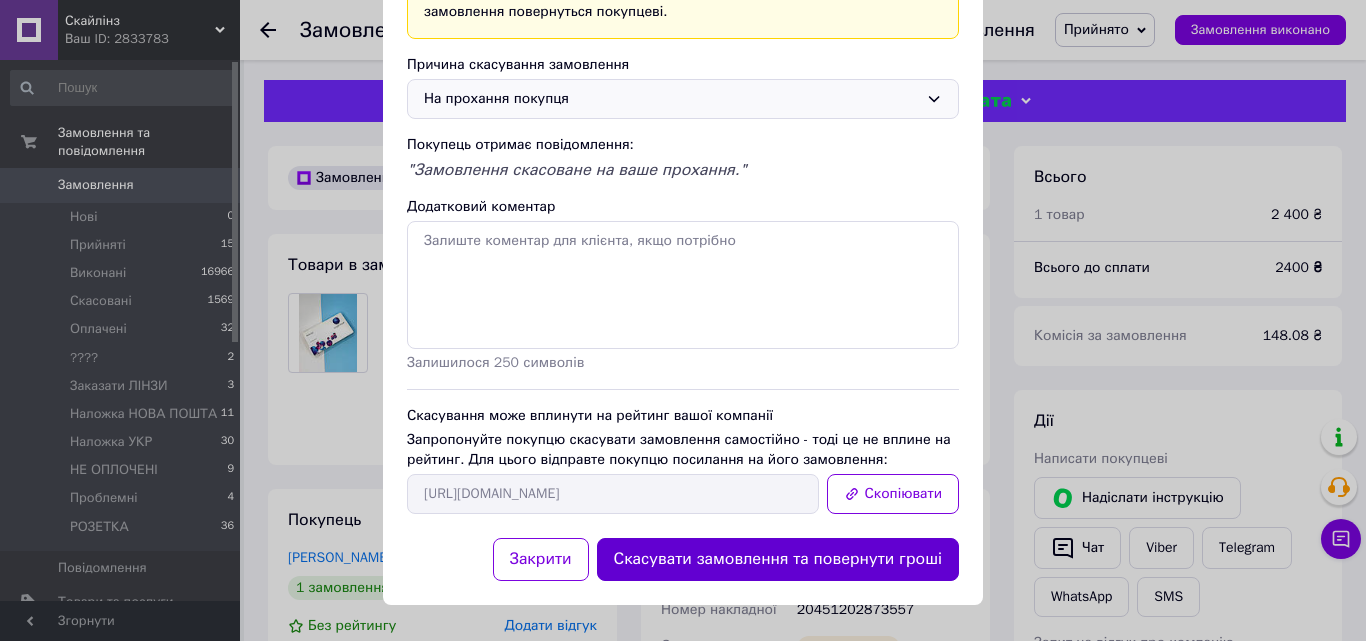 click on "Скасувати замовлення та повернути гроші" at bounding box center (778, 559) 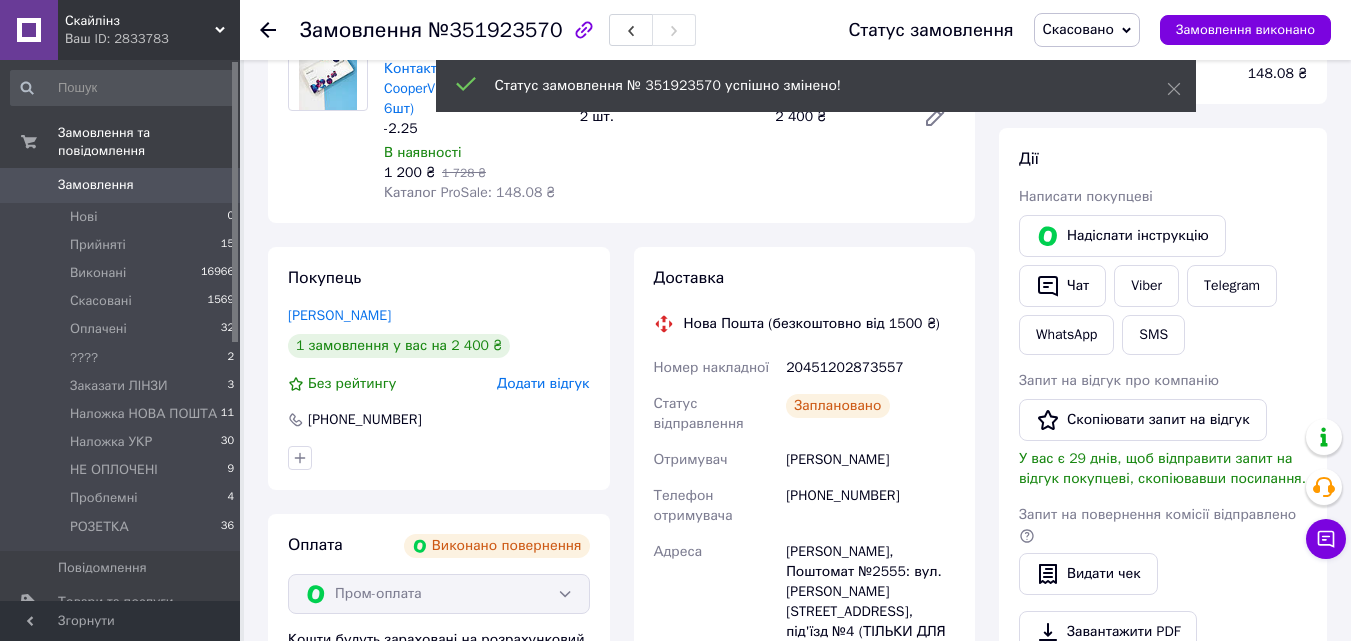 scroll, scrollTop: 137, scrollLeft: 0, axis: vertical 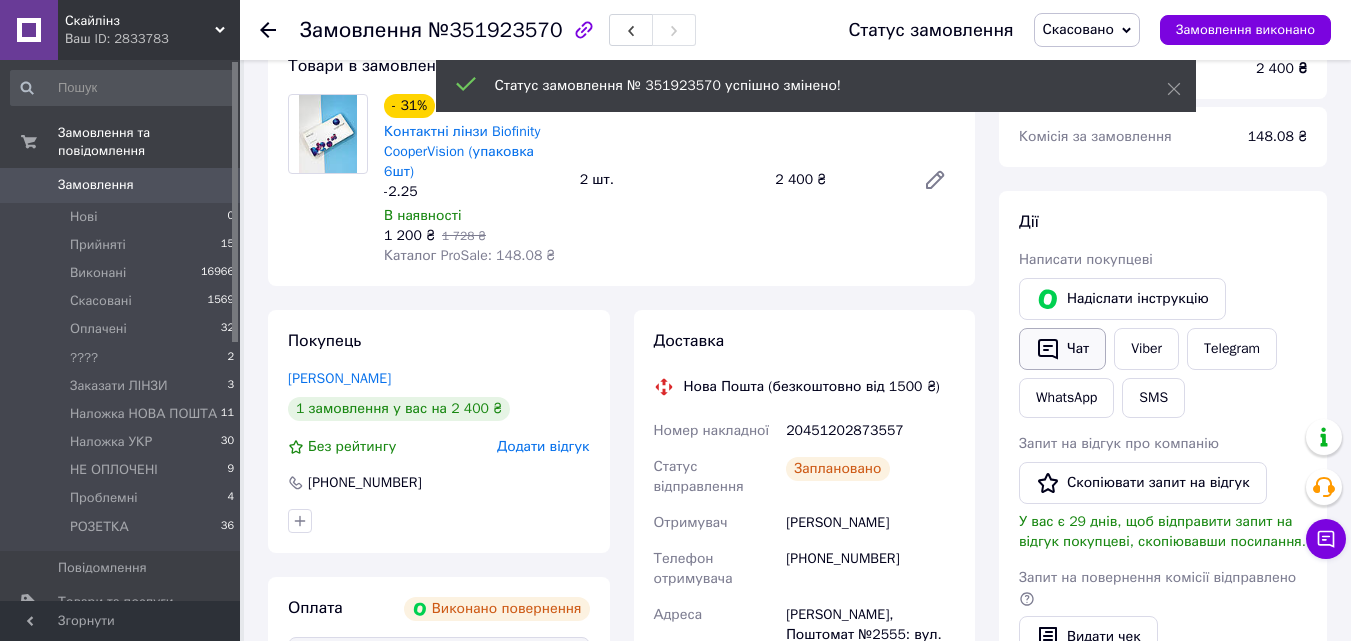 click 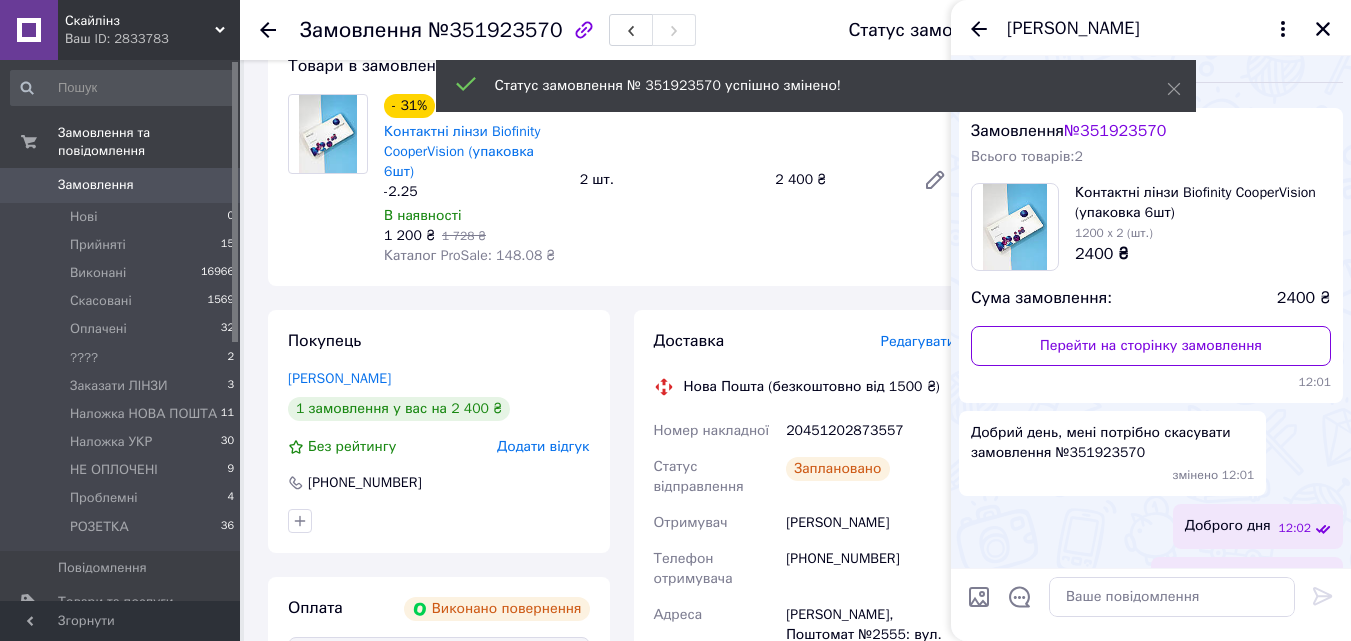 scroll, scrollTop: 187, scrollLeft: 0, axis: vertical 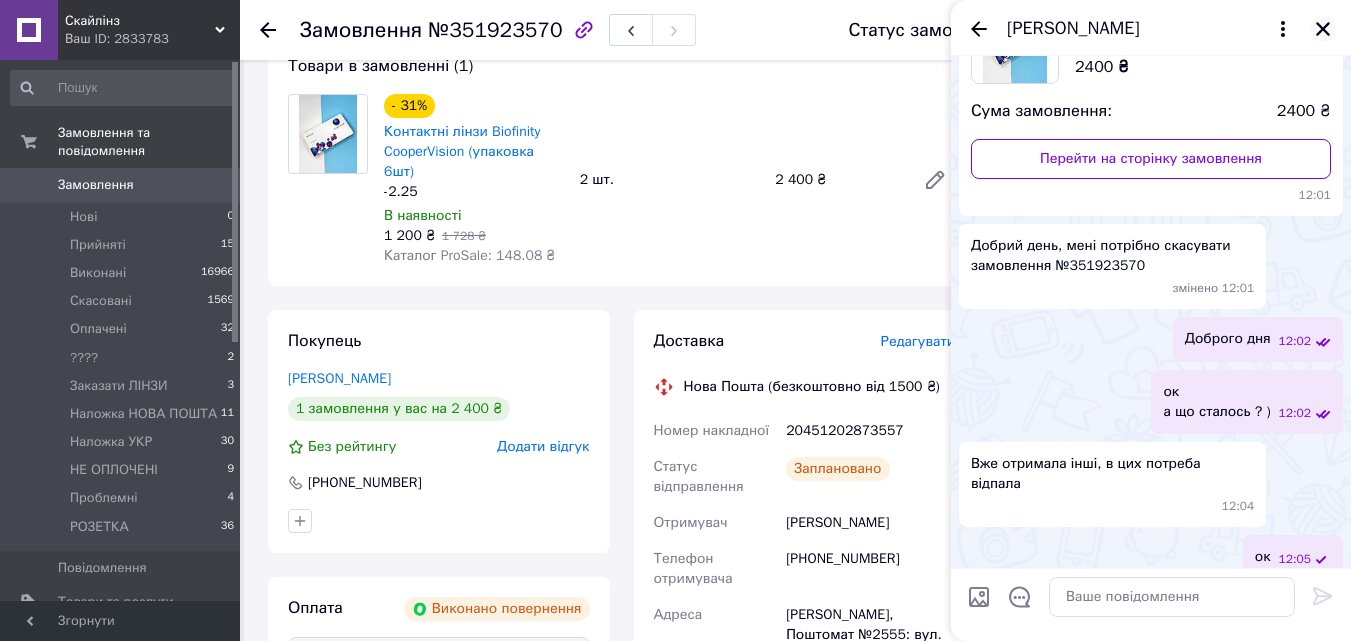 click 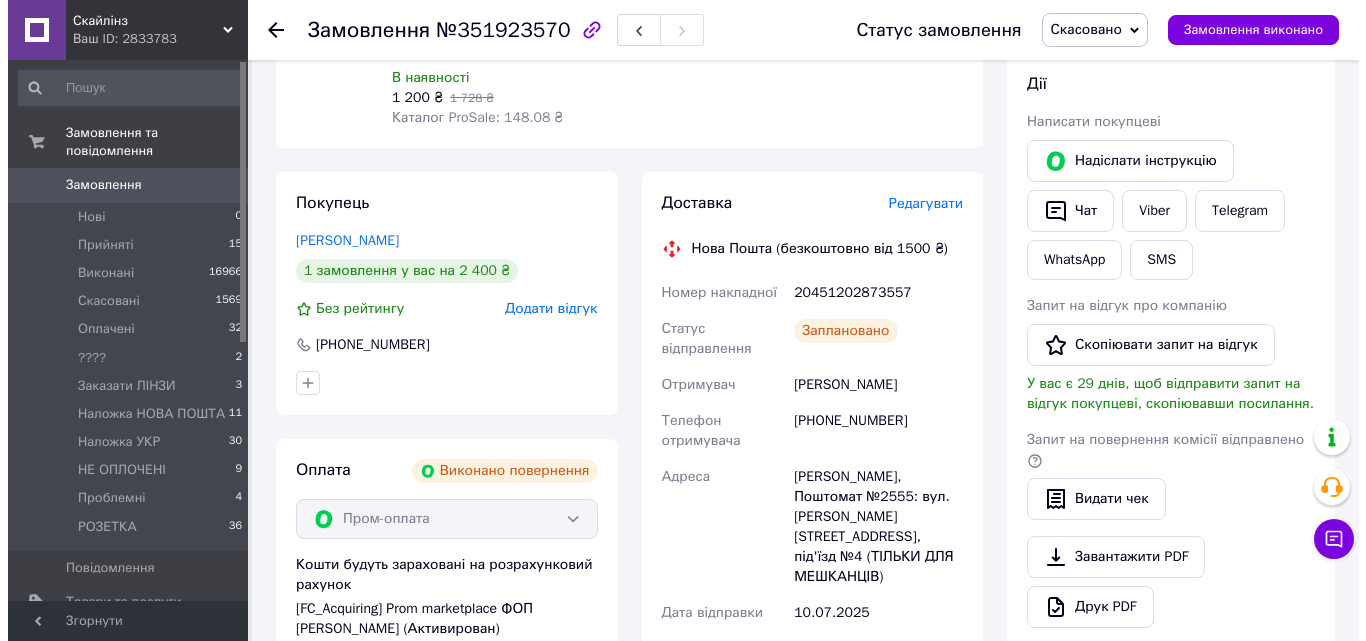 scroll, scrollTop: 100, scrollLeft: 0, axis: vertical 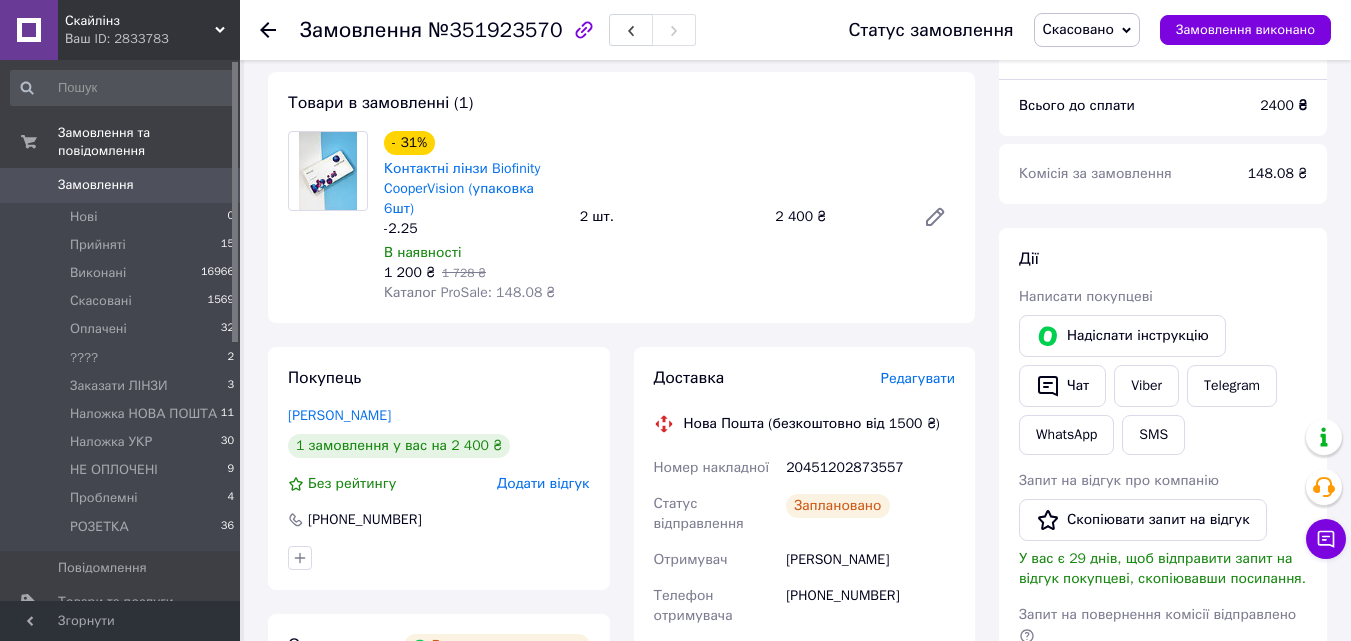 click on "Редагувати" at bounding box center [918, 378] 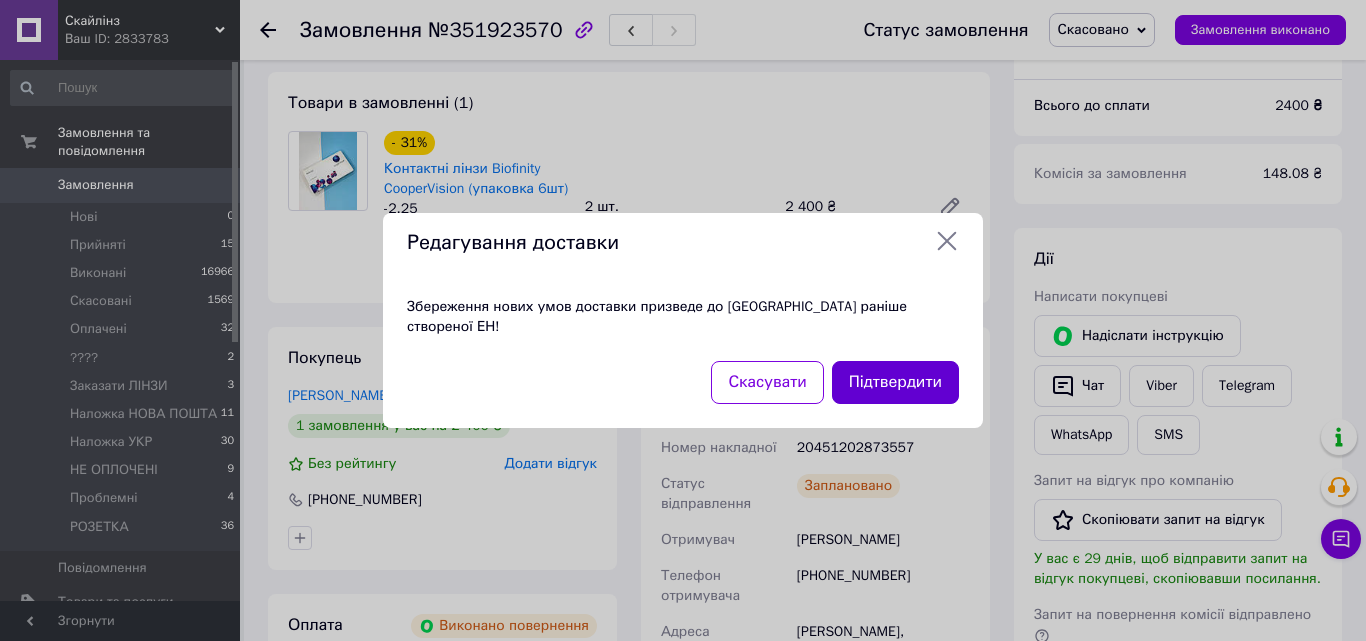 click on "Підтвердити" at bounding box center [895, 382] 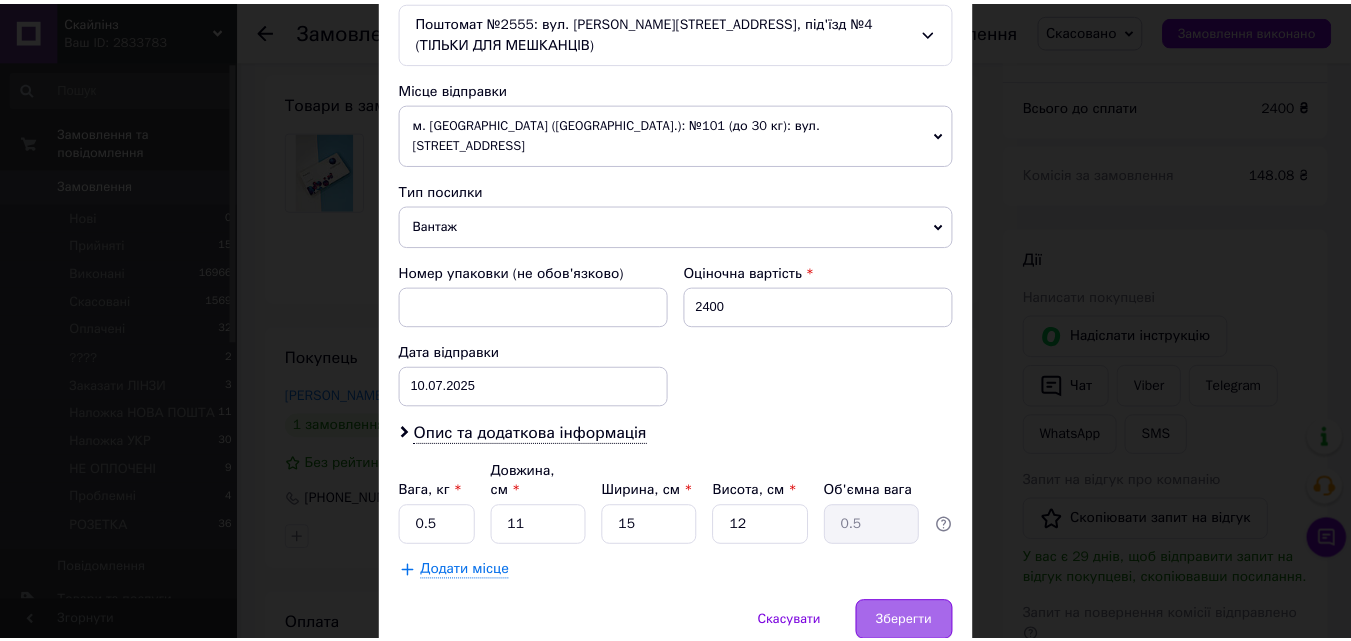 scroll, scrollTop: 709, scrollLeft: 0, axis: vertical 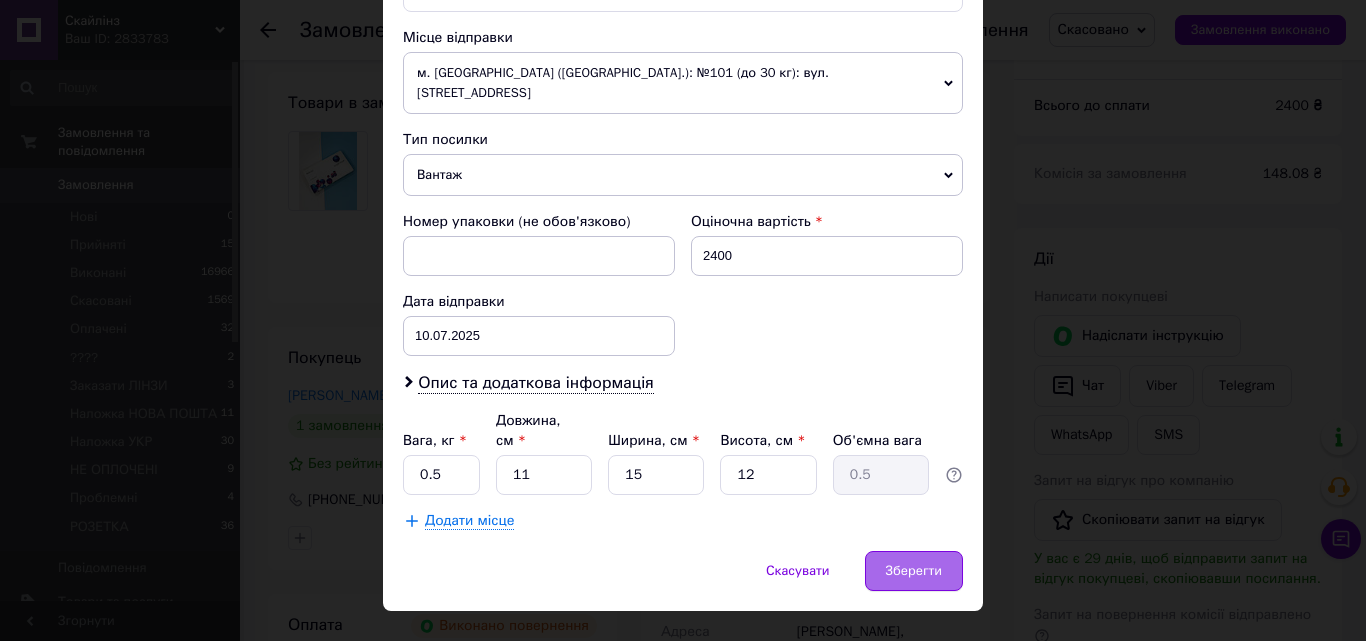 click on "Зберегти" at bounding box center (914, 571) 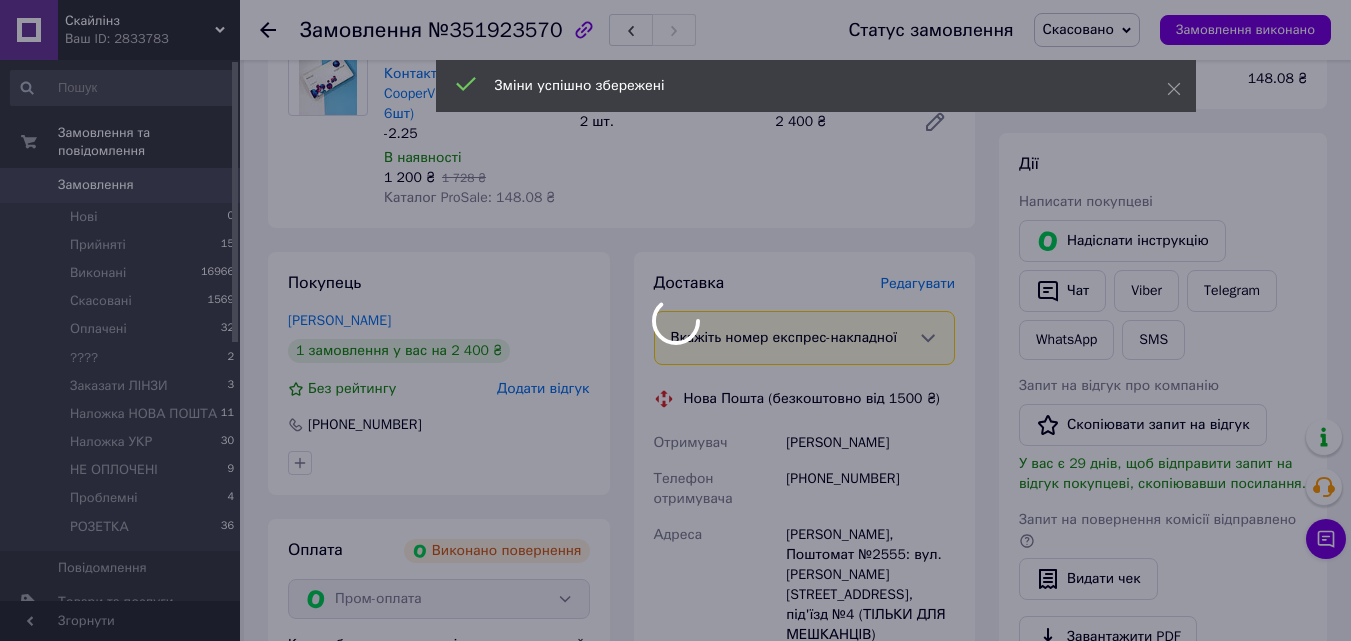 scroll, scrollTop: 300, scrollLeft: 0, axis: vertical 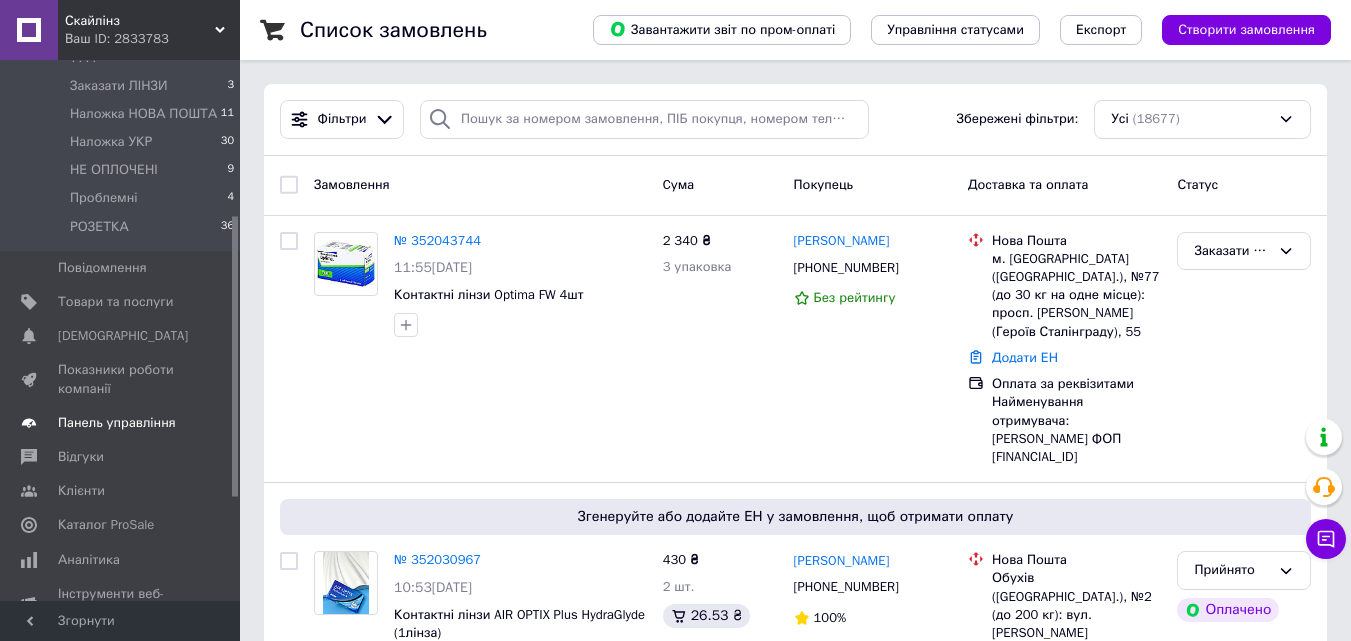 click on "Панель управління" at bounding box center (117, 423) 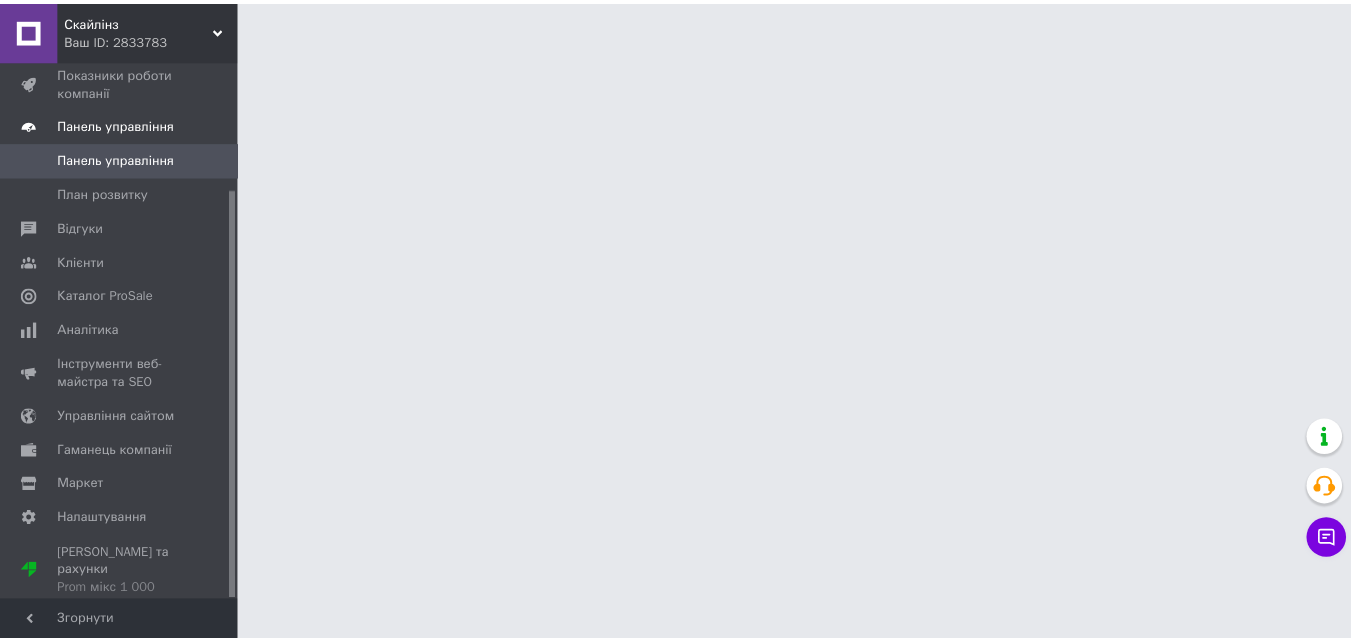 scroll, scrollTop: 169, scrollLeft: 0, axis: vertical 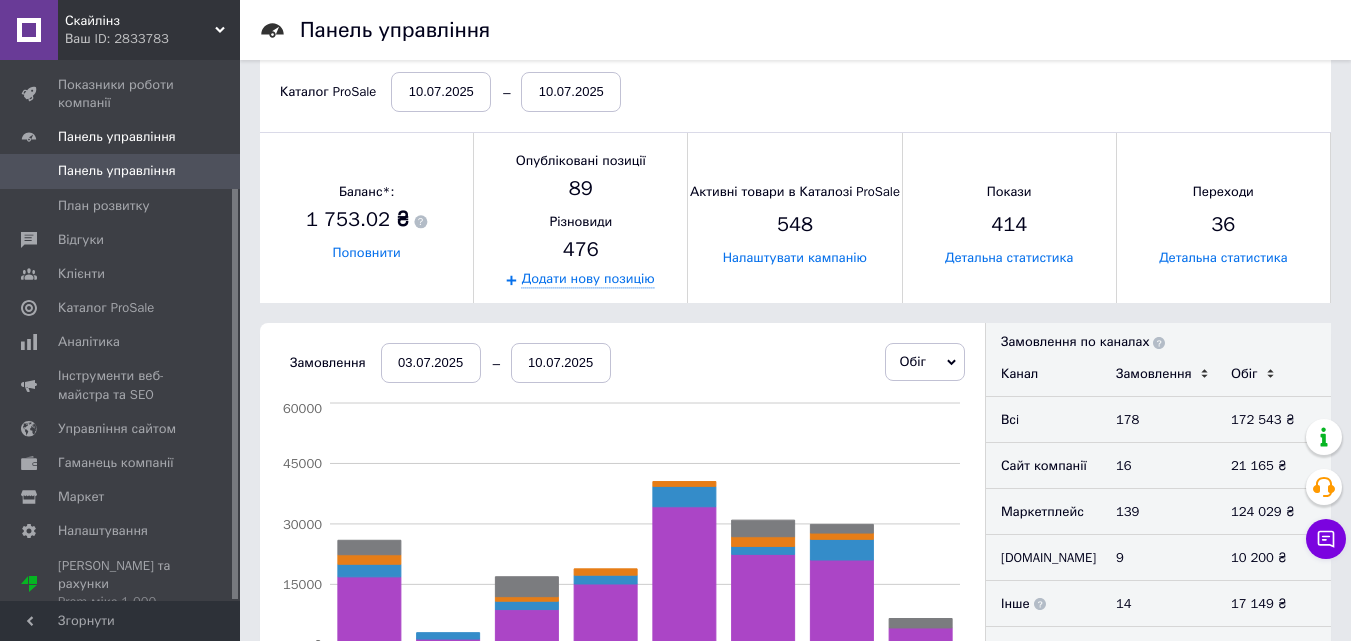 click on "03.07.2025" at bounding box center [431, 363] 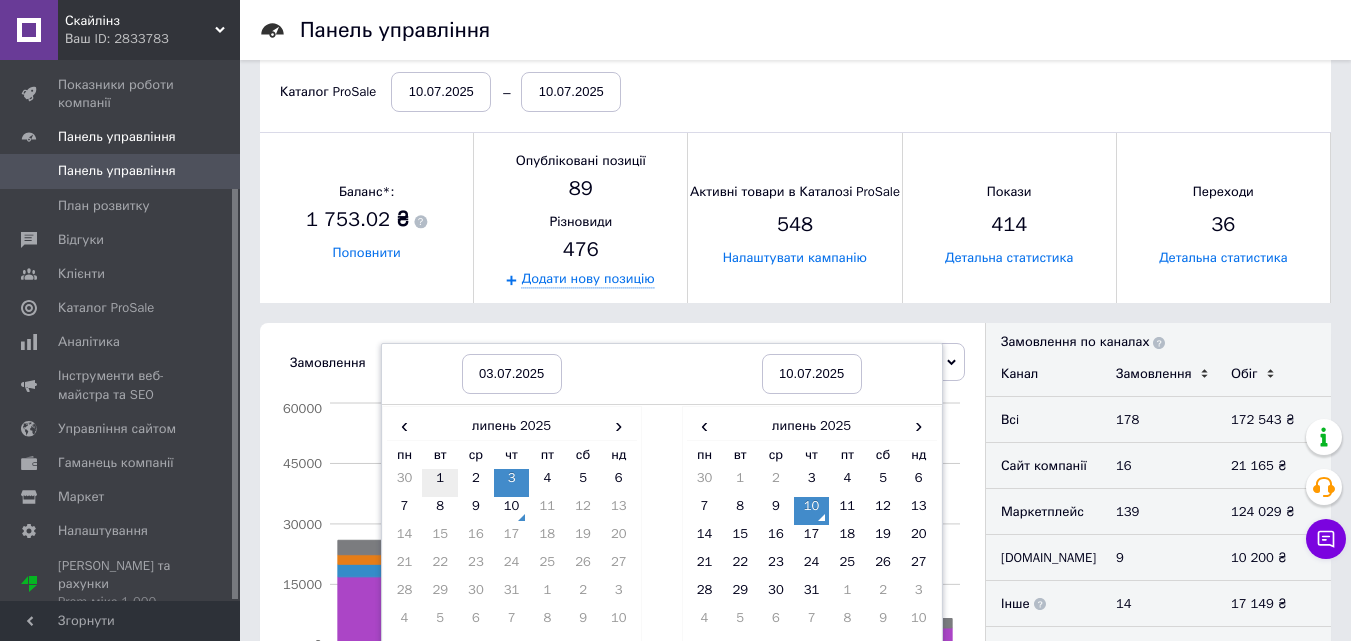 click on "1" at bounding box center [440, 483] 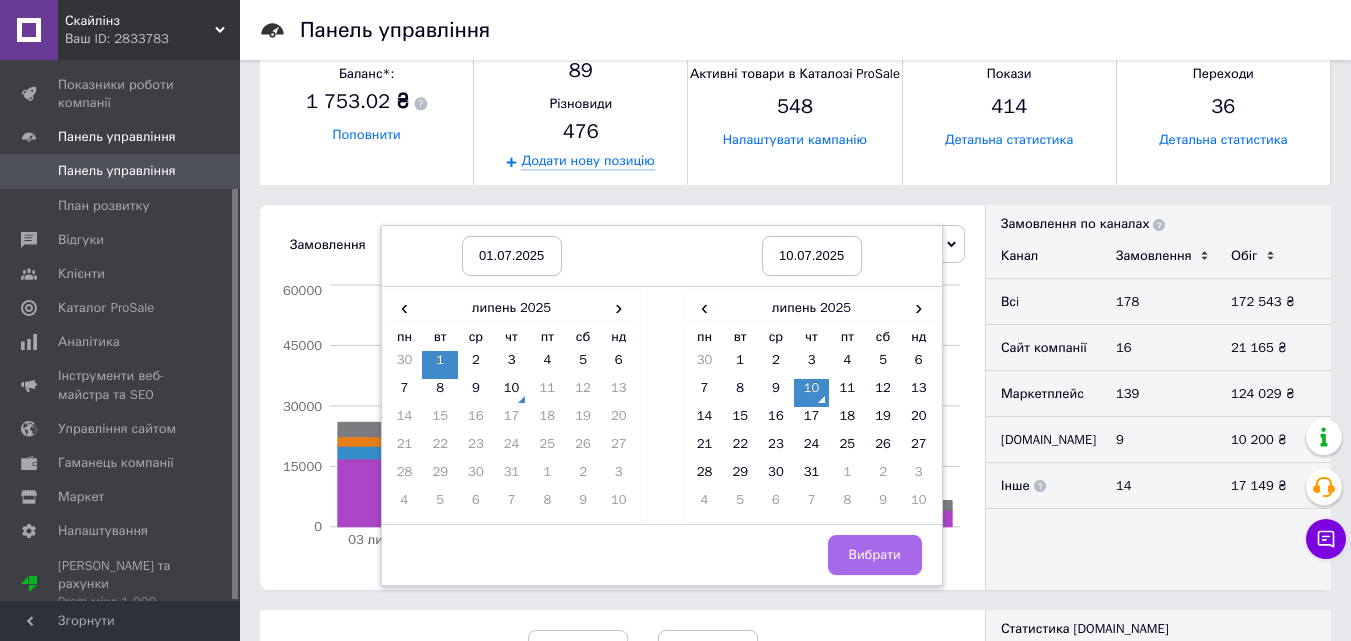 scroll, scrollTop: 400, scrollLeft: 0, axis: vertical 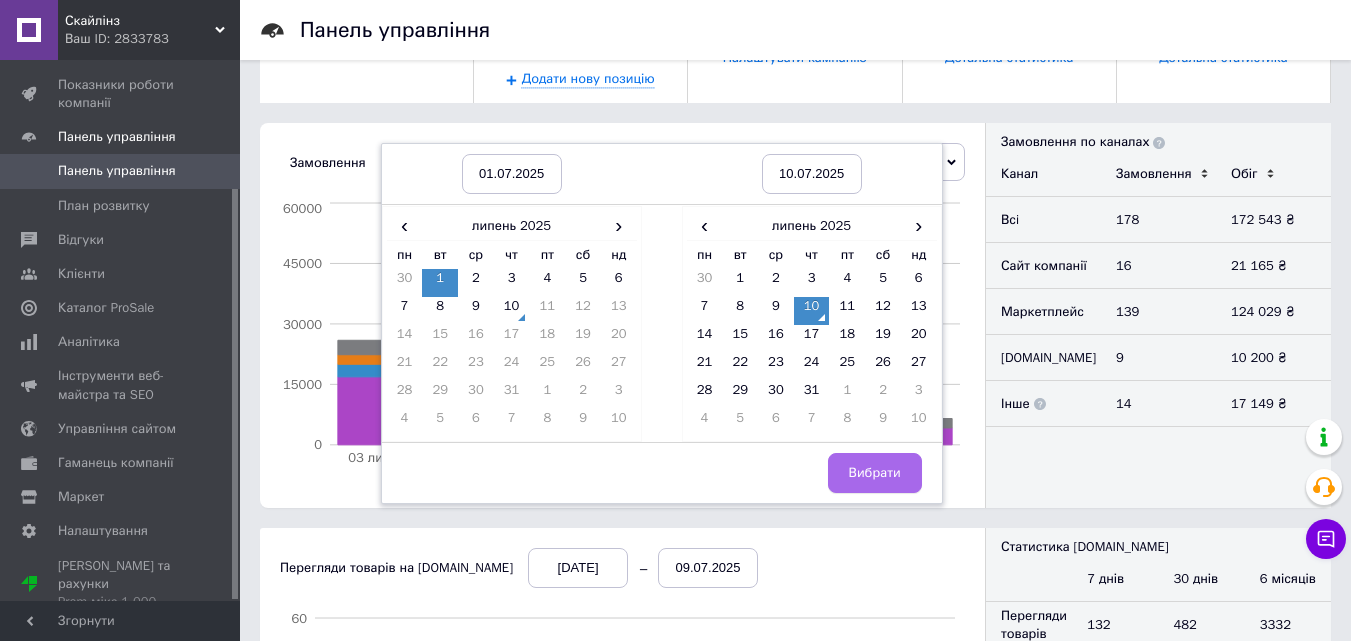 click on "Вибрати" at bounding box center [875, 473] 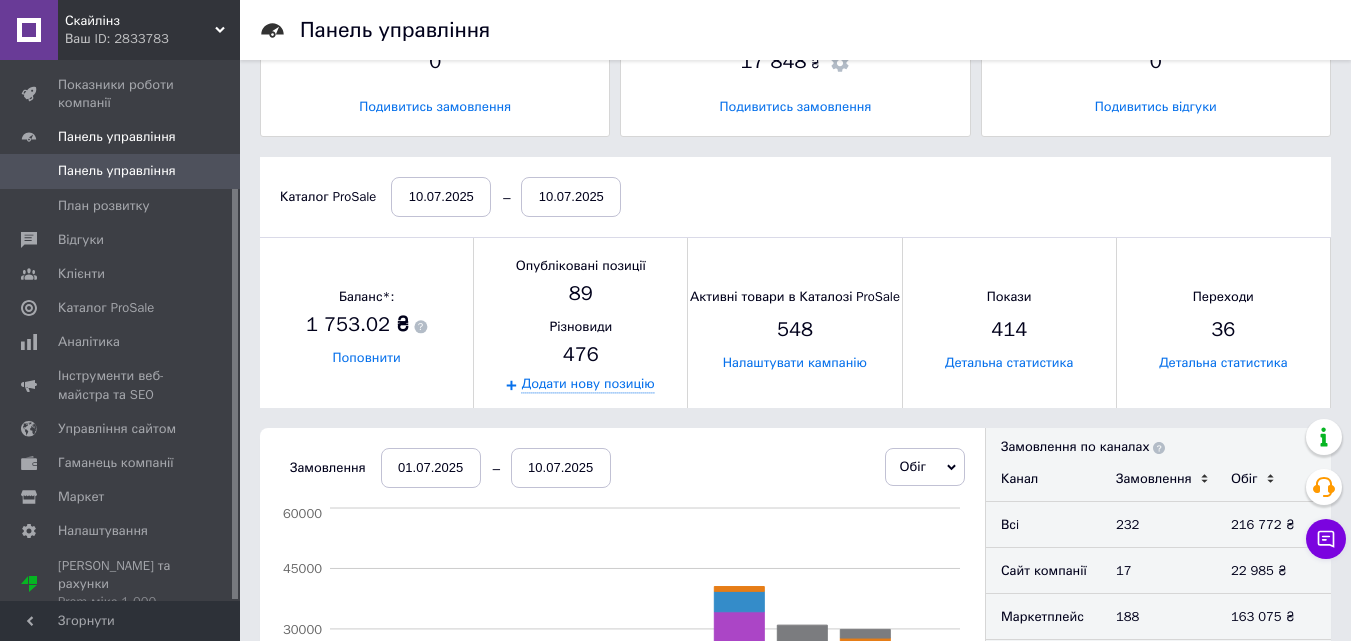 scroll, scrollTop: 0, scrollLeft: 0, axis: both 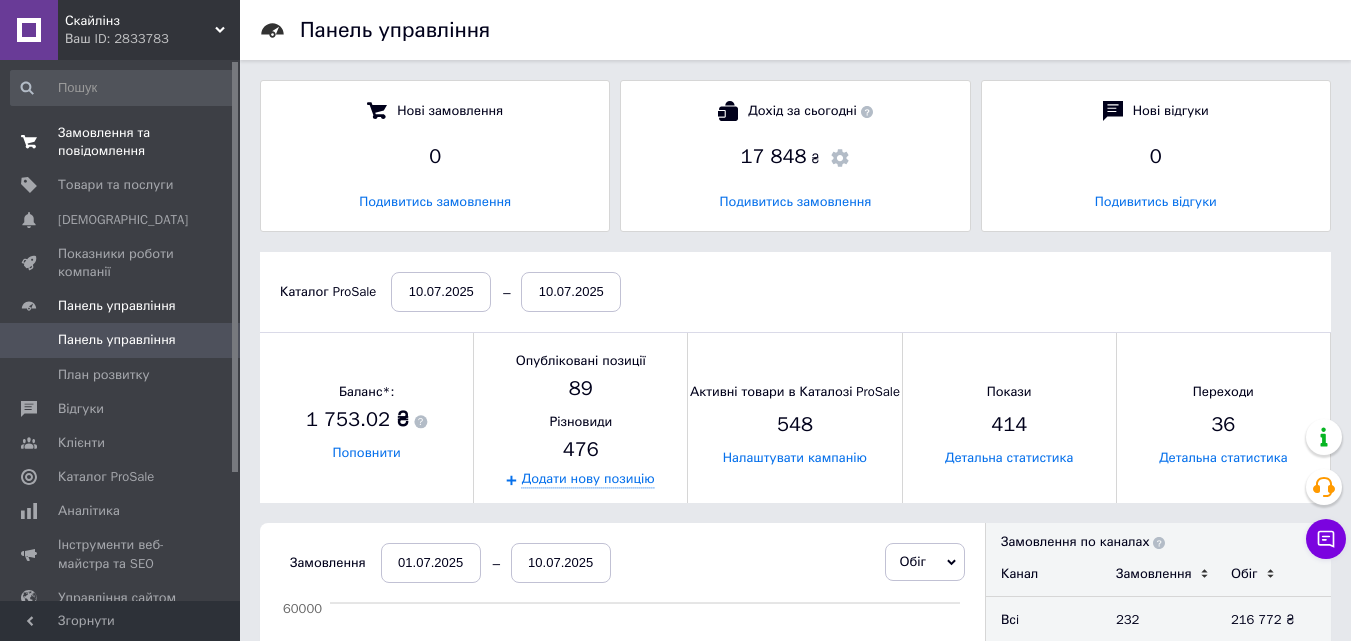 click on "Замовлення та повідомлення" at bounding box center (121, 142) 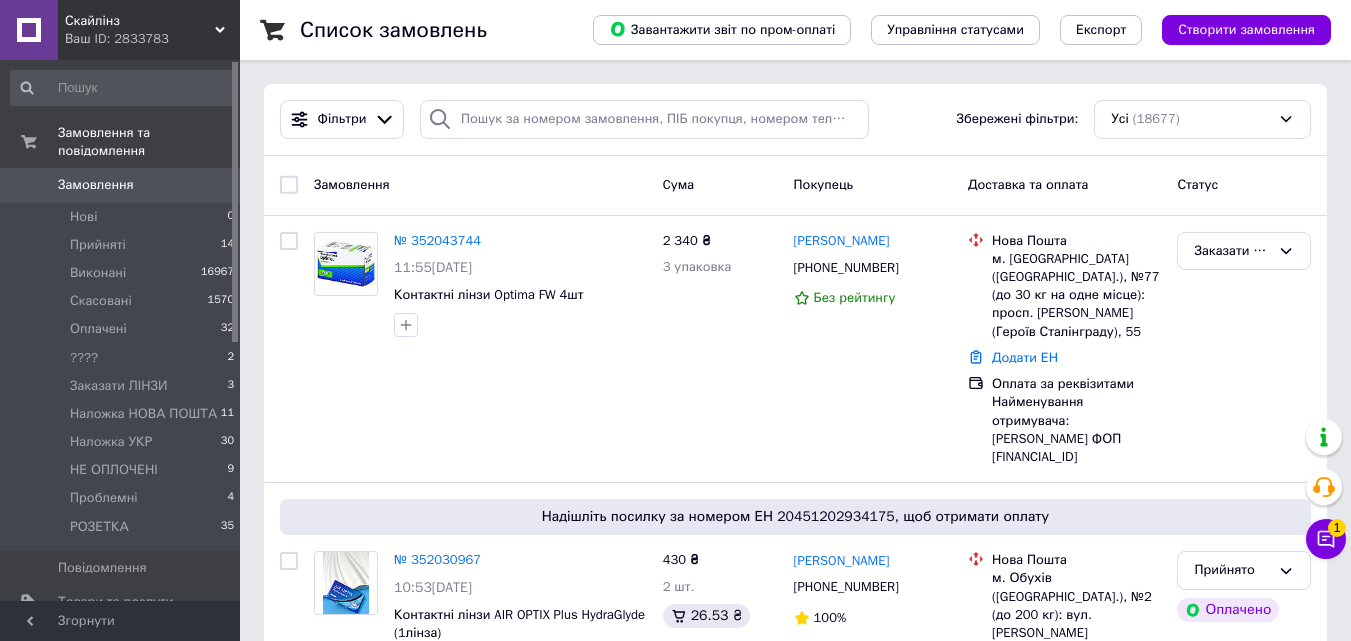drag, startPoint x: 122, startPoint y: 169, endPoint x: 81, endPoint y: 6, distance: 168.07736 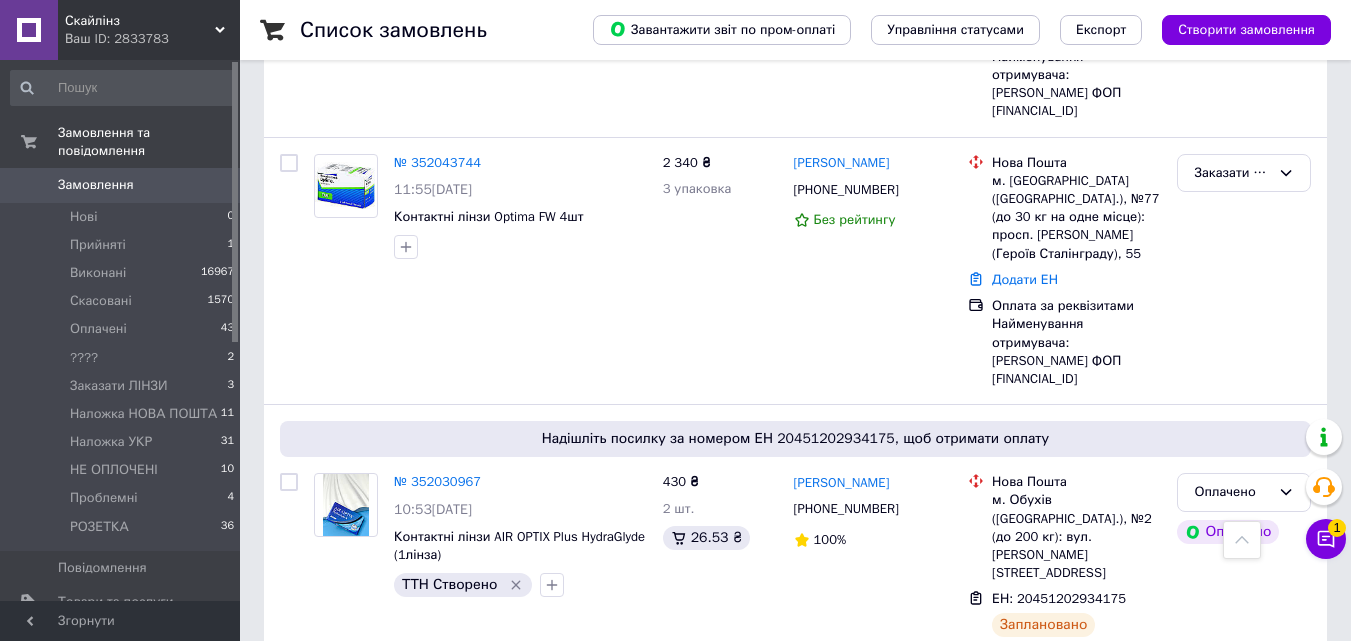 scroll, scrollTop: 0, scrollLeft: 0, axis: both 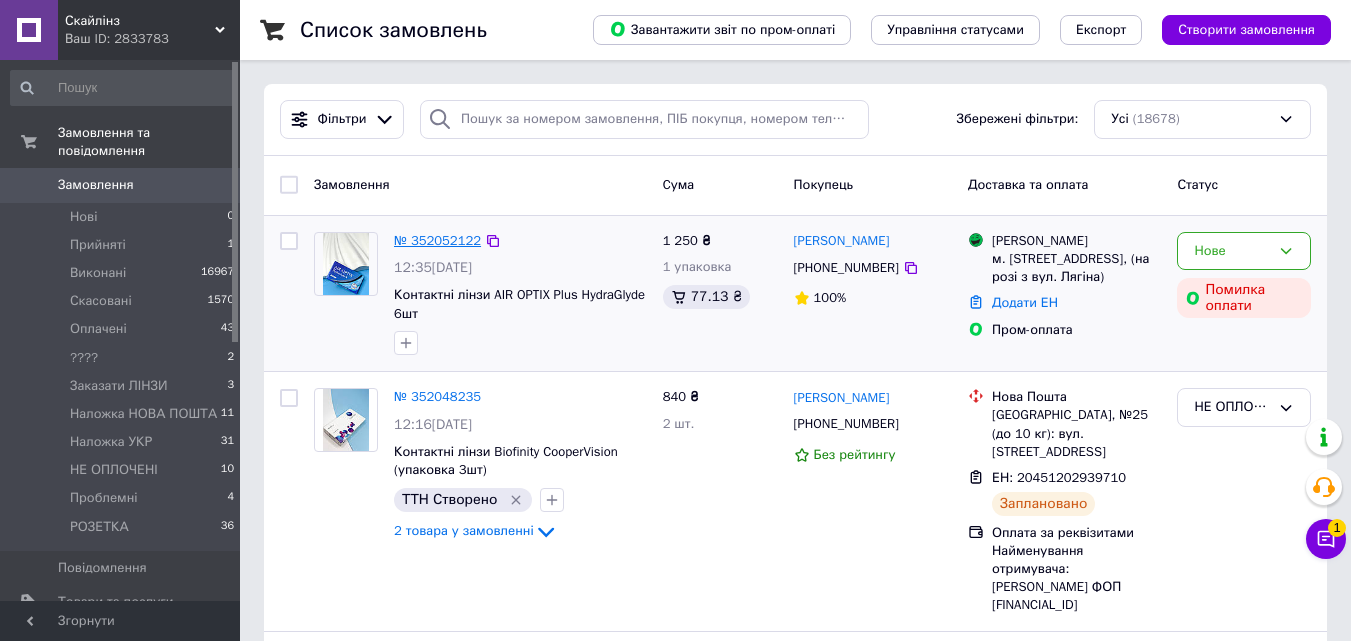 click on "№ 352052122" at bounding box center [437, 240] 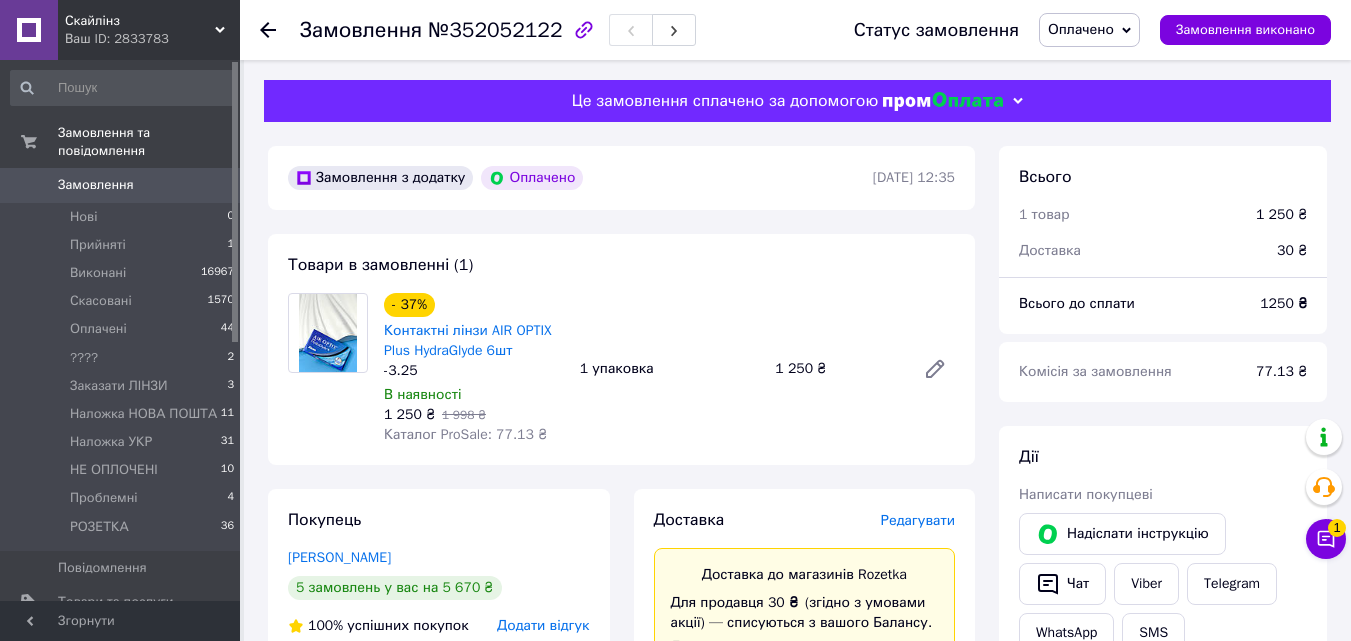 click on "Оплачено" at bounding box center [1081, 29] 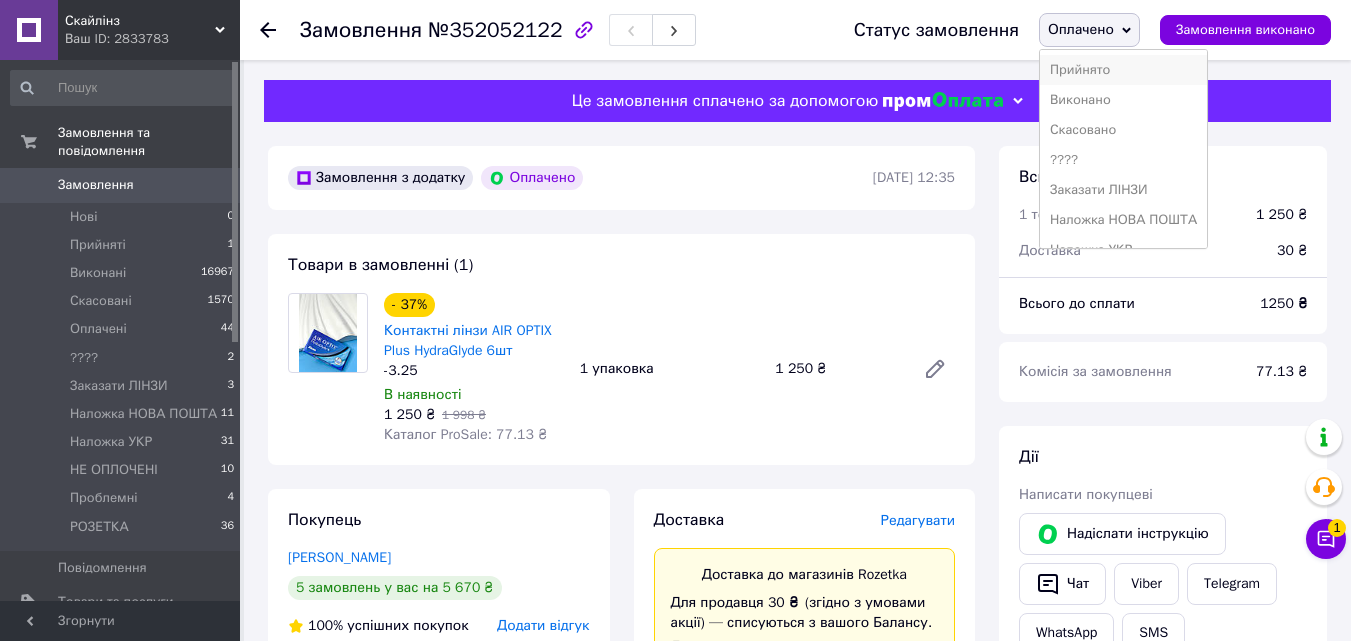 click on "Прийнято" at bounding box center [1123, 70] 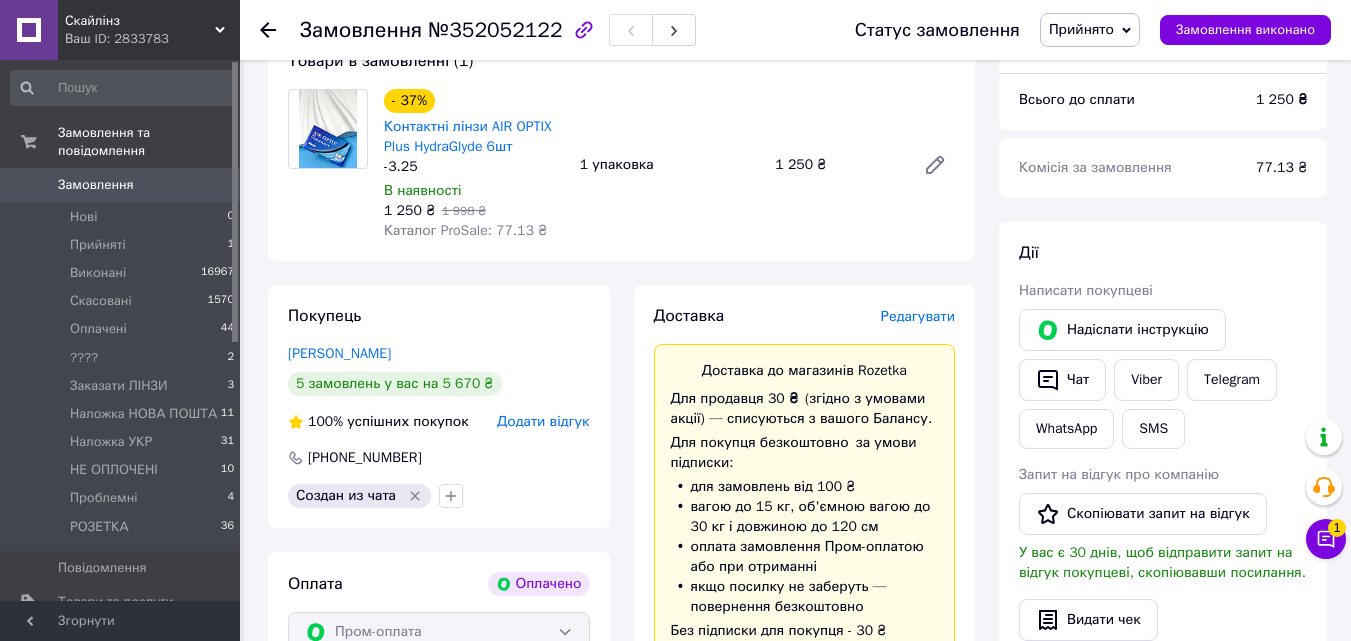 scroll, scrollTop: 0, scrollLeft: 0, axis: both 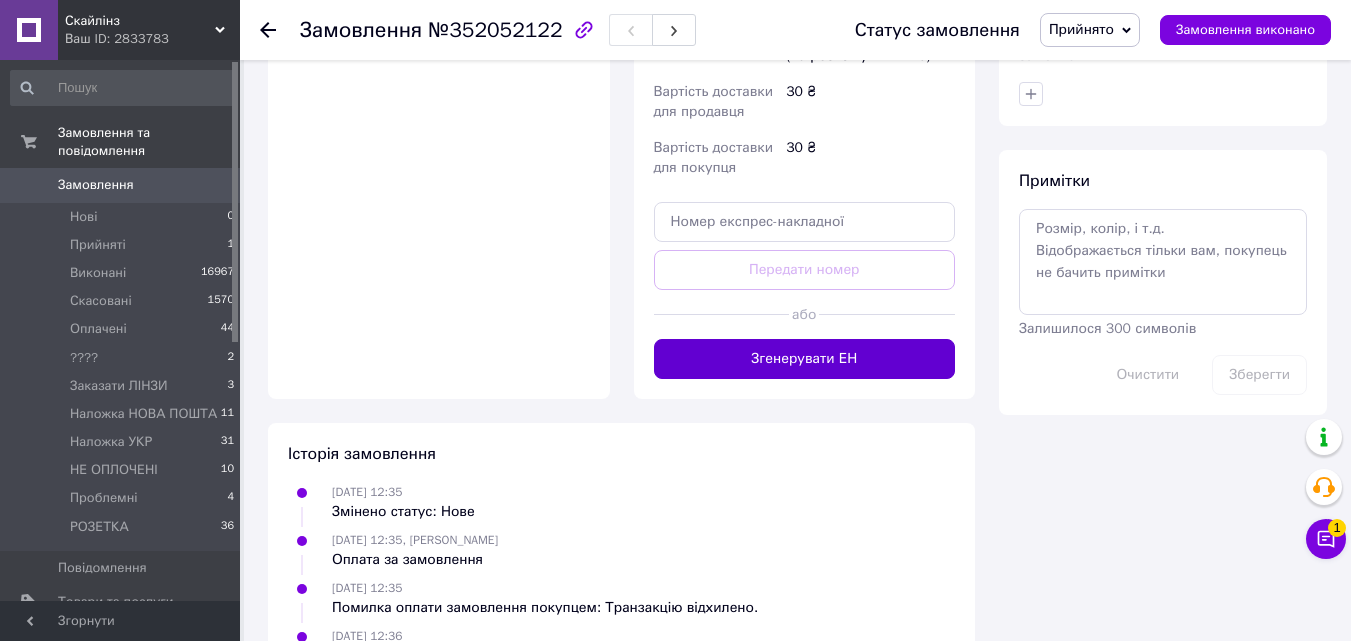 click on "Згенерувати ЕН" at bounding box center [805, 359] 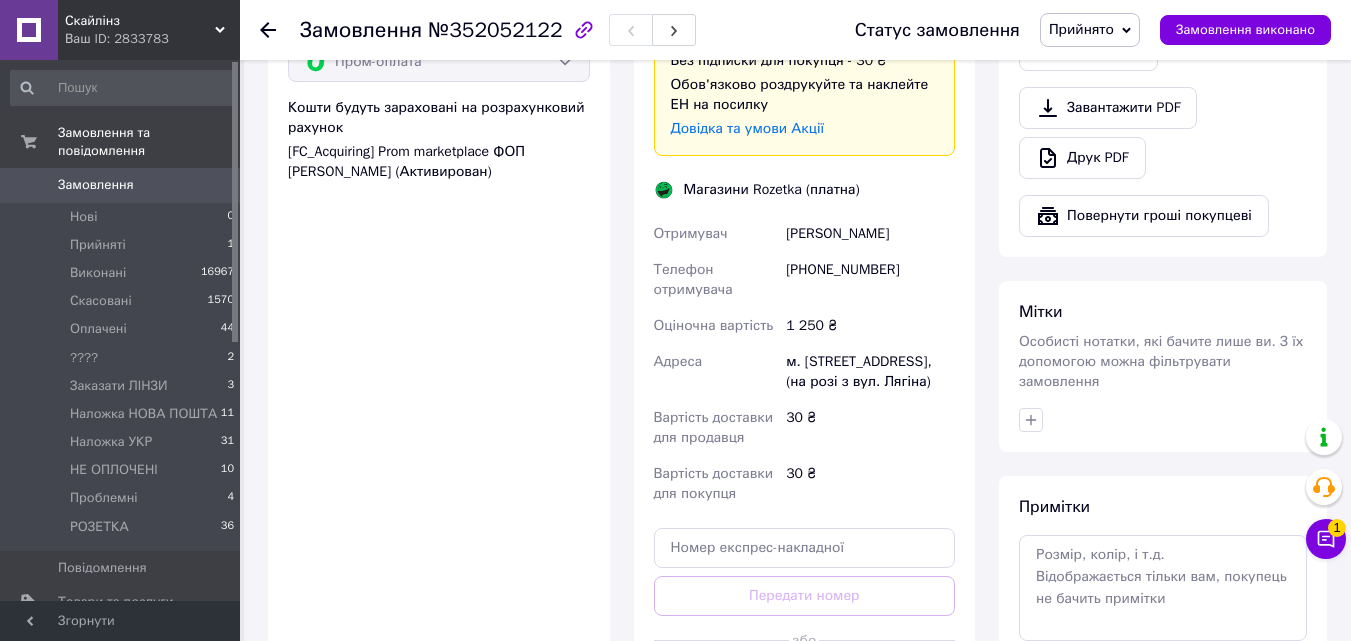 scroll, scrollTop: 700, scrollLeft: 0, axis: vertical 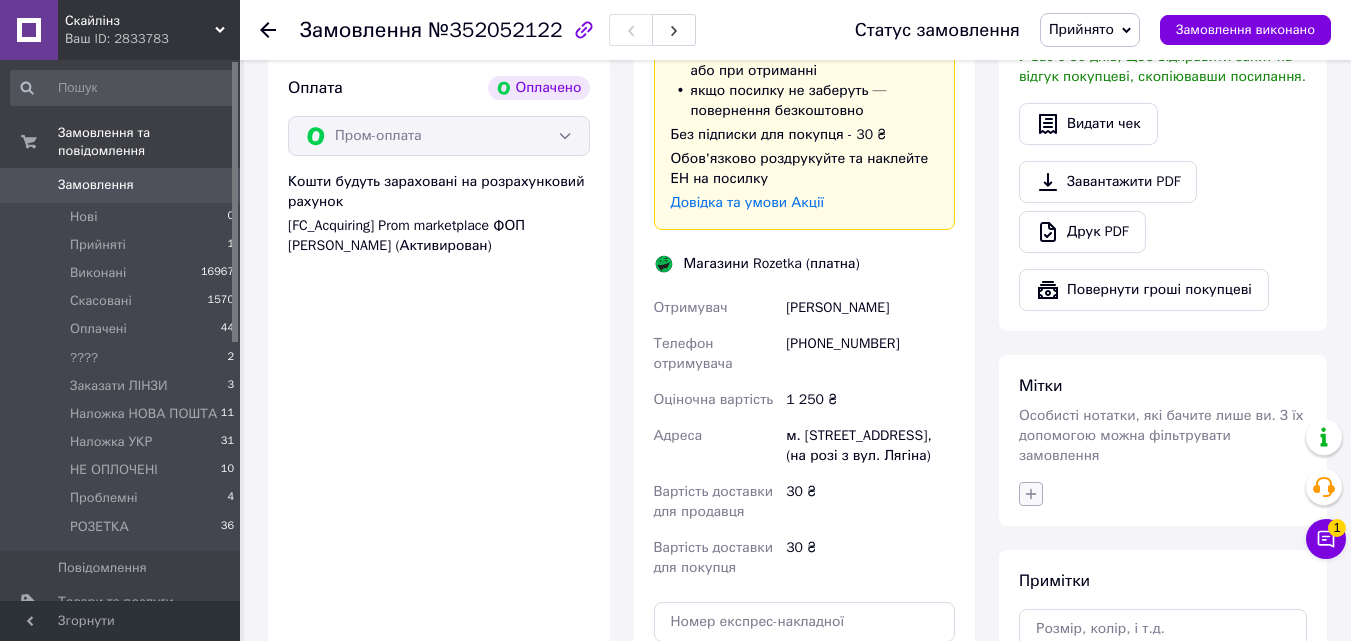 click 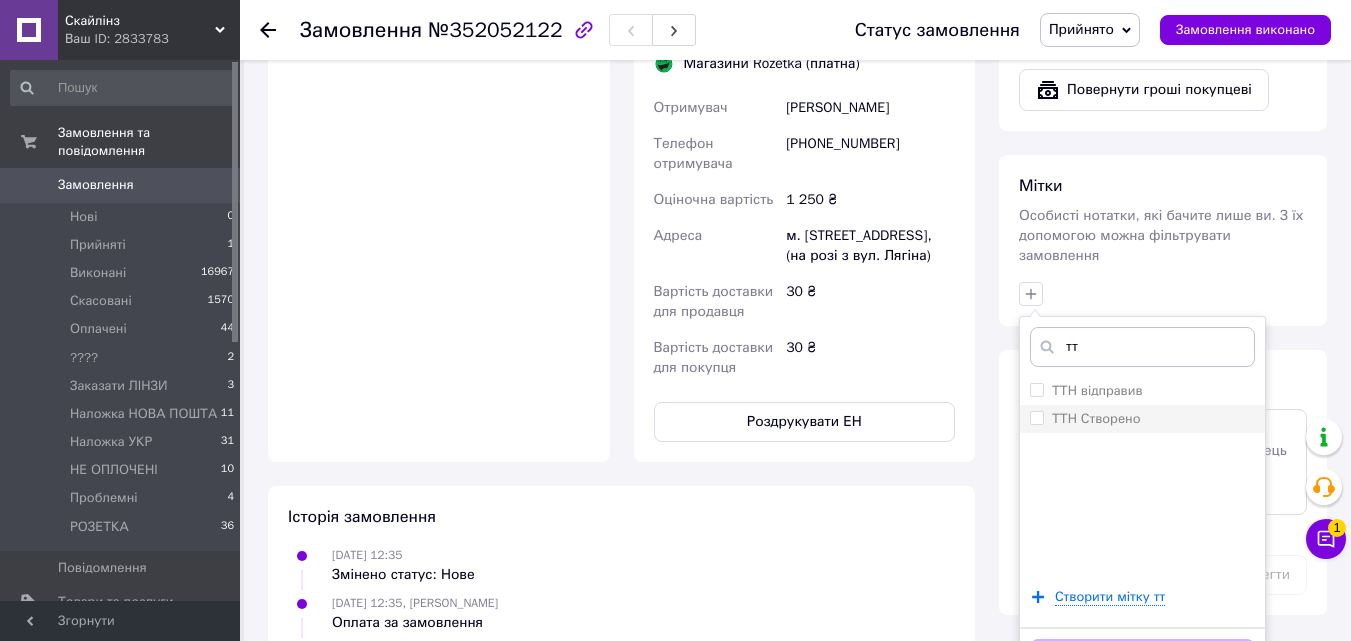 type on "тт" 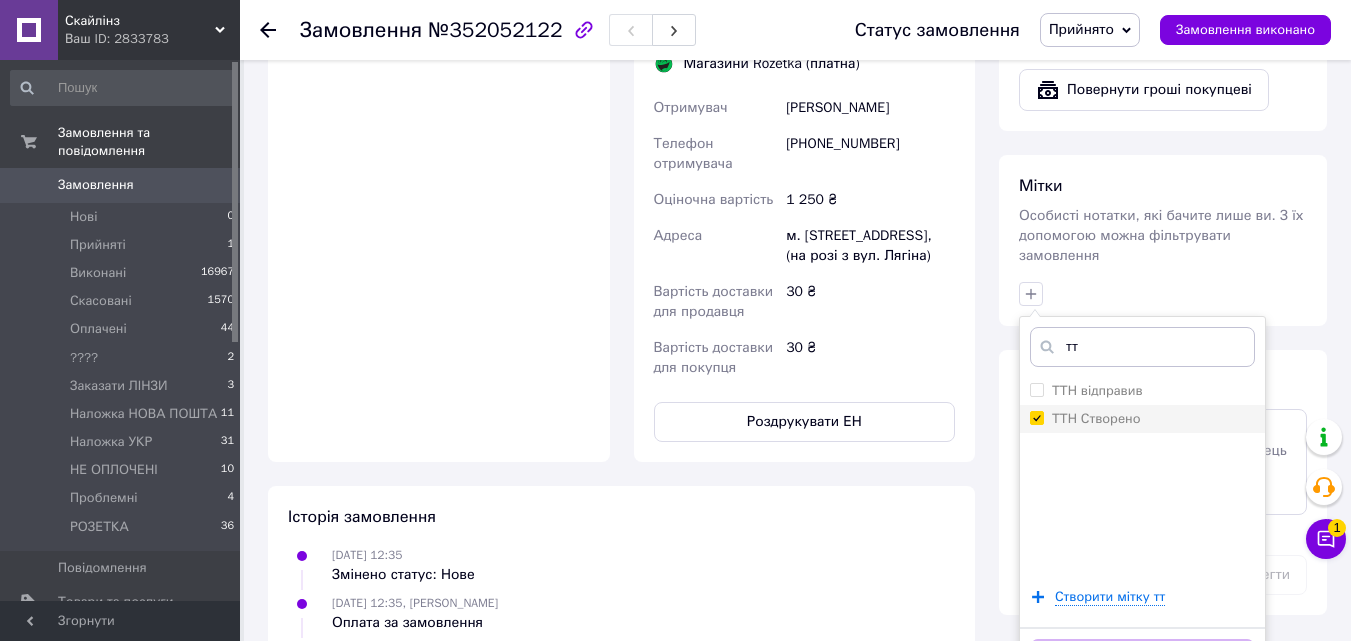 checkbox on "true" 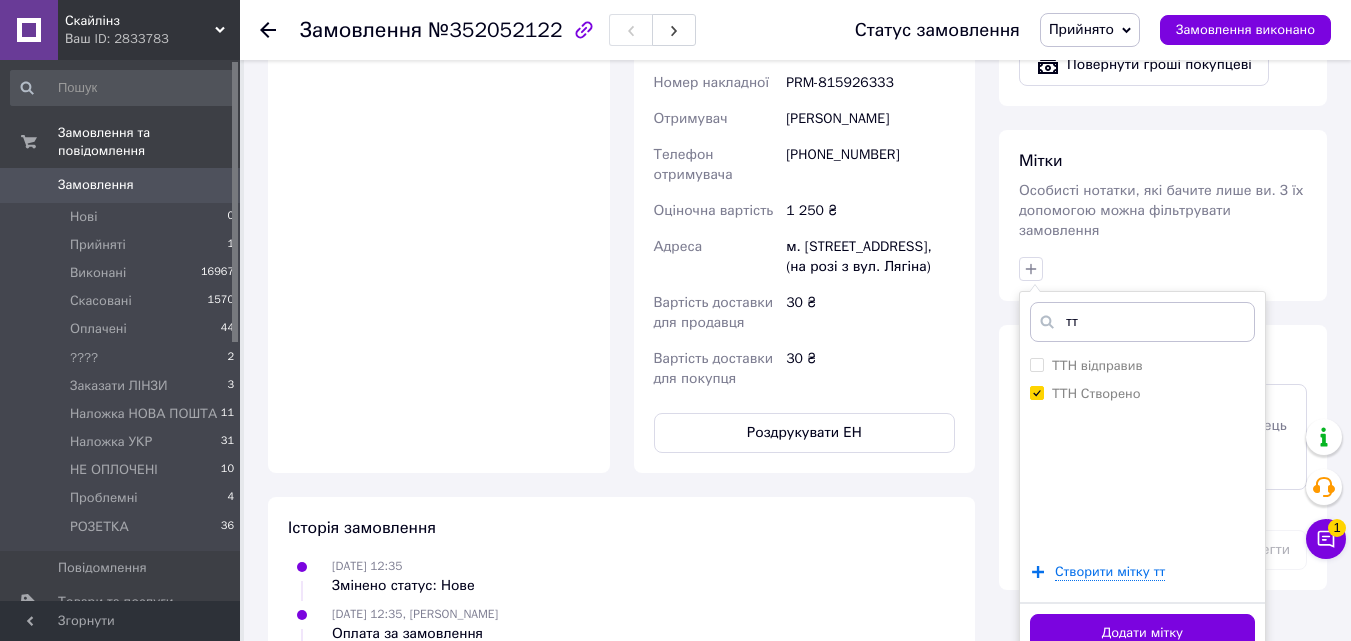 scroll, scrollTop: 1100, scrollLeft: 0, axis: vertical 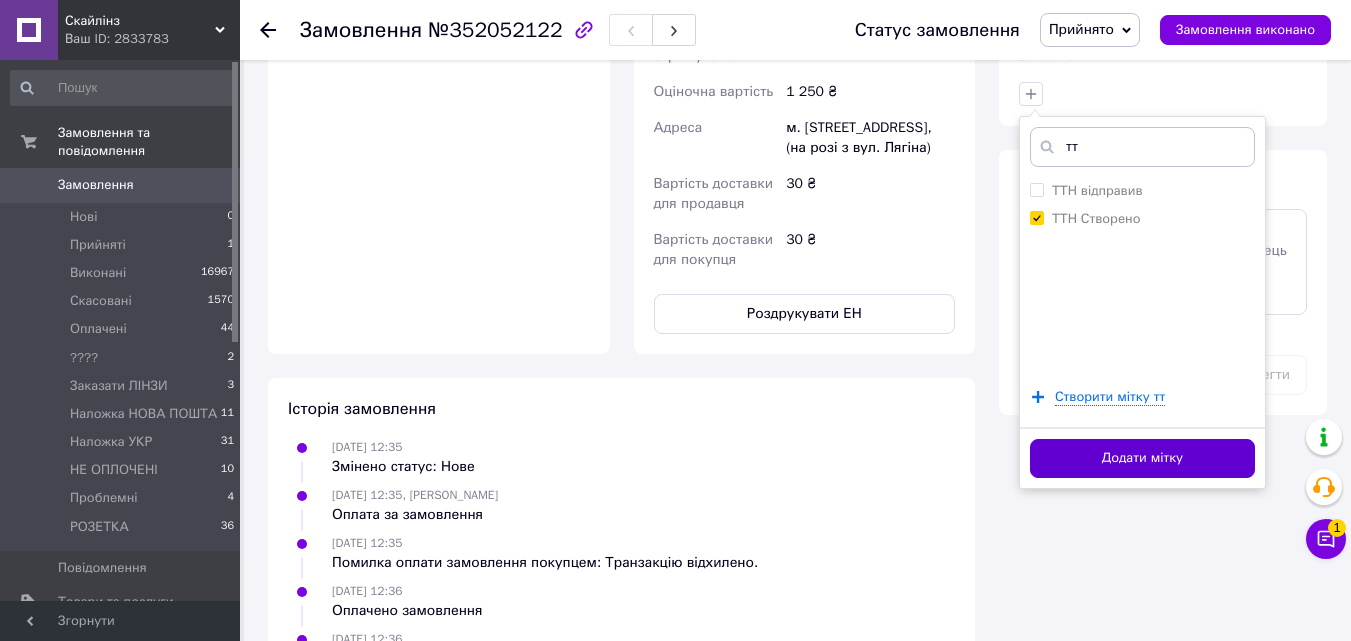 click on "Додати мітку" at bounding box center (1142, 458) 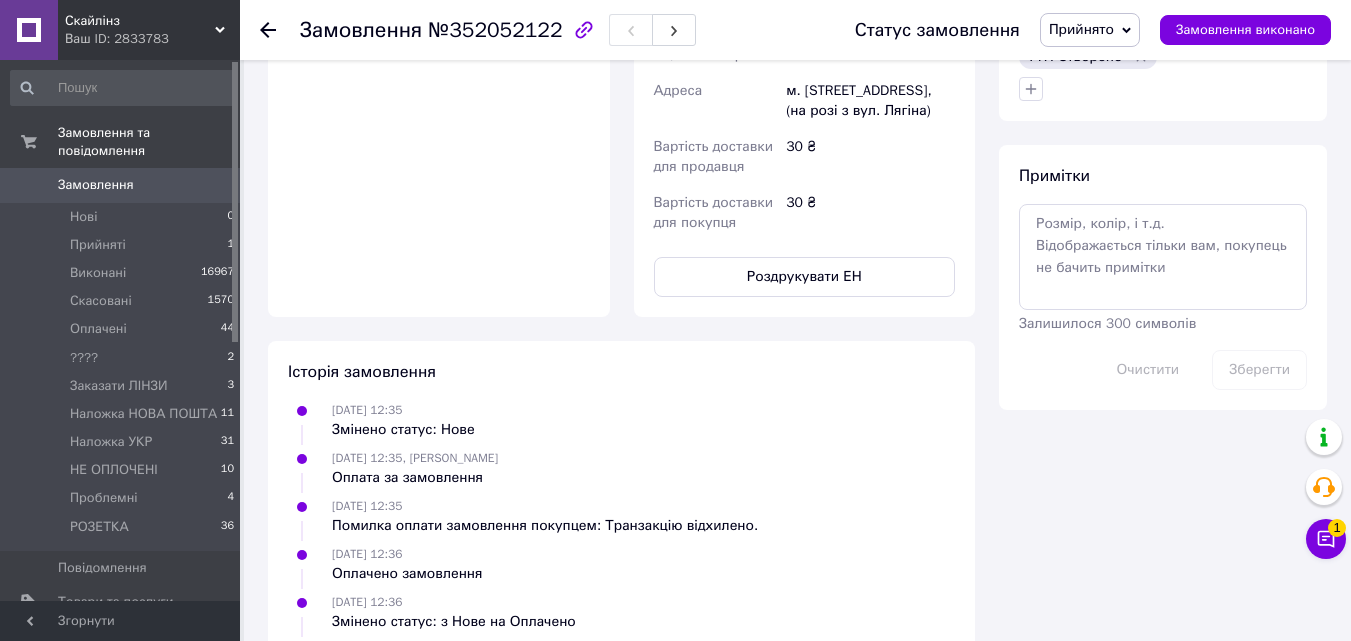 scroll, scrollTop: 1300, scrollLeft: 0, axis: vertical 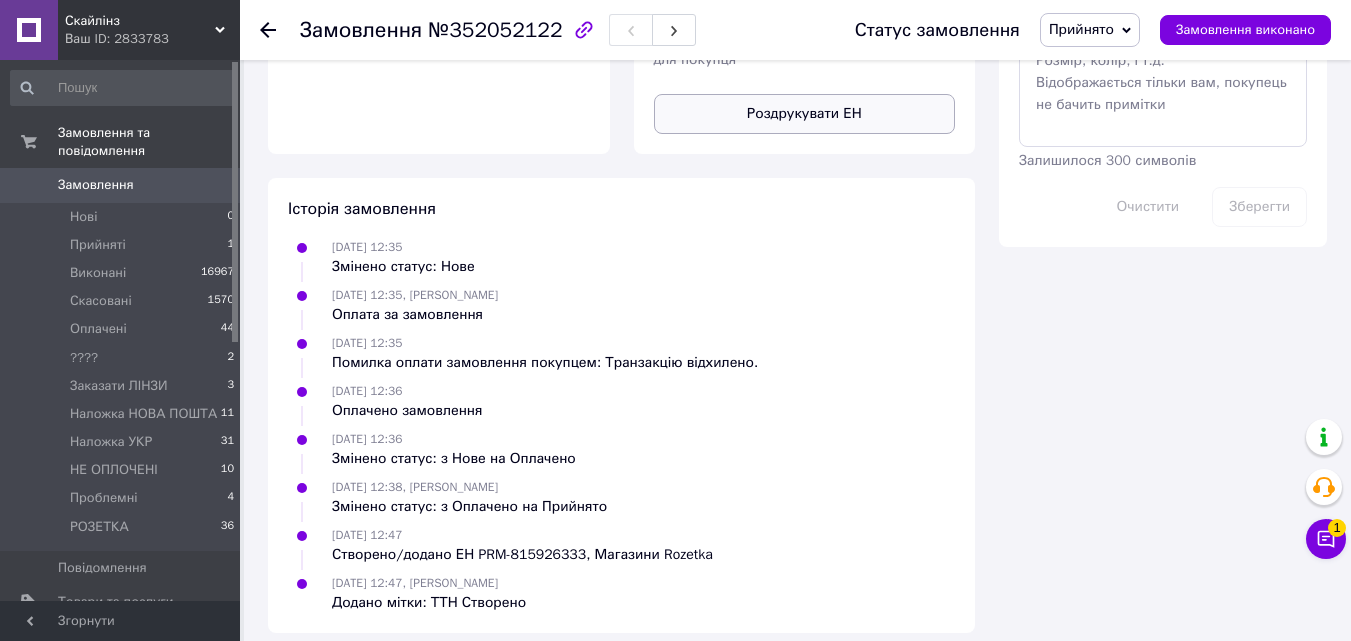 click on "Роздрукувати ЕН" at bounding box center (805, 114) 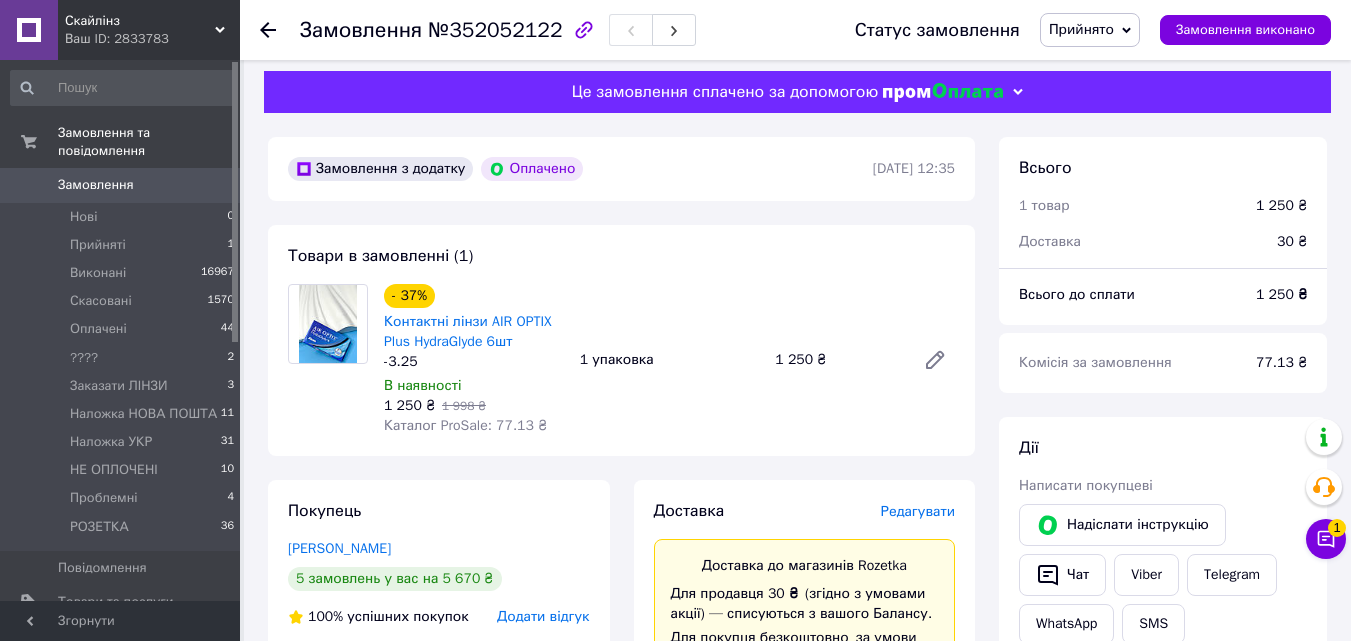 scroll, scrollTop: 0, scrollLeft: 0, axis: both 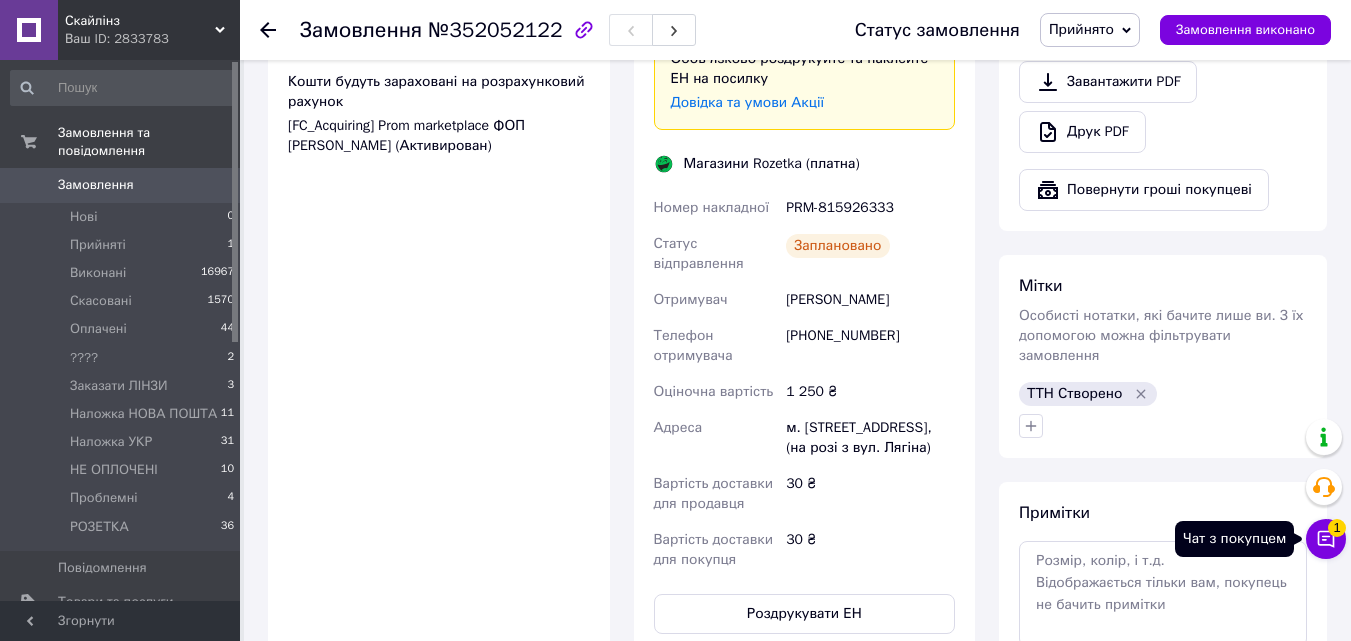 click 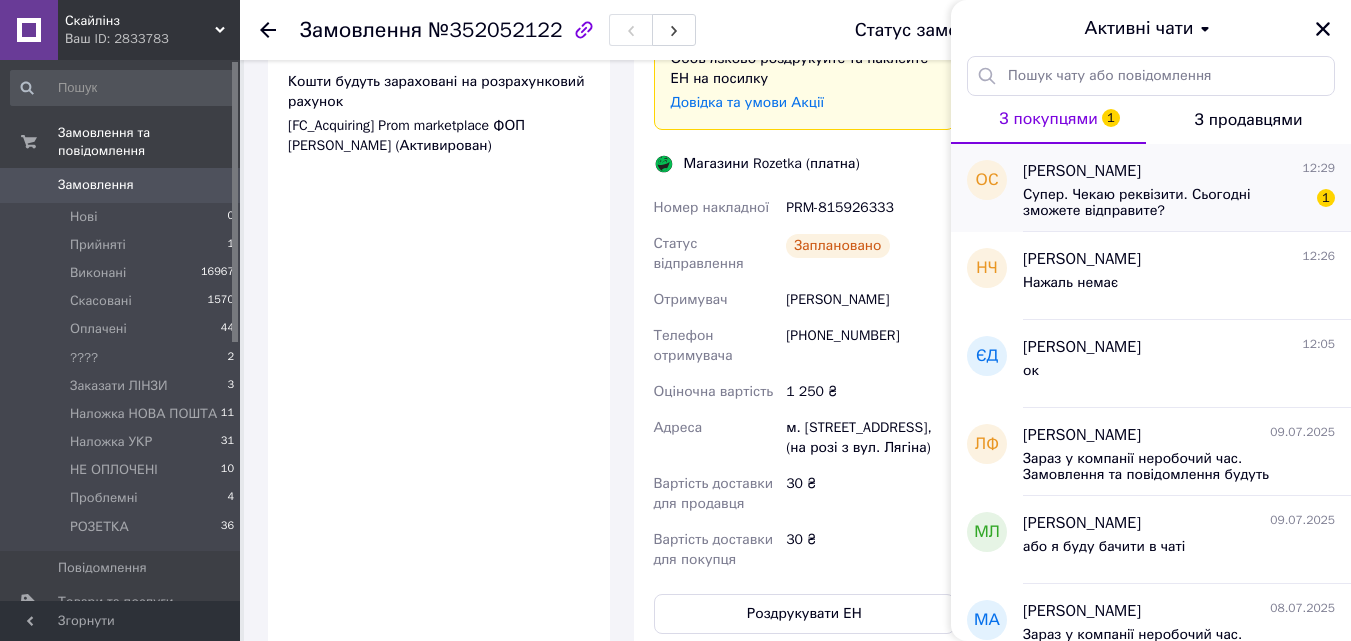 click on "Супер. Чекаю реквізити. Сьогодні зможете відправите?" at bounding box center (1165, 203) 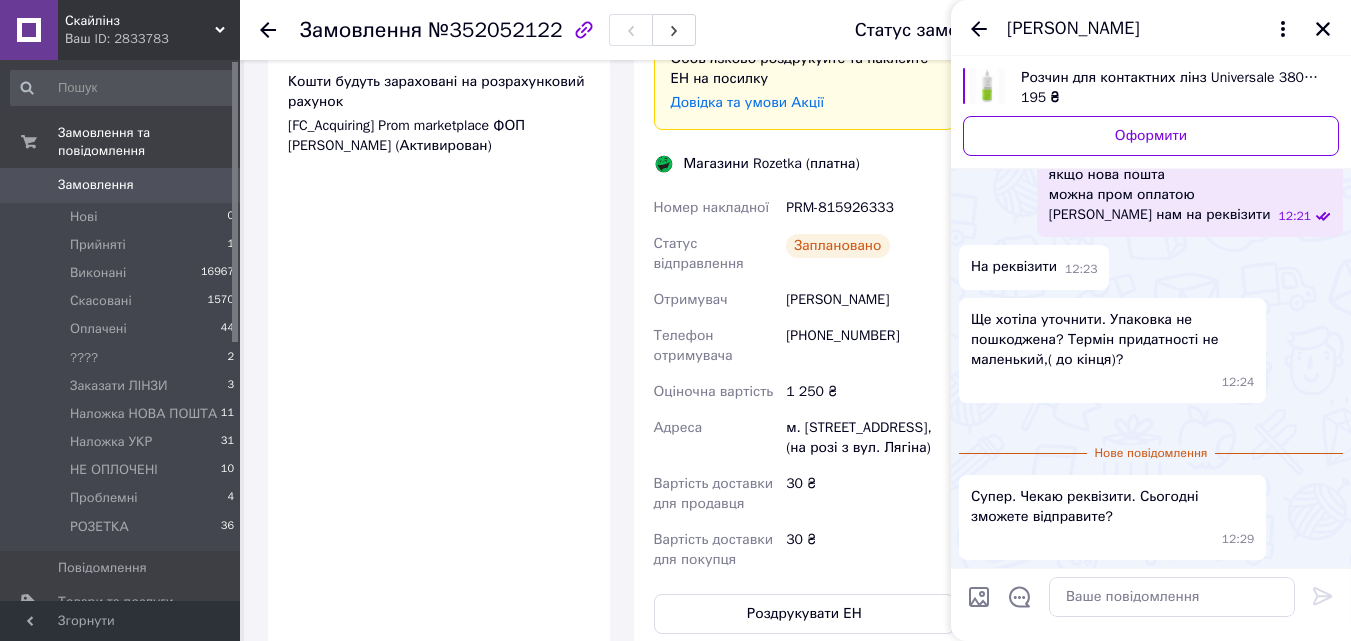 scroll, scrollTop: 840, scrollLeft: 0, axis: vertical 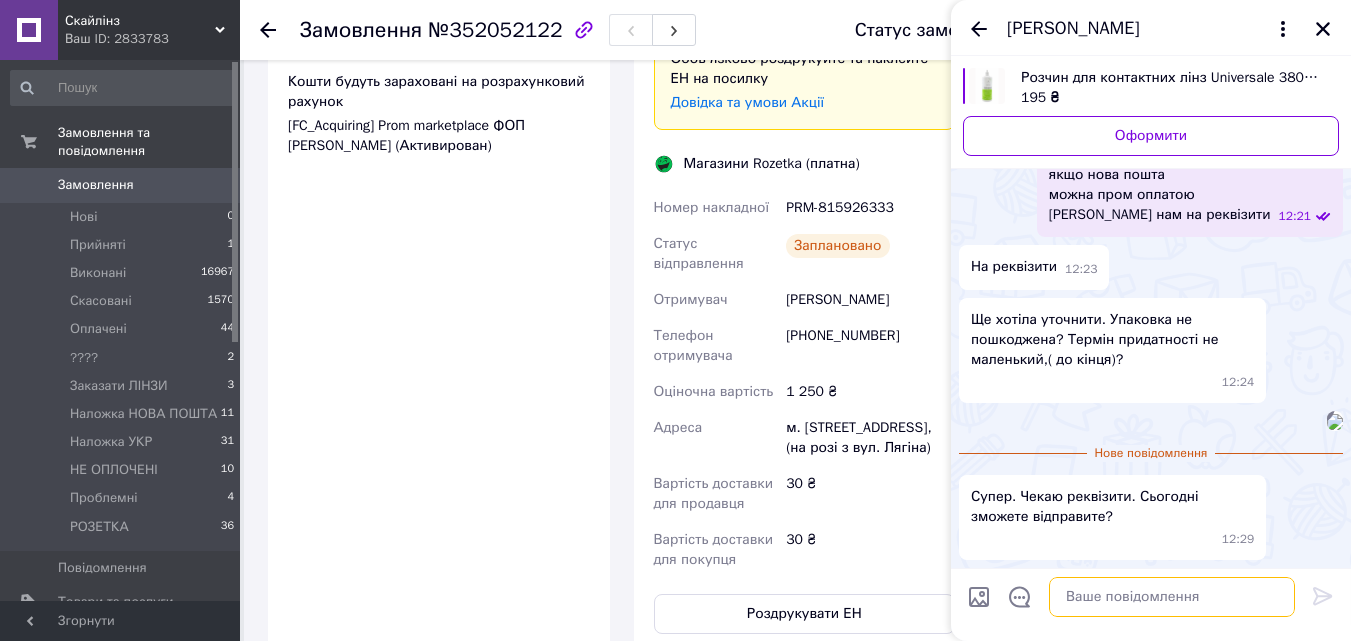 click at bounding box center (1172, 597) 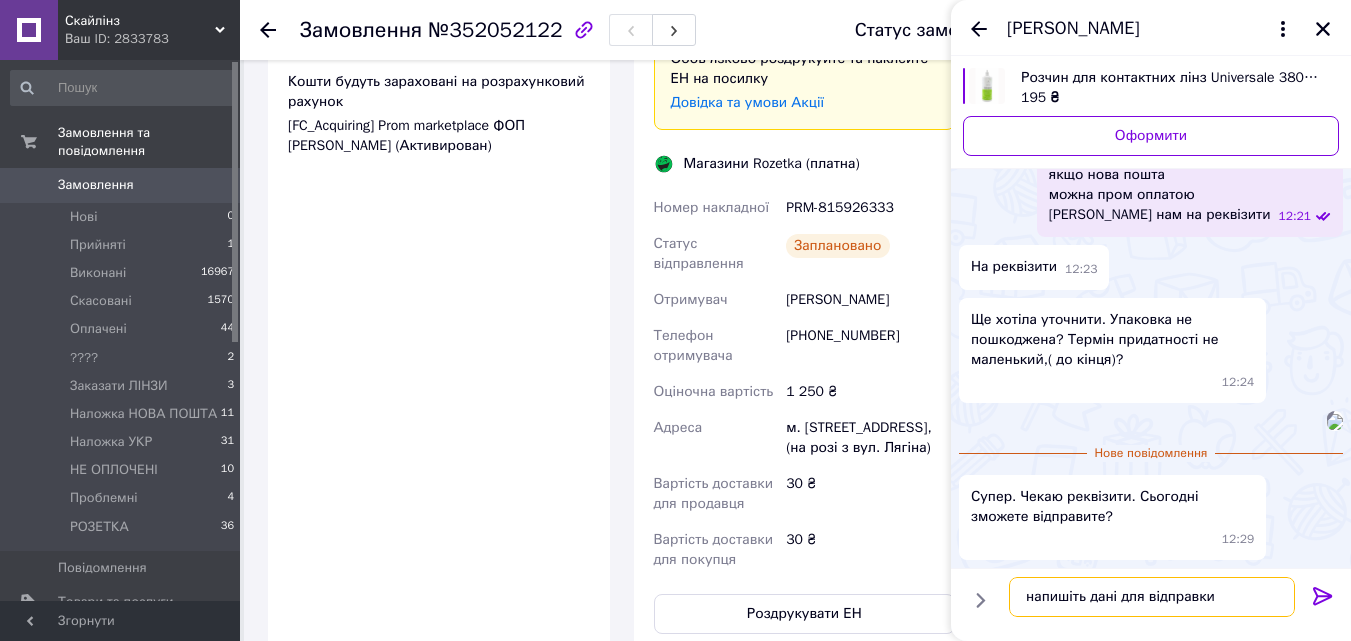 type on "напишіть дані для відправки" 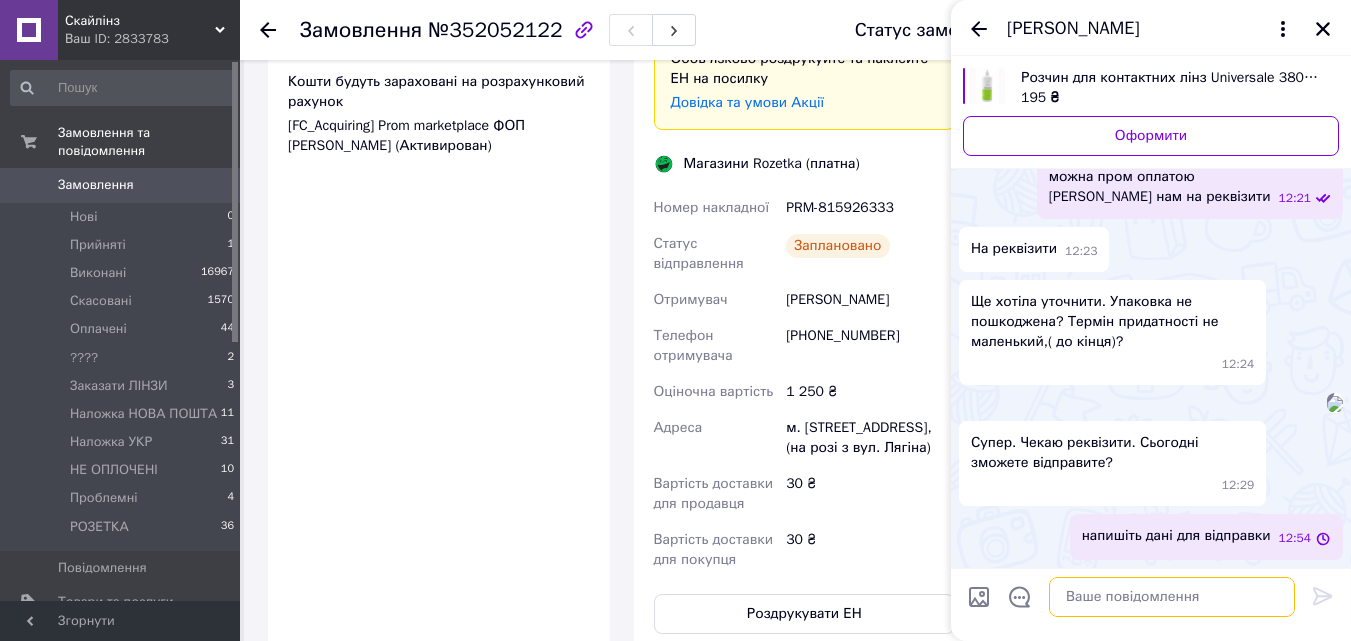 scroll, scrollTop: 858, scrollLeft: 0, axis: vertical 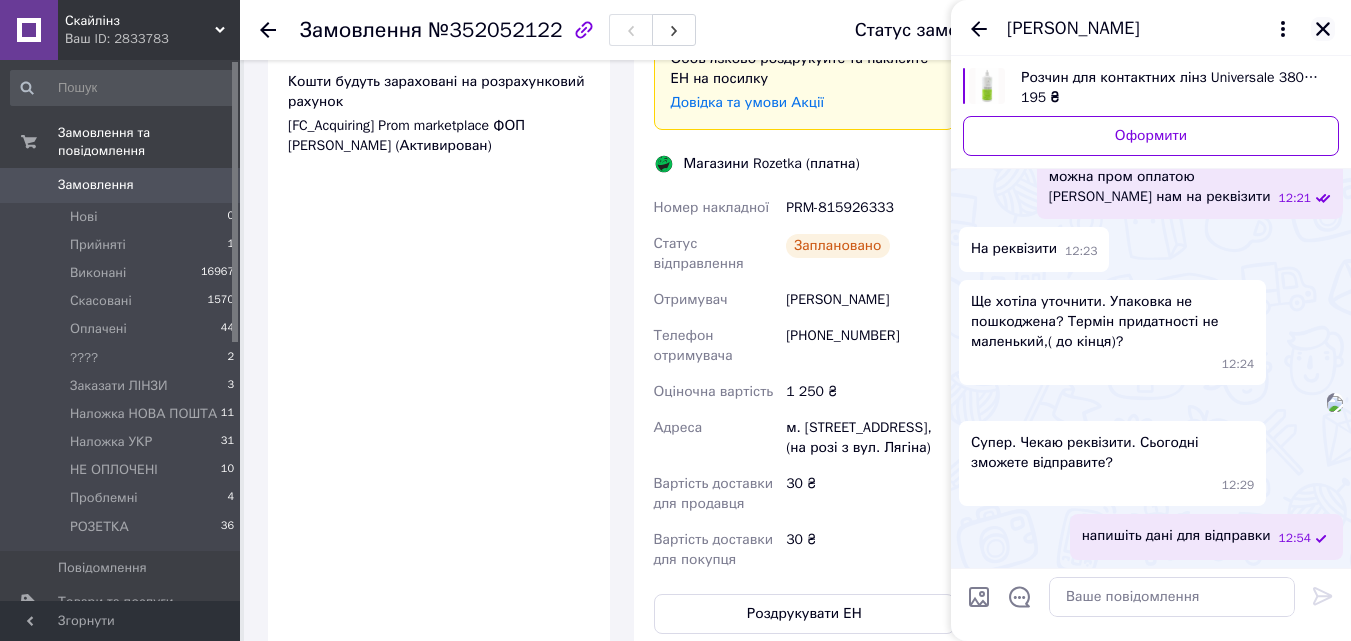 click 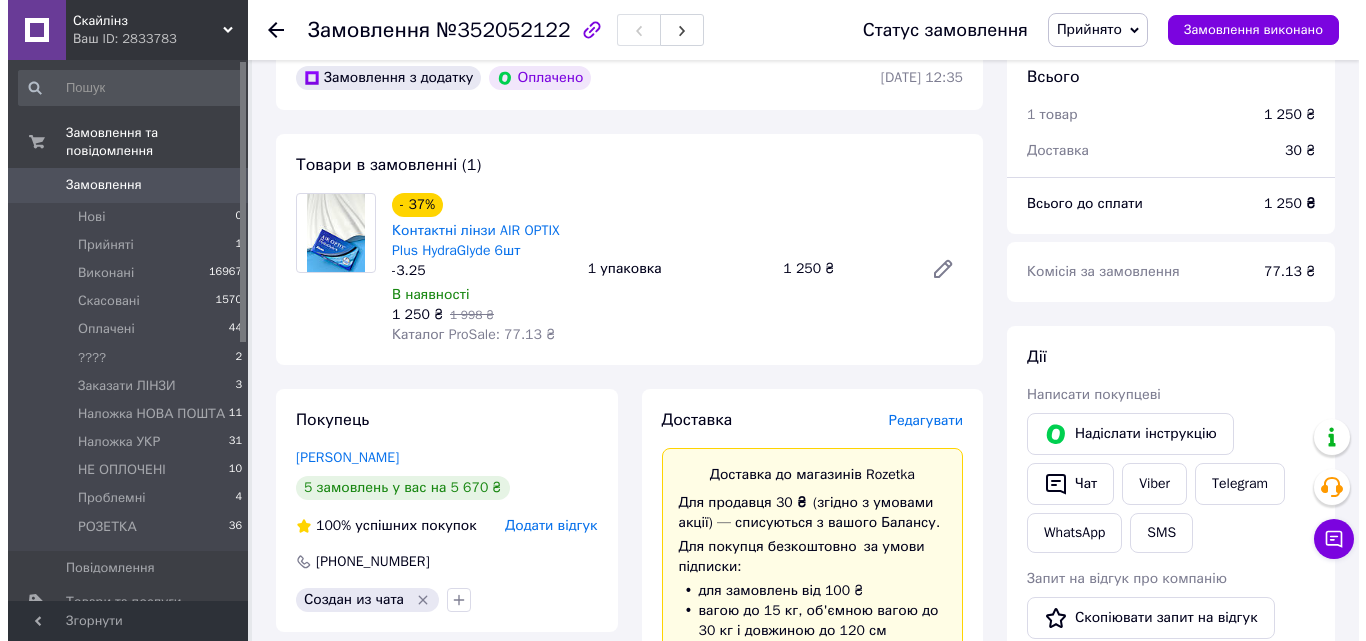 scroll, scrollTop: 0, scrollLeft: 0, axis: both 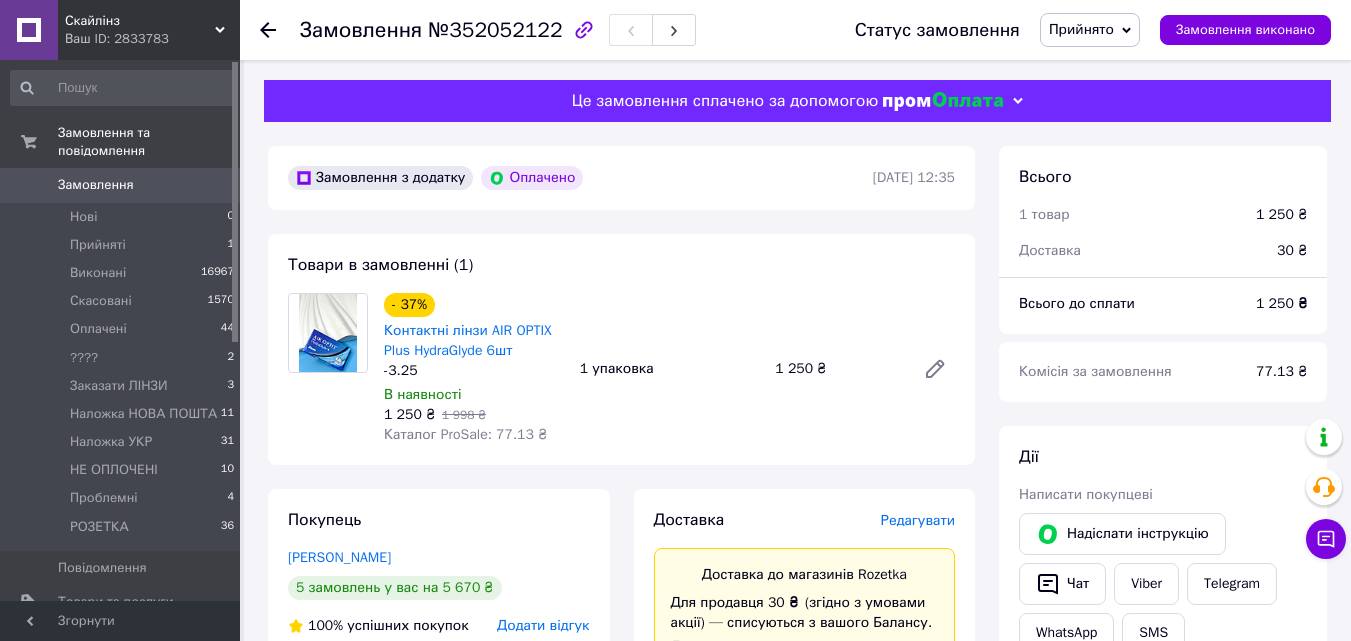 click on "Замовлення" at bounding box center [96, 185] 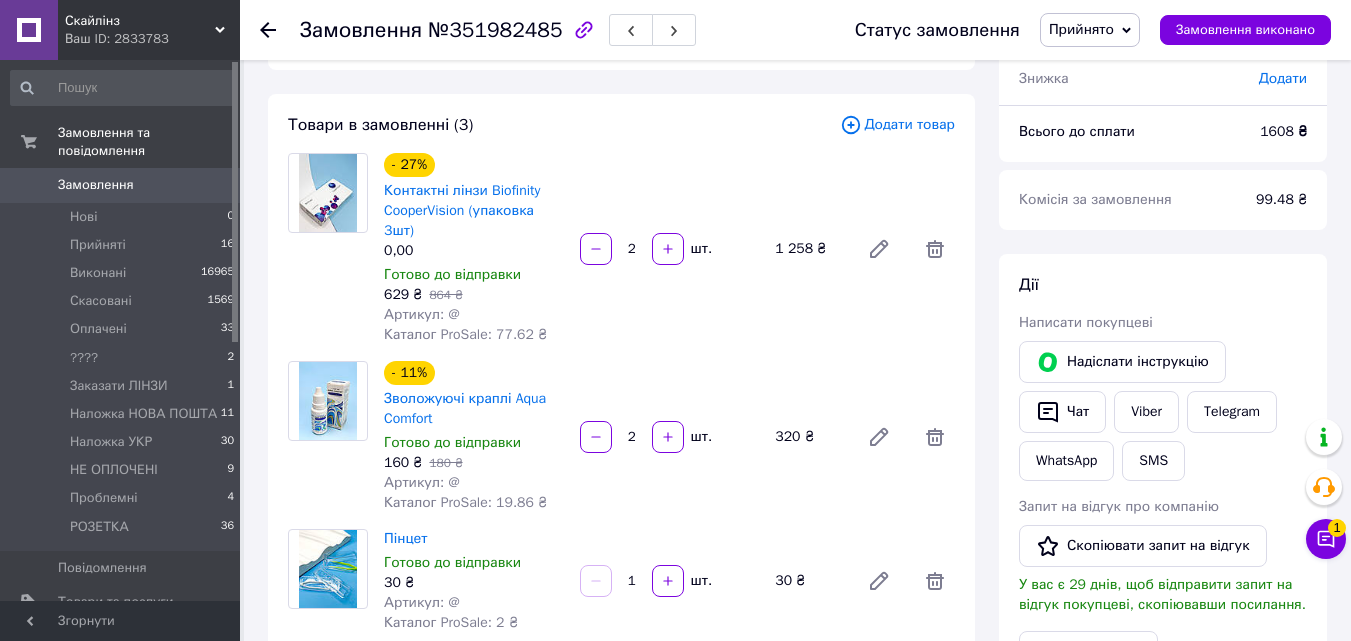 scroll, scrollTop: 0, scrollLeft: 0, axis: both 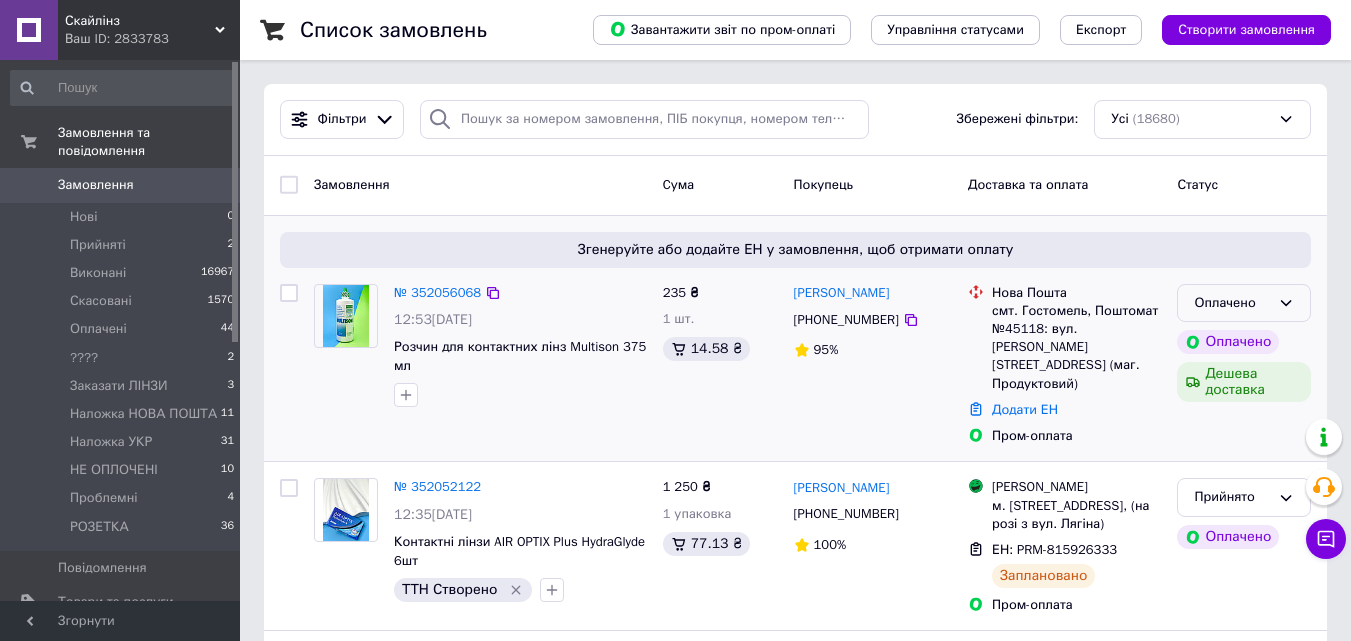 click on "Оплачено" at bounding box center (1244, 303) 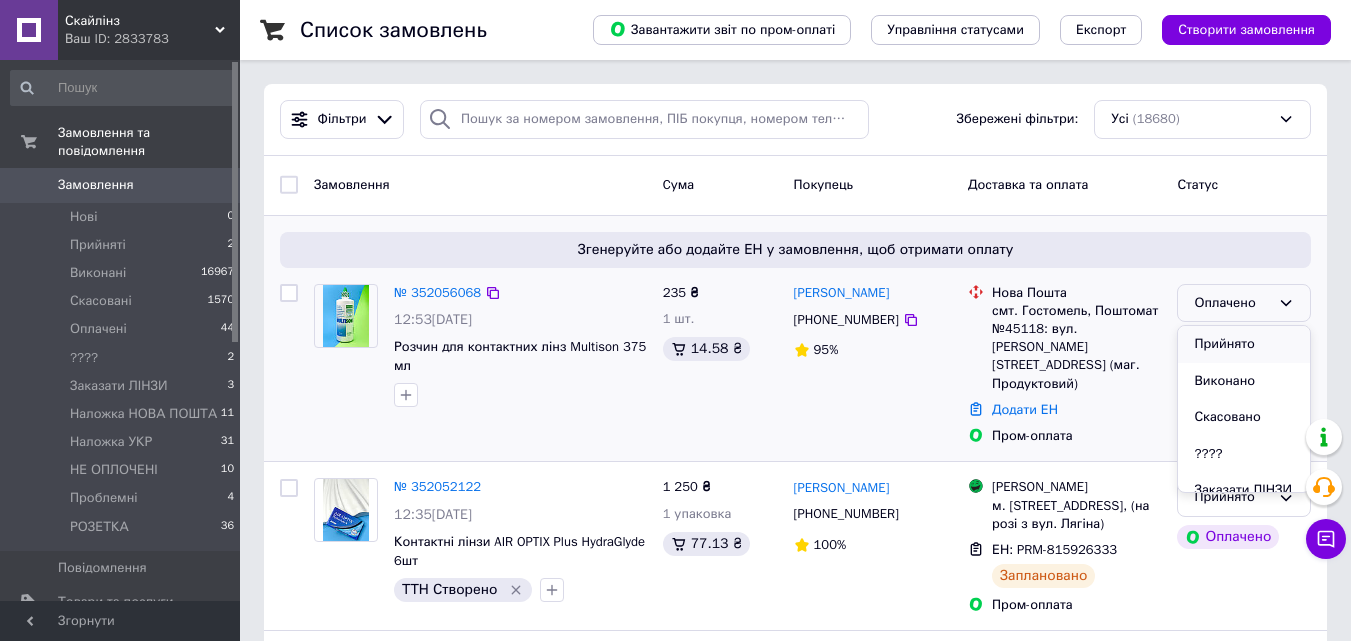 click on "Прийнято" at bounding box center (1244, 344) 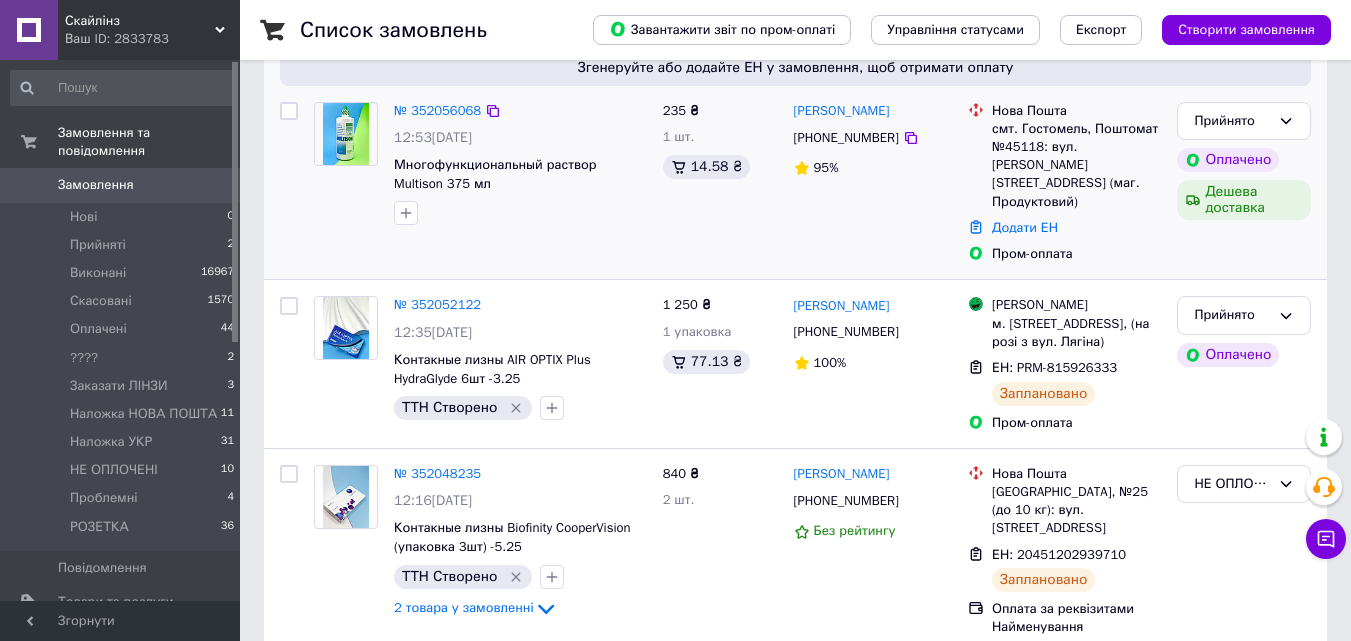 scroll, scrollTop: 300, scrollLeft: 0, axis: vertical 